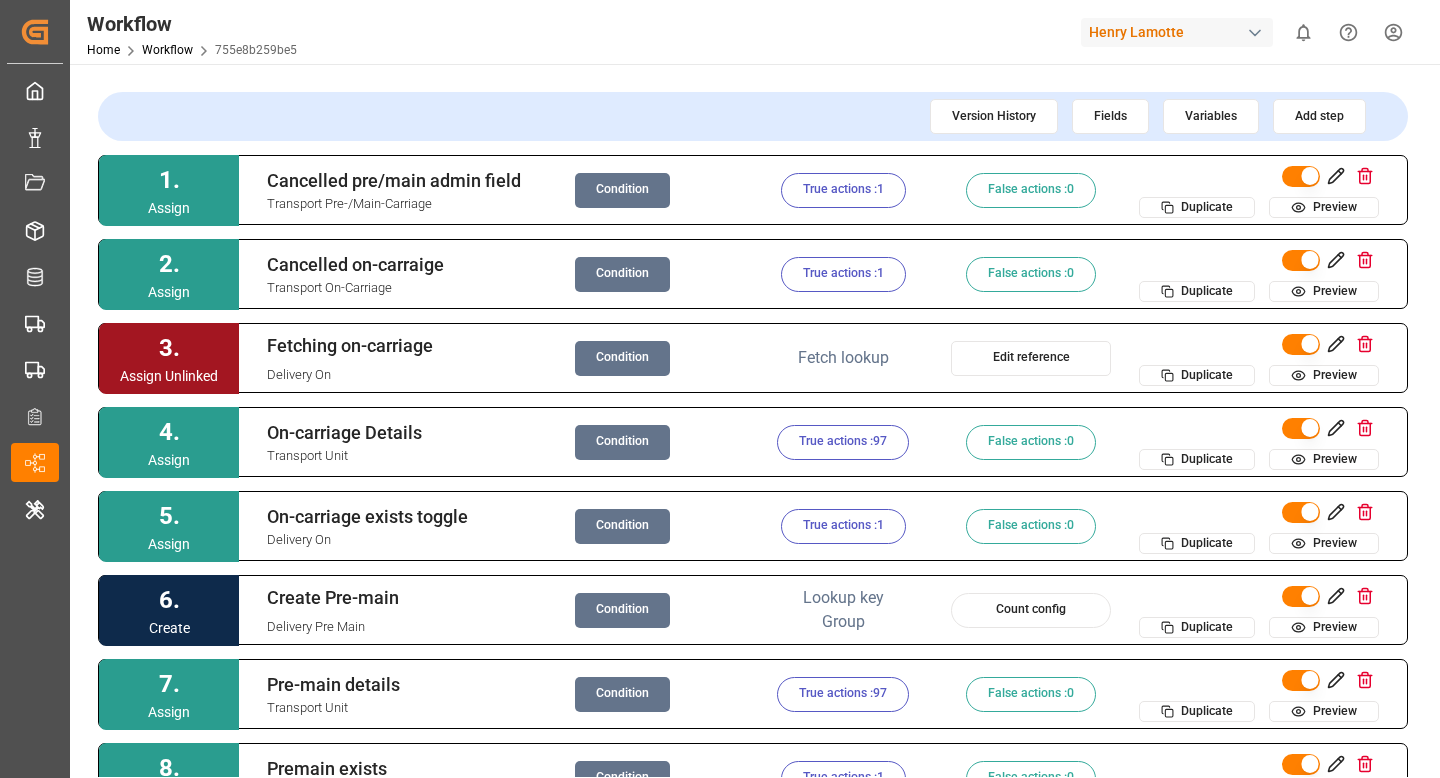scroll, scrollTop: 0, scrollLeft: 0, axis: both 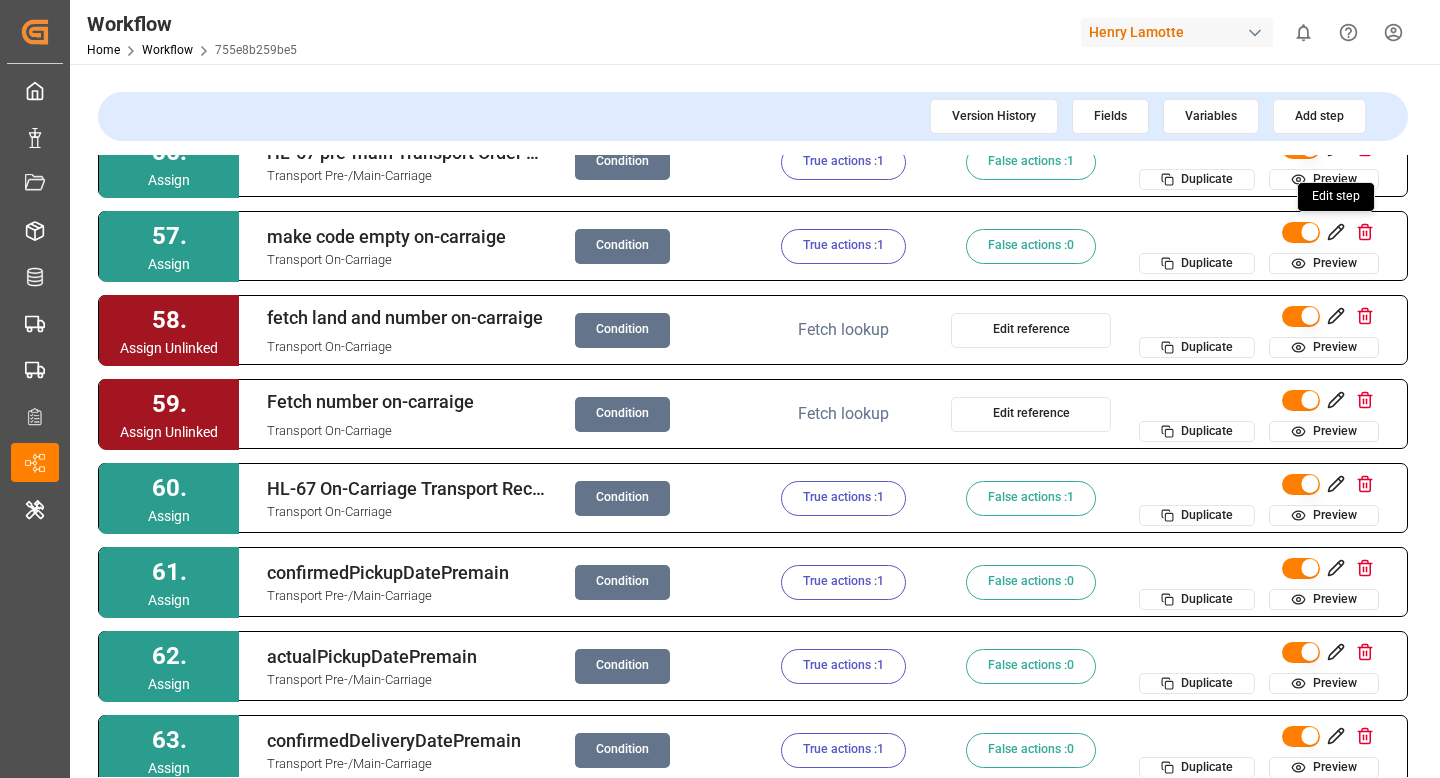 click 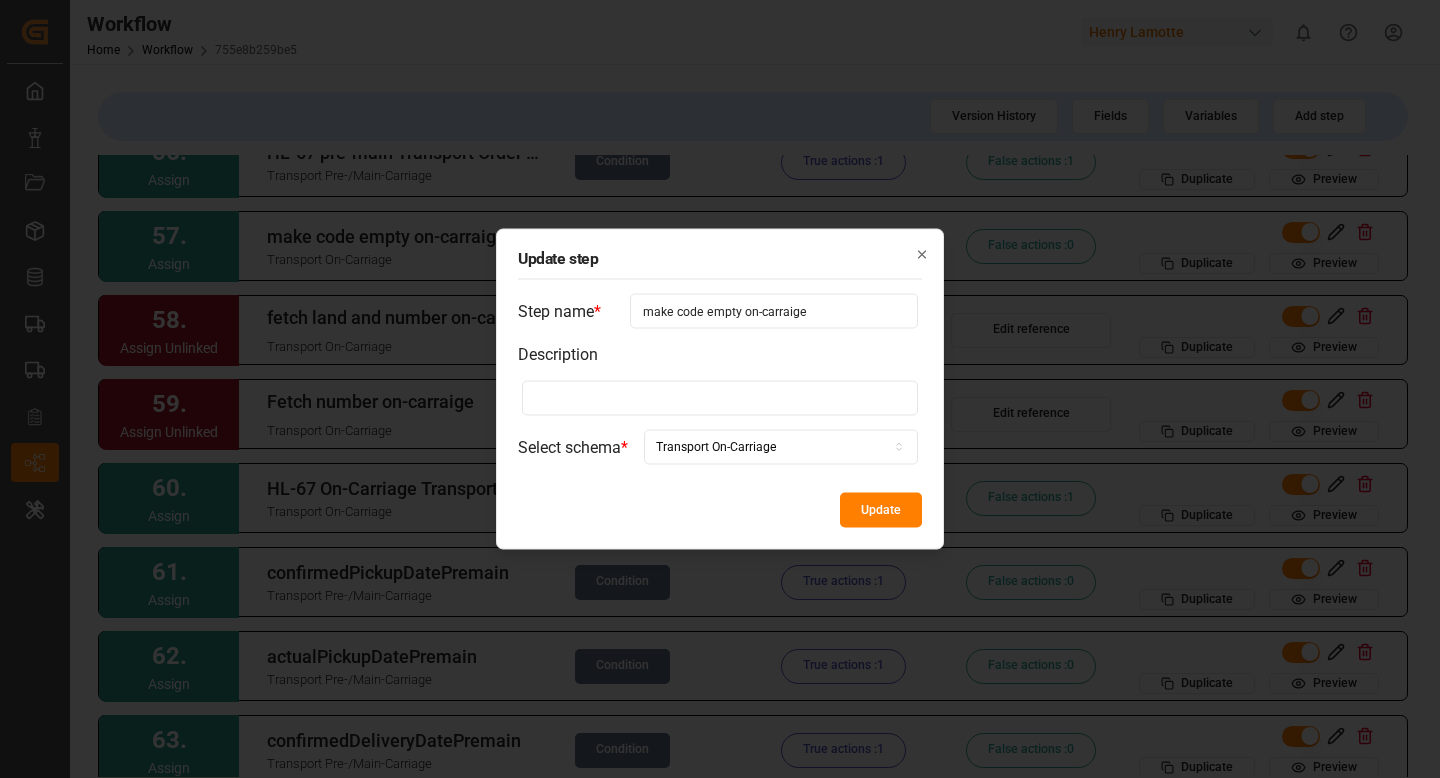 click on "make code empty on-carraige" at bounding box center (774, 311) 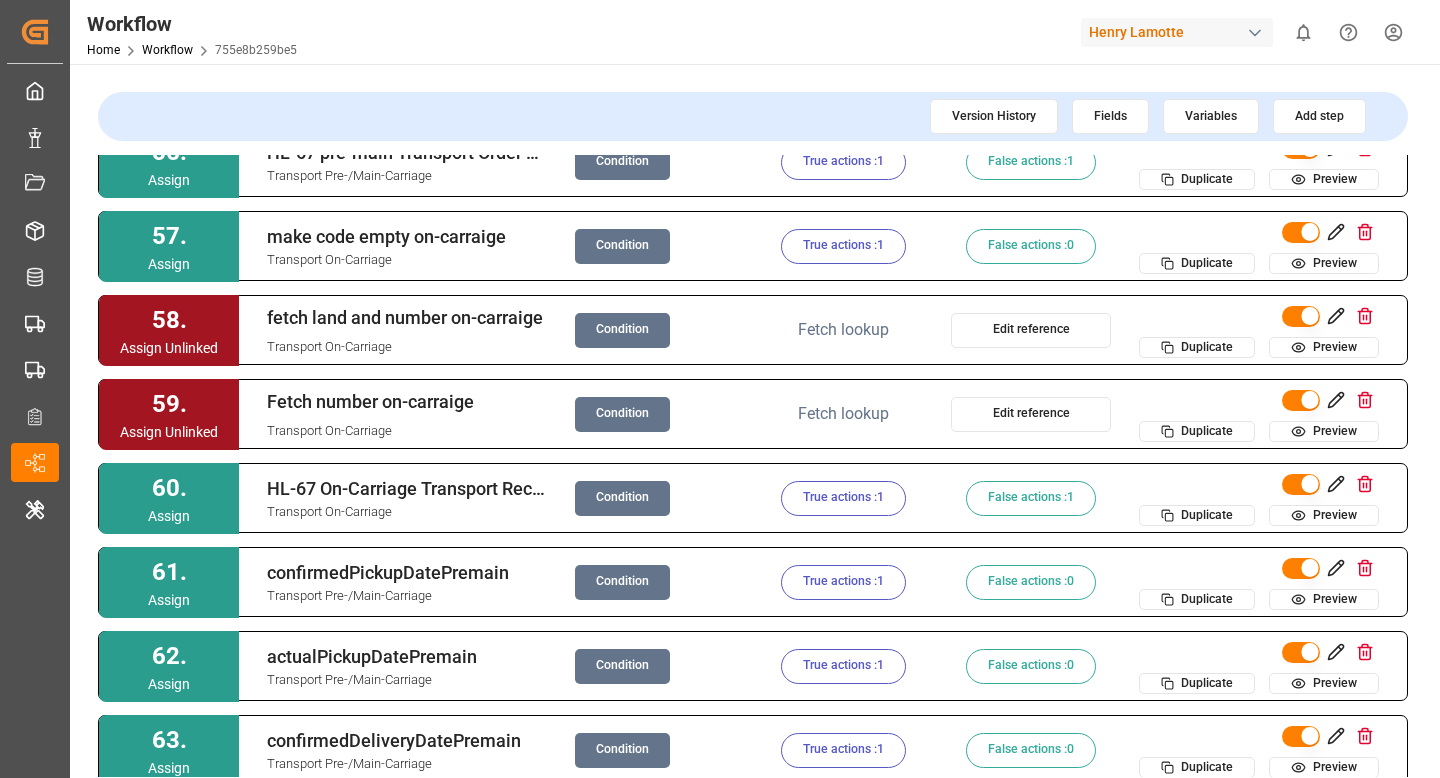 click on "Condition" at bounding box center (622, 246) 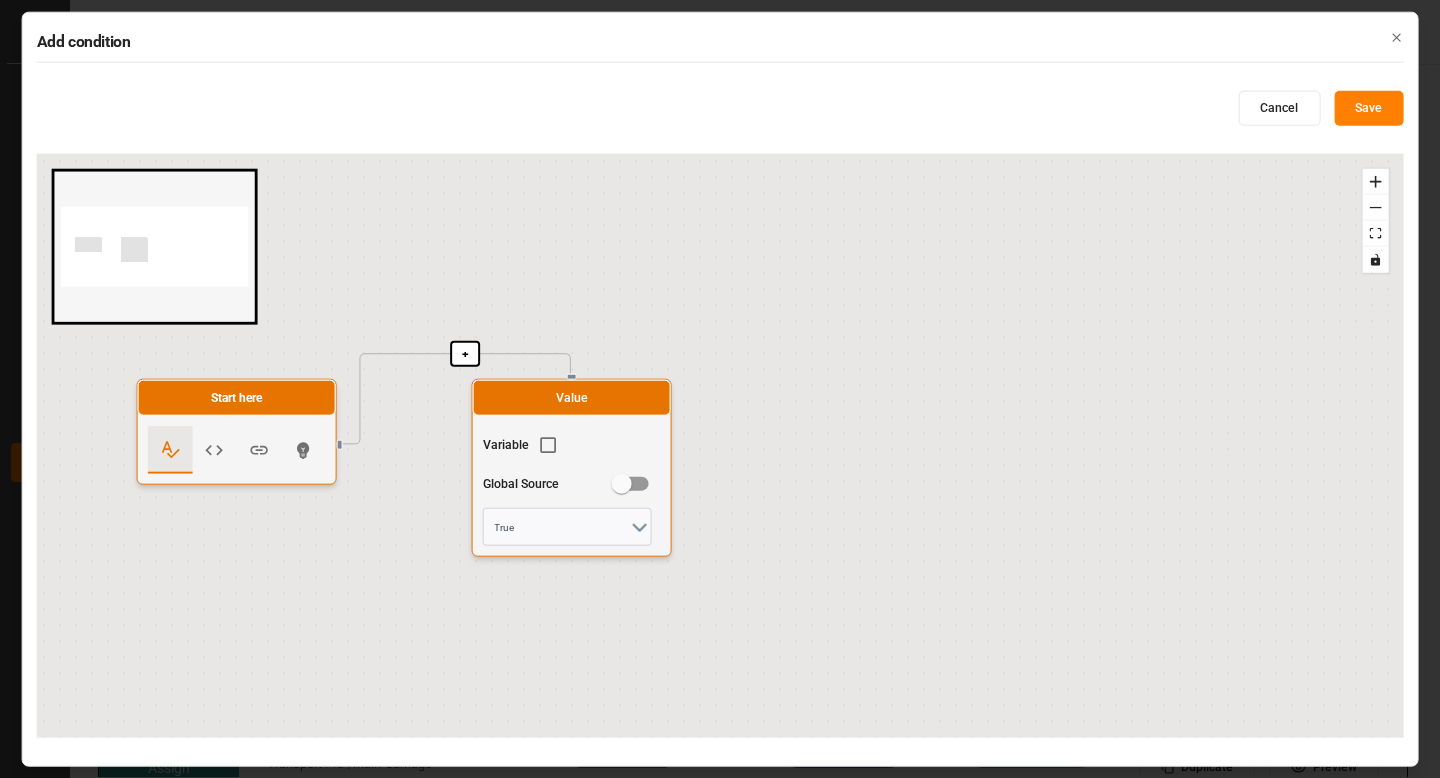 click 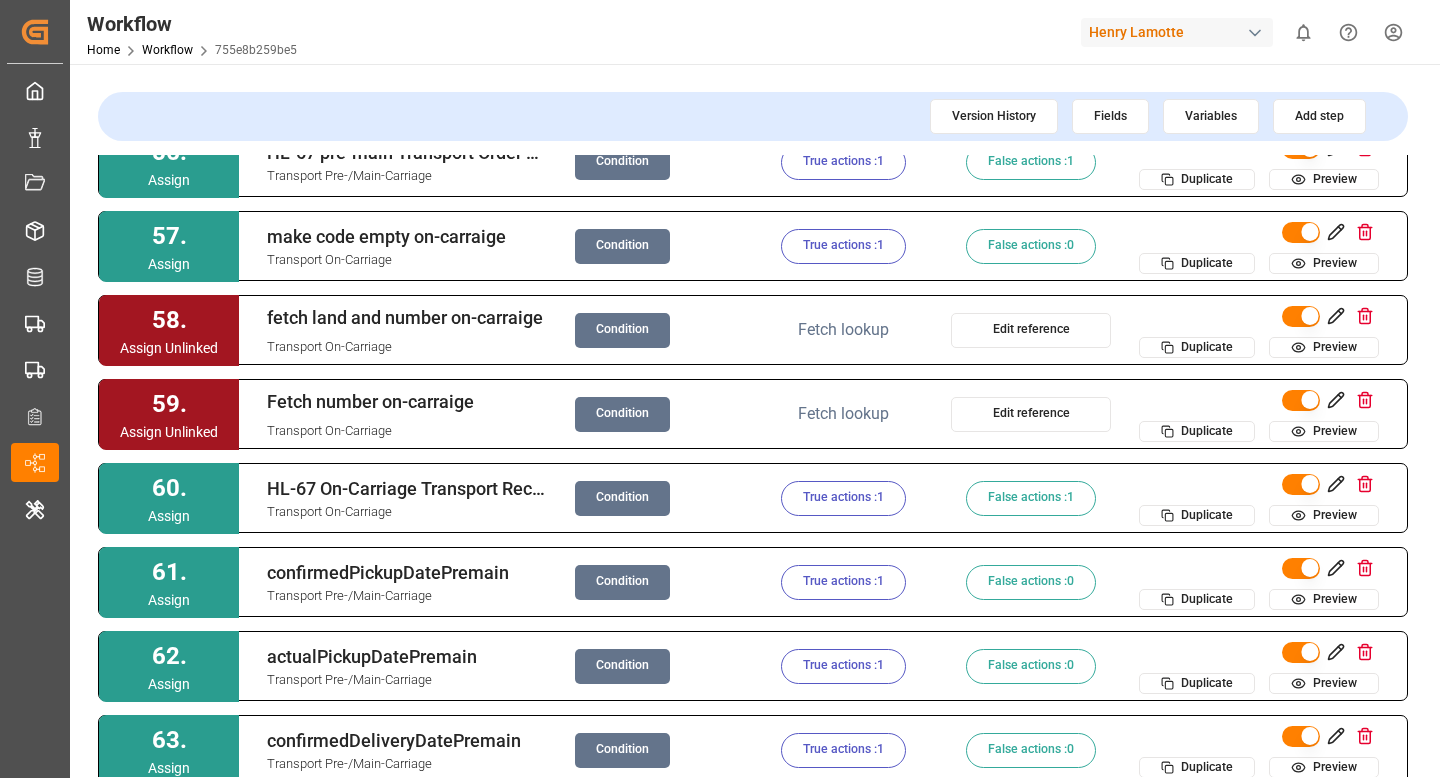 click on "True actions :  1" at bounding box center [843, 246] 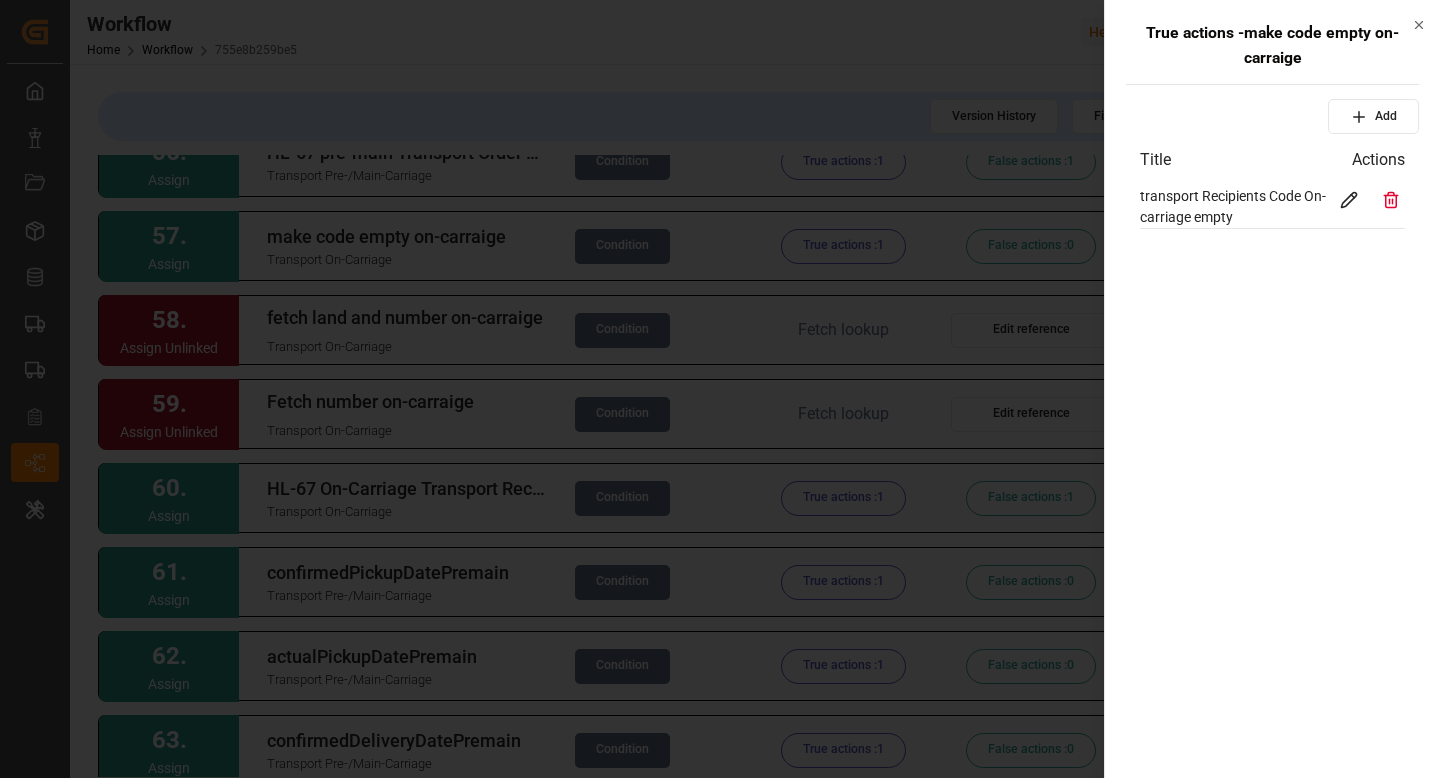 click at bounding box center [1349, 200] 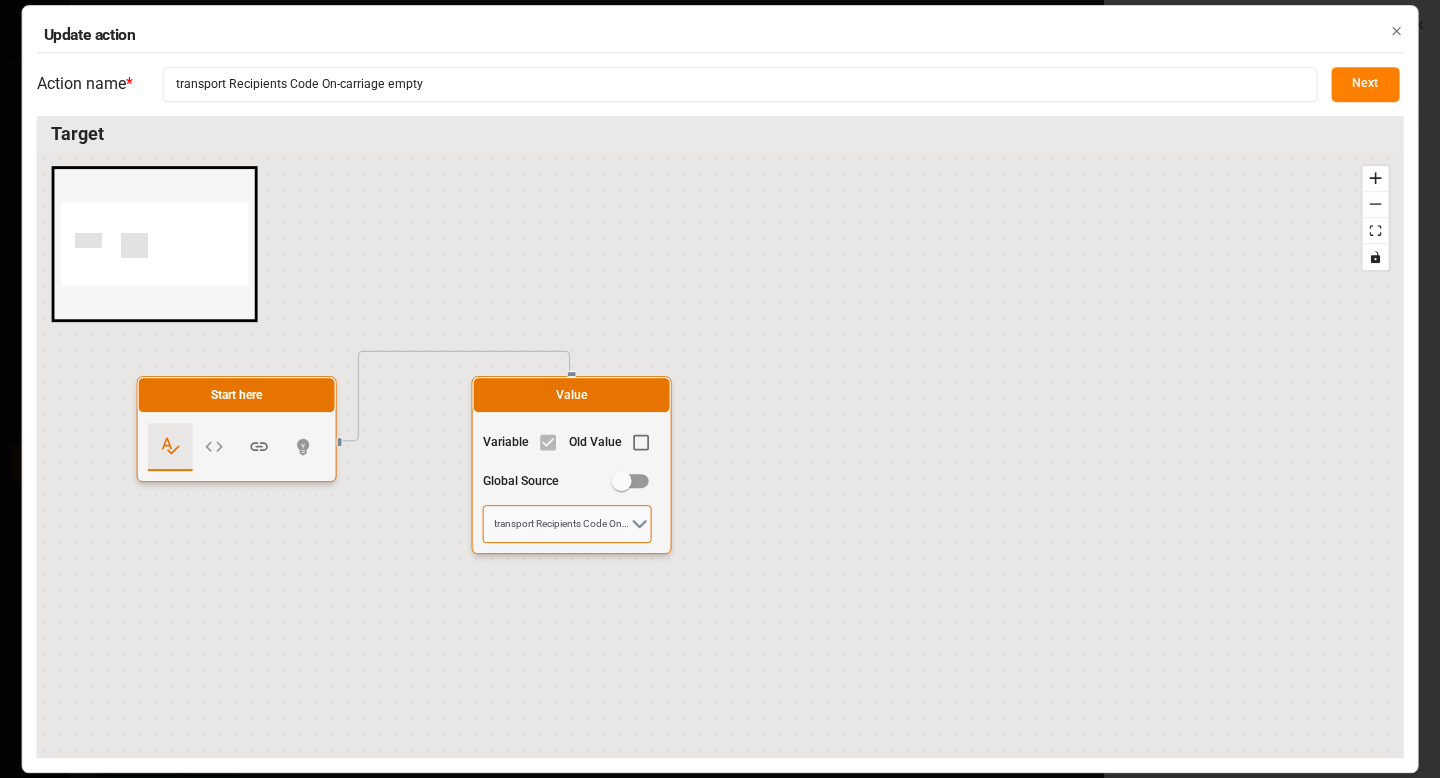 click on "transport Recipients Code On-carriage" at bounding box center (567, 524) 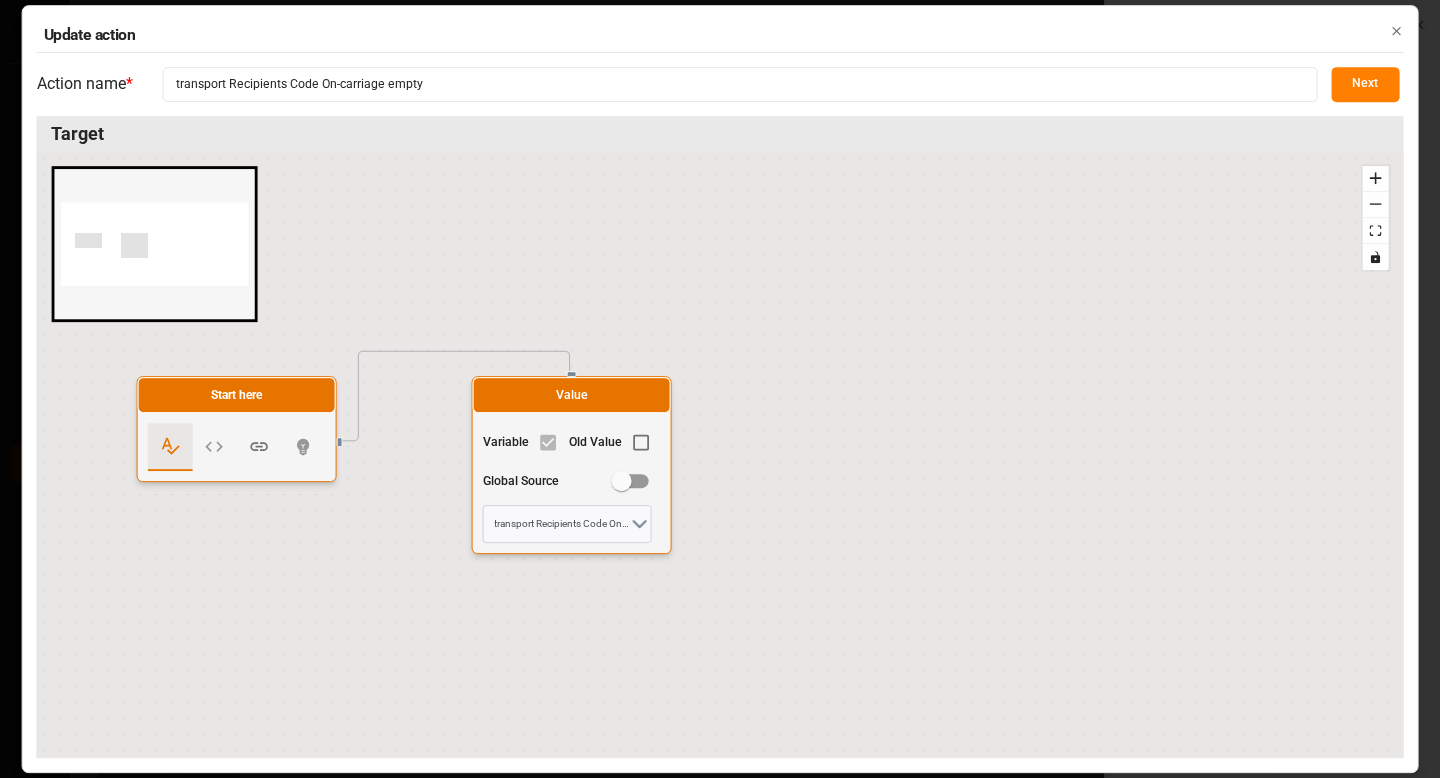 click on "Next" at bounding box center [1365, 84] 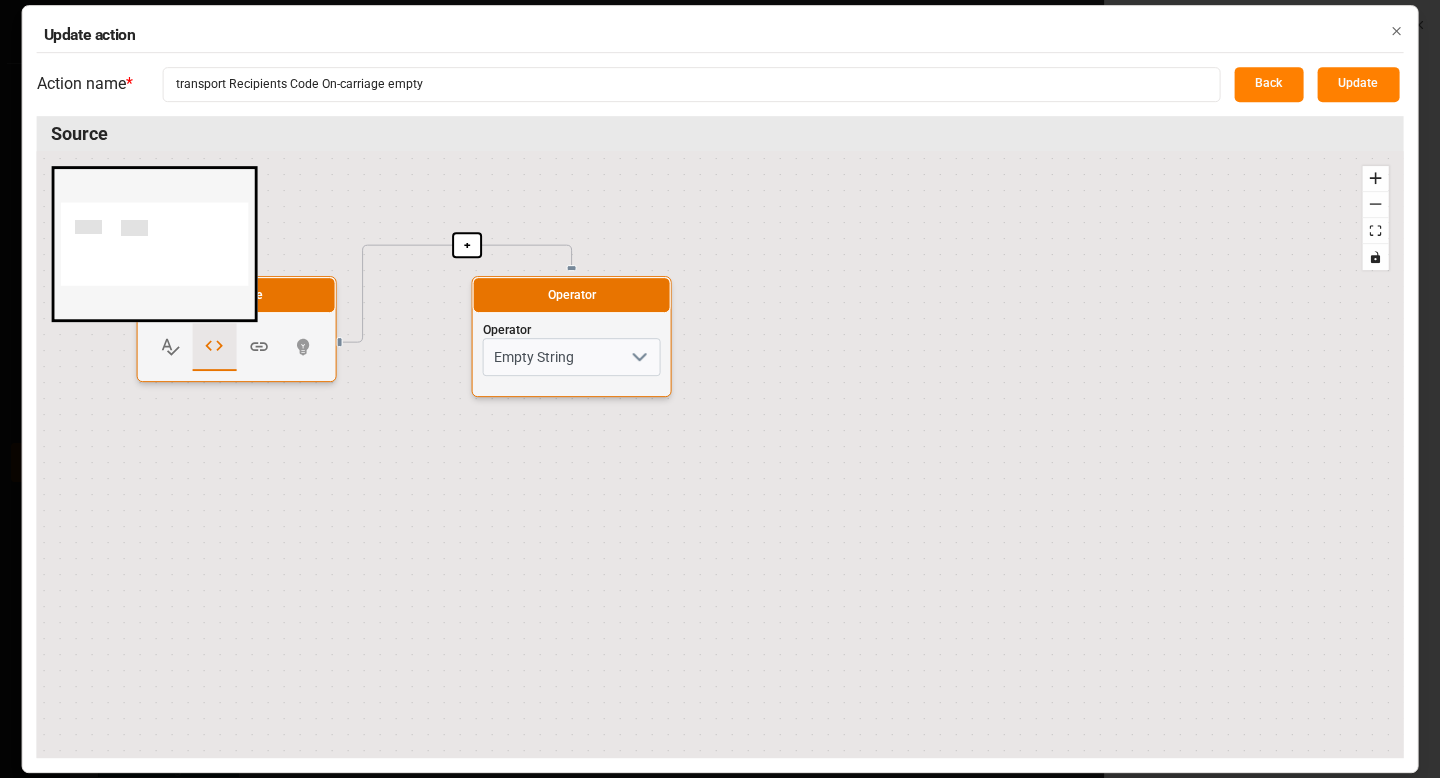 click 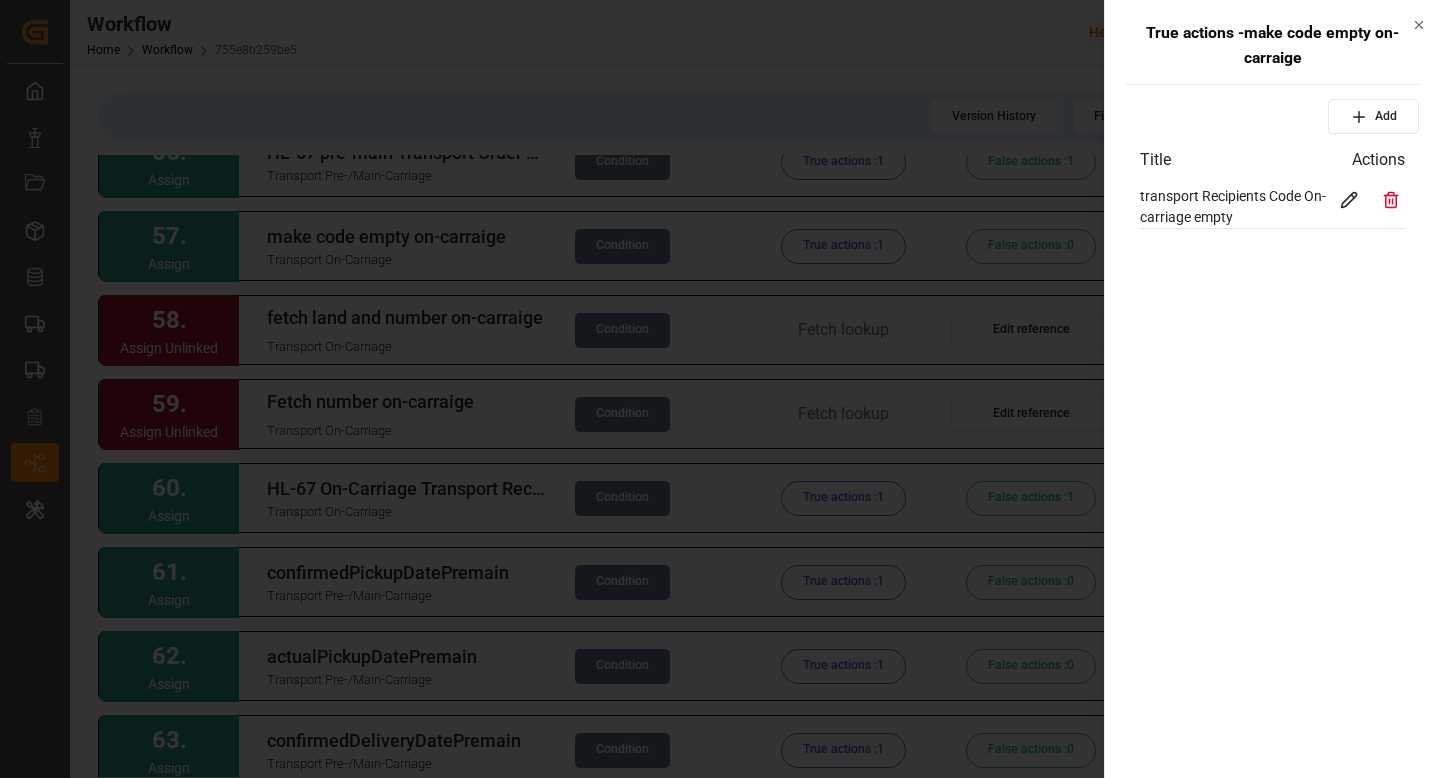click at bounding box center (720, 389) 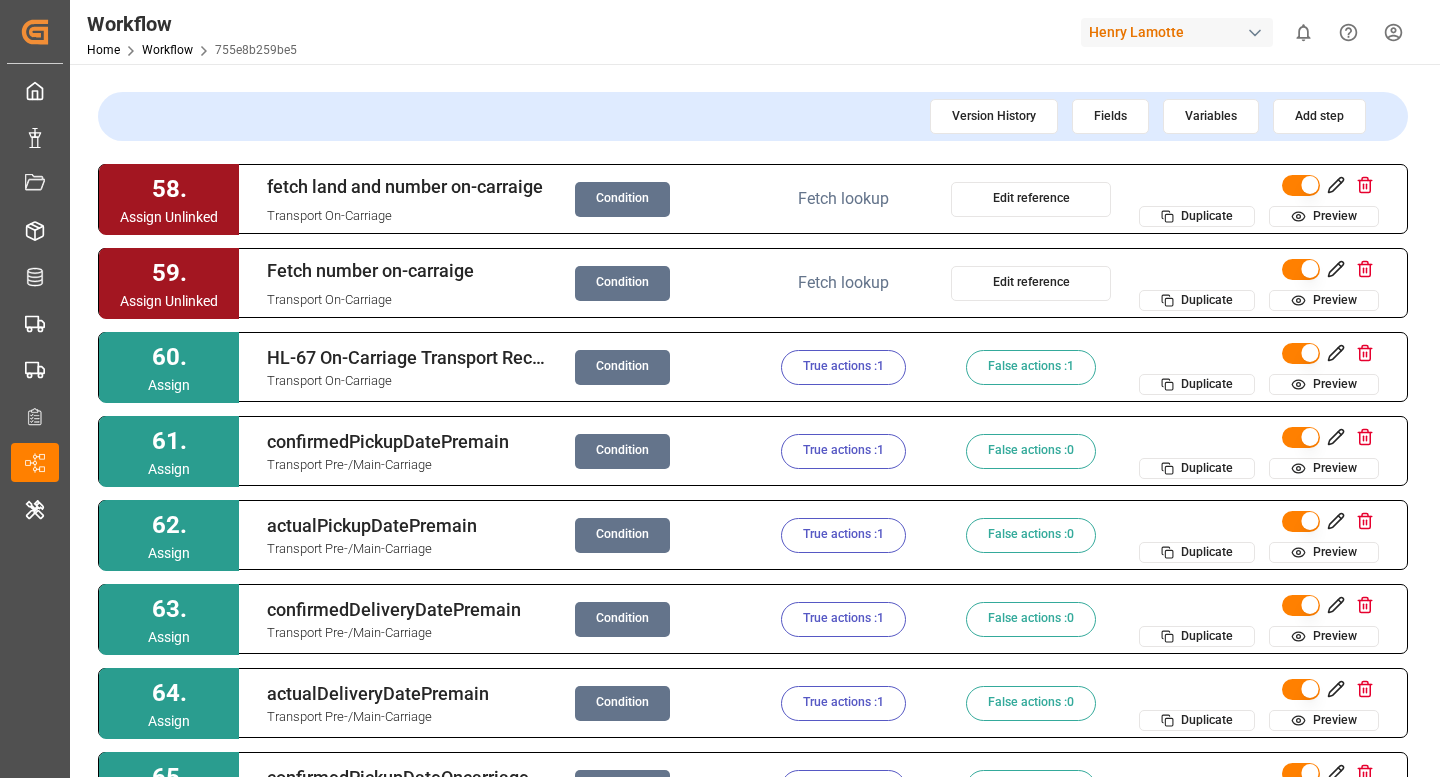 scroll, scrollTop: 4781, scrollLeft: 0, axis: vertical 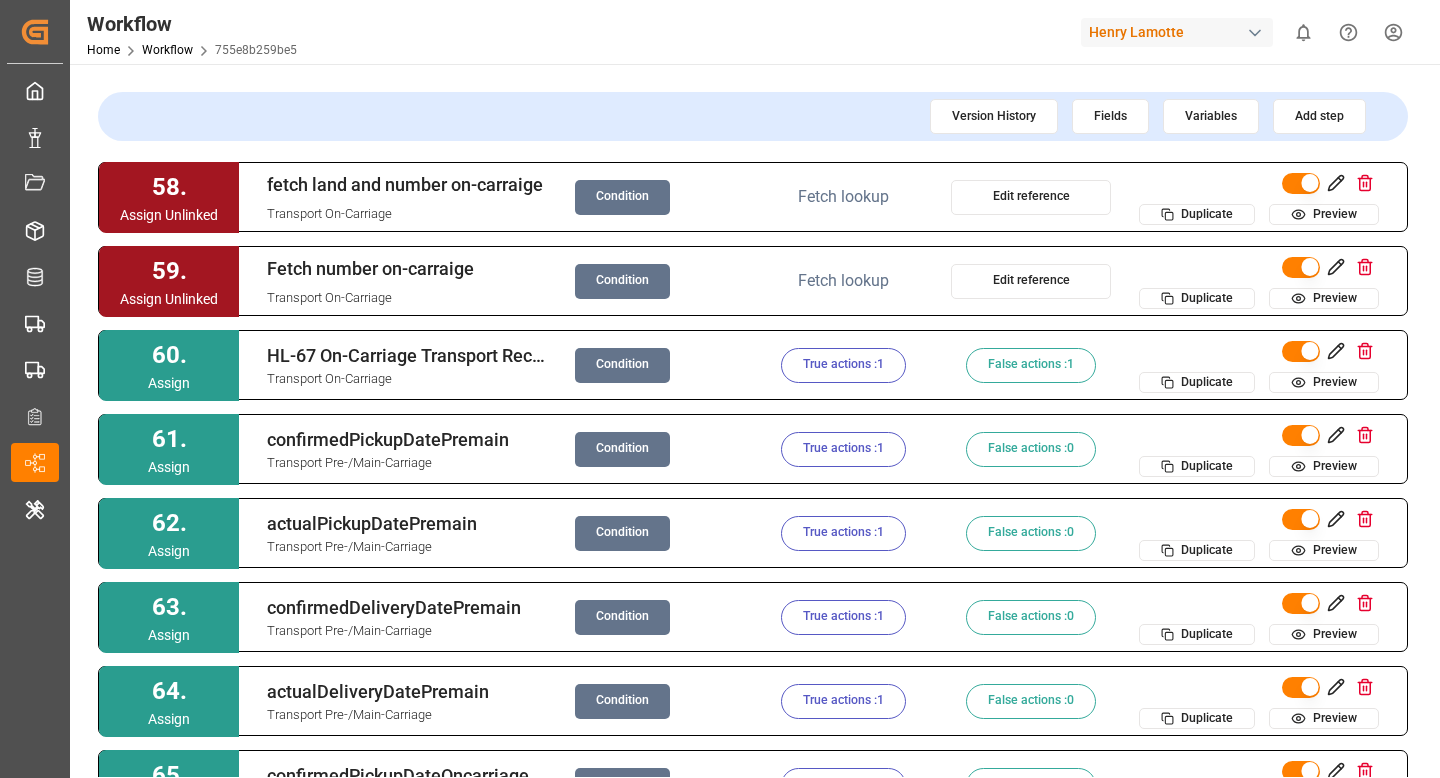 click on "Duplicate Preview" at bounding box center [1259, 197] 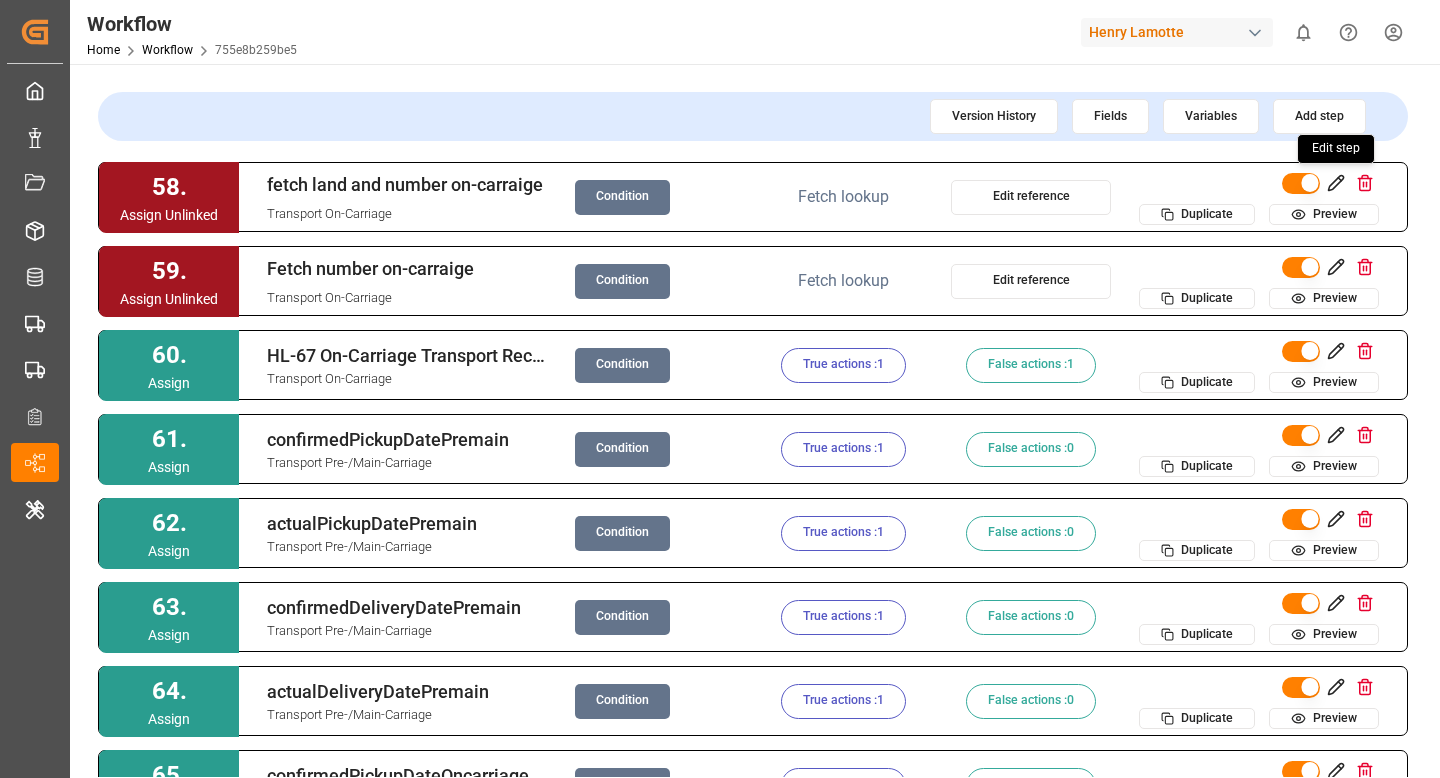 click 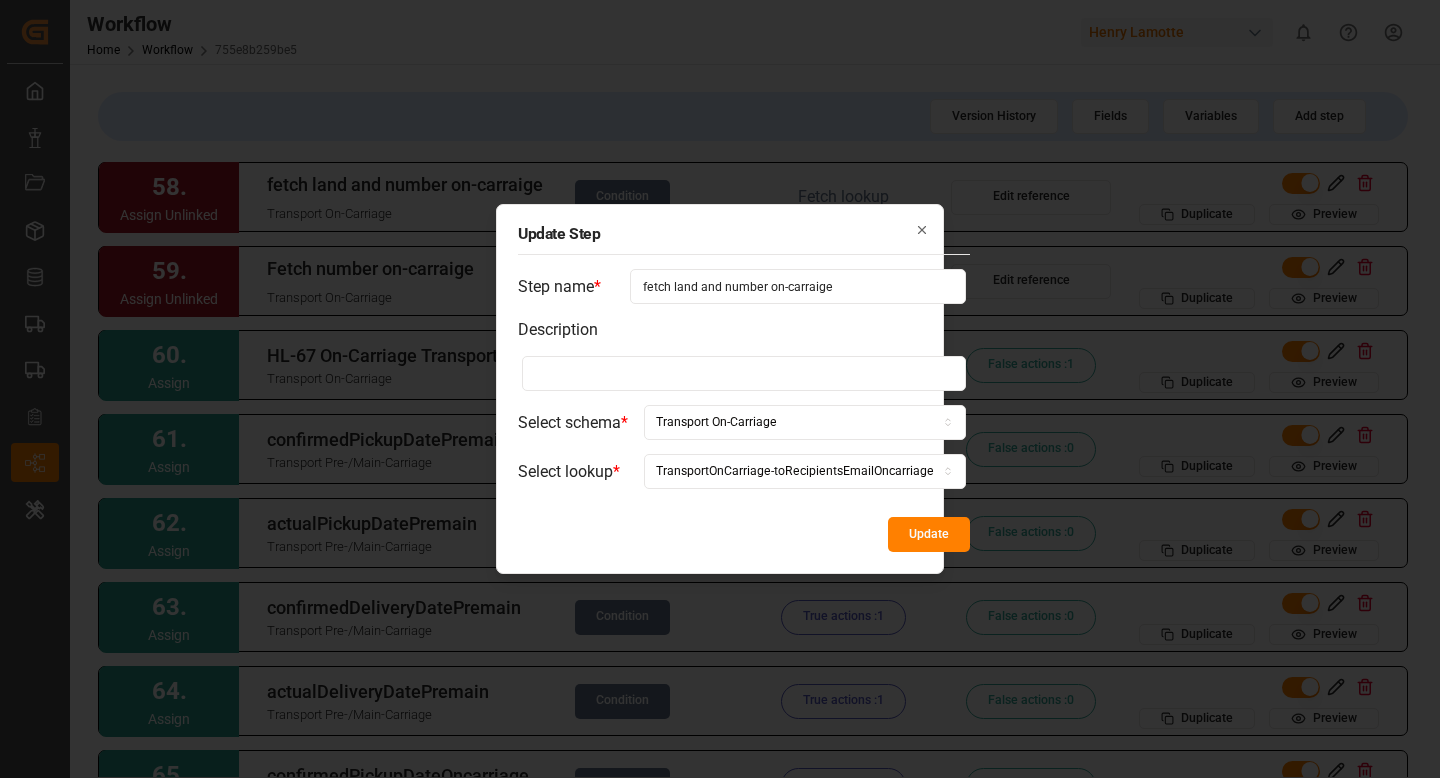 click on "fetch land and number on-carraige" at bounding box center (798, 286) 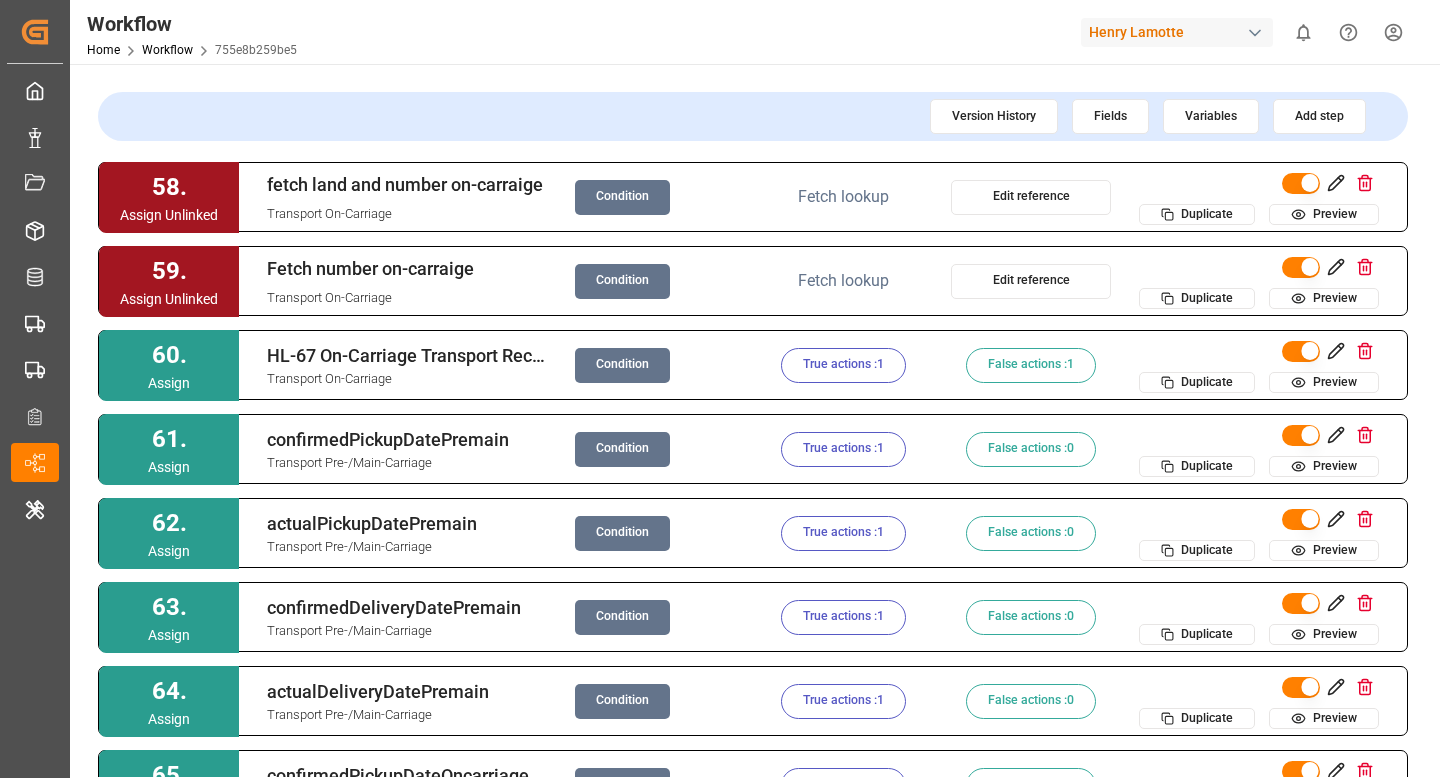click on "Condition" at bounding box center [622, 197] 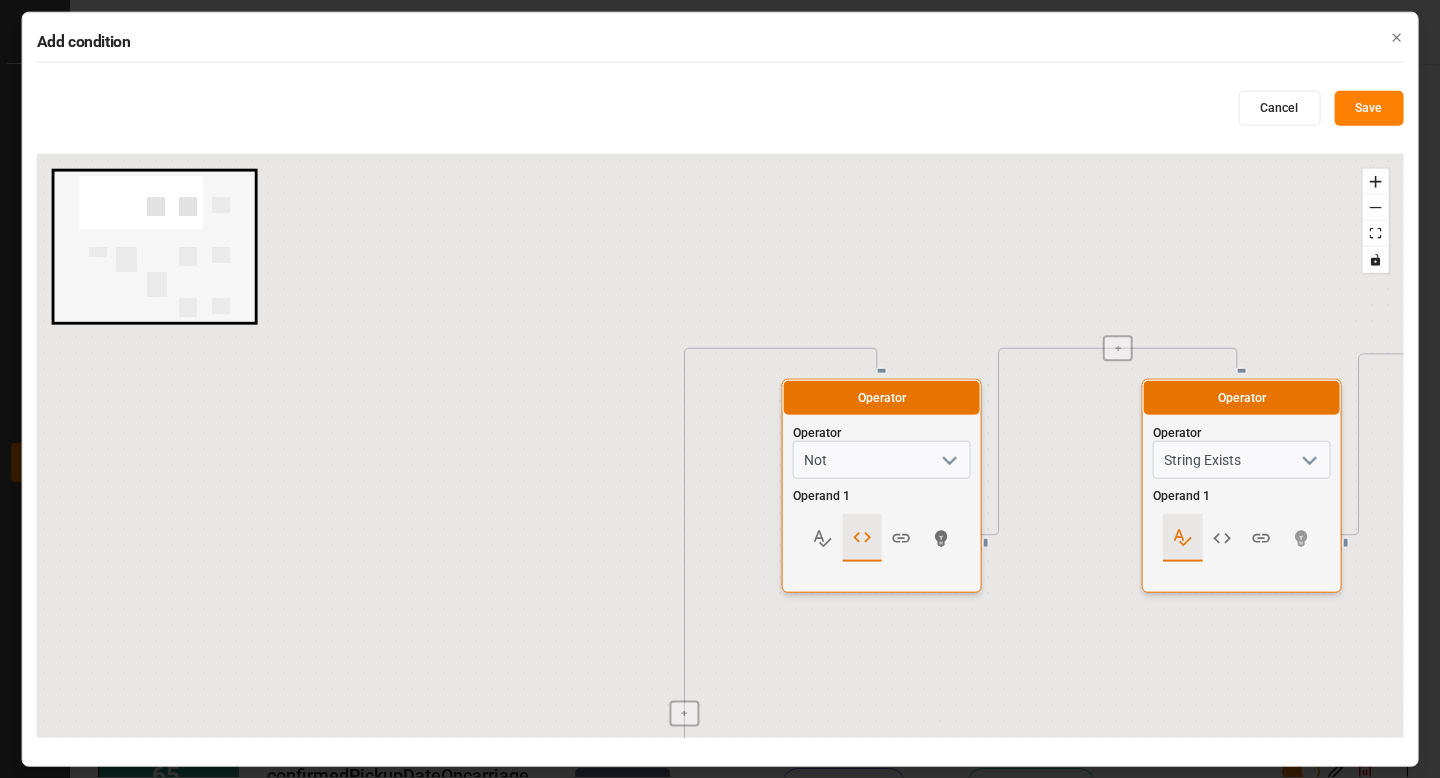radio on "false" 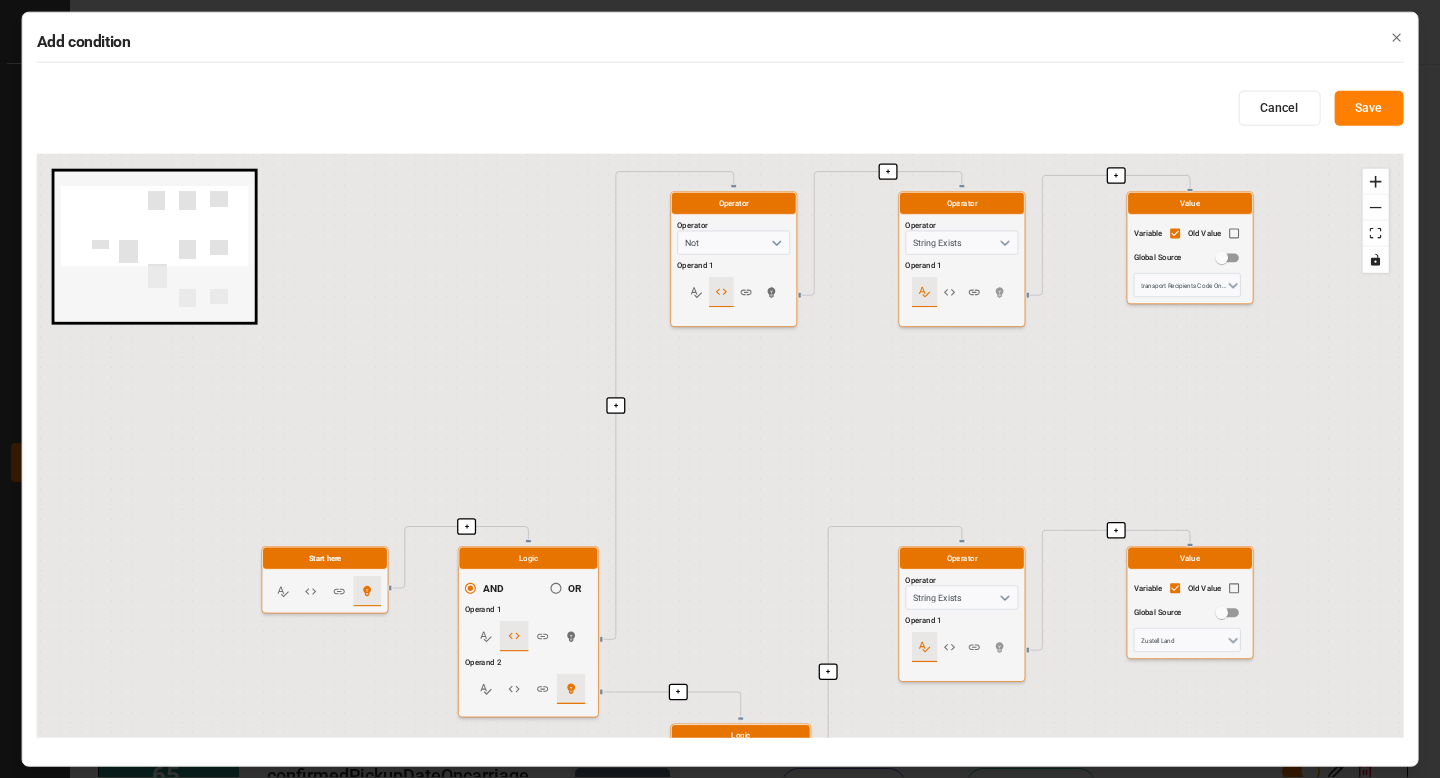 drag, startPoint x: 762, startPoint y: 586, endPoint x: 707, endPoint y: 414, distance: 180.57962 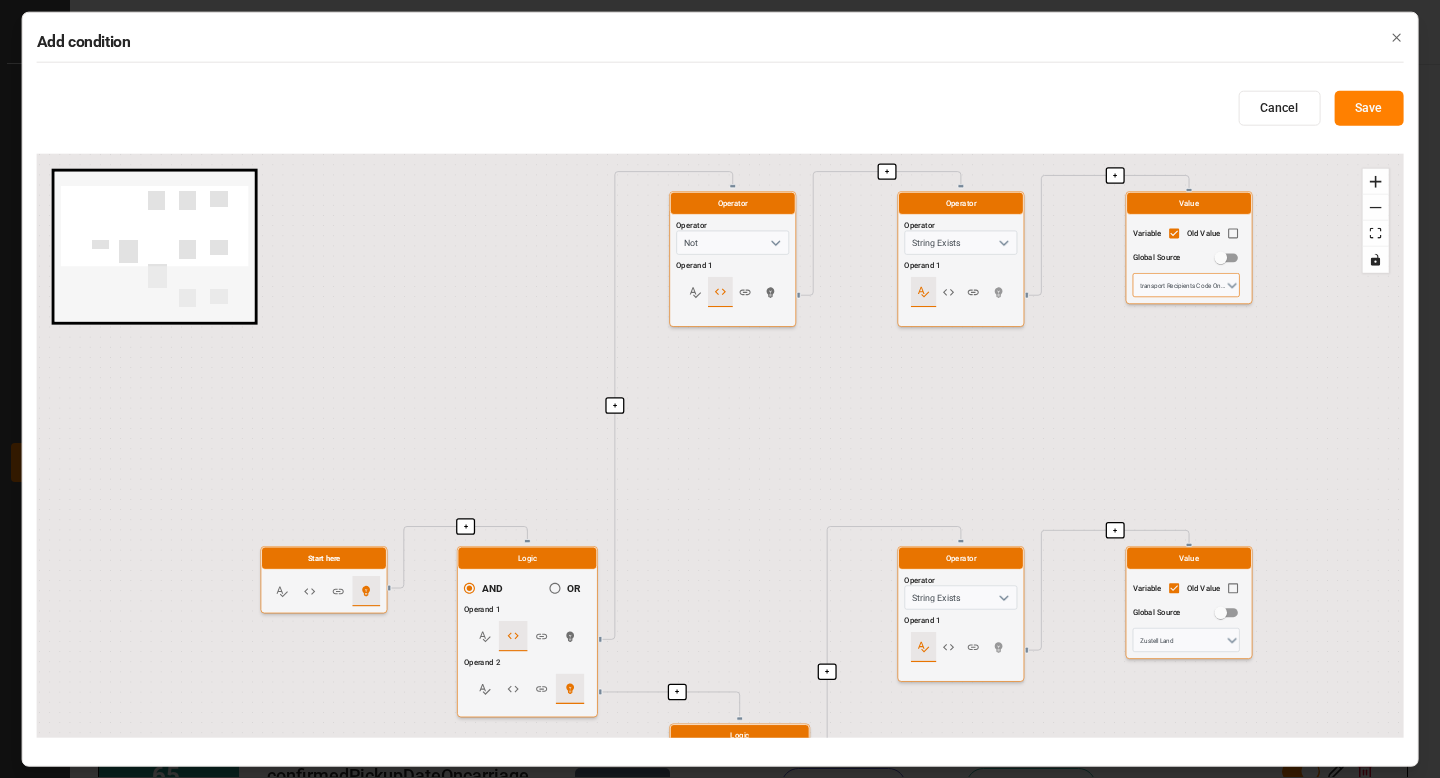 click on "transport Recipients Code On-carriage" at bounding box center [1186, 285] 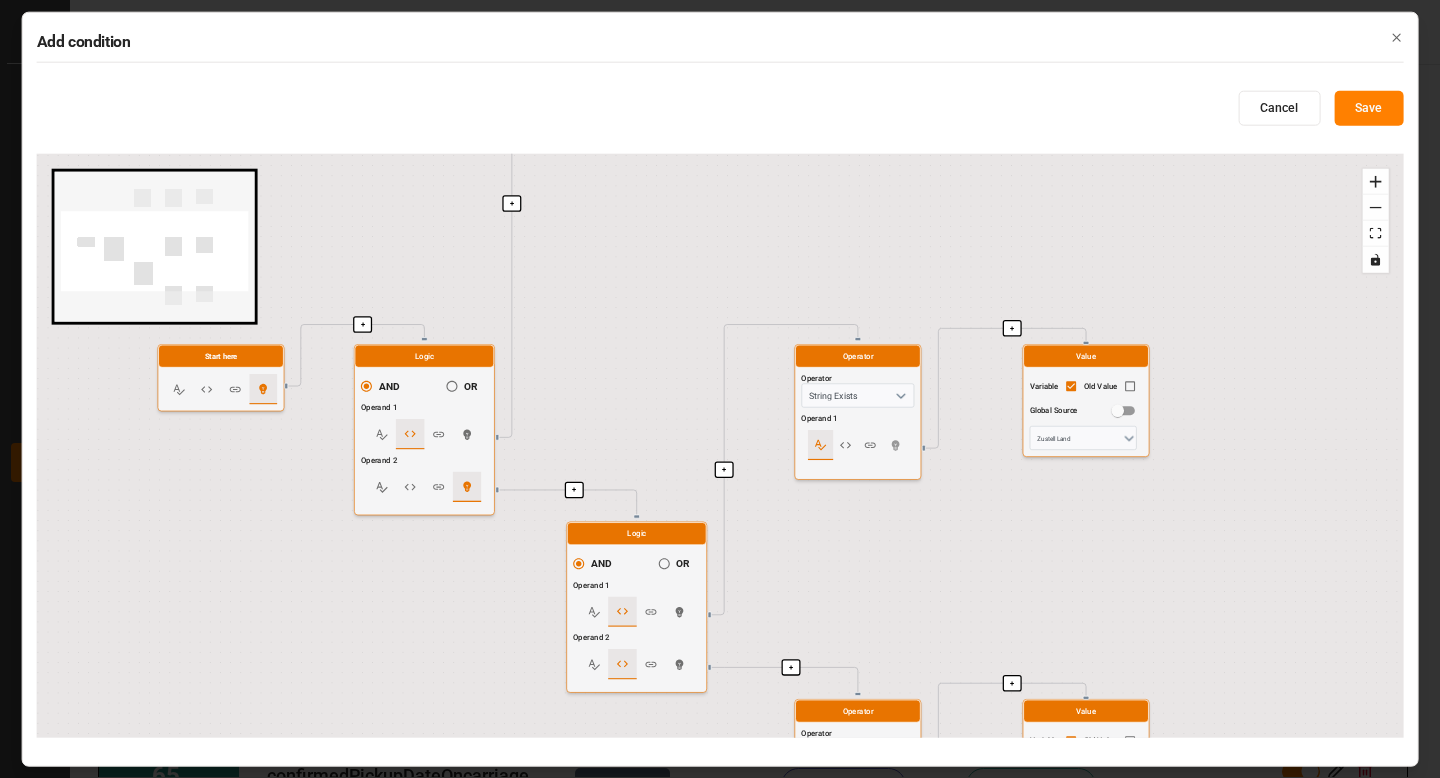 drag, startPoint x: 409, startPoint y: 366, endPoint x: 290, endPoint y: 139, distance: 256.3006 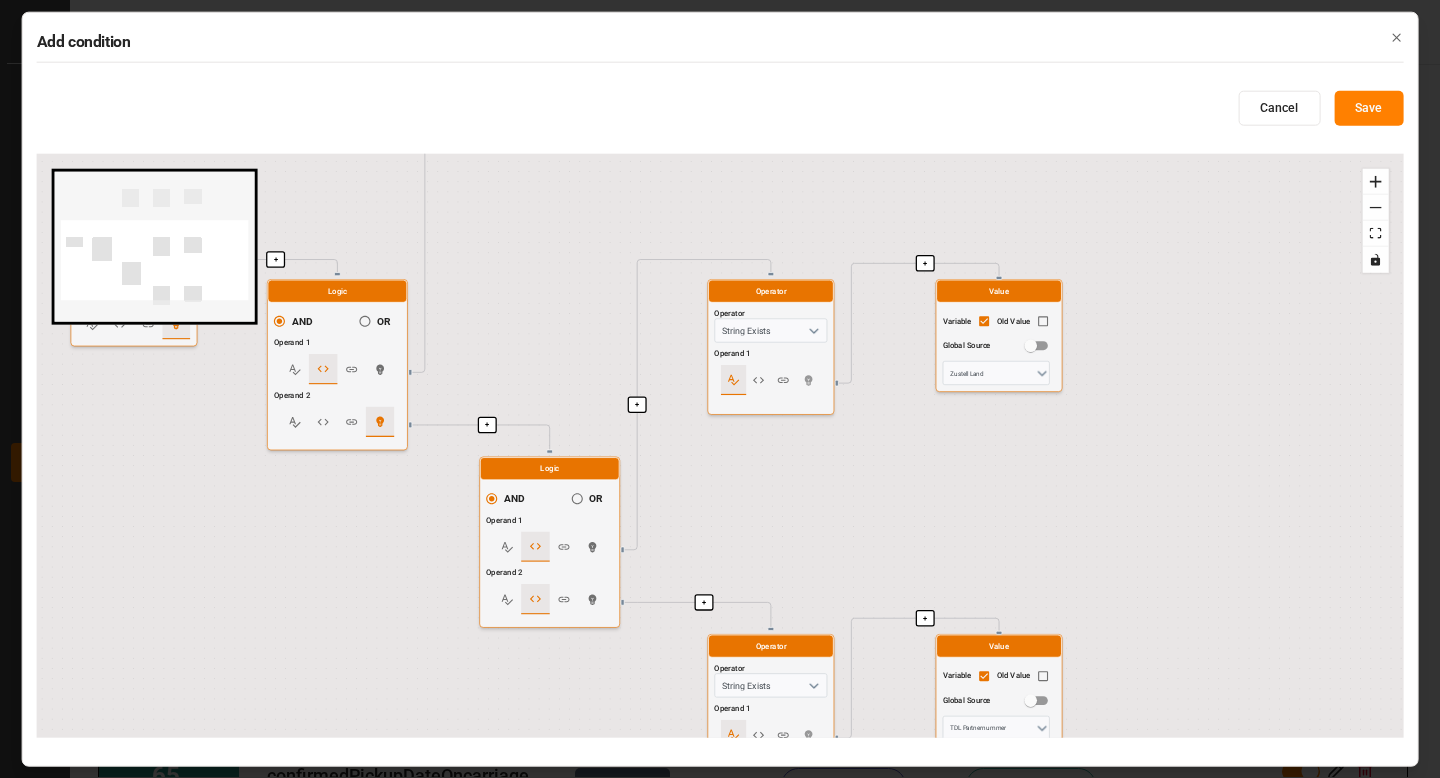 drag, startPoint x: 602, startPoint y: 427, endPoint x: 526, endPoint y: 386, distance: 86.35392 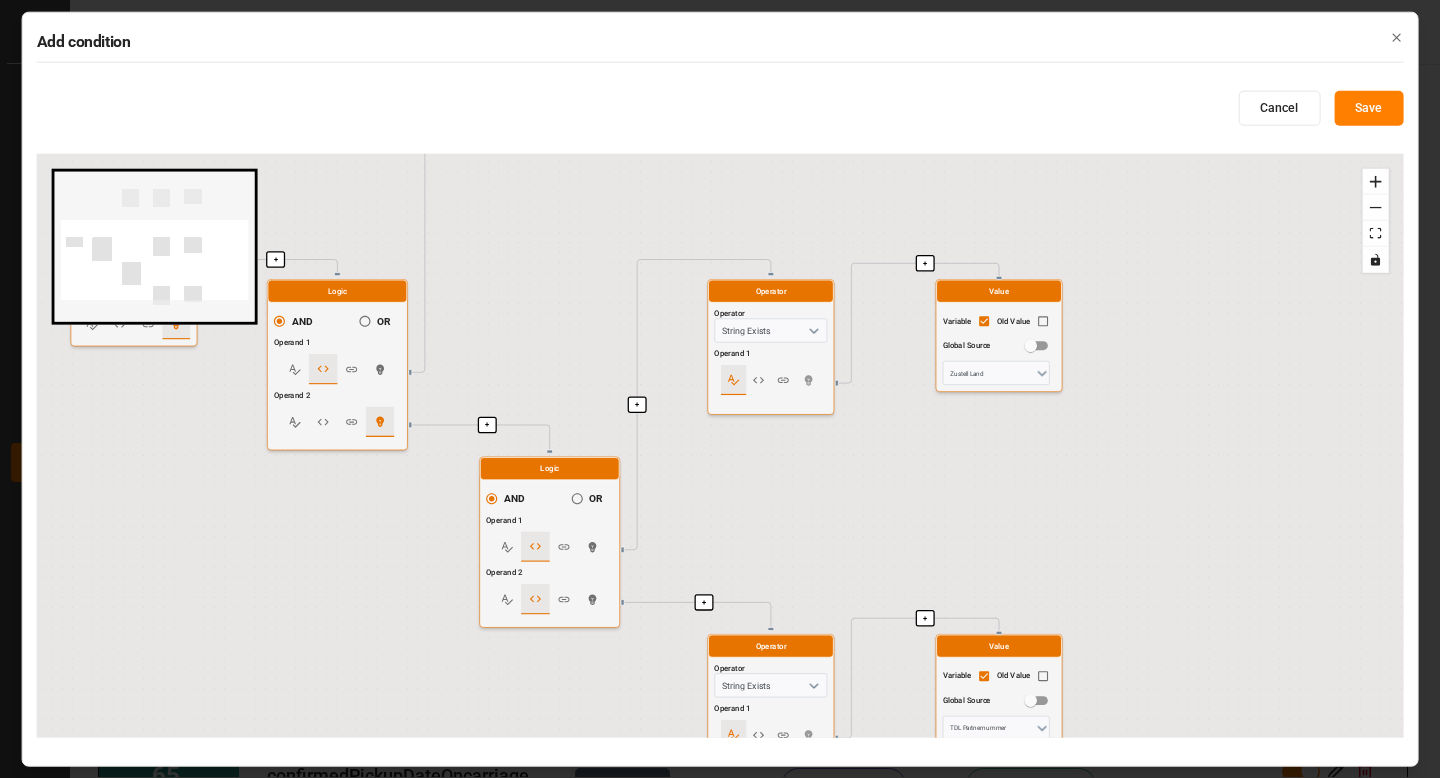 click on "+ + + + + + + + + Start here Logic AND OR Operand 1 Operand 2 Operator Operator Not Operand 1 Operator Operator String Exists Operand 1 Value Variable Old Value Global Source transport Recipients Code On-carriage Logic AND OR Operand 1 Operand 2 Operator Operator String Exists Operand 1 Value Variable Old Value Global Source Zustell Land Operator Operator String Exists Operand 1 Value Variable Old Value Global Source TDL Partnernummer" at bounding box center (720, 446) 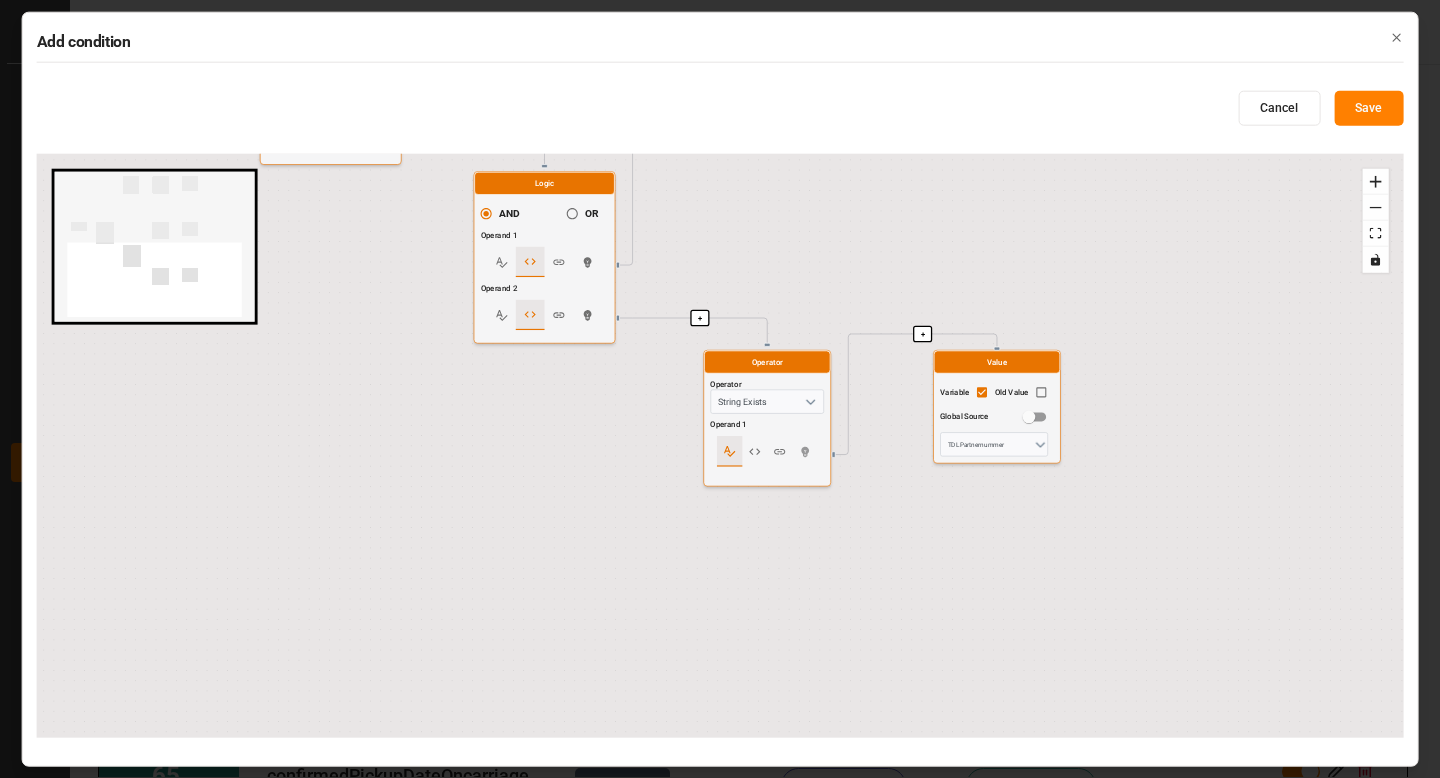 drag, startPoint x: 808, startPoint y: 474, endPoint x: 808, endPoint y: 233, distance: 241 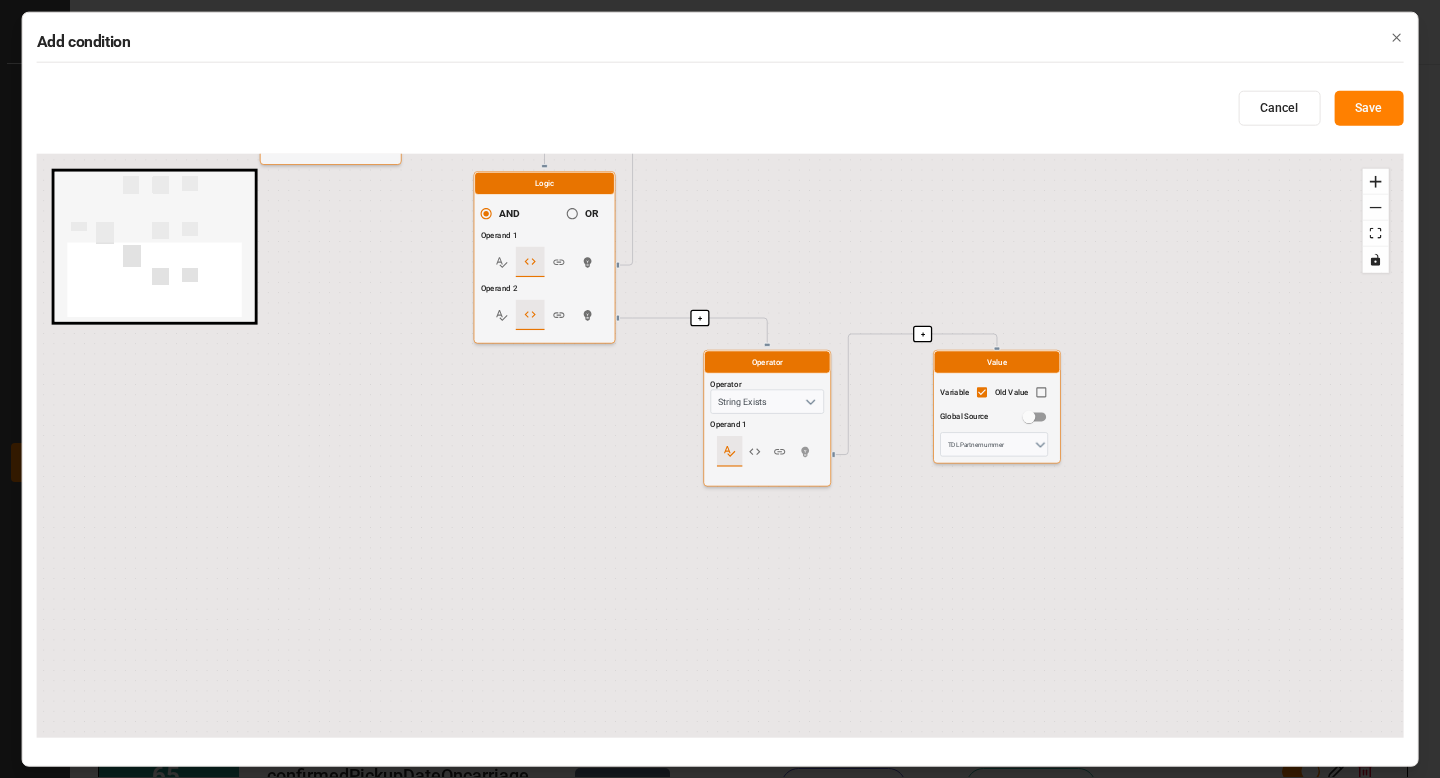 click on "+ + + + + + + + + Start here Logic AND OR Operand 1 Operand 2 Operator Operator Not Operand 1 Operator Operator String Exists Operand 1 Value Variable Old Value Global Source transport Recipients Code On-carriage Logic AND OR Operand 1 Operand 2 Operator Operator String Exists Operand 1 Value Variable Old Value Global Source Zustell Land Operator Operator String Exists Operand 1 Value Variable Old Value Global Source TDL Partnernummer" at bounding box center [720, 446] 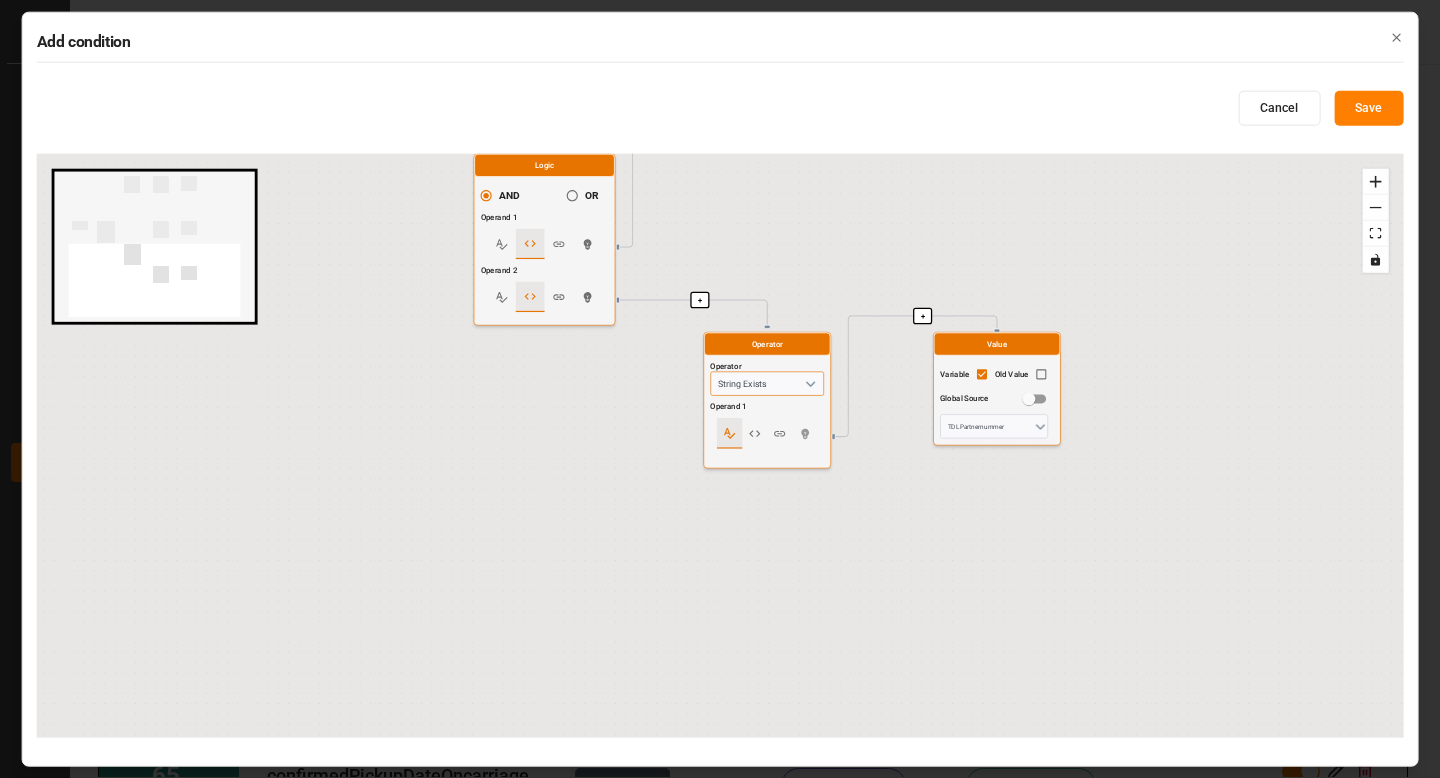 click on "String Exists" at bounding box center [767, 384] 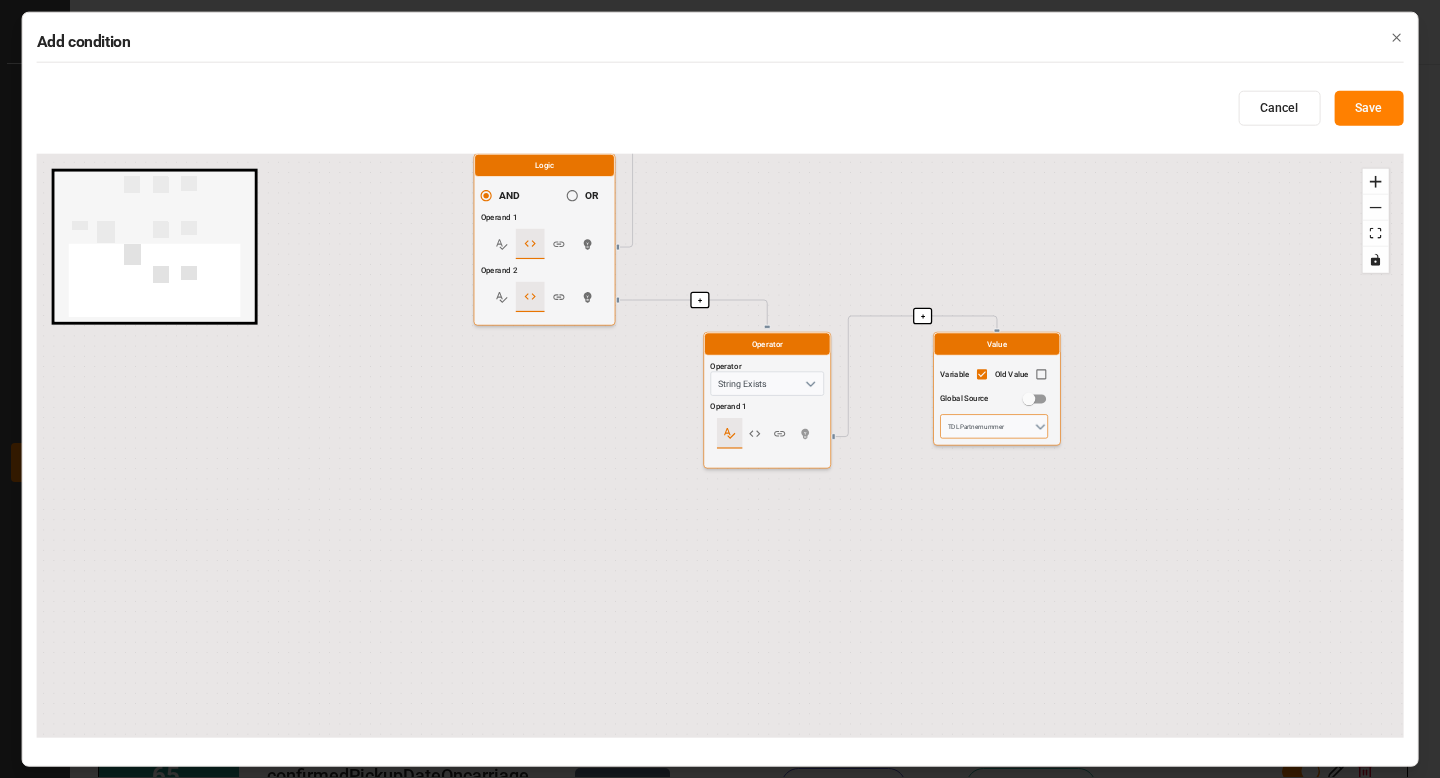 click on "TDL Partnernummer" at bounding box center [994, 426] 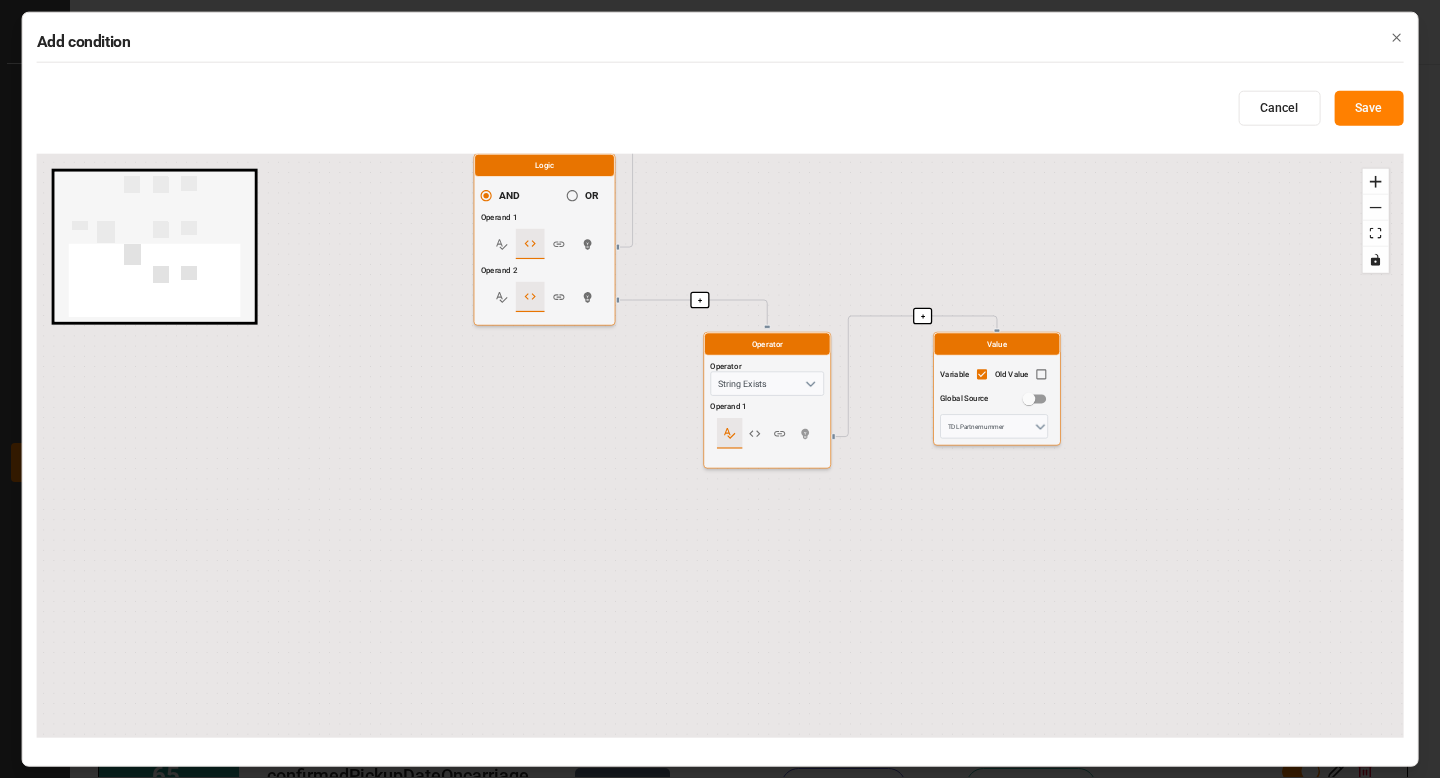 click 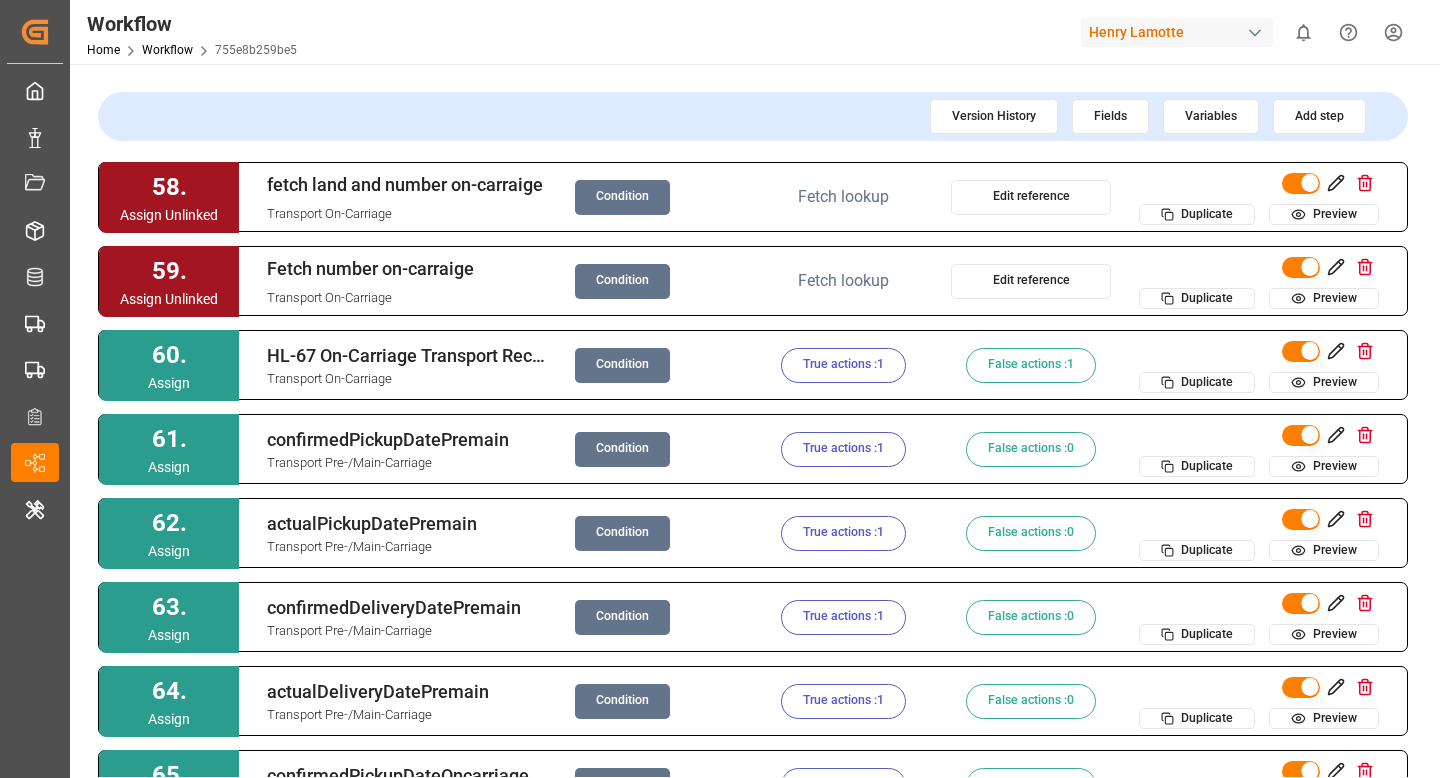 click on "Edit reference" at bounding box center [1031, 197] 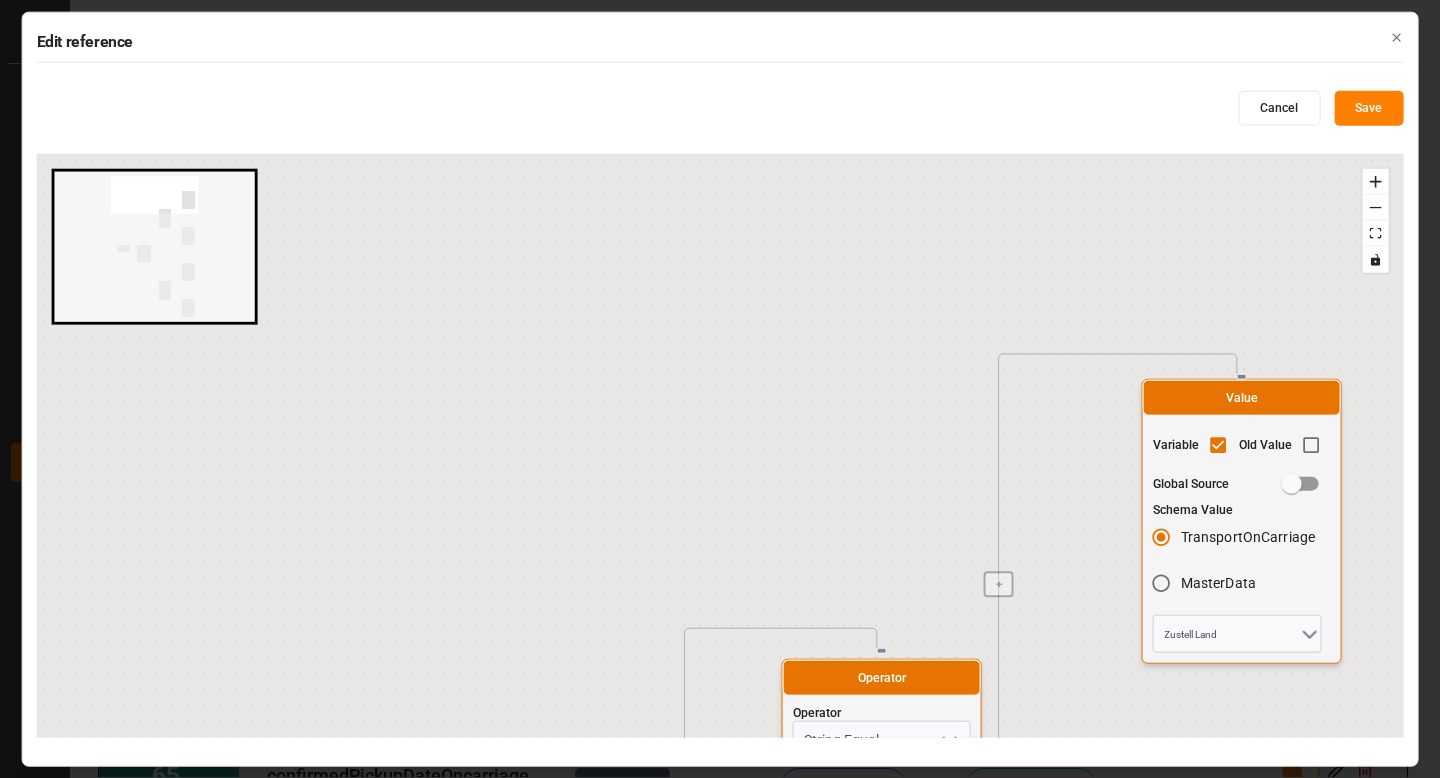 radio on "false" 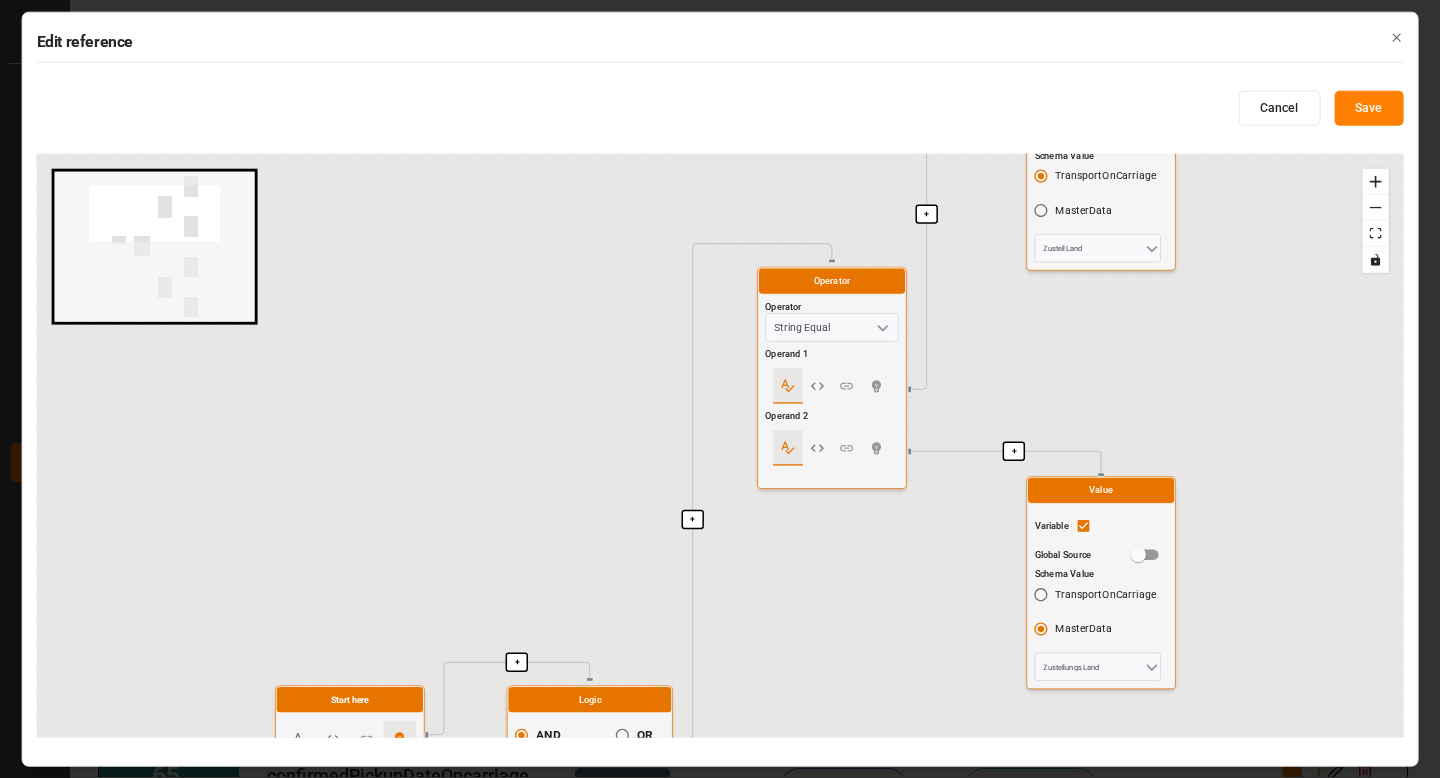 drag, startPoint x: 802, startPoint y: 495, endPoint x: 769, endPoint y: 137, distance: 359.51773 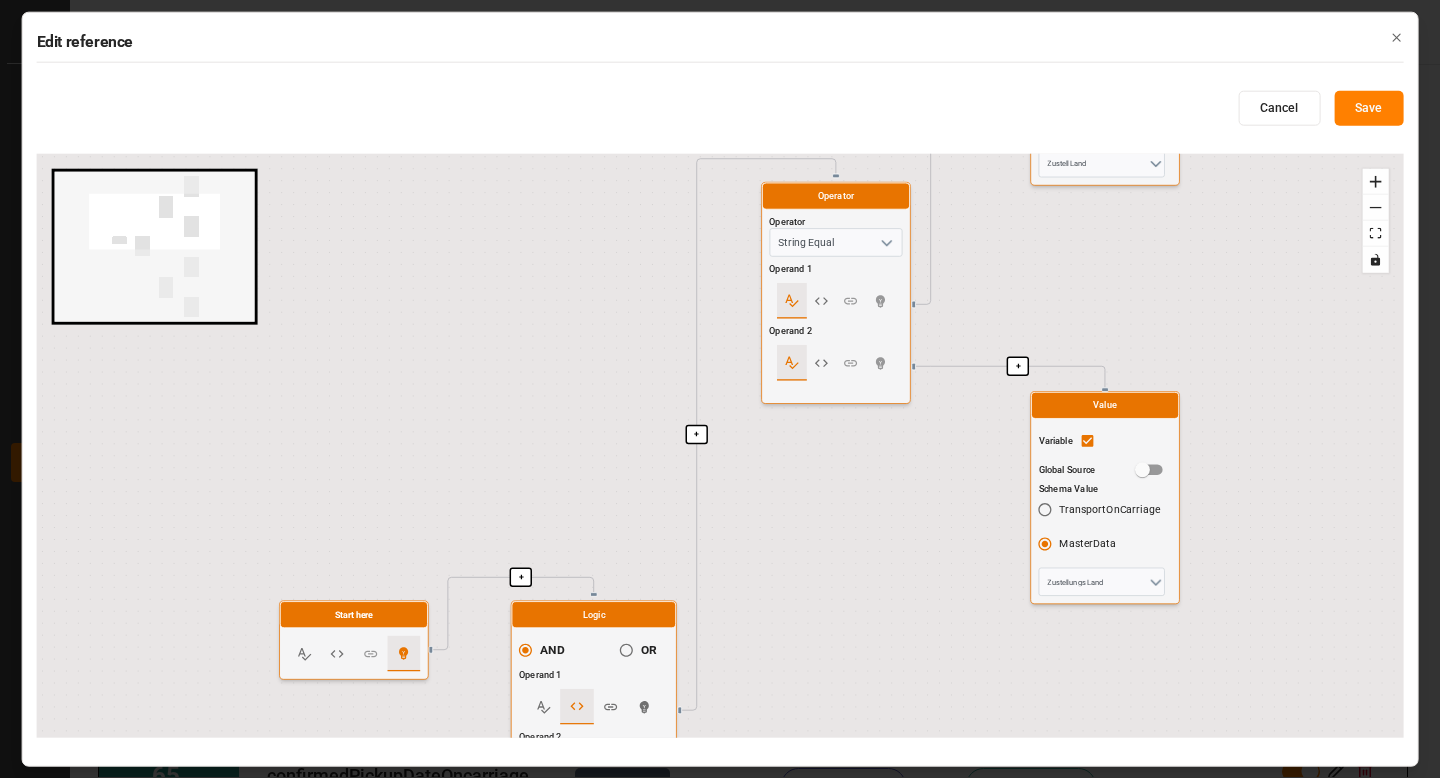 drag, startPoint x: 790, startPoint y: 622, endPoint x: 776, endPoint y: 572, distance: 51.92302 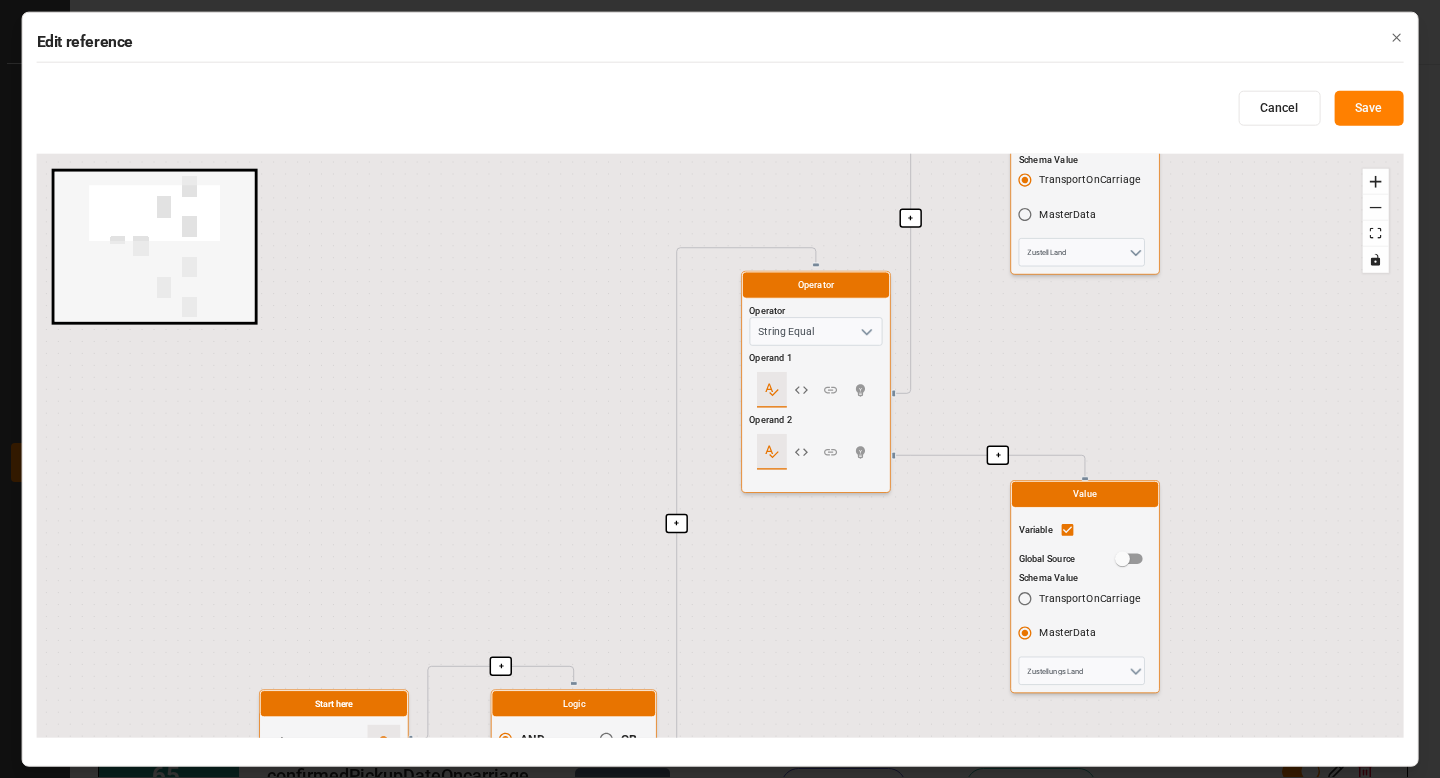 drag, startPoint x: 993, startPoint y: 310, endPoint x: 970, endPoint y: 405, distance: 97.74457 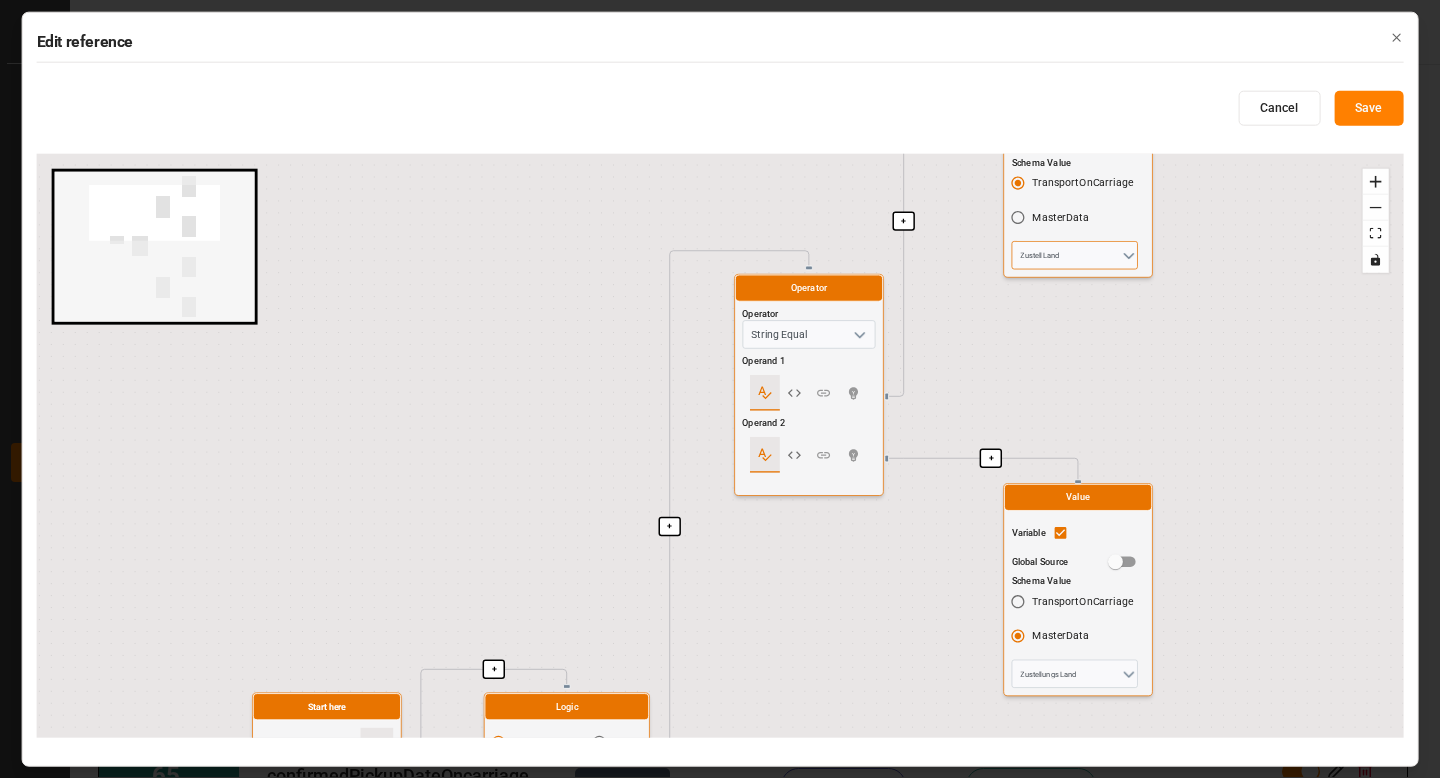 click on "Zustell Land" at bounding box center [1075, 255] 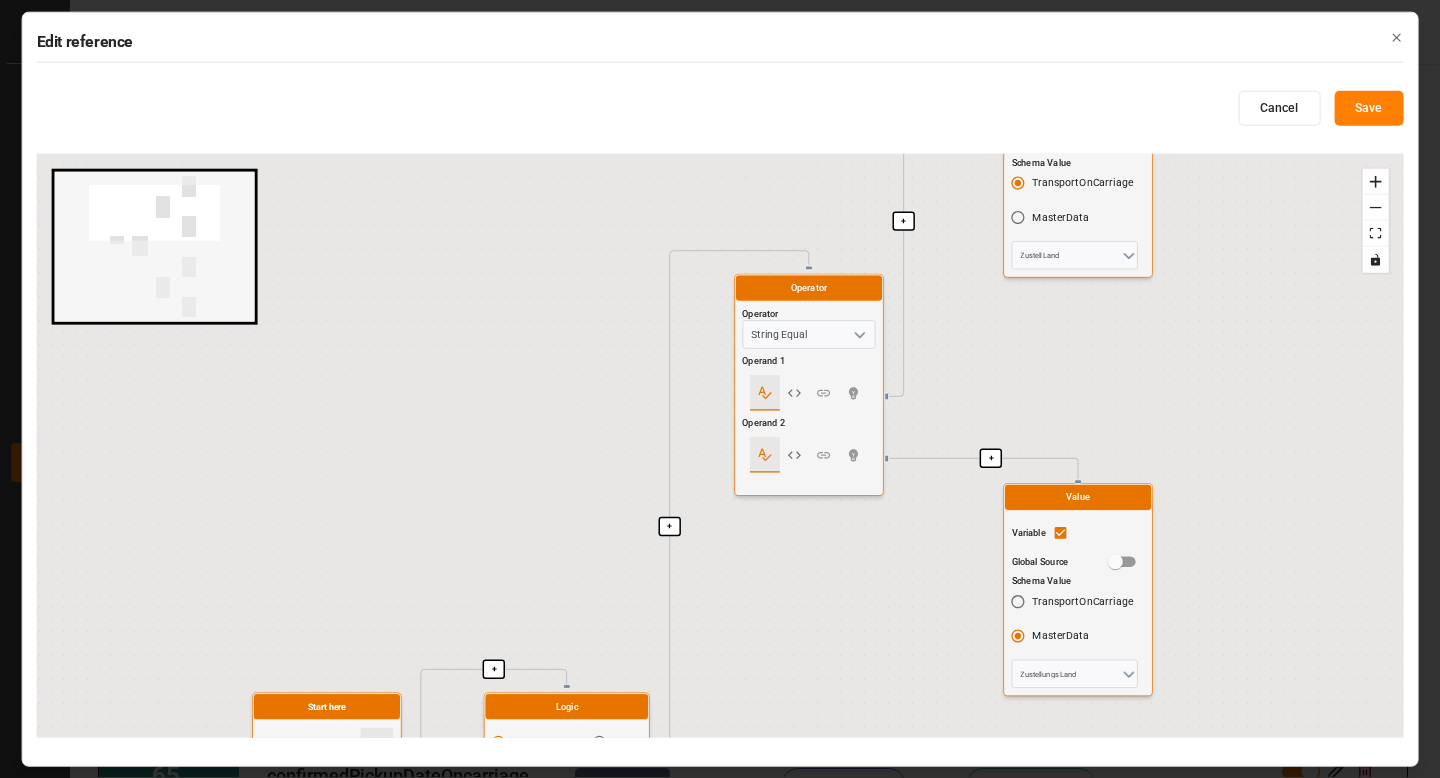 drag, startPoint x: 1002, startPoint y: 420, endPoint x: 888, endPoint y: 205, distance: 243.35365 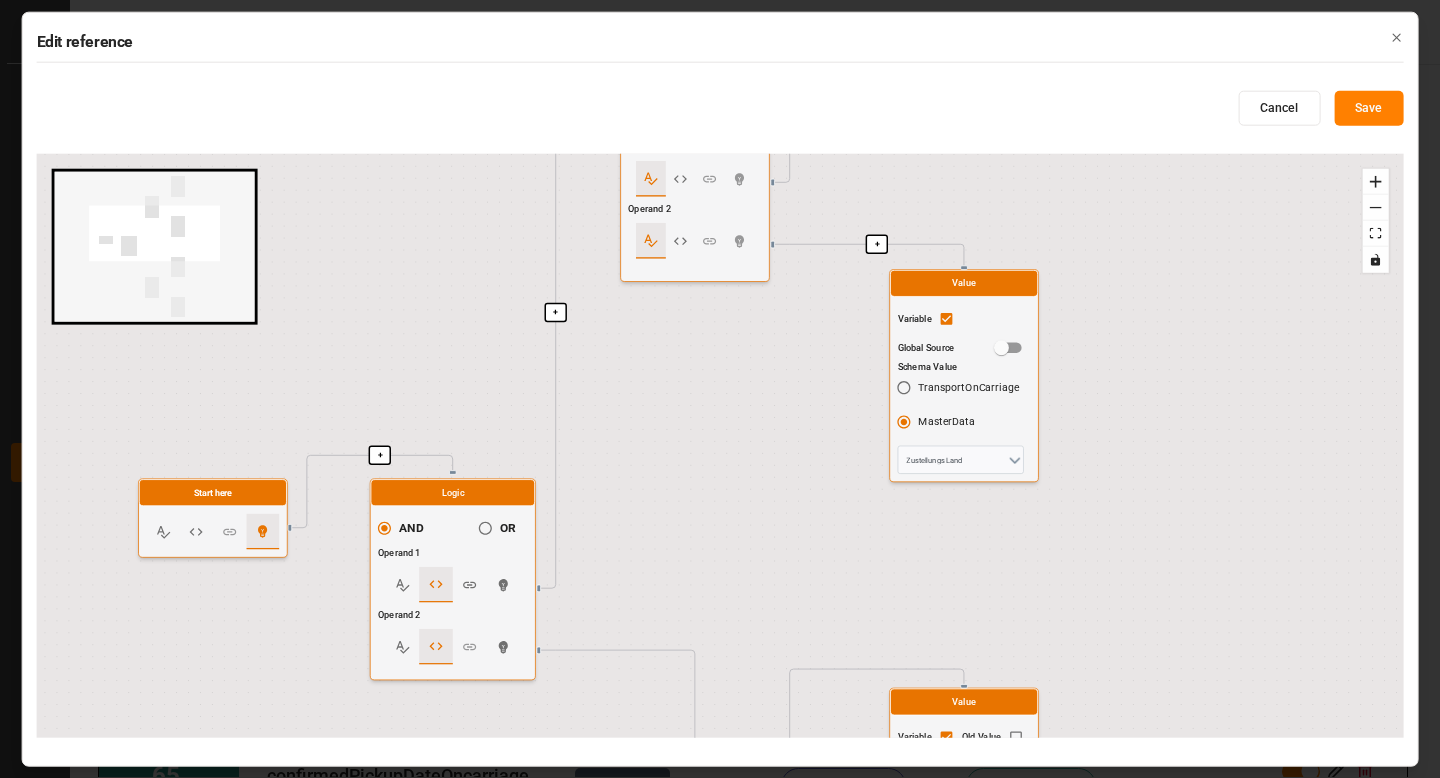 click on "Zustellungs Land" at bounding box center (963, 458) 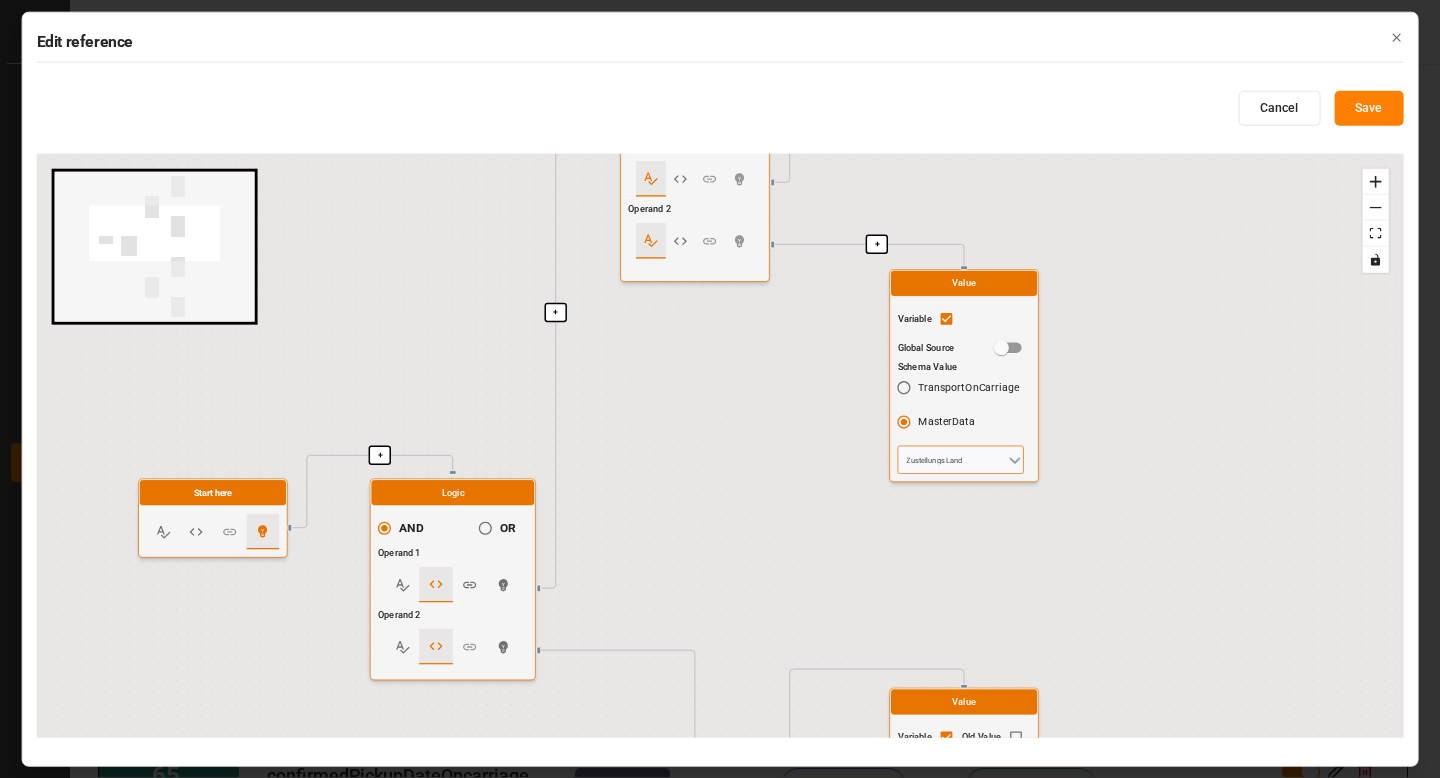 click on "Zustellungs Land" at bounding box center [961, 460] 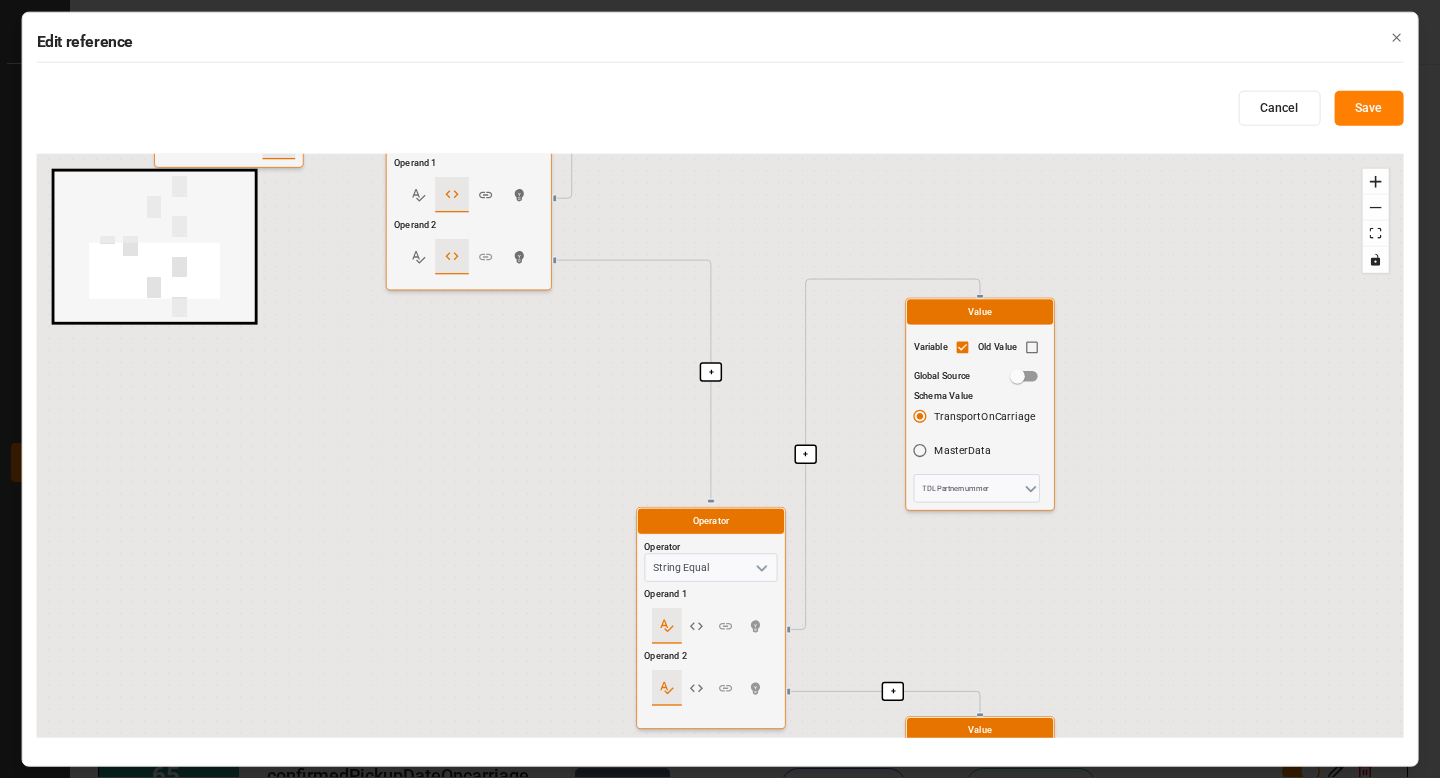 drag, startPoint x: 646, startPoint y: 523, endPoint x: 660, endPoint y: 131, distance: 392.2499 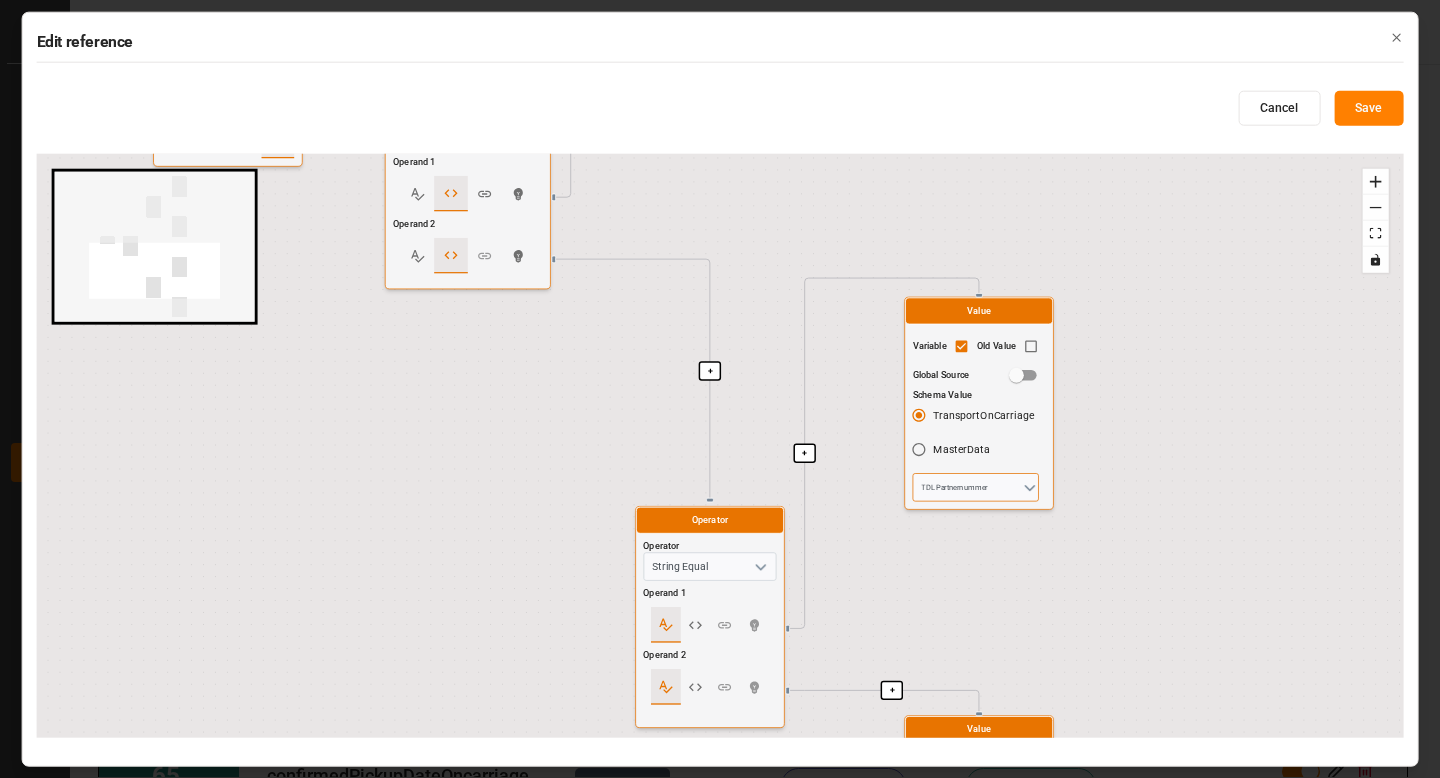 click on "TDL Partnernummer" at bounding box center (976, 487) 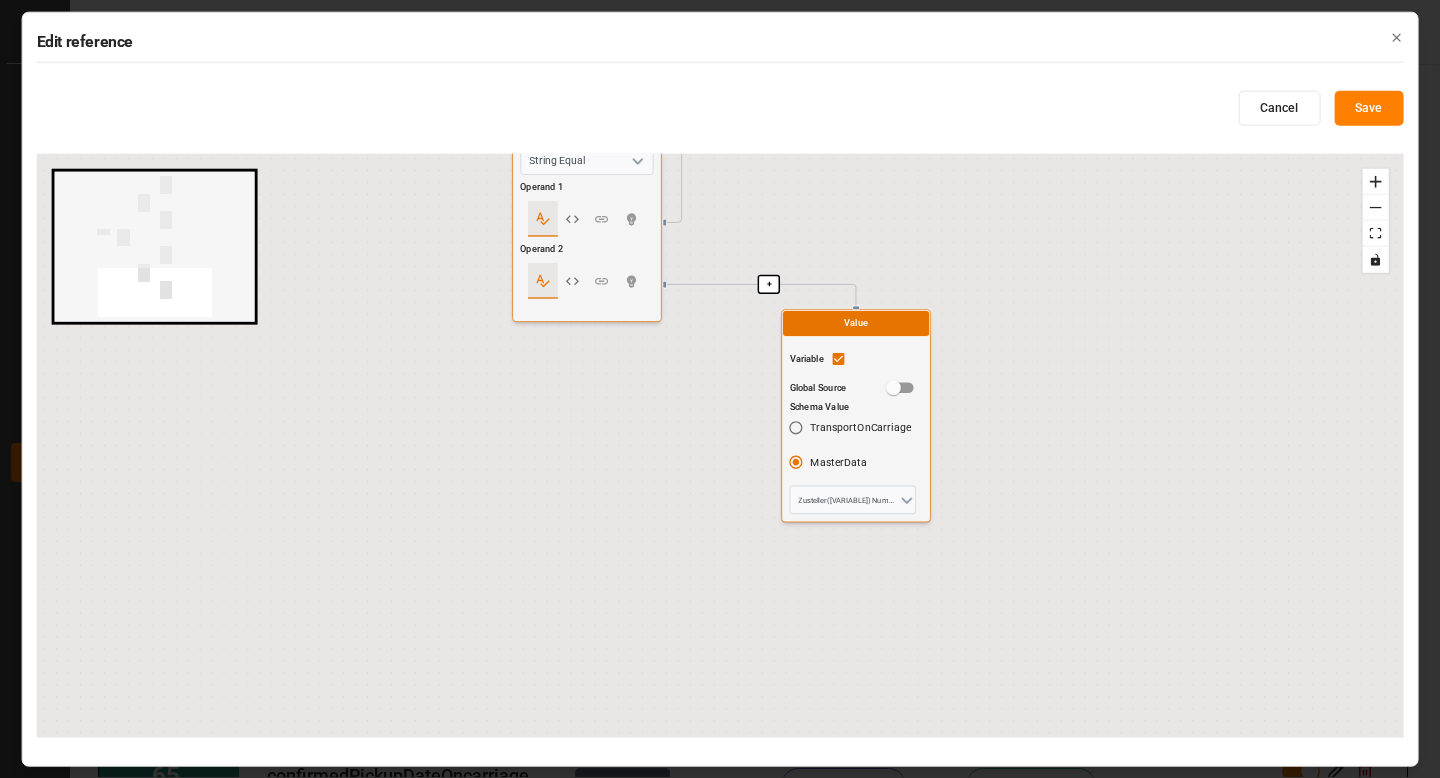 drag, startPoint x: 864, startPoint y: 608, endPoint x: 728, endPoint y: 186, distance: 443.37344 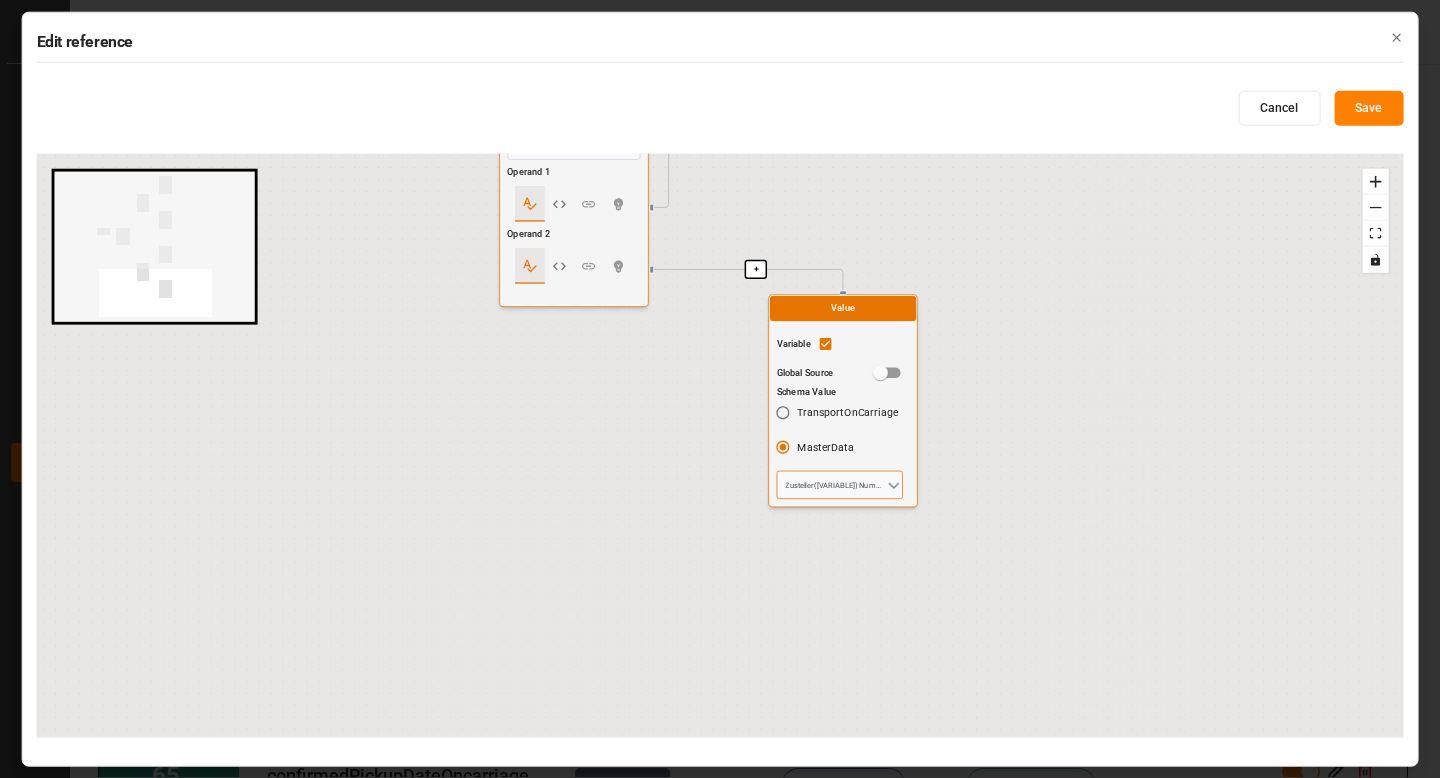 click on "Zusteller ([VARIABLE]) Nummer" at bounding box center (840, 485) 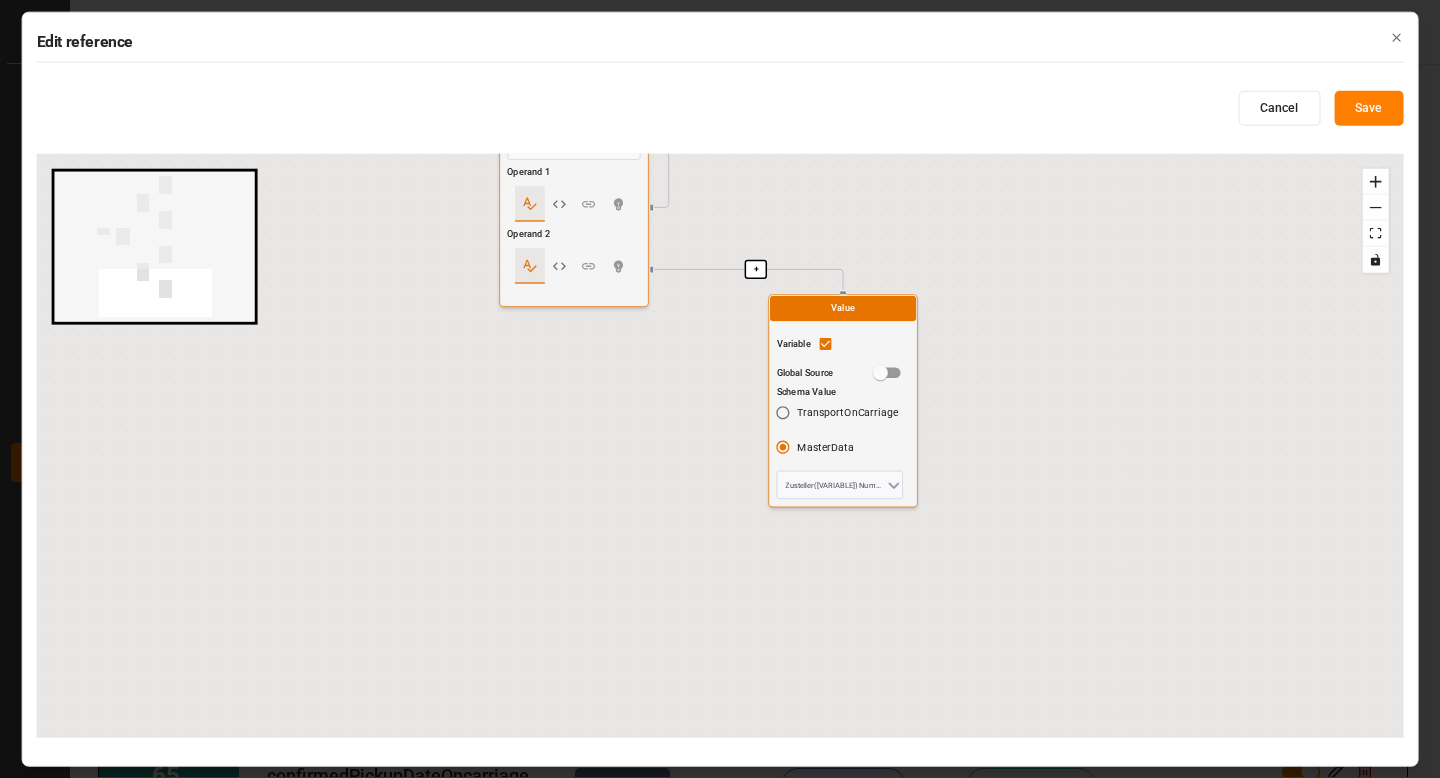 click 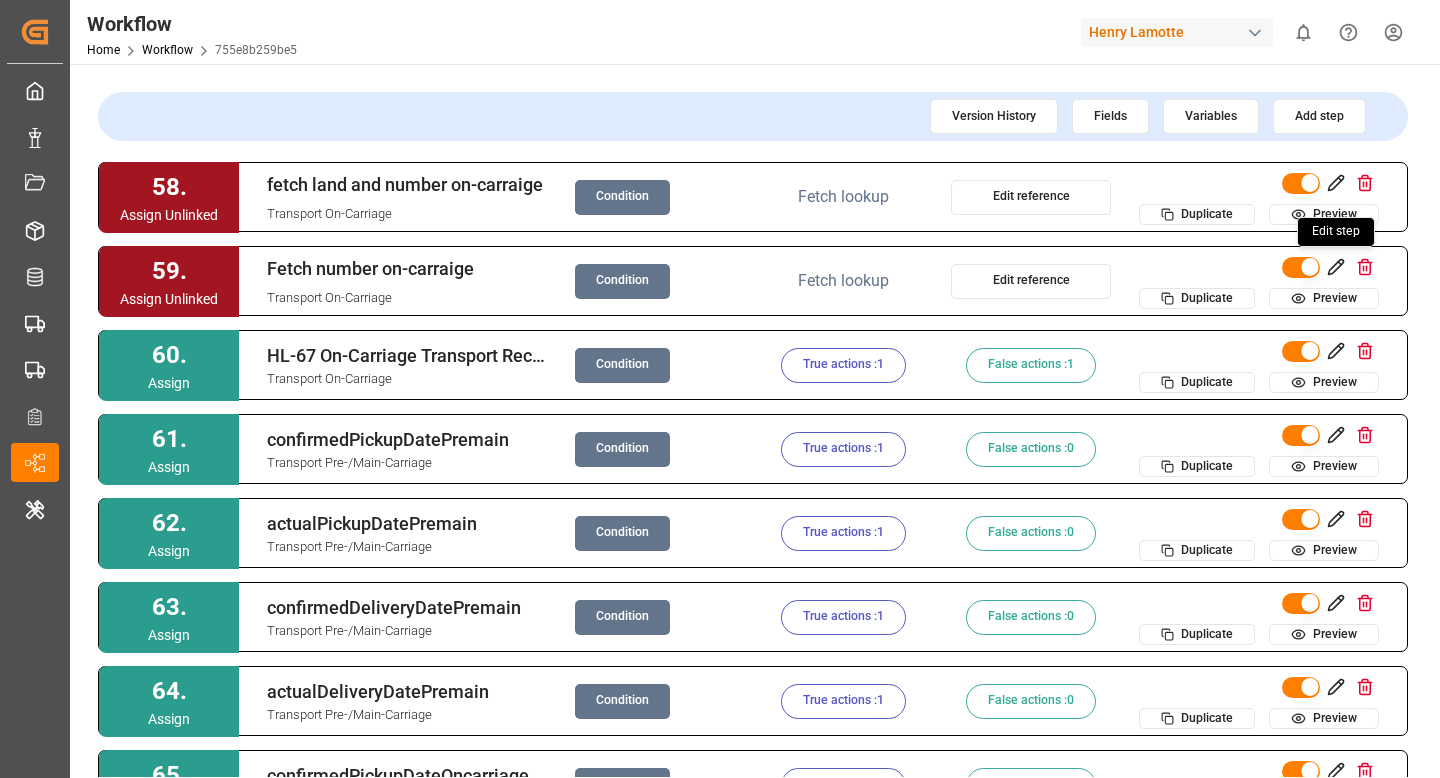 click at bounding box center (1336, 267) 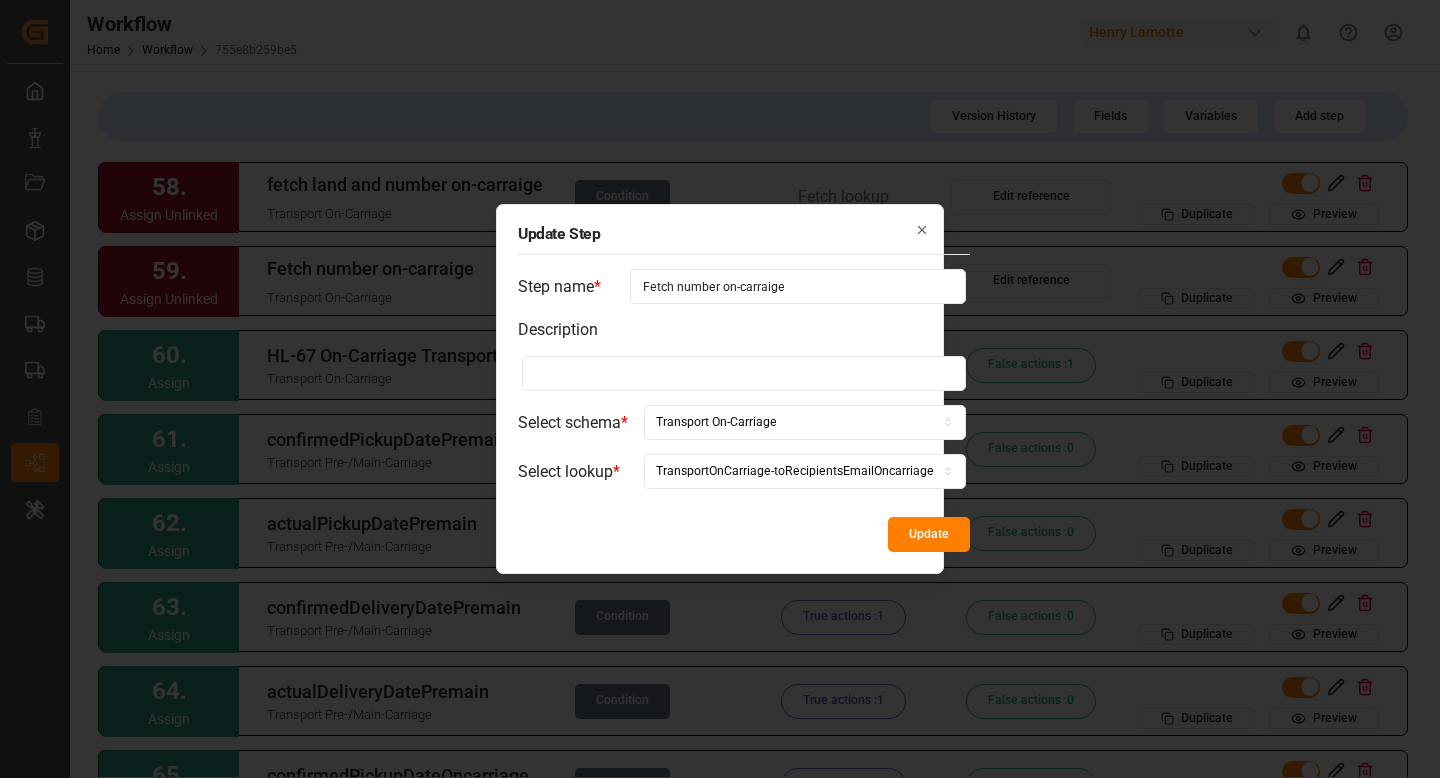 click on "Fetch number on-carraige" at bounding box center [798, 286] 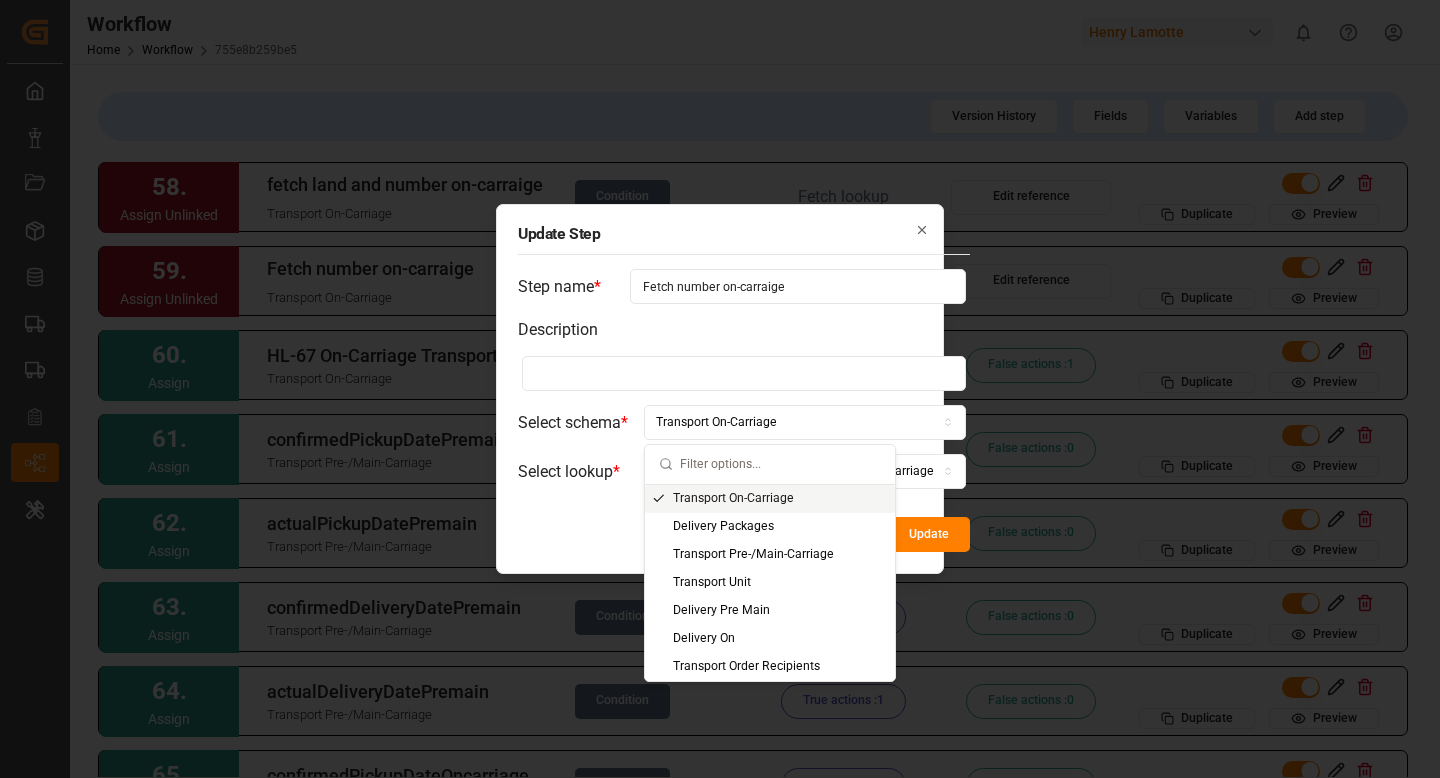 click on "Transport On-Carriage" at bounding box center [716, 423] 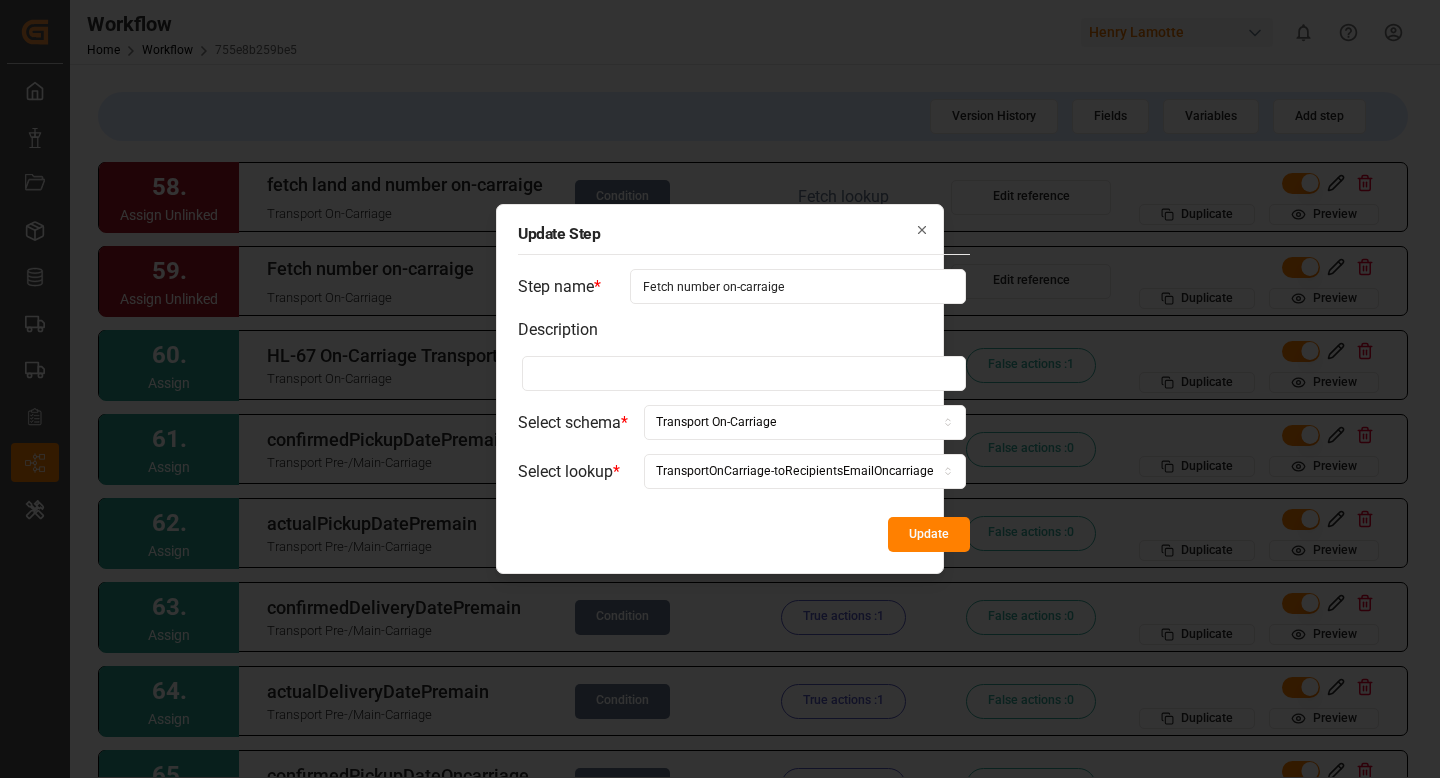 click 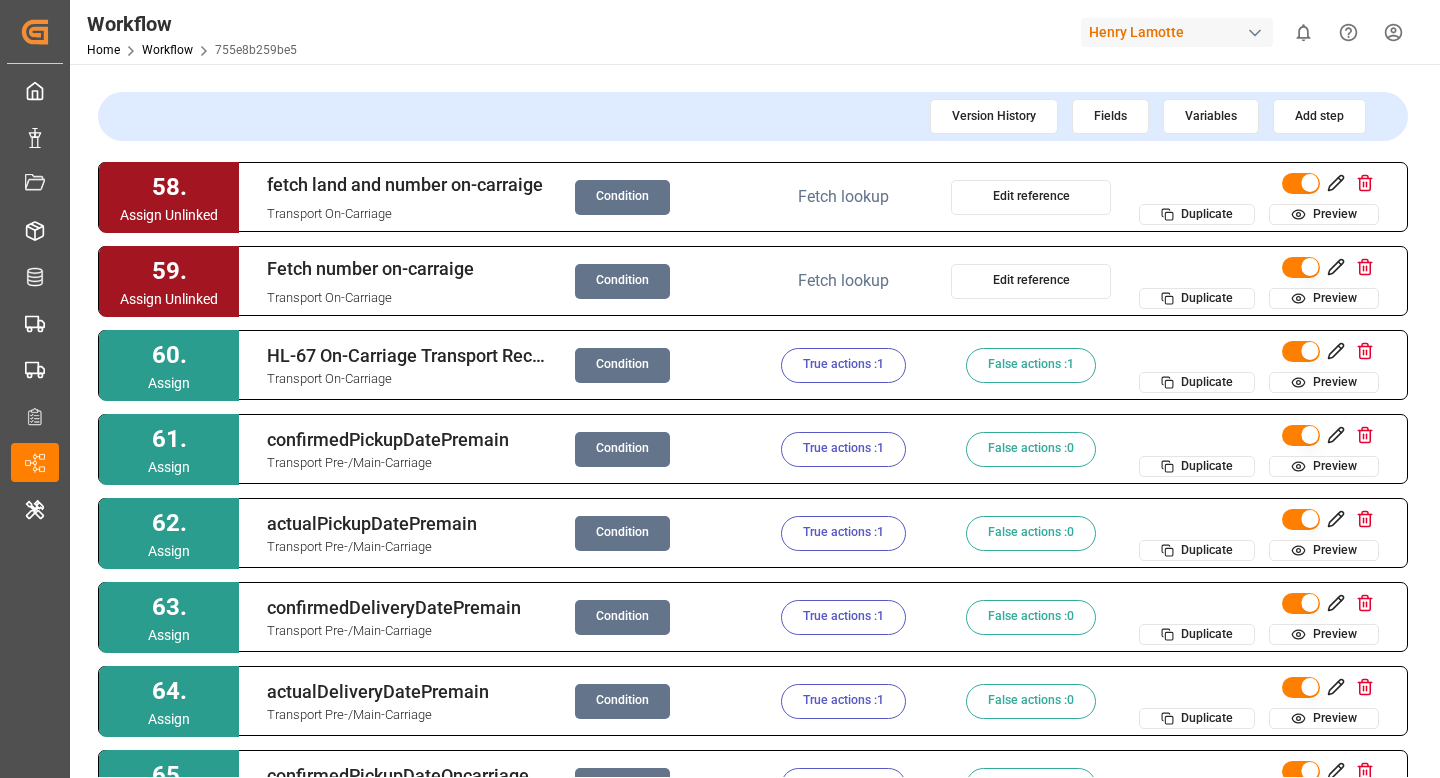 click on "Fetch number on-carraige Transport On-Carriage Condition Fetch lookup Edit reference Duplicate Preview" at bounding box center [823, 281] 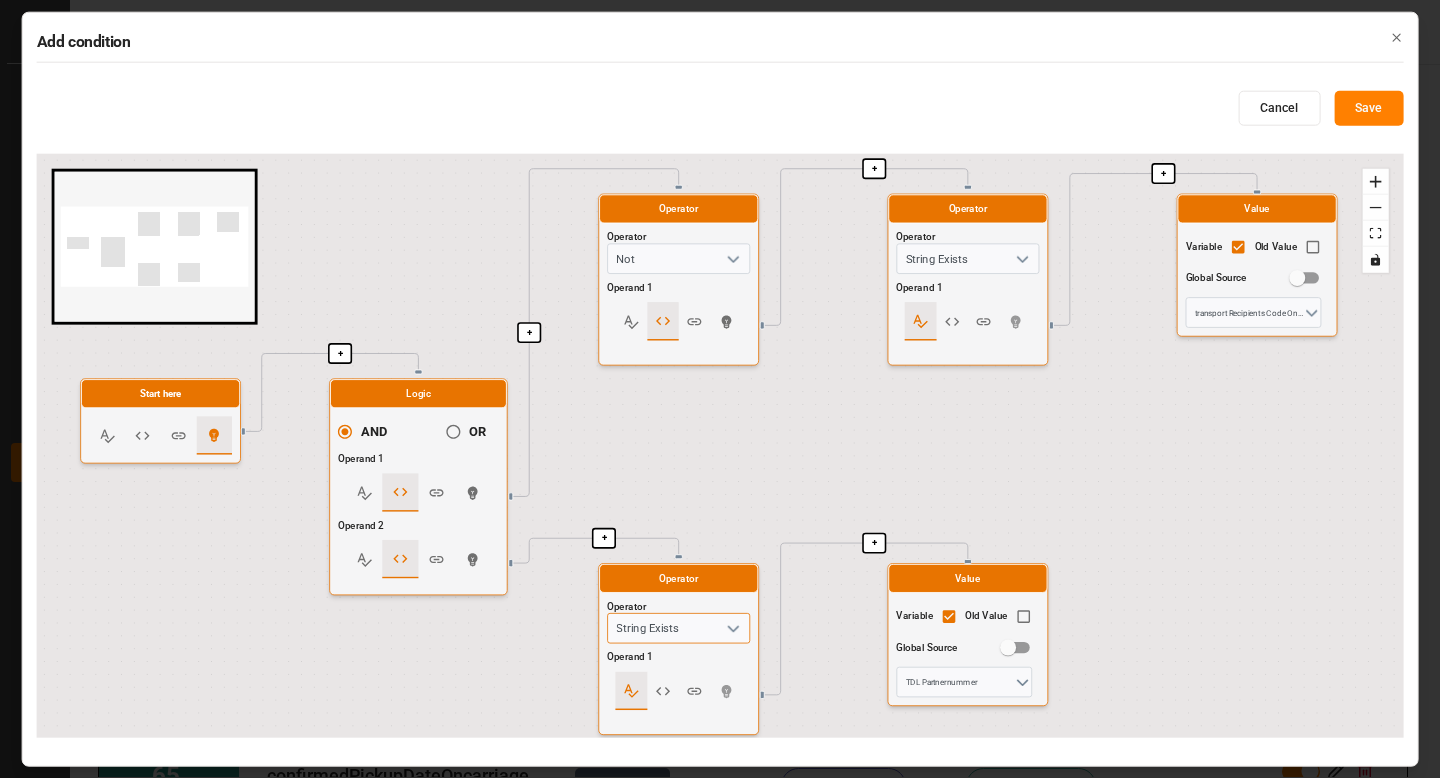 drag, startPoint x: 757, startPoint y: 609, endPoint x: 601, endPoint y: 422, distance: 243.52618 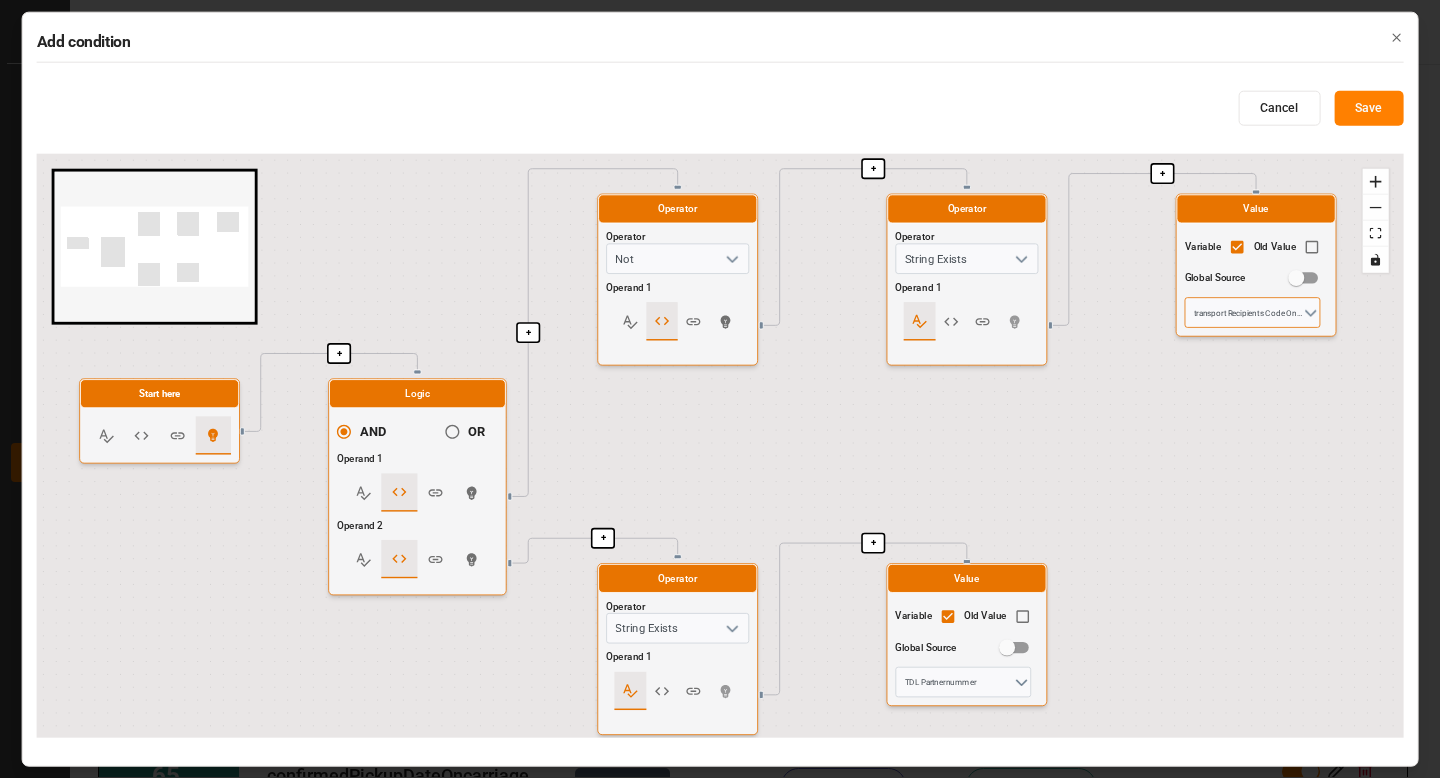 click on "transport Recipients Code On-carriage" at bounding box center (1253, 312) 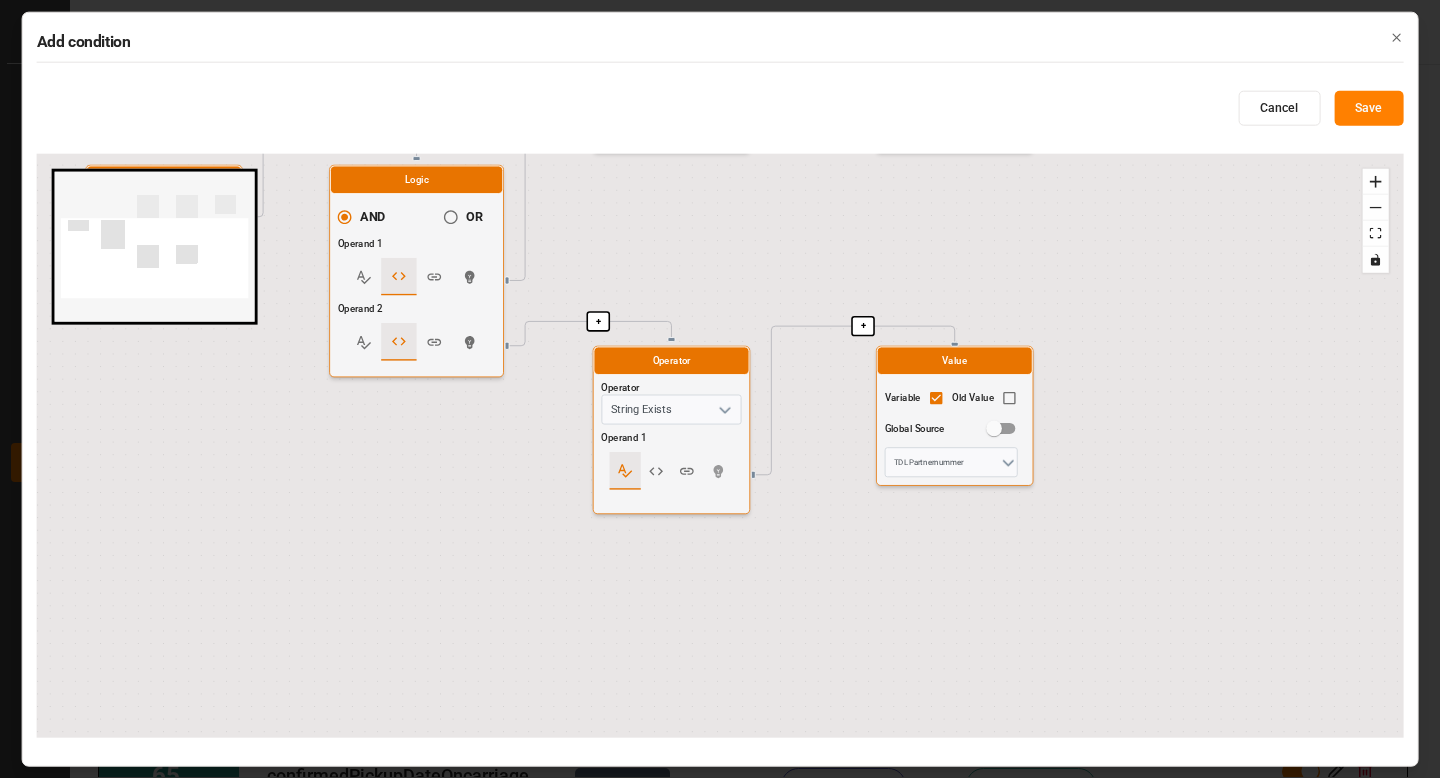 drag, startPoint x: 748, startPoint y: 440, endPoint x: 732, endPoint y: 202, distance: 238.53722 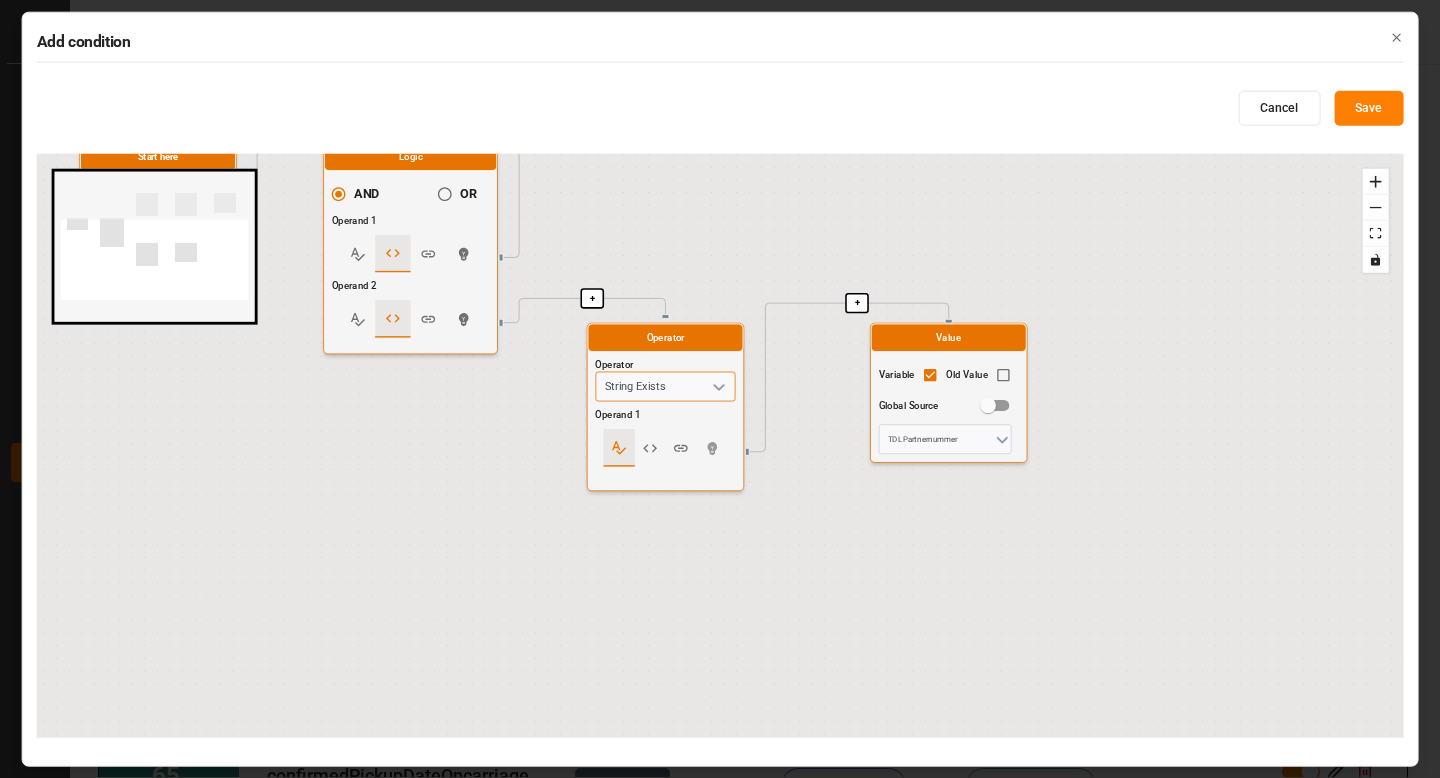 click on "String Exists" at bounding box center [665, 387] 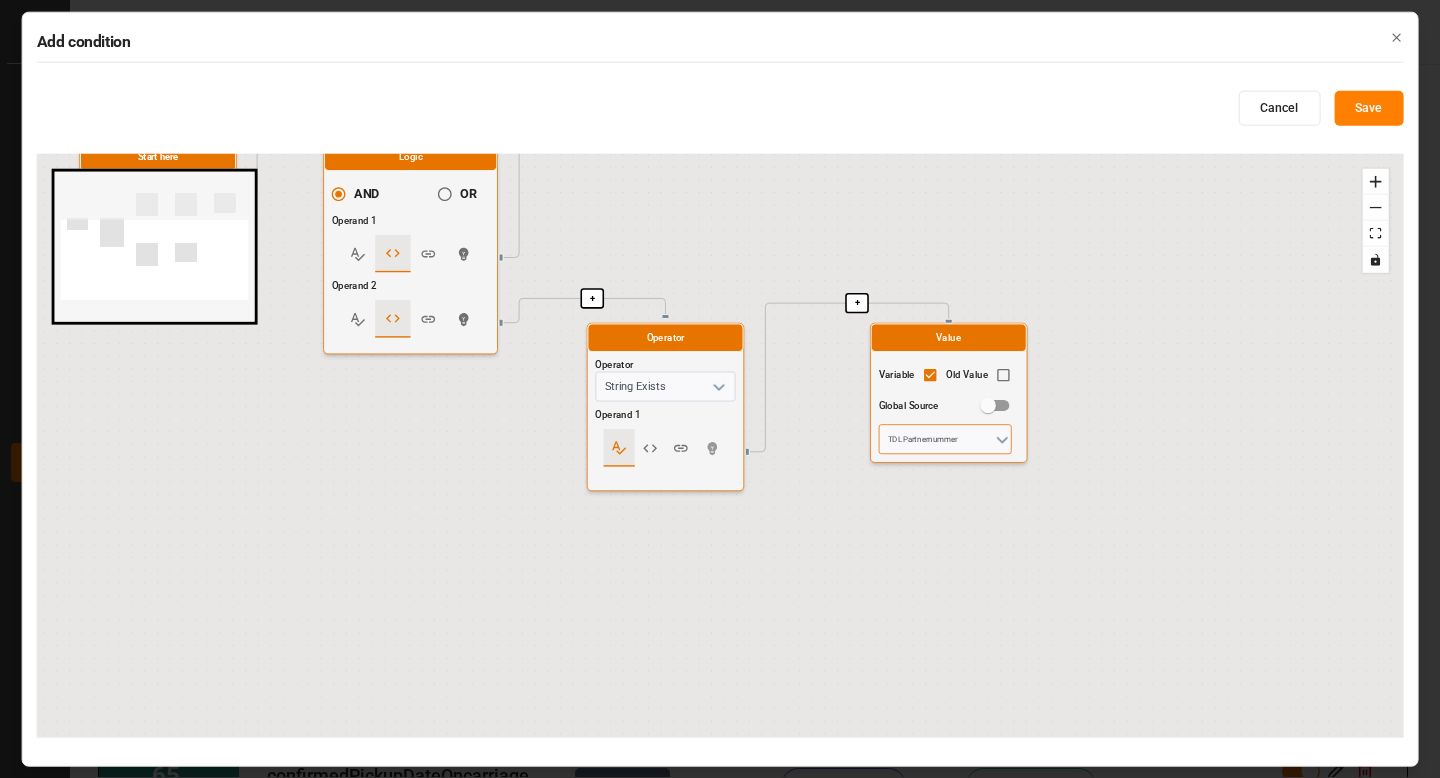 click on "TDL Partnernummer" at bounding box center (945, 439) 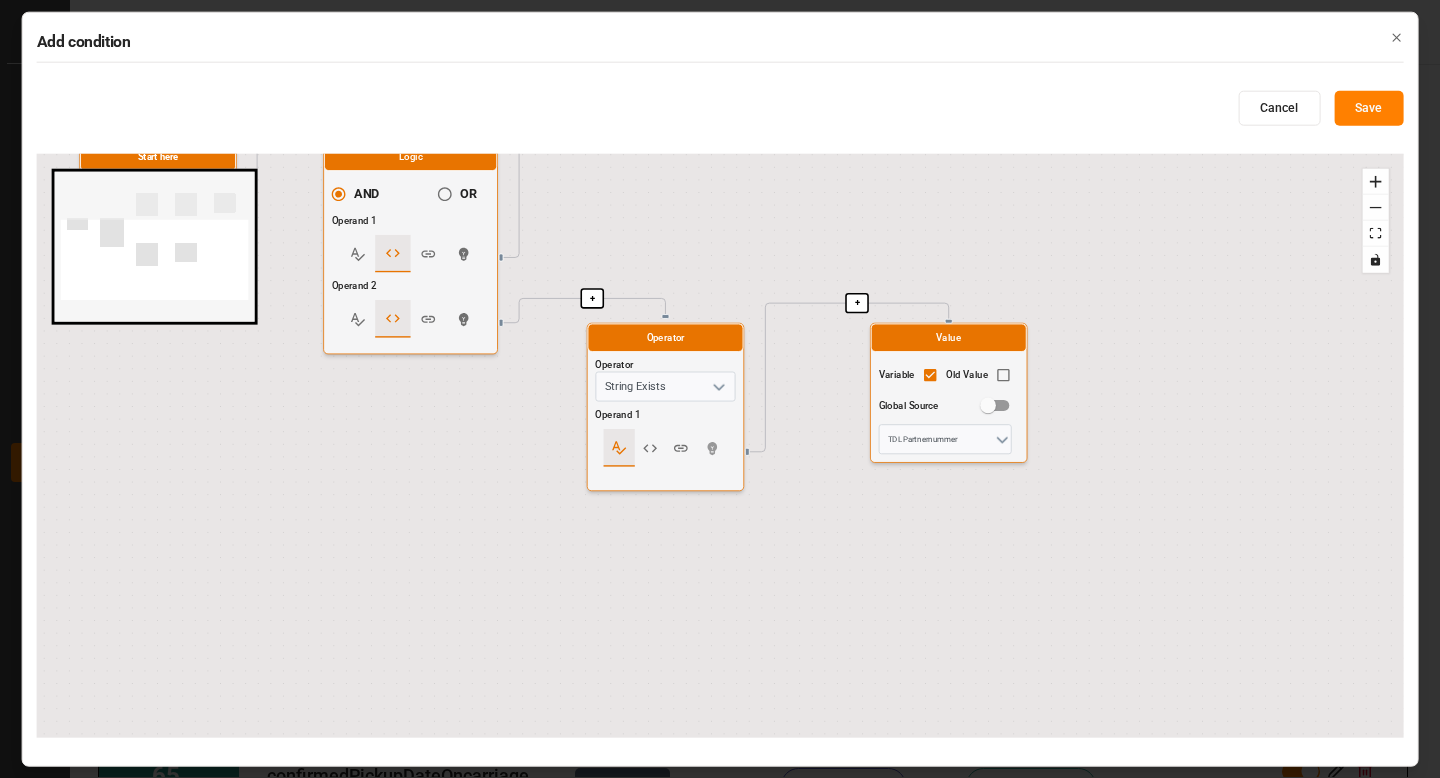 click 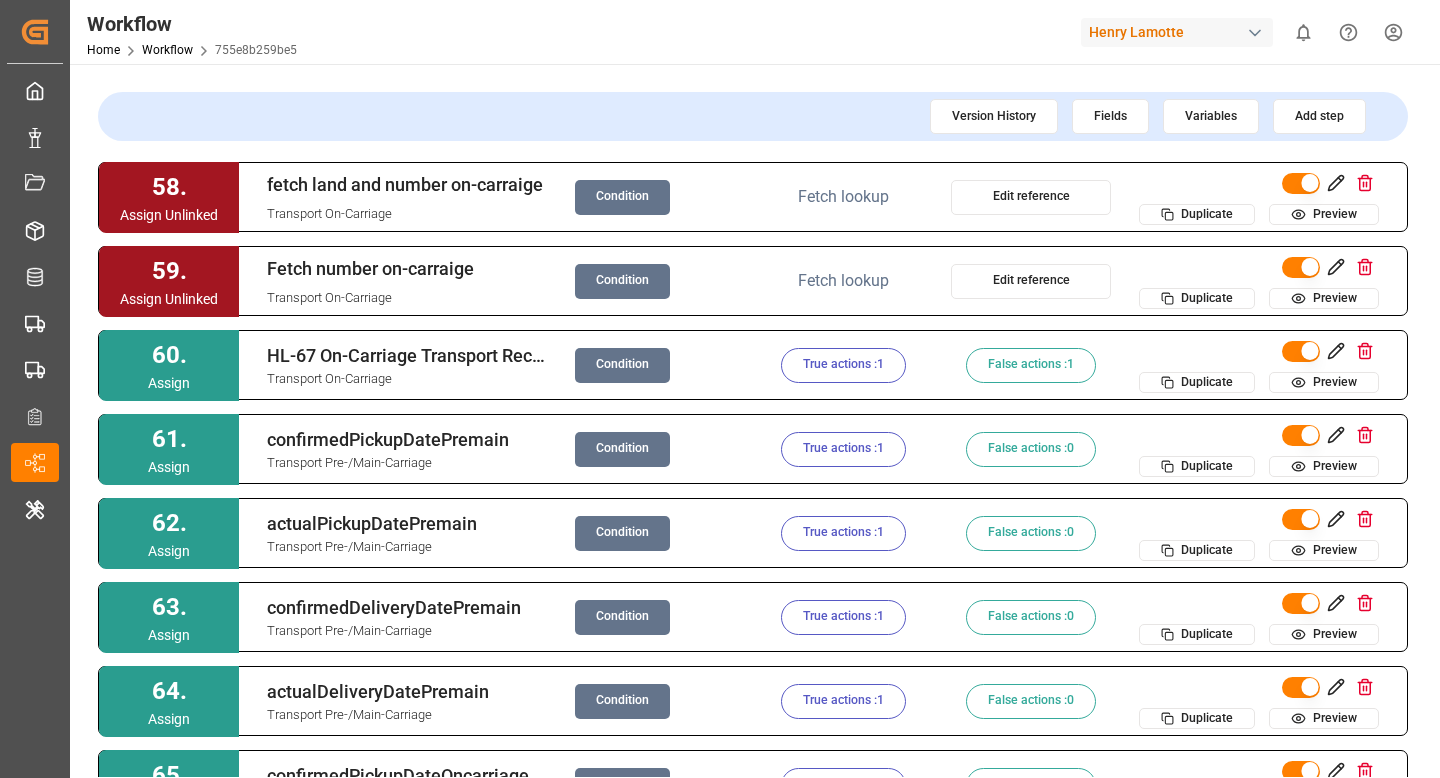 click on "Edit reference" at bounding box center [1031, 281] 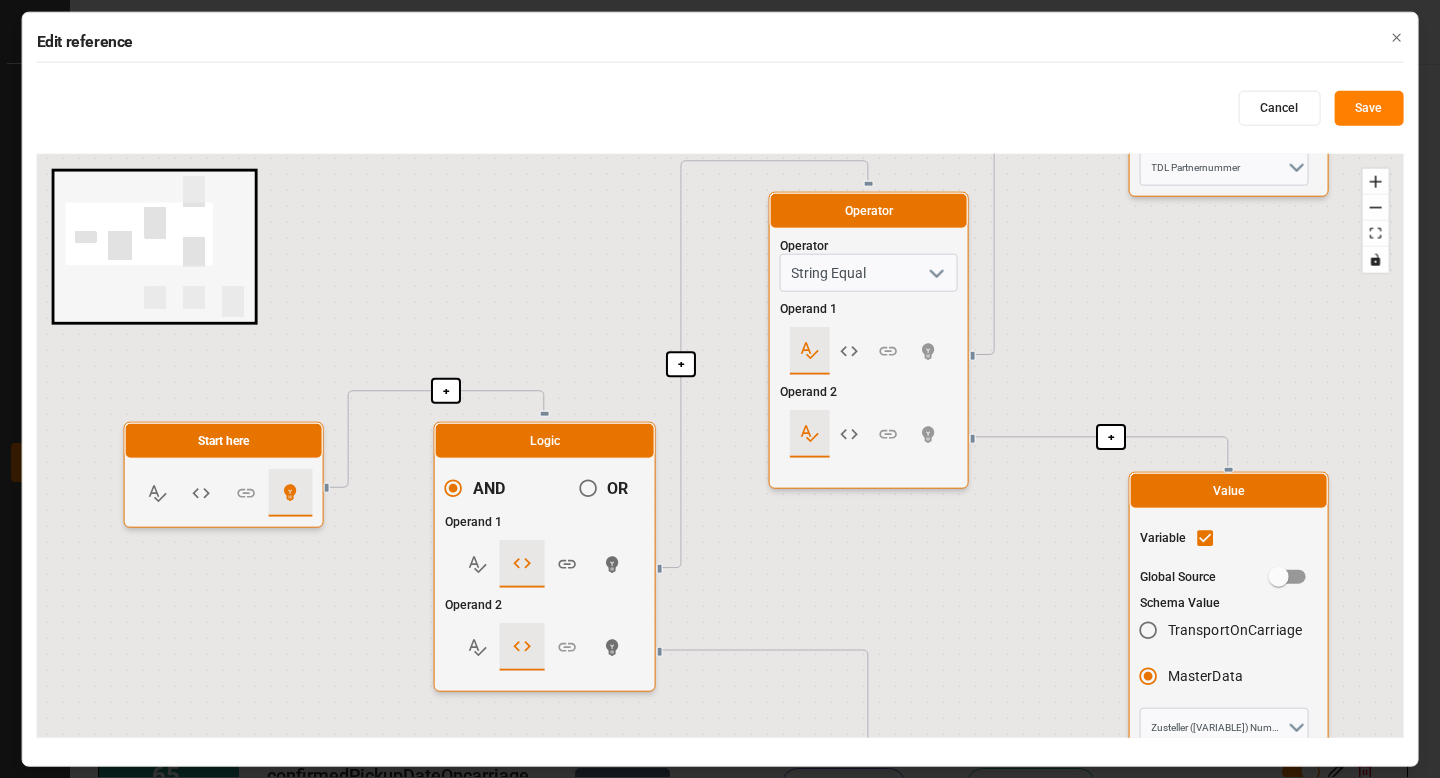 drag, startPoint x: 813, startPoint y: 521, endPoint x: 776, endPoint y: -30, distance: 552.2409 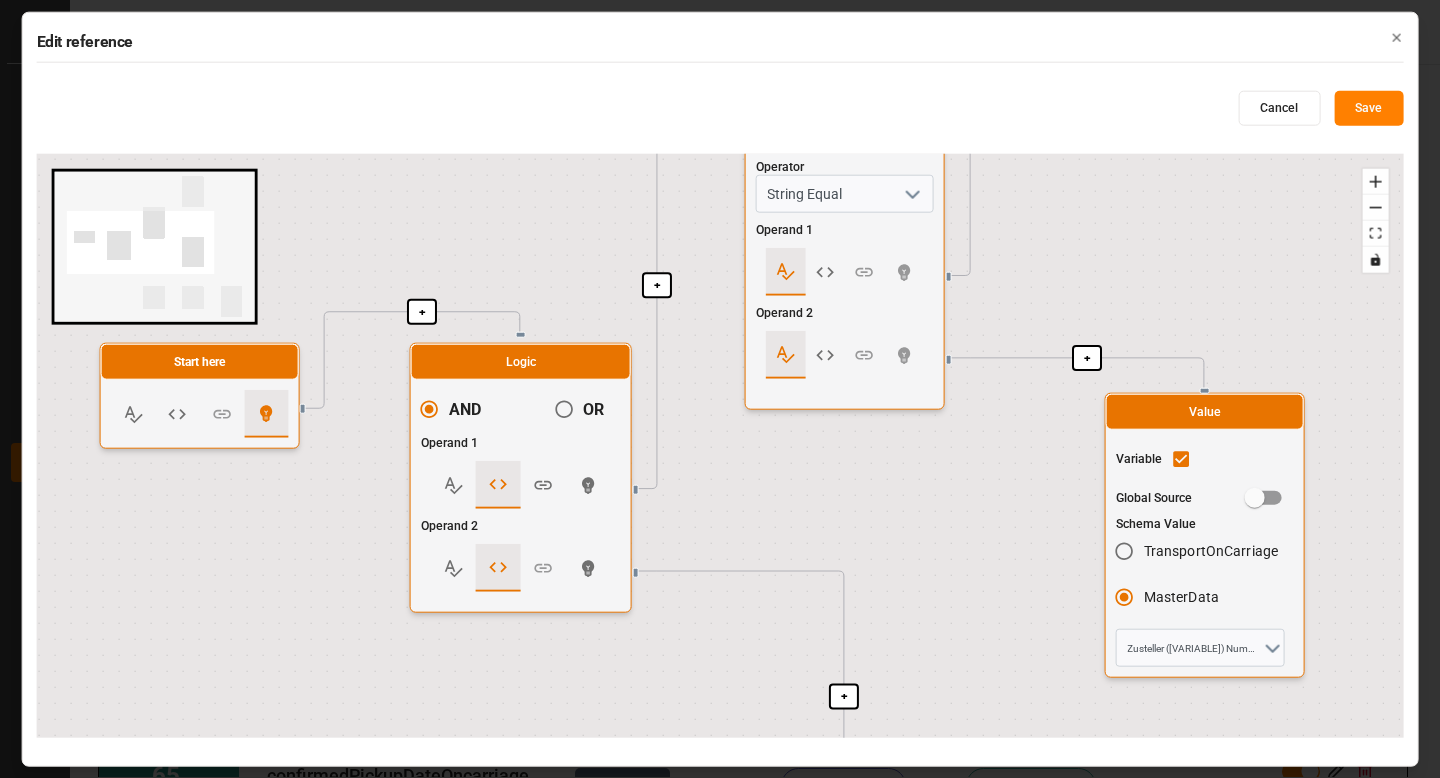 drag, startPoint x: 1029, startPoint y: 289, endPoint x: 810, endPoint y: 720, distance: 483.44803 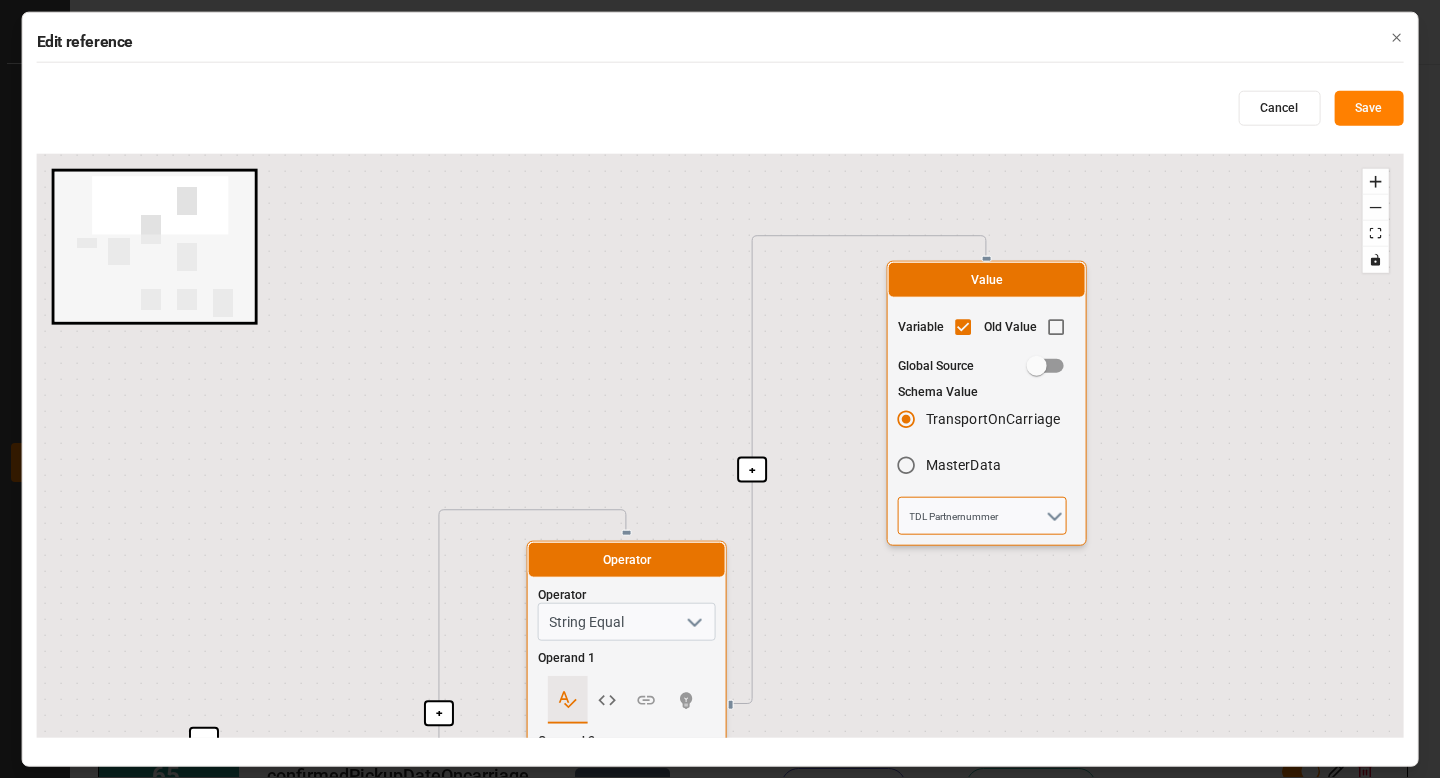 click on "TDL Partnernummer" at bounding box center (982, 516) 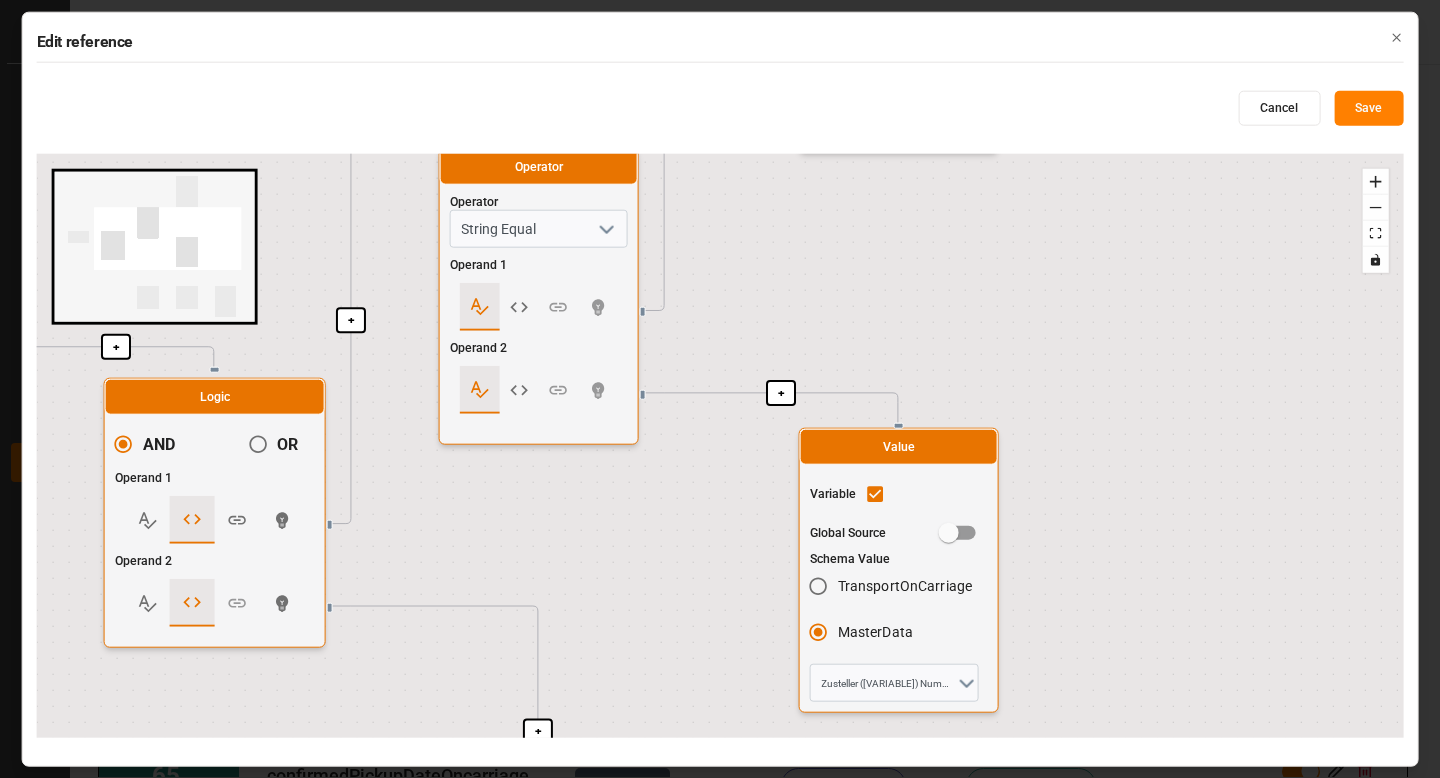 drag, startPoint x: 831, startPoint y: 500, endPoint x: 696, endPoint y: -57, distance: 573.1265 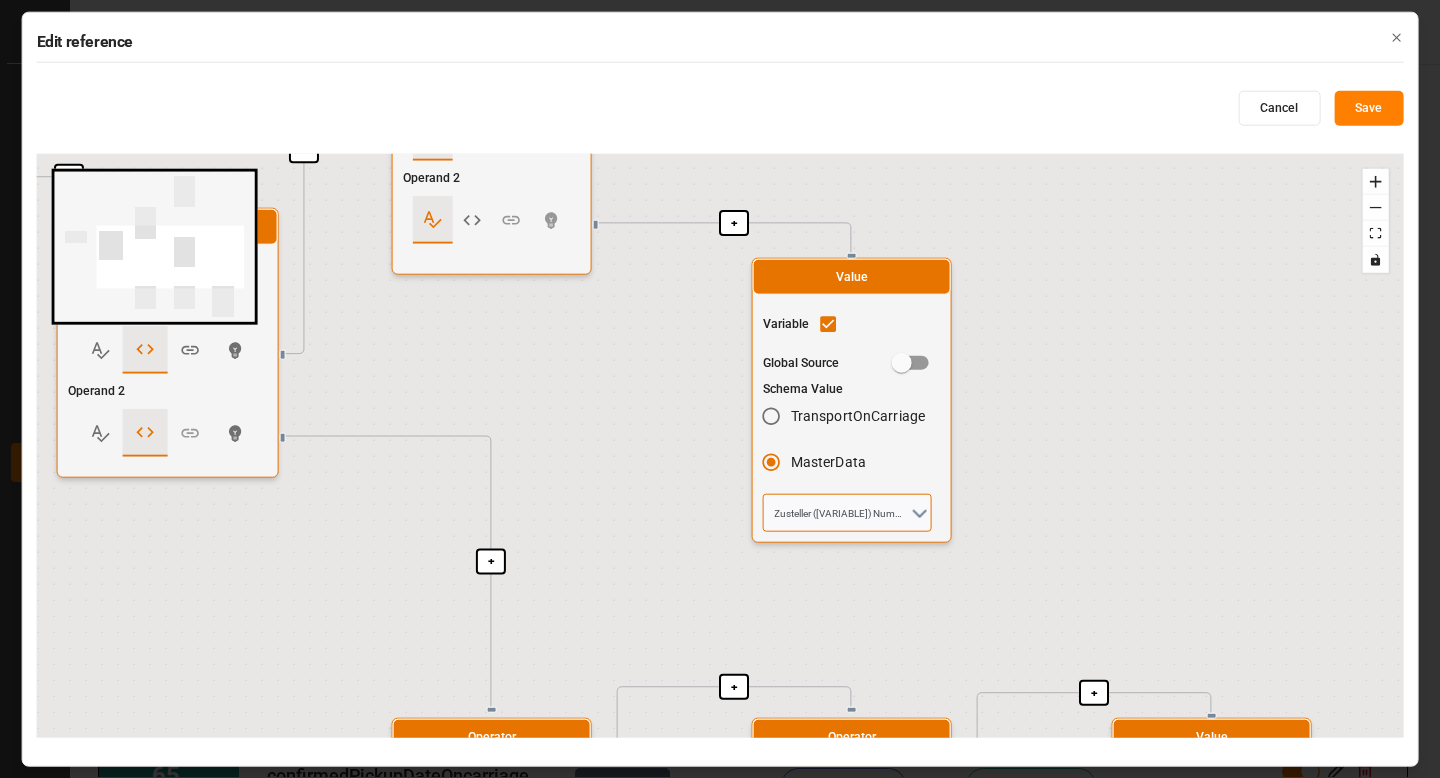 click on "Zusteller ([VARIABLE]) Nummer" at bounding box center (847, 513) 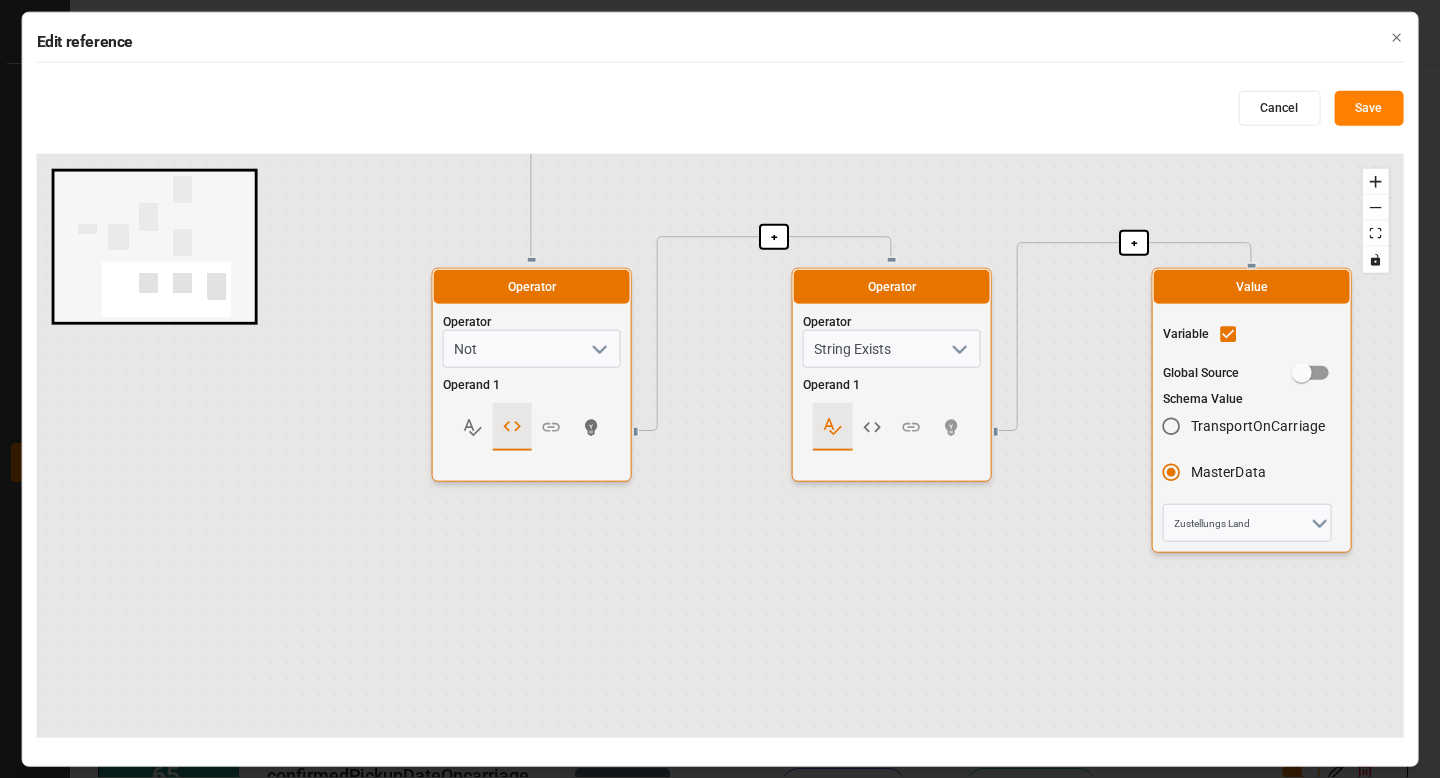 drag, startPoint x: 348, startPoint y: 591, endPoint x: 385, endPoint y: 139, distance: 453.51184 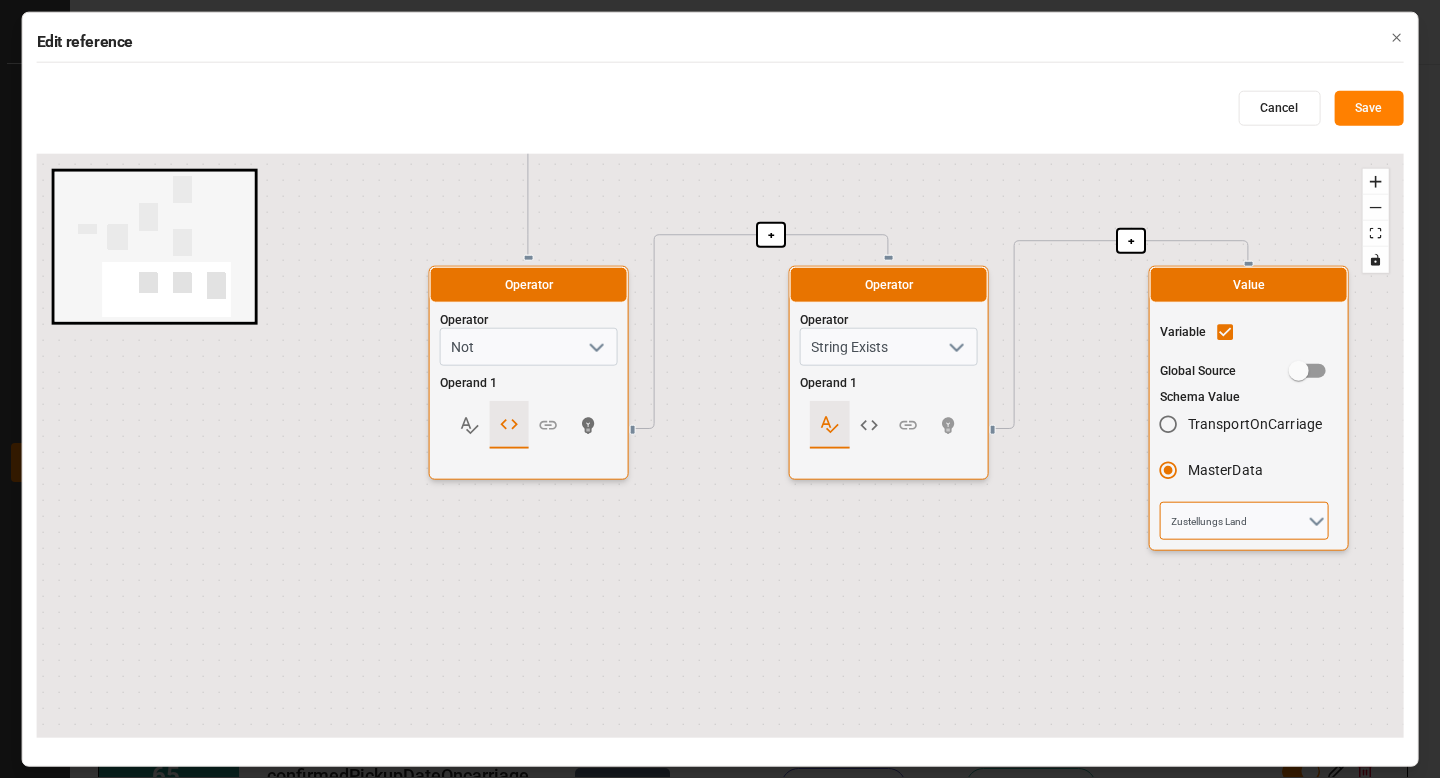 click on "Zustellungs Land" at bounding box center (1244, 521) 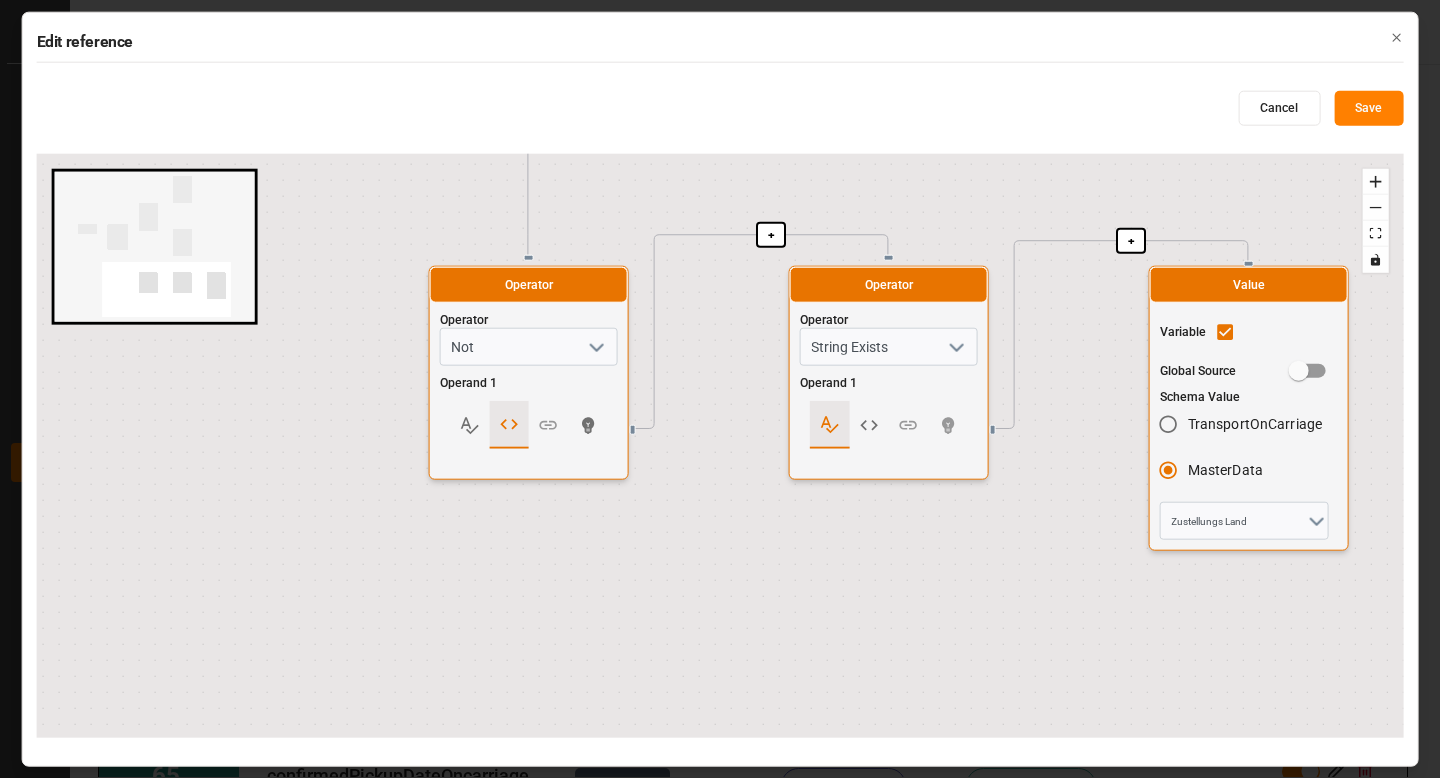 click 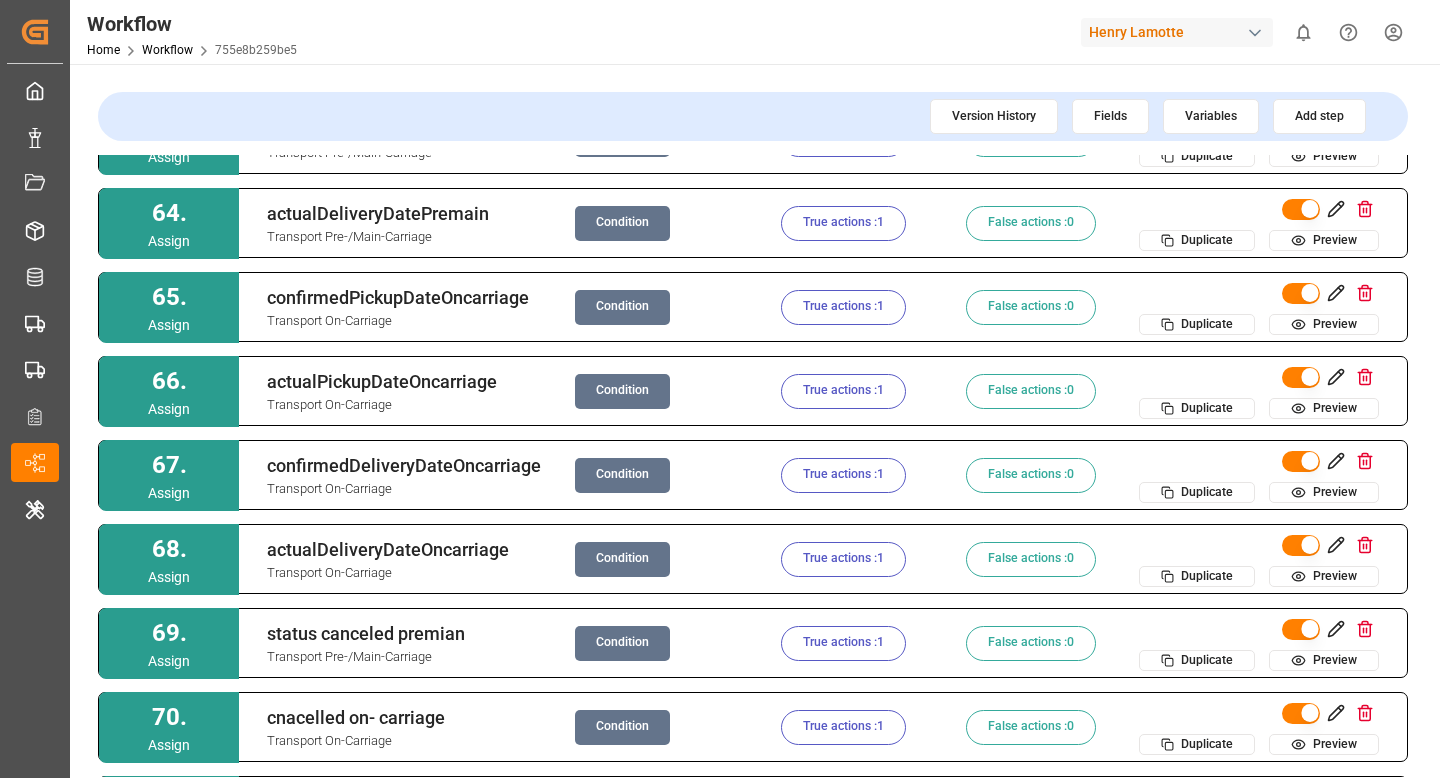 scroll, scrollTop: 5341, scrollLeft: 0, axis: vertical 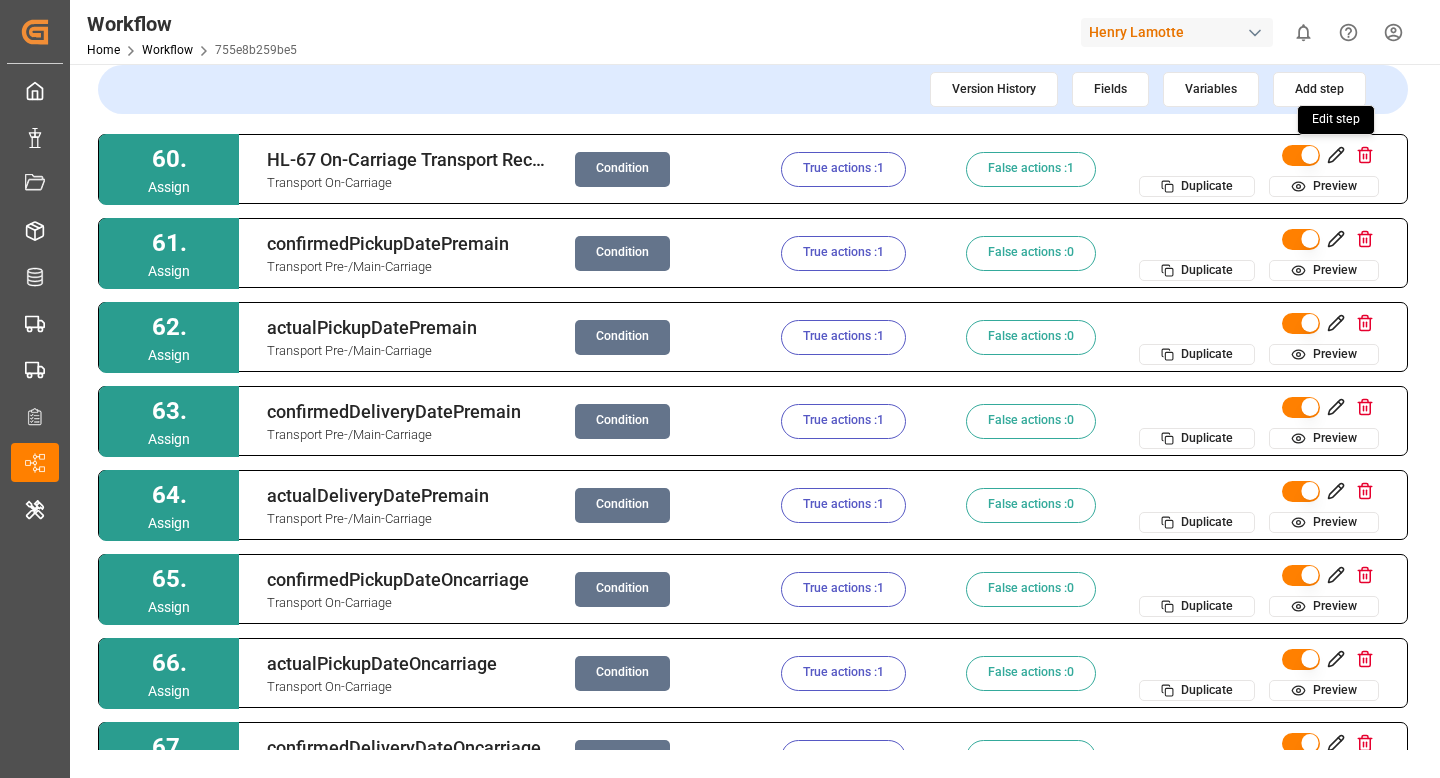 click 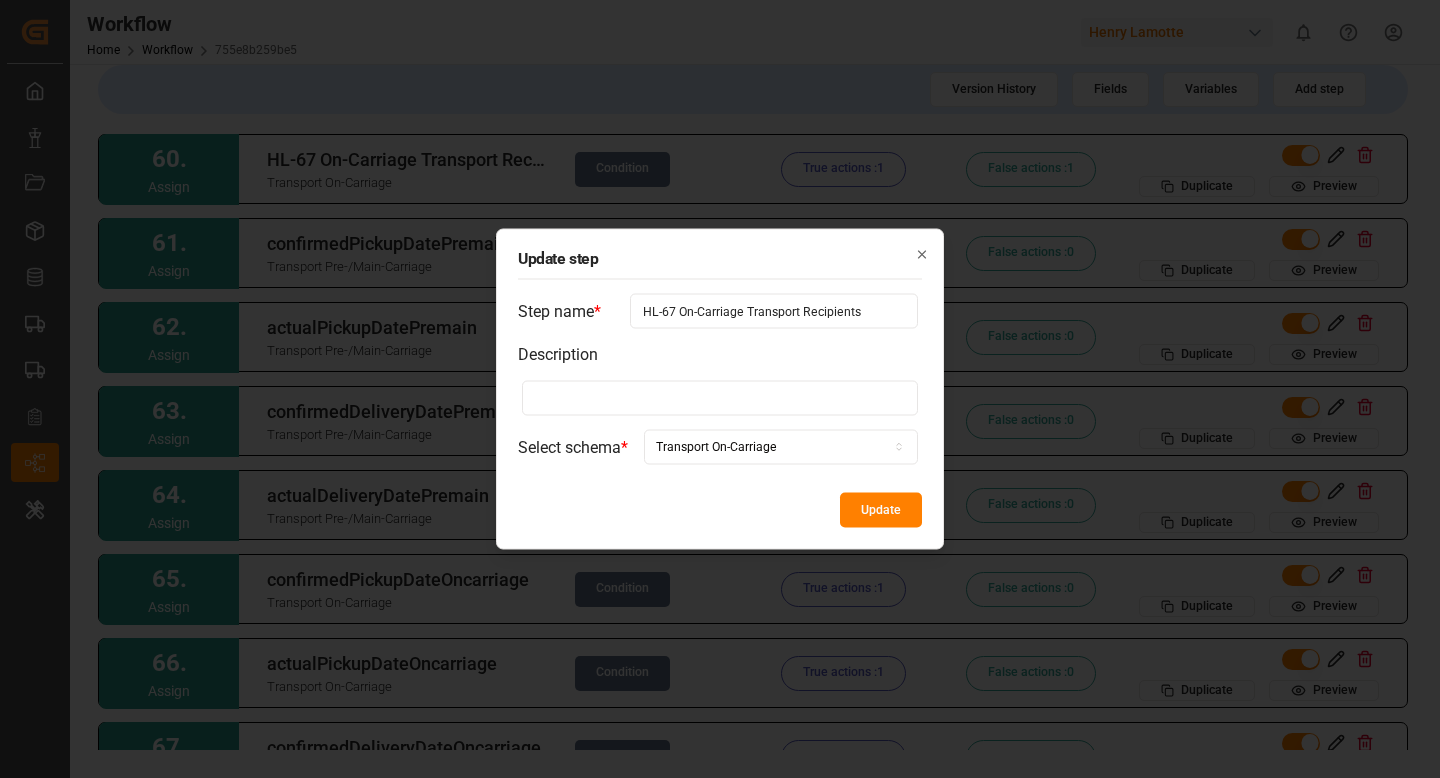 click on "Update step Step name * HL-67 On-Carriage Transport Recipients Description Select schema * Transport On-Carriage Update Close" at bounding box center [720, 389] 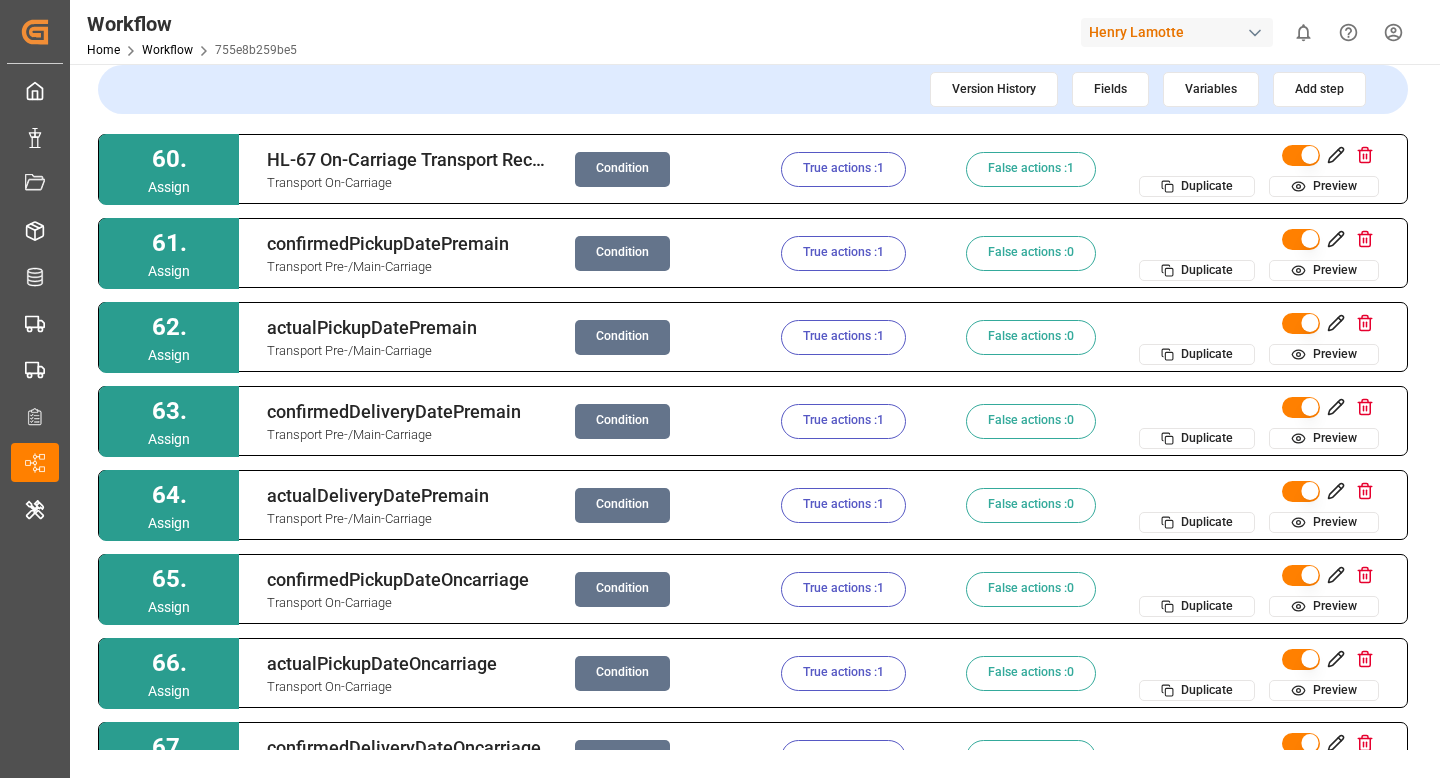 click on "Condition" at bounding box center (622, 169) 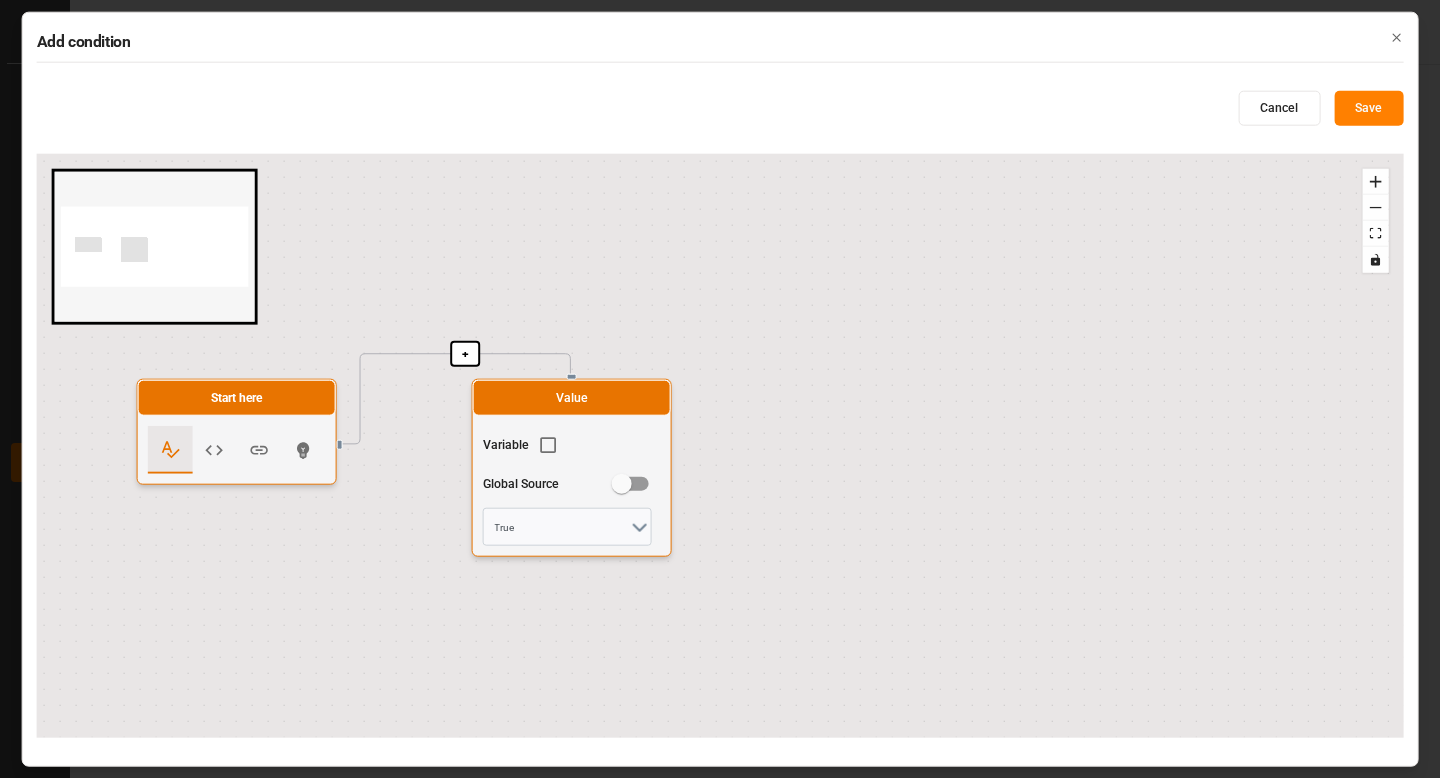 click 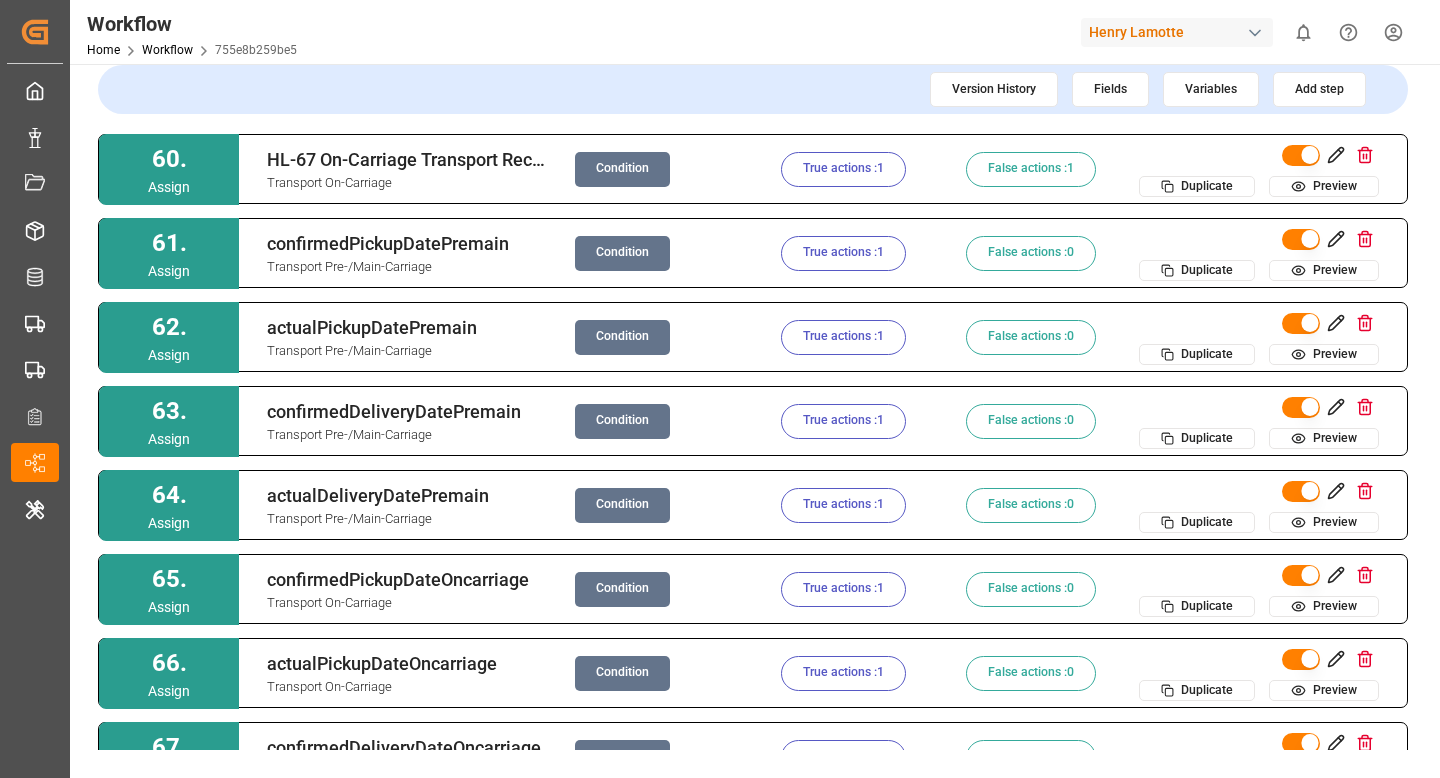 click on "True actions :  1" at bounding box center [843, 169] 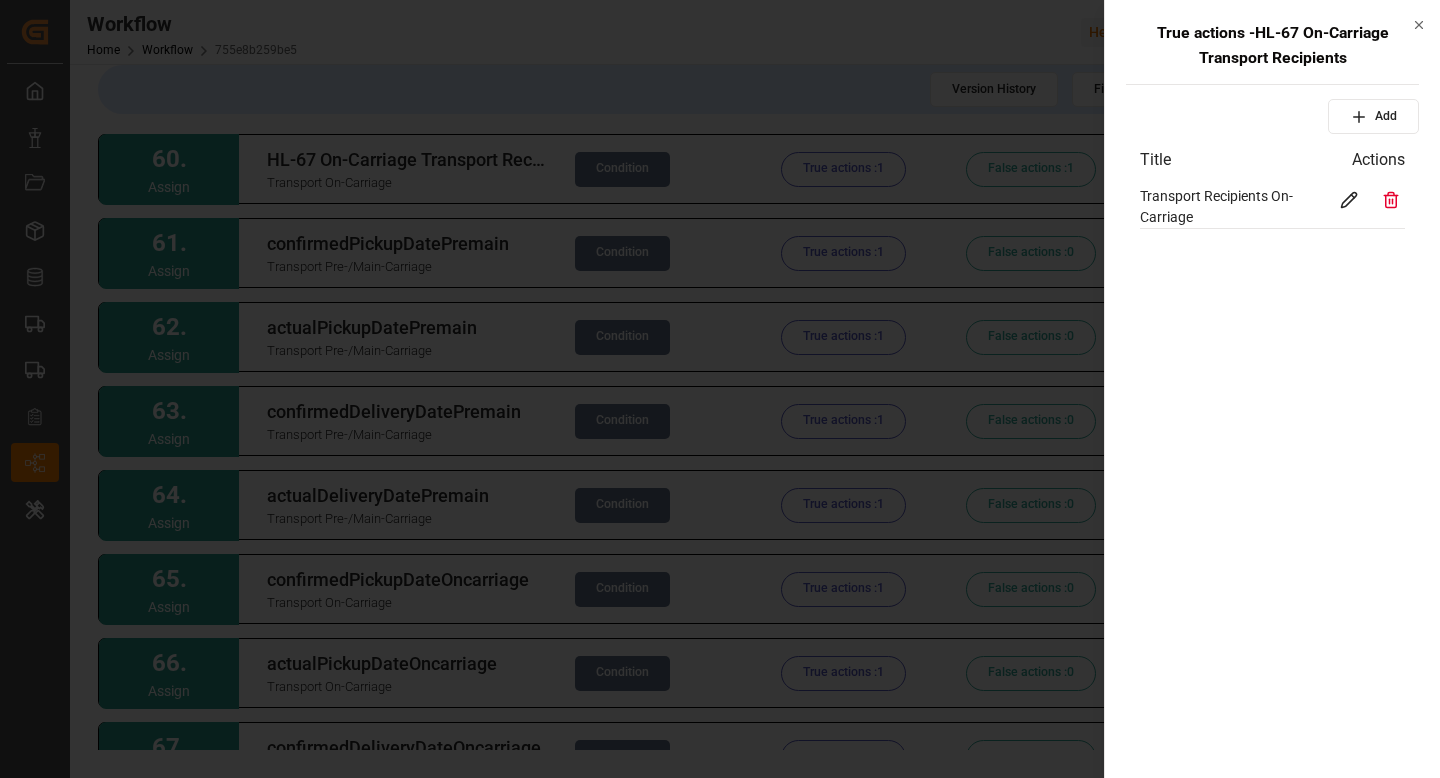 click 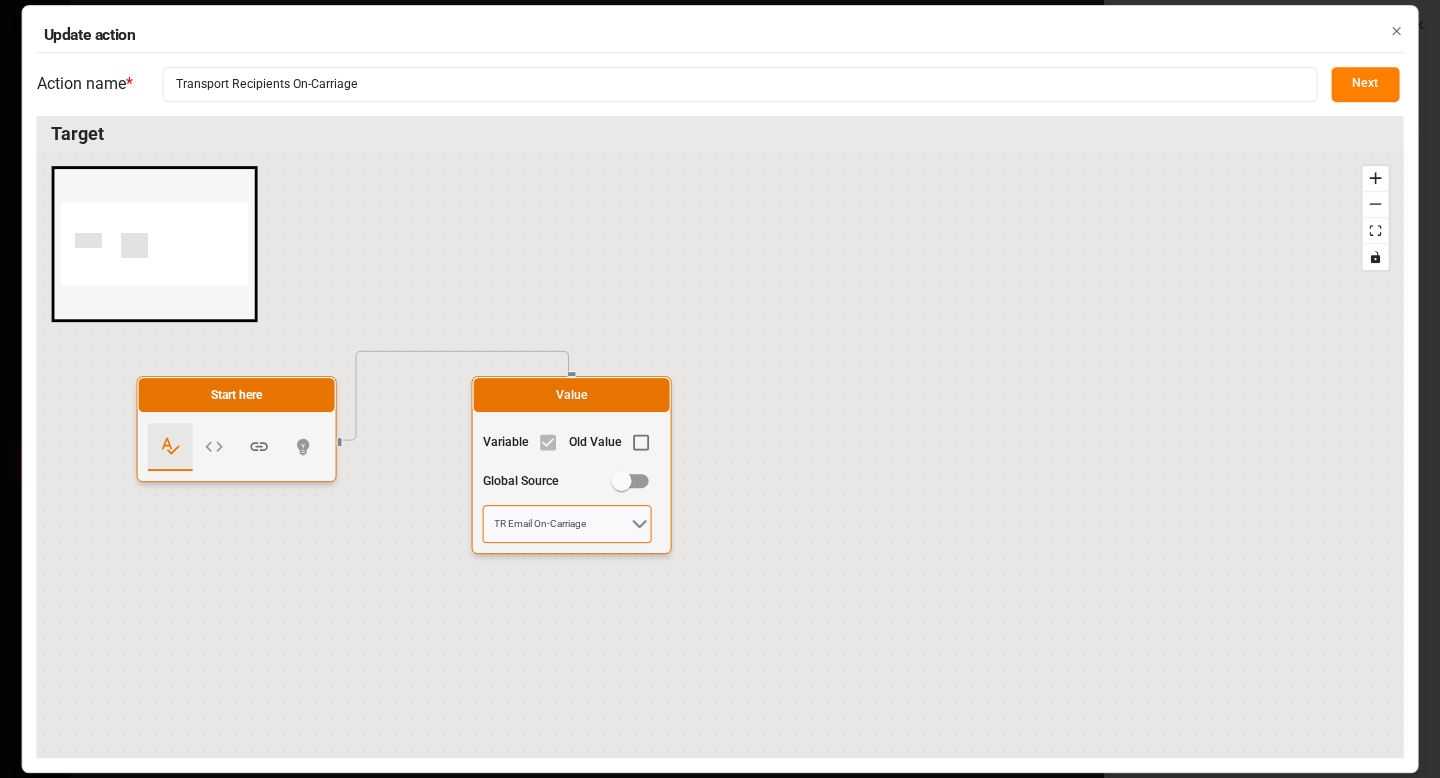 click on "TR Email On-Carriage" at bounding box center [567, 524] 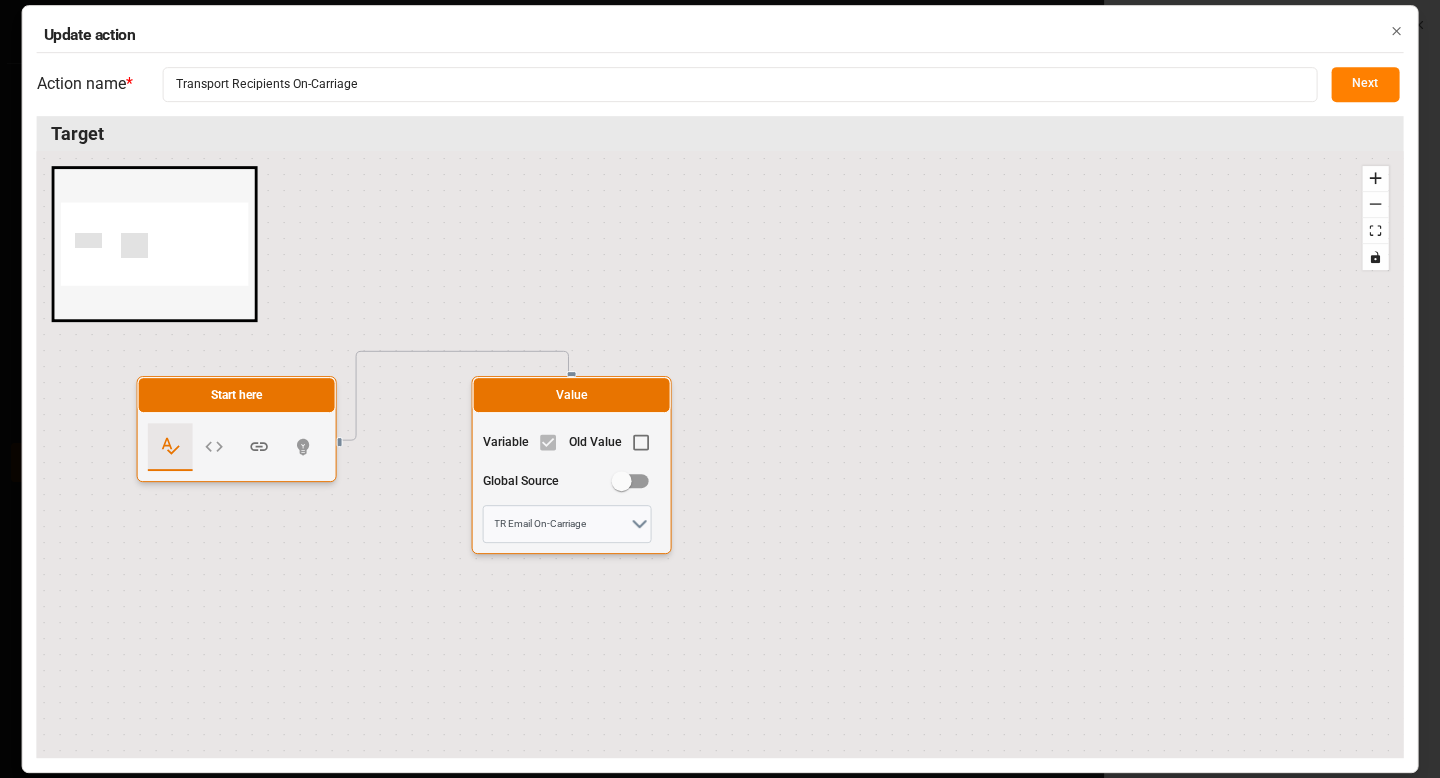 click on "Next" at bounding box center (1365, 84) 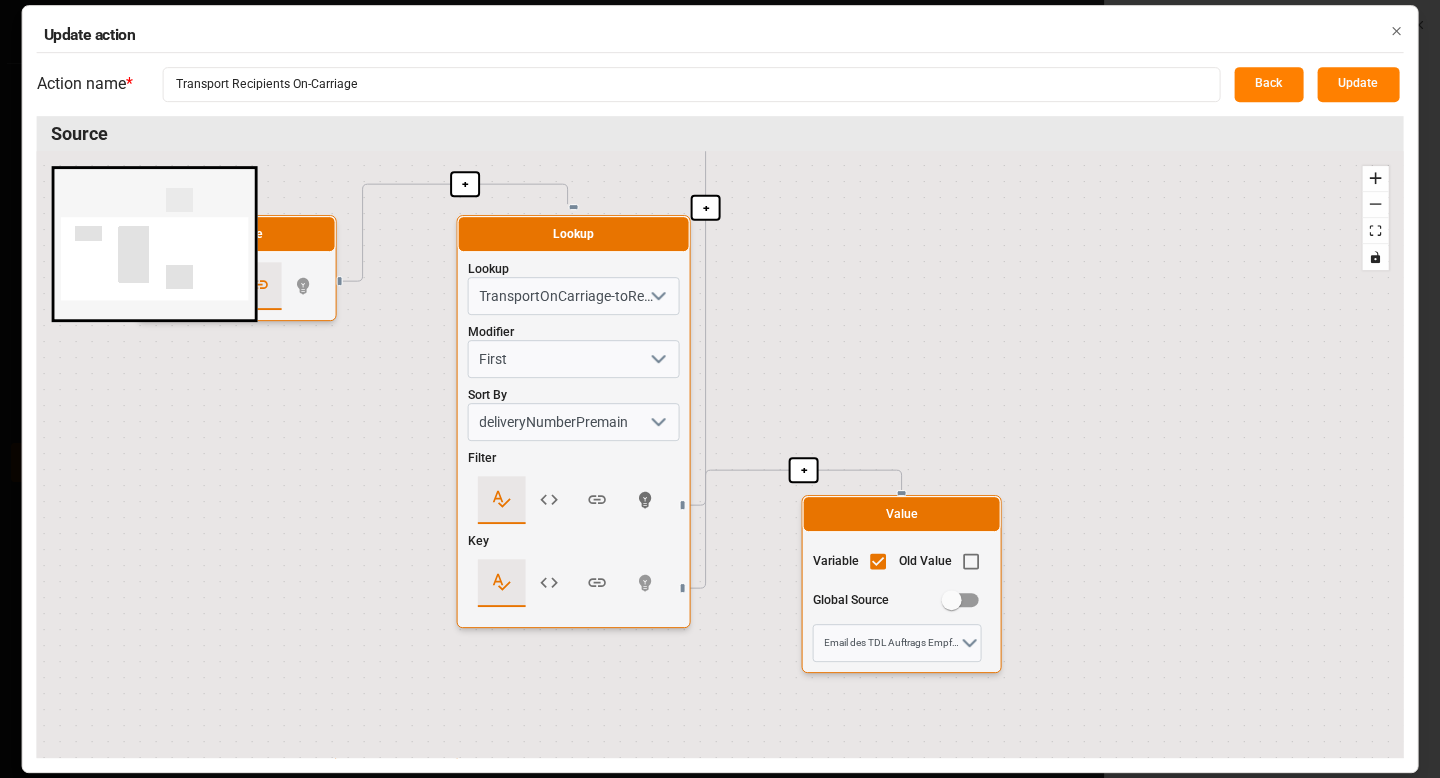 drag, startPoint x: 424, startPoint y: 560, endPoint x: 419, endPoint y: 91, distance: 469.02664 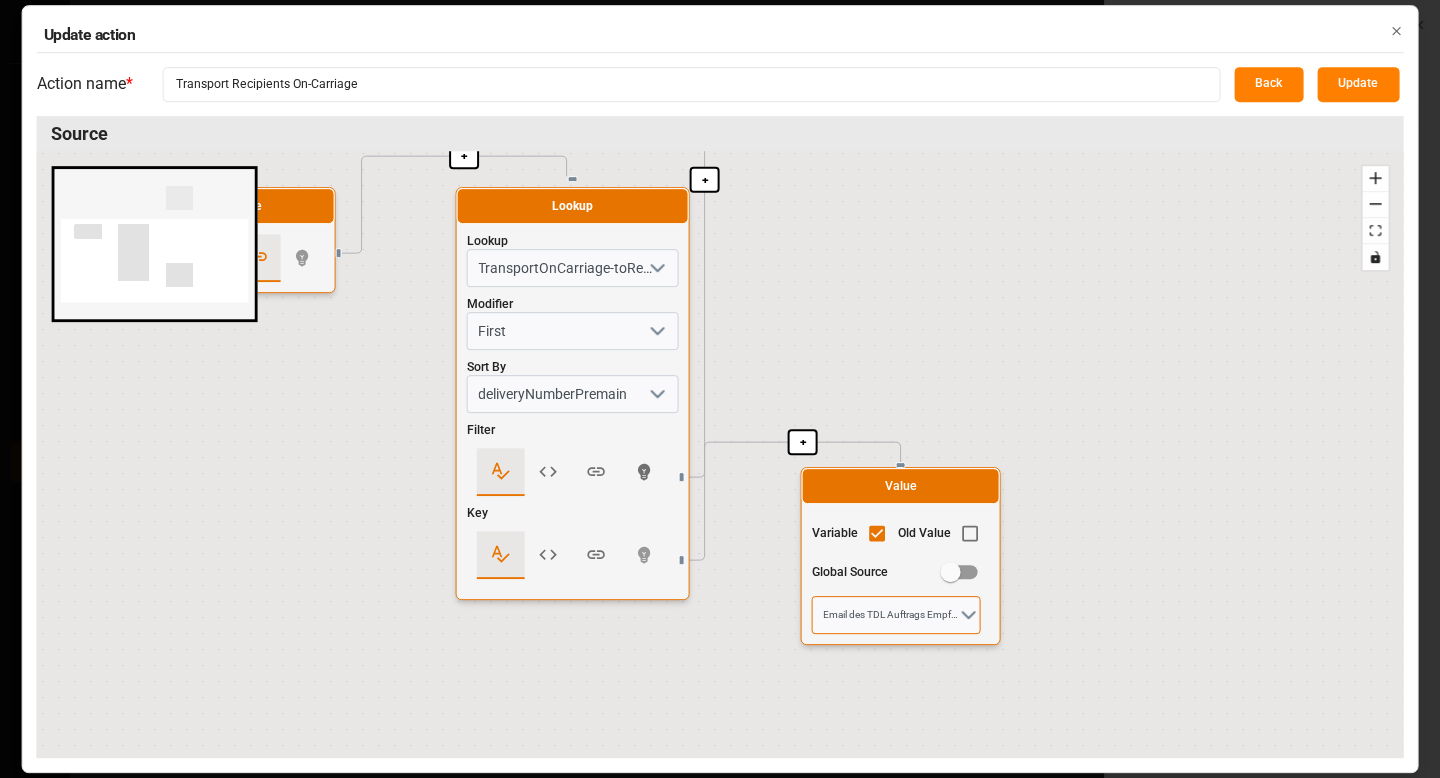 click on "Email des TDL Auftrags Empfänger" at bounding box center [896, 615] 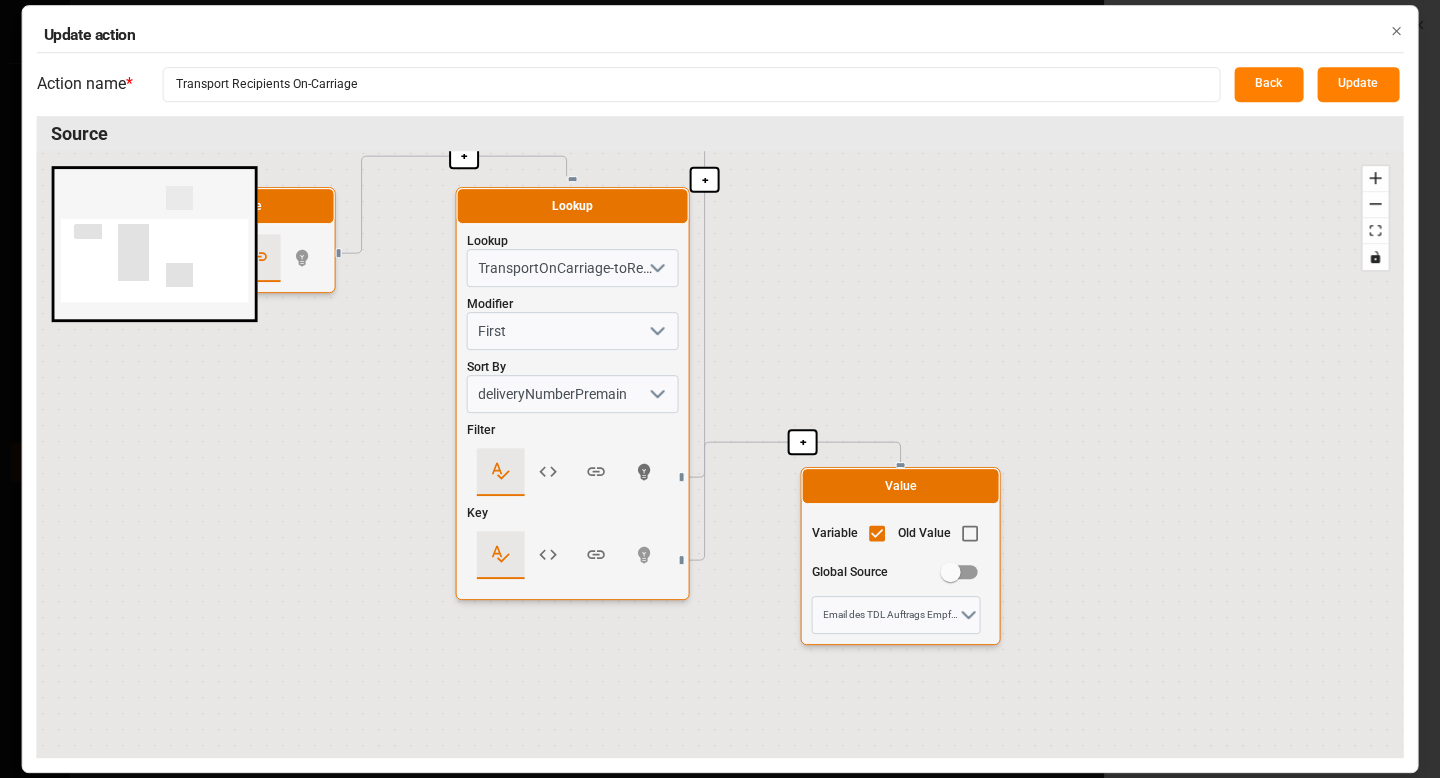 click 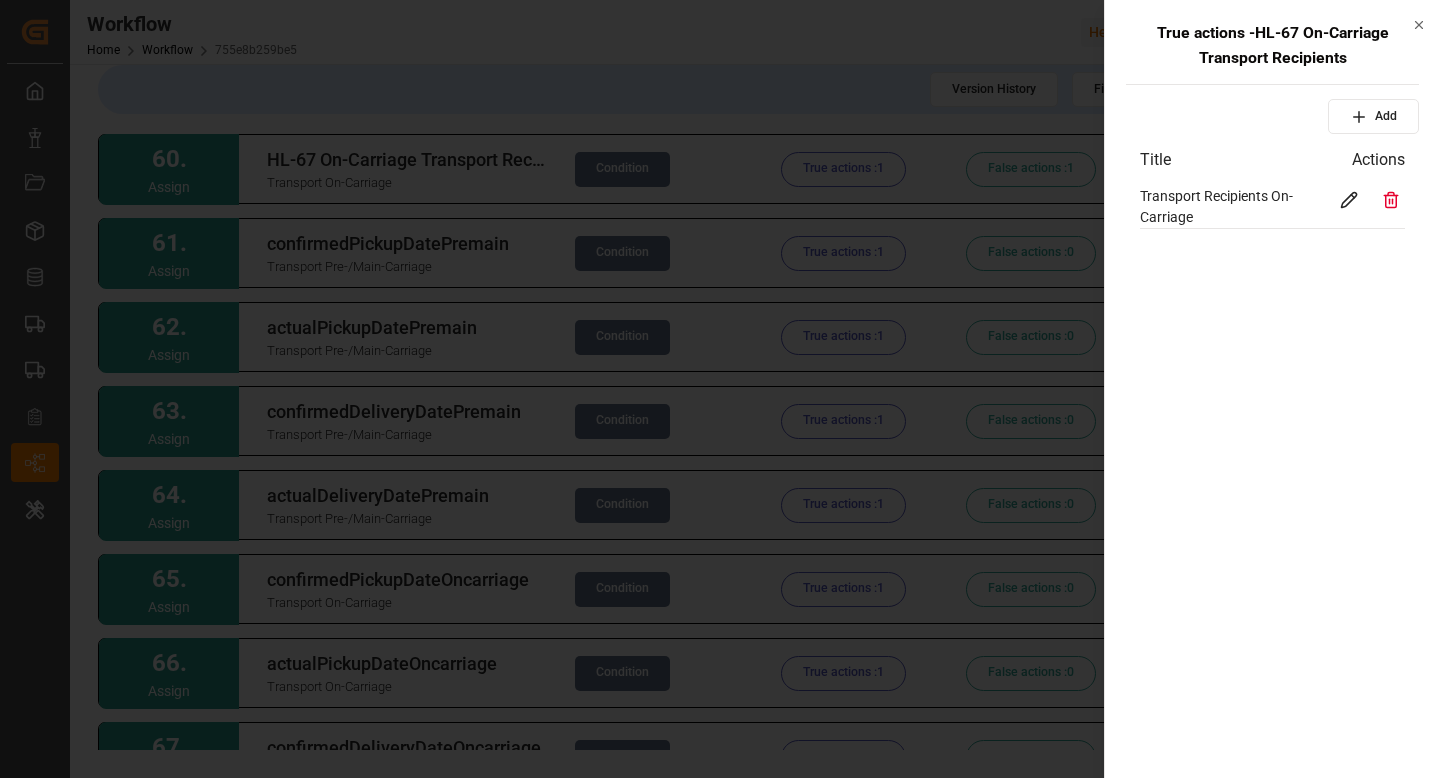 click at bounding box center [720, 389] 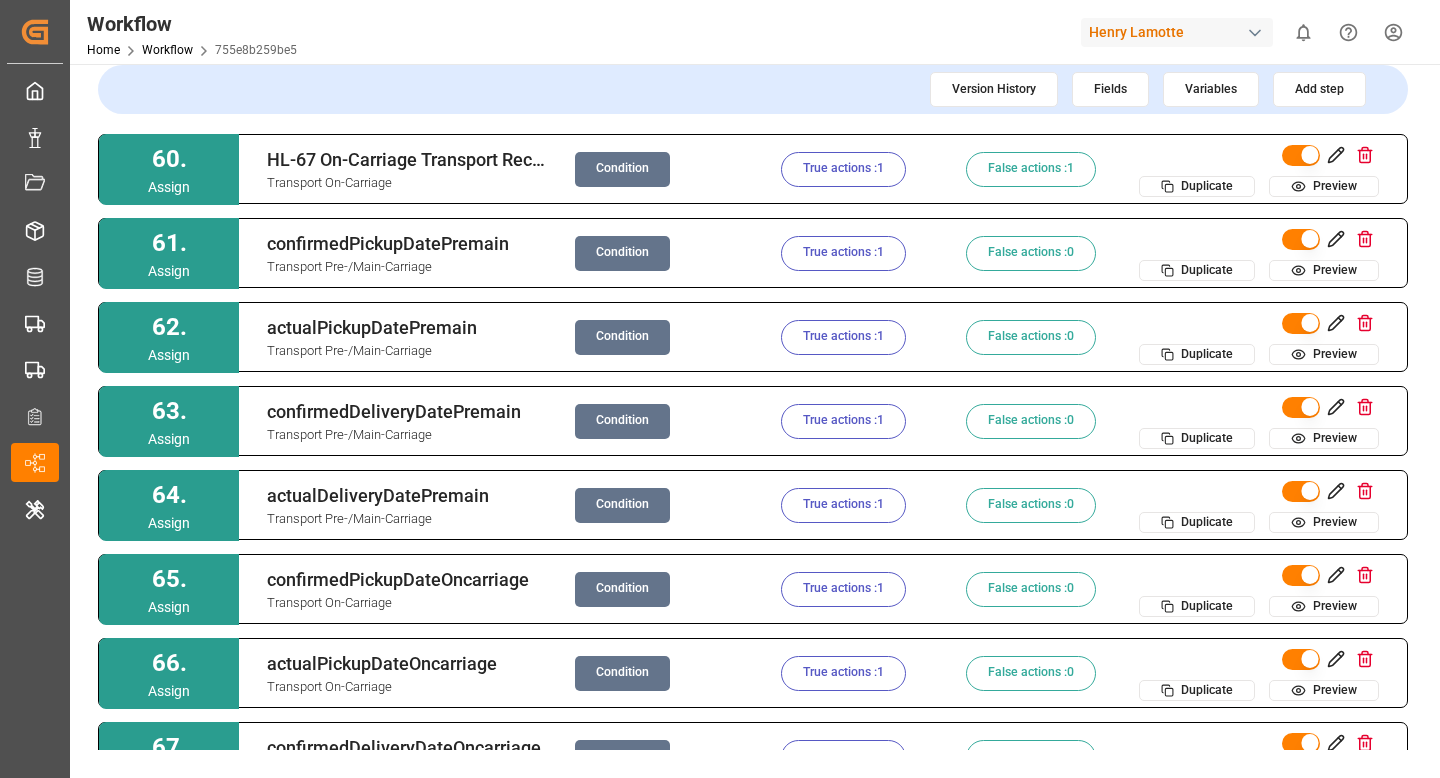 click on "False actions :  1" at bounding box center [1031, 169] 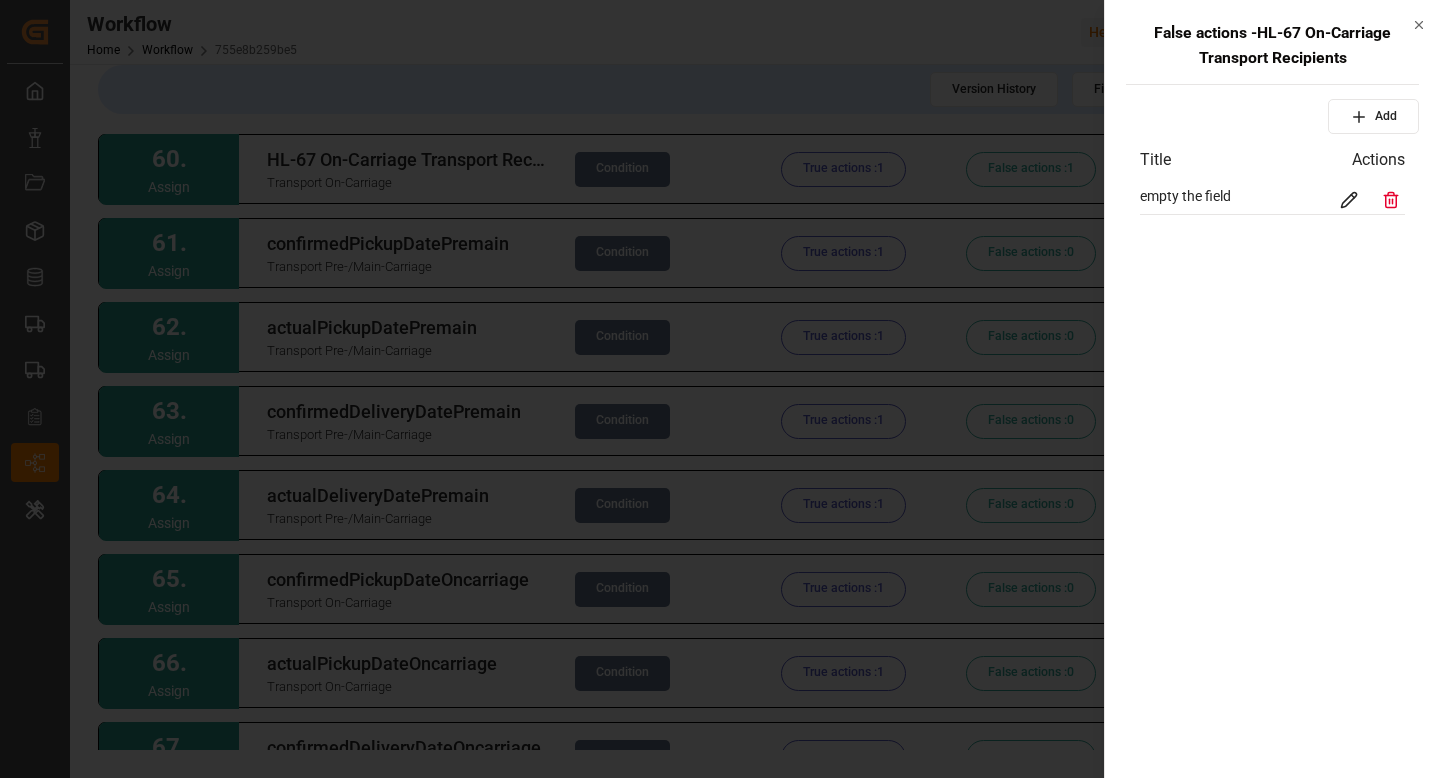 click 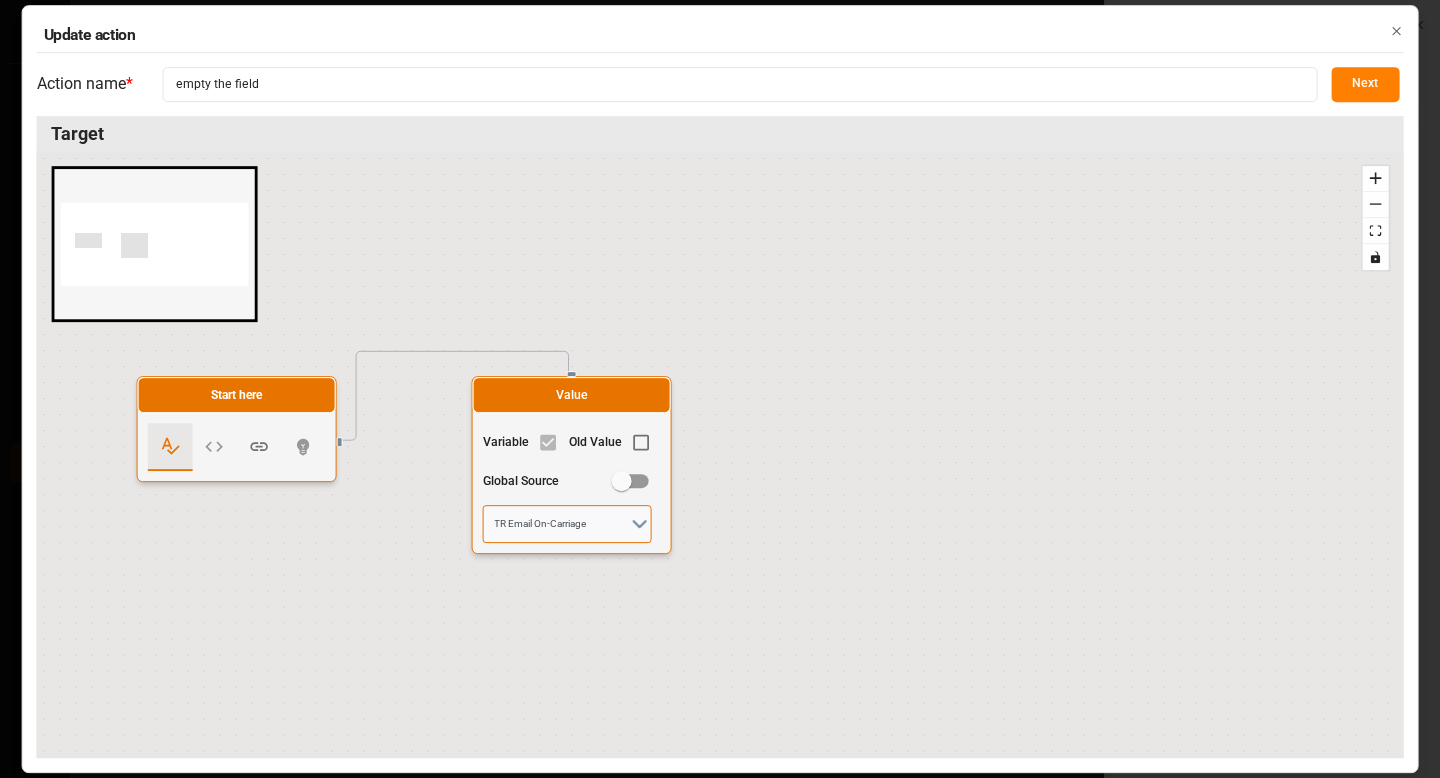 click on "TR Email On-Carriage" at bounding box center [567, 524] 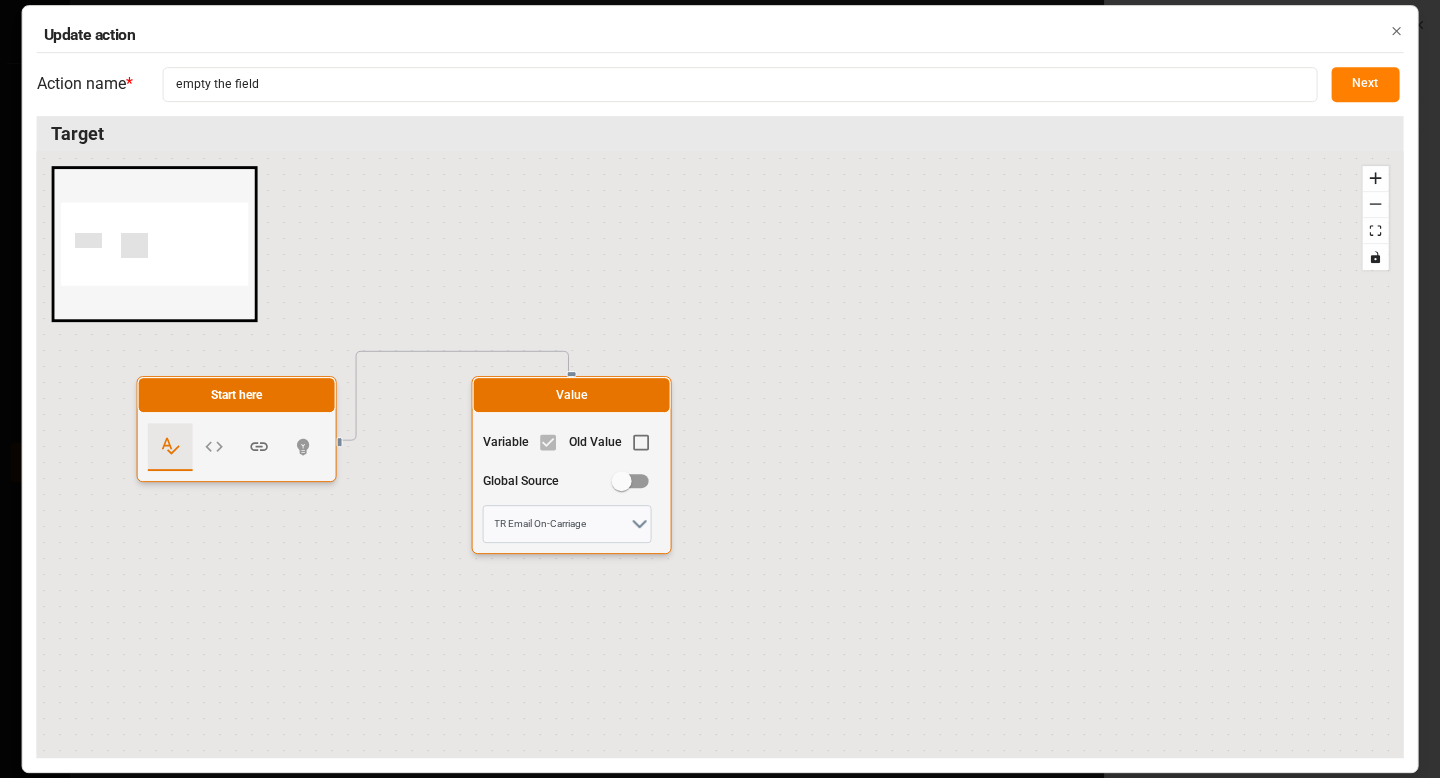 click on "Next" at bounding box center [1365, 84] 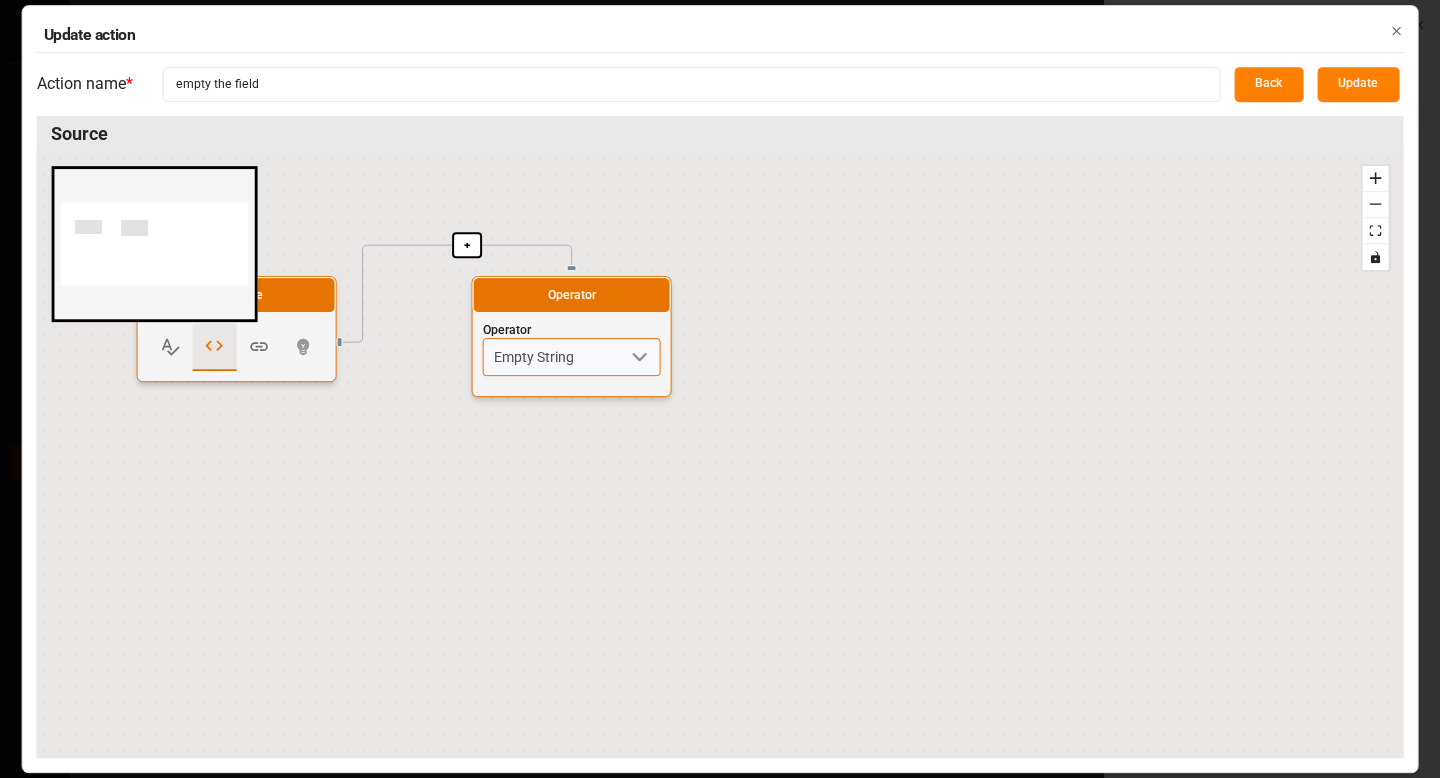 click on "Empty String" at bounding box center [572, 357] 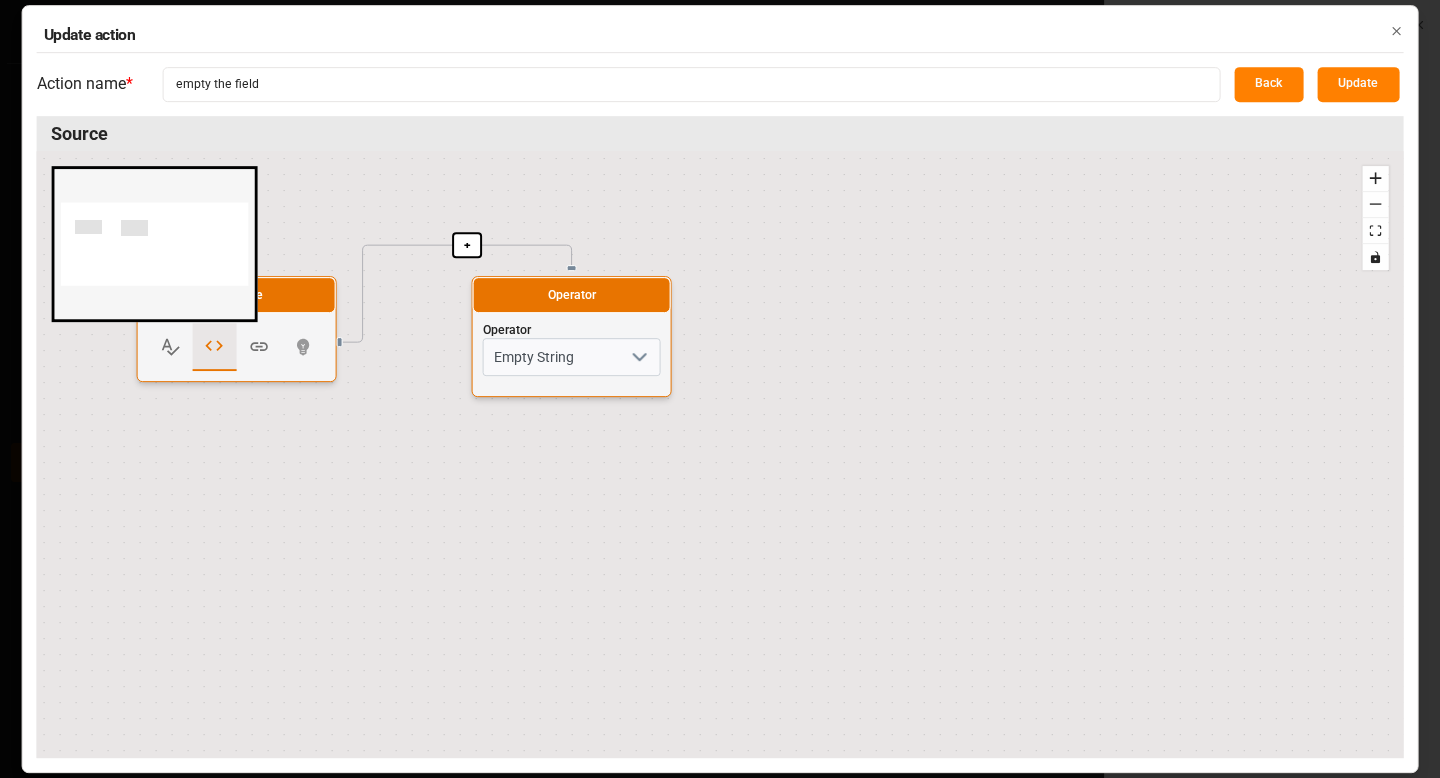 click 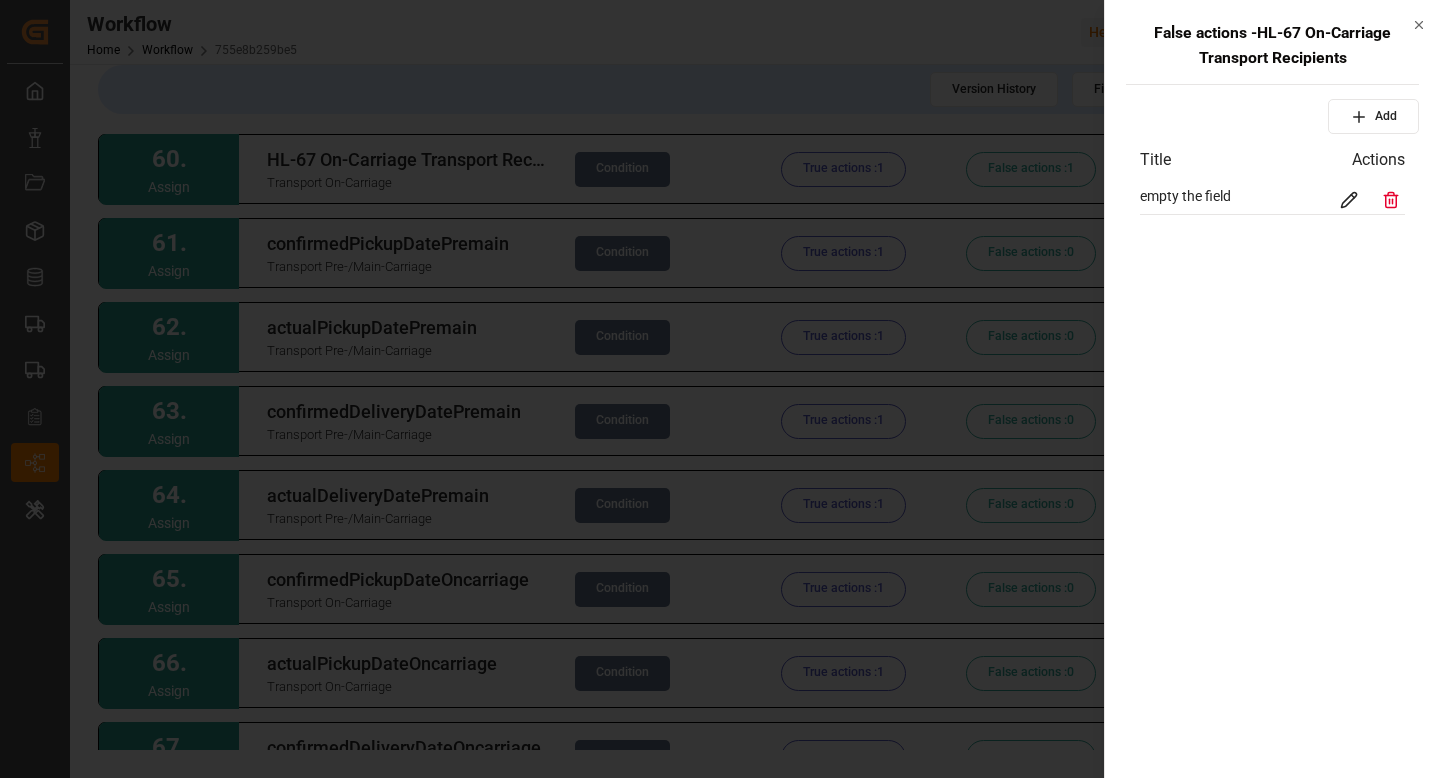 click at bounding box center [720, 389] 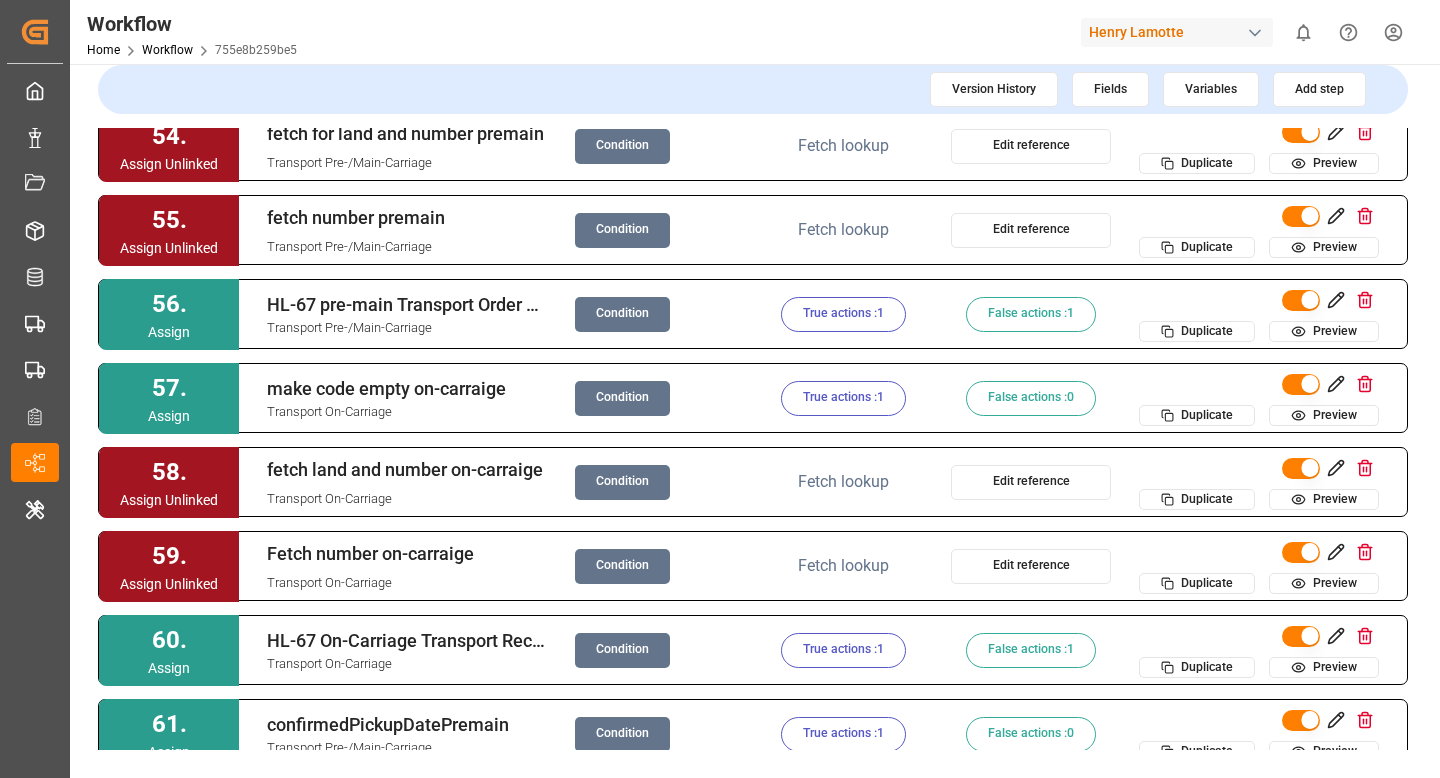 scroll, scrollTop: 4468, scrollLeft: 0, axis: vertical 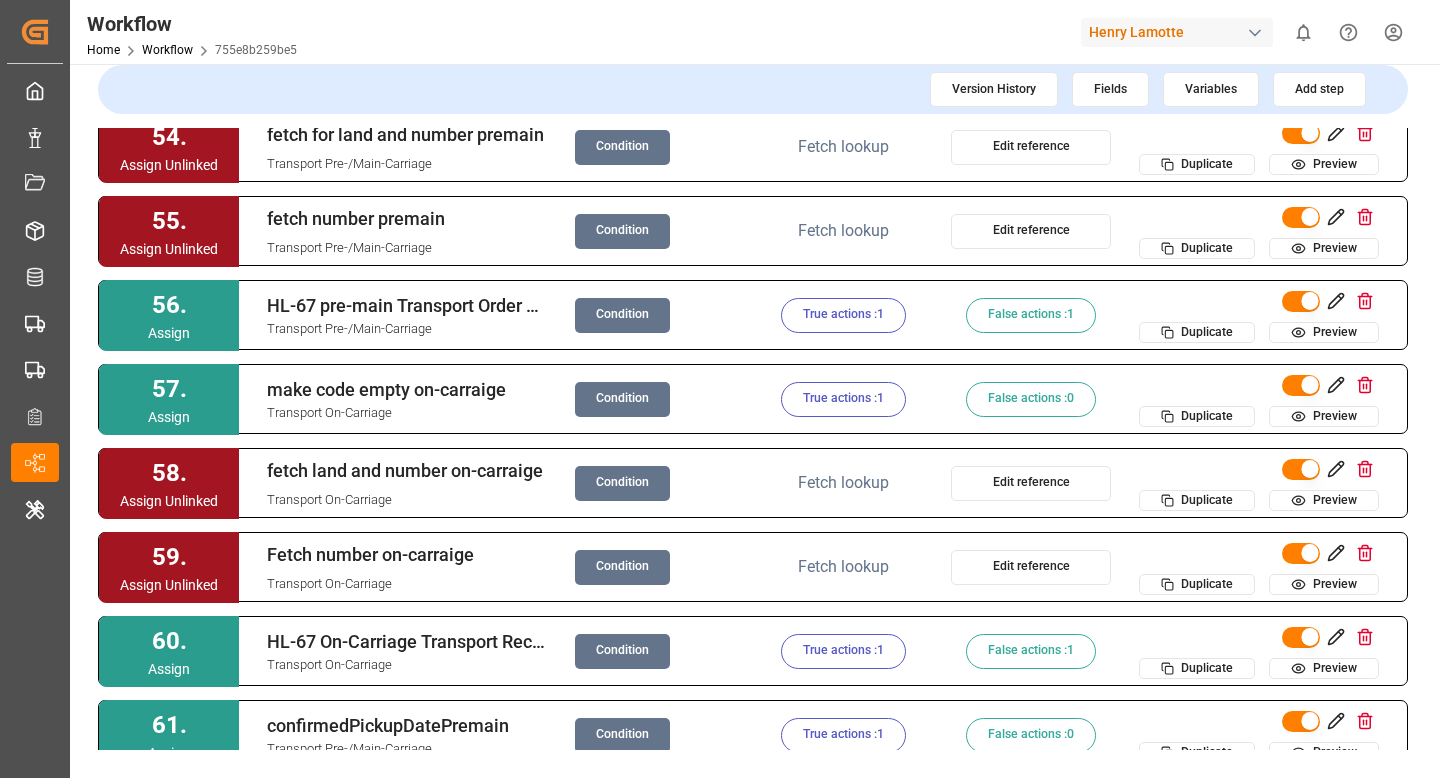 click on "False actions :  1" at bounding box center [1031, 315] 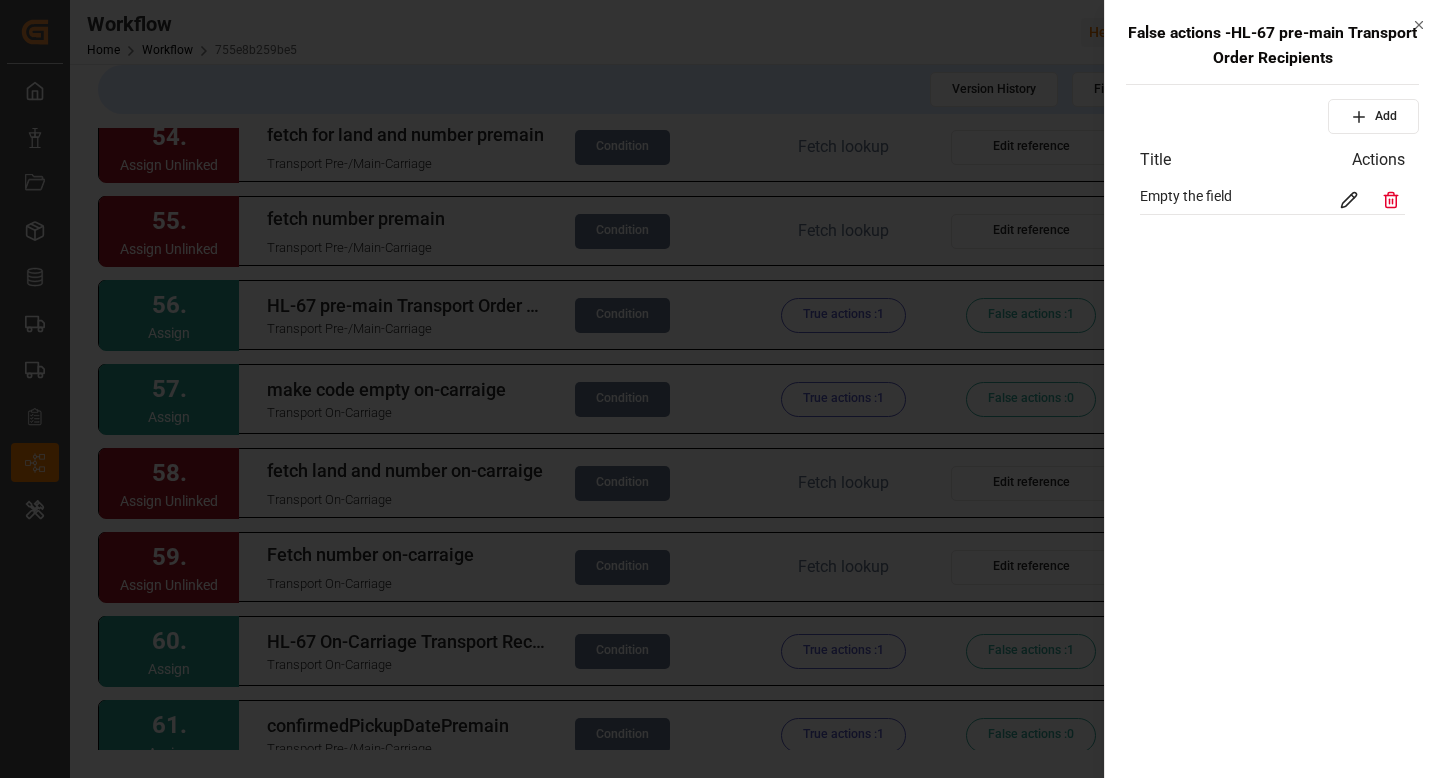 click at bounding box center (1370, 200) 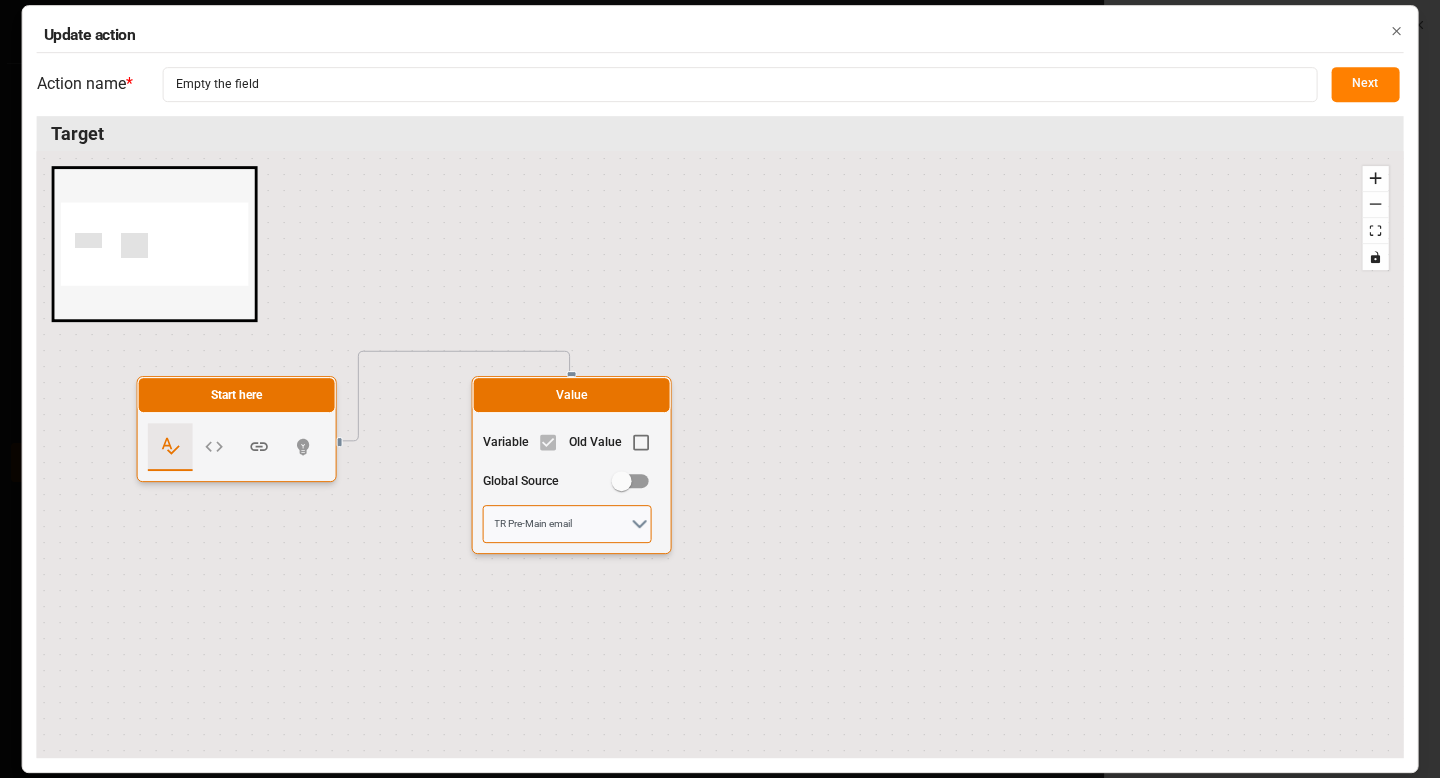 click on "TR Pre-Main email" at bounding box center [567, 524] 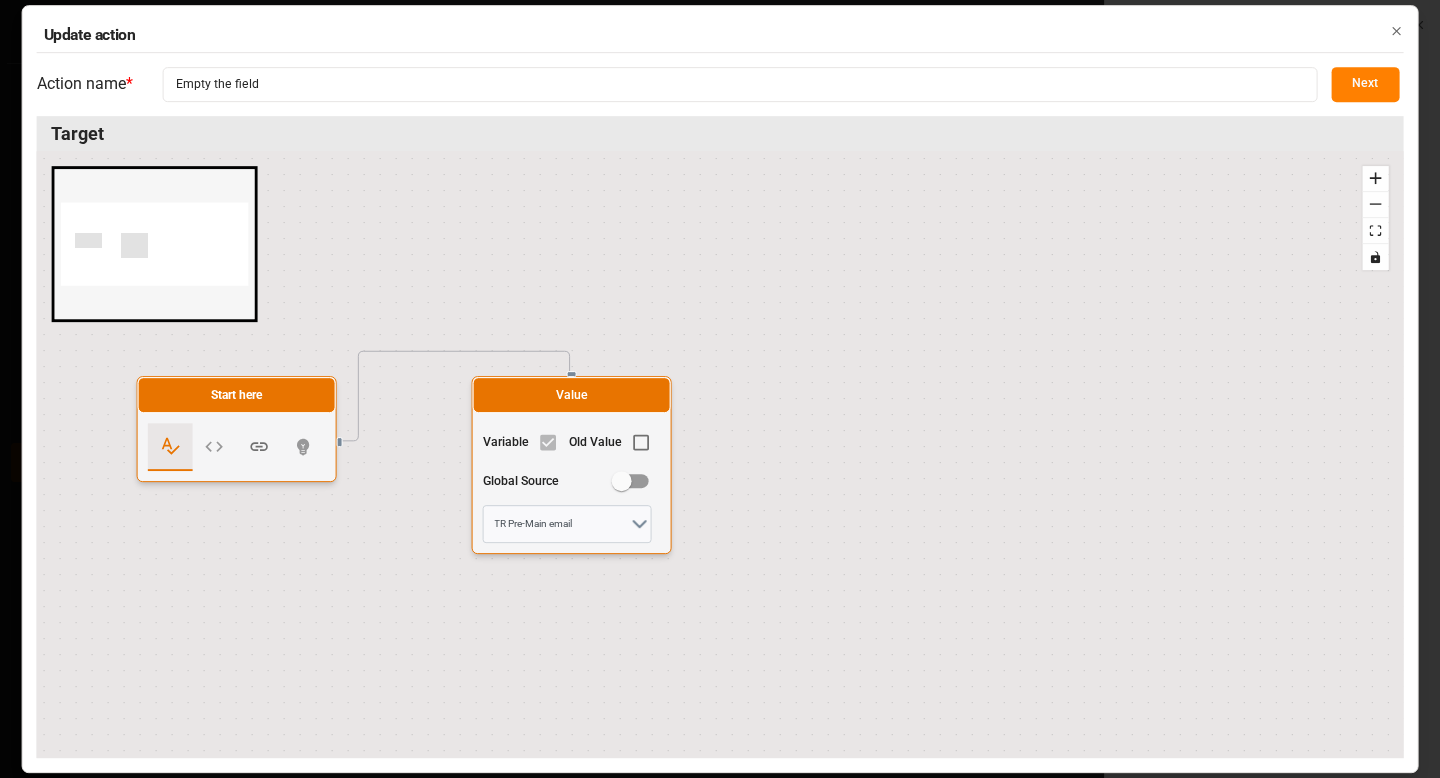 click 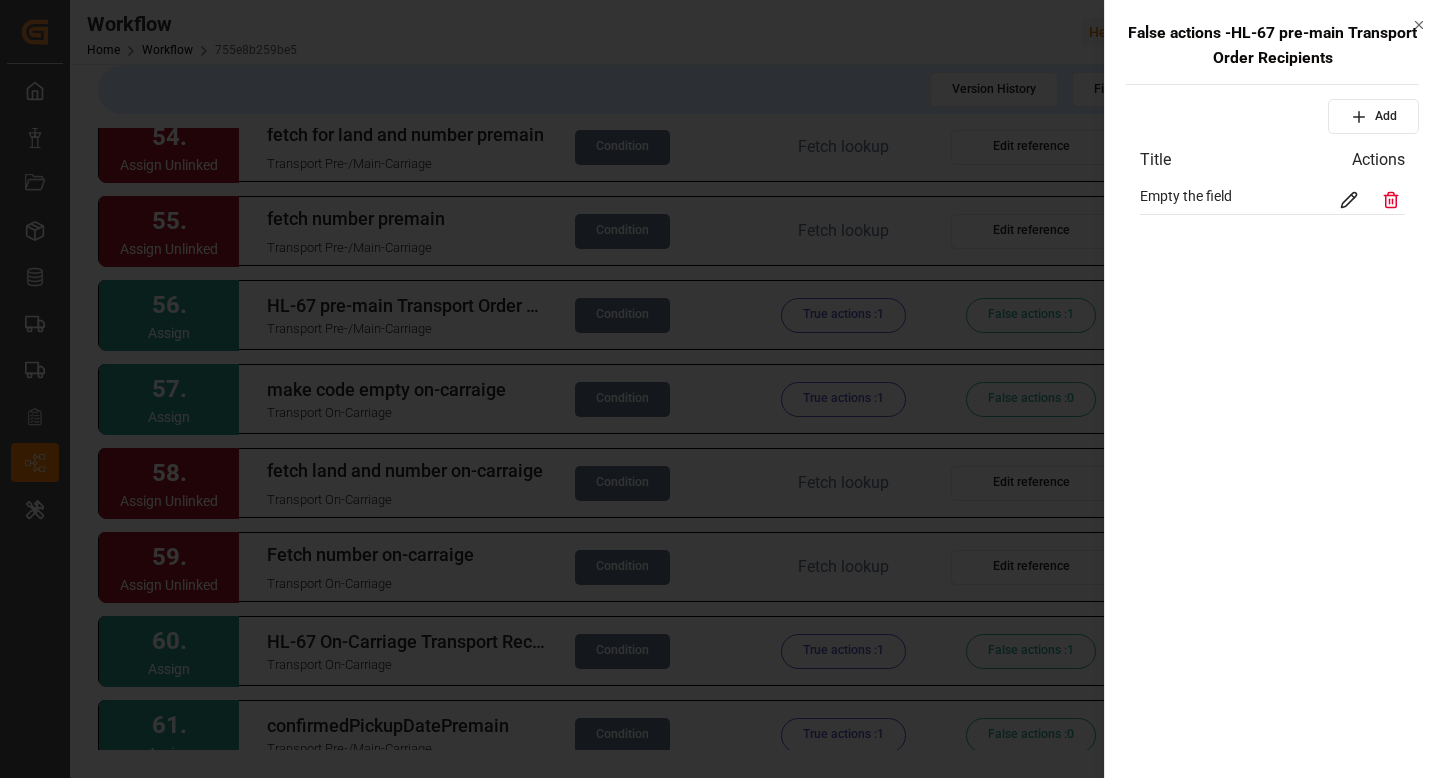 click on "Created by potrace 1.15, written by Peter Selinger 2001-2017 Created by potrace 1.15, written by Peter Selinger 2001-2017 My Cockpit My Cockpit Sendung Sendung Document Management Document Management Ladungsträger Ladungsträger Transporteinheit Transporteinheit Transport (Vor-/Hauptlauf) Transport (Vor-/Hauptlauf) Transport (Nachlauf) Transport (Nachlauf) Configuration Audits Configuration Audits Workflow Workflow Internal Tool Internal Tool Back to main menu Workflow Home Workflow 755e8b259be5 [FIRST] [LAST] 0 Notifications Only show unread All Mark all categories read No notifications Version History Fields Variables Add step 1 . Assign Cancelled pre/main admin field Transport Pre-/Main-Carriage Condition True actions :  1 False actions :  0 Duplicate Preview 2 . Assign Cancelled on-carraige Transport On-Carriage Condition True actions :  1 False actions :  0 Duplicate Preview 3 . Assign Unlinked Fetching on-carriage Delivery On Condition Fetch lookup Edit reference Duplicate Preview 4 . Assign Condition 0" at bounding box center (720, 389) 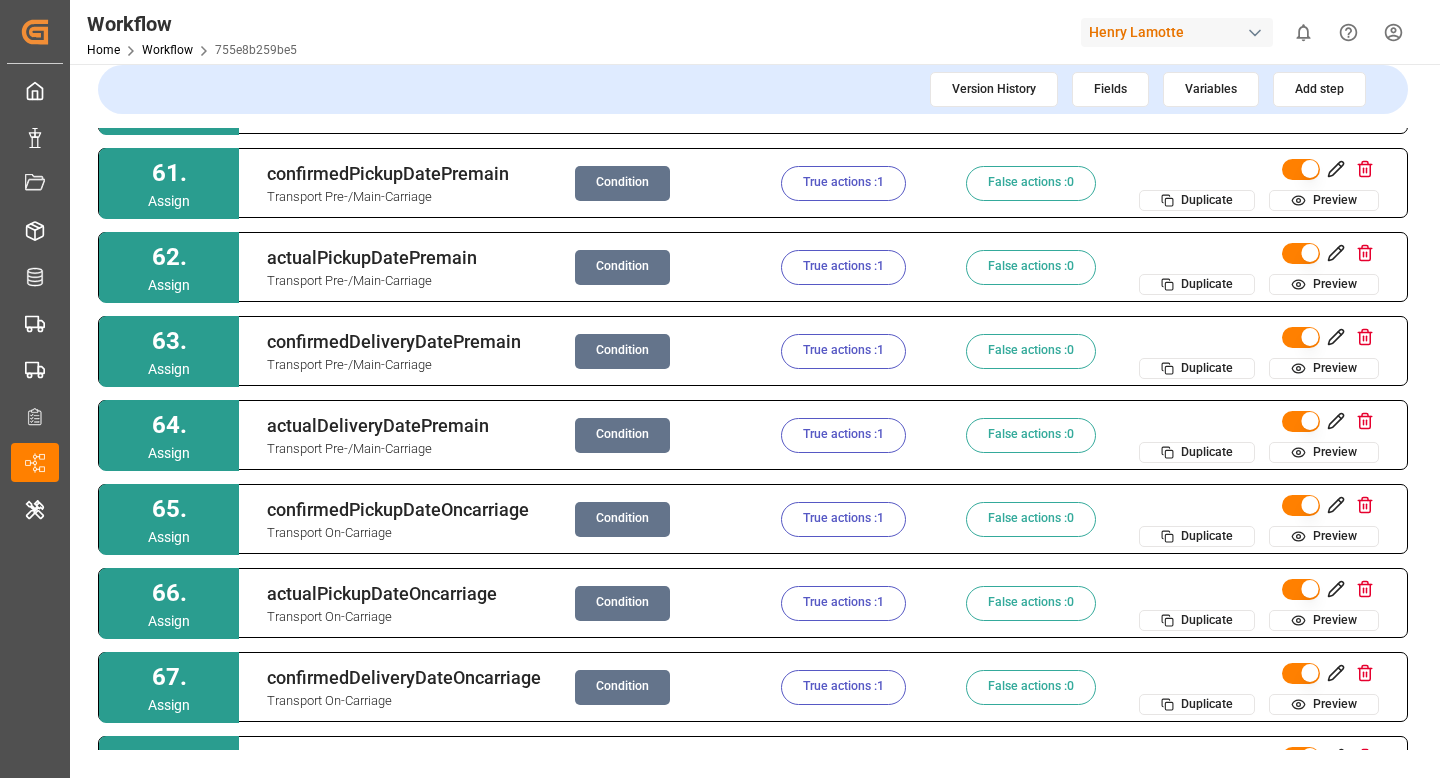 scroll, scrollTop: 5026, scrollLeft: 0, axis: vertical 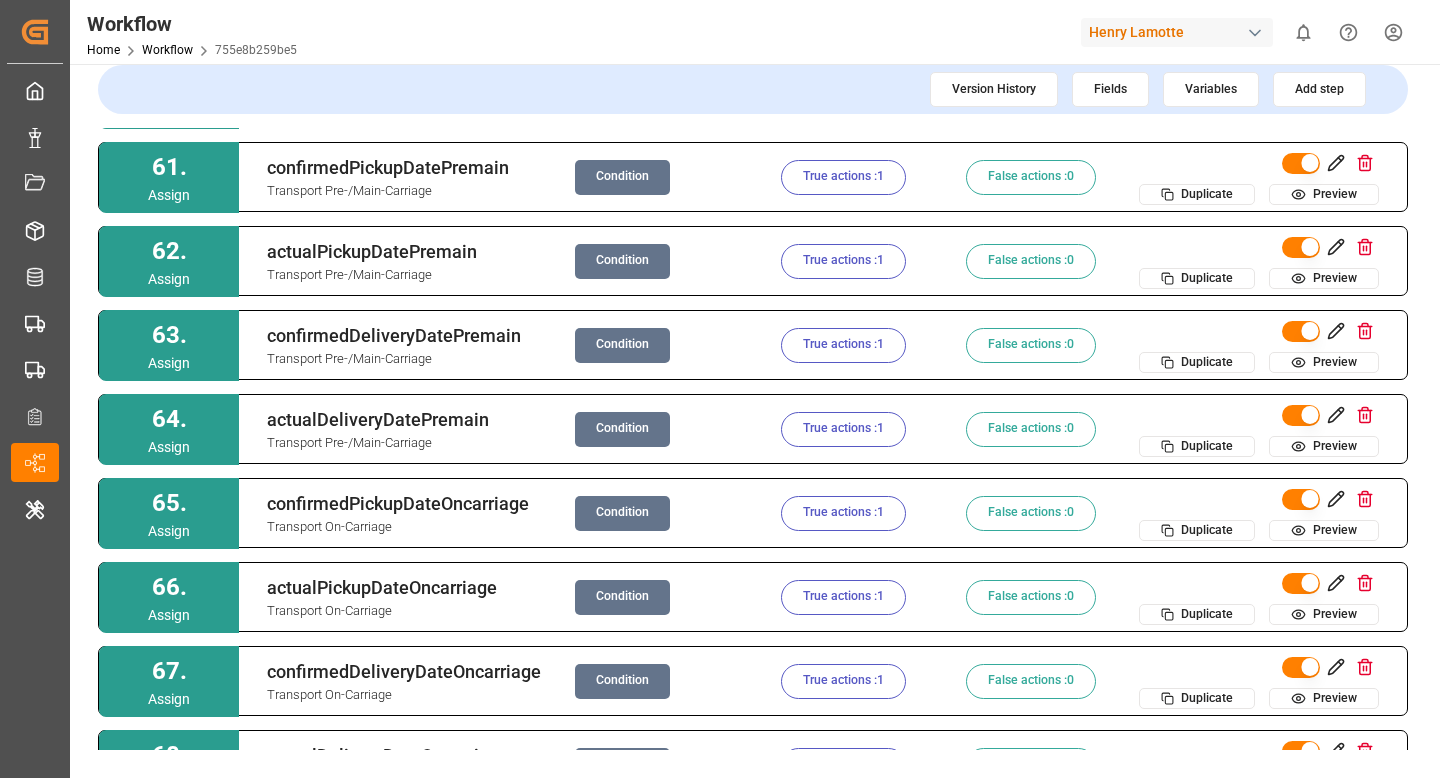 click 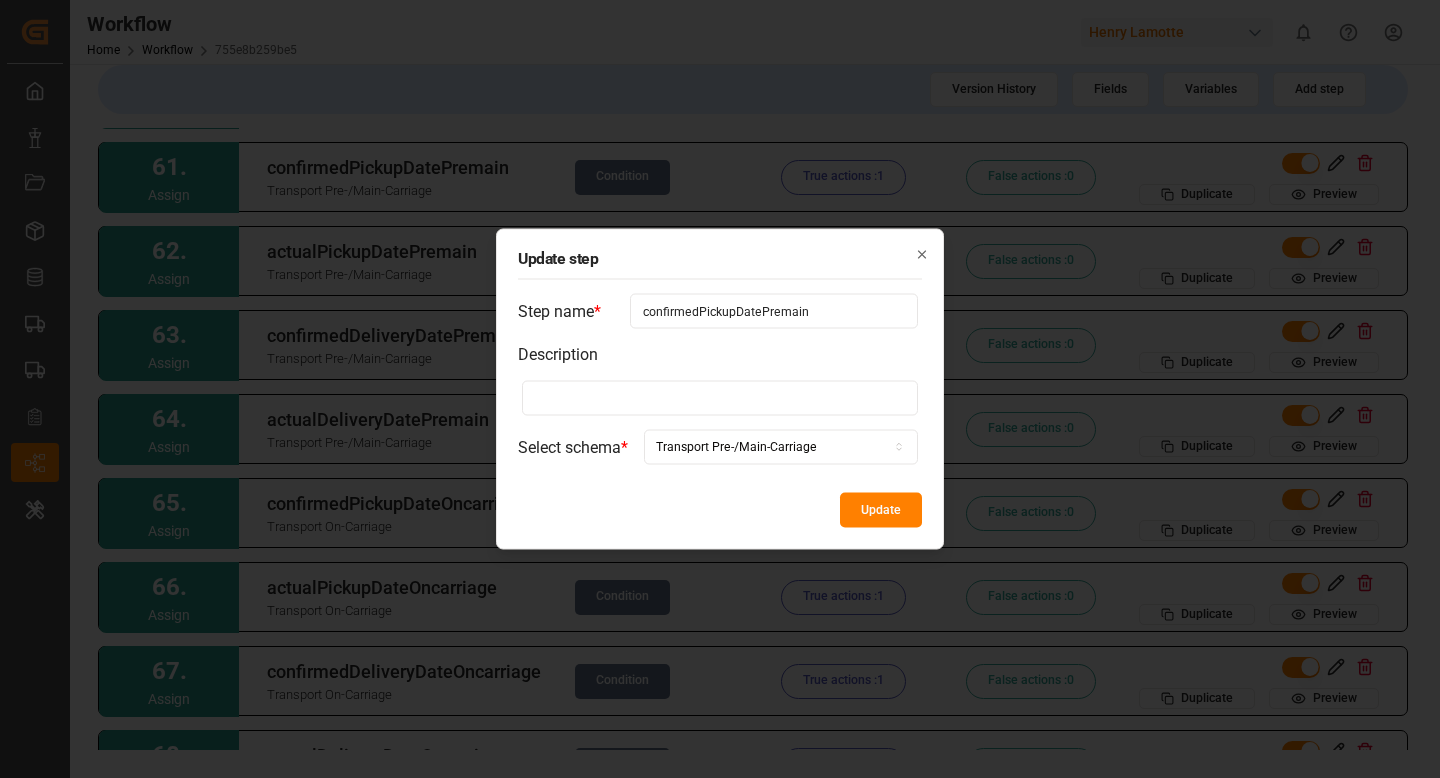 click on "confirmedPickupDatePremain" at bounding box center (774, 311) 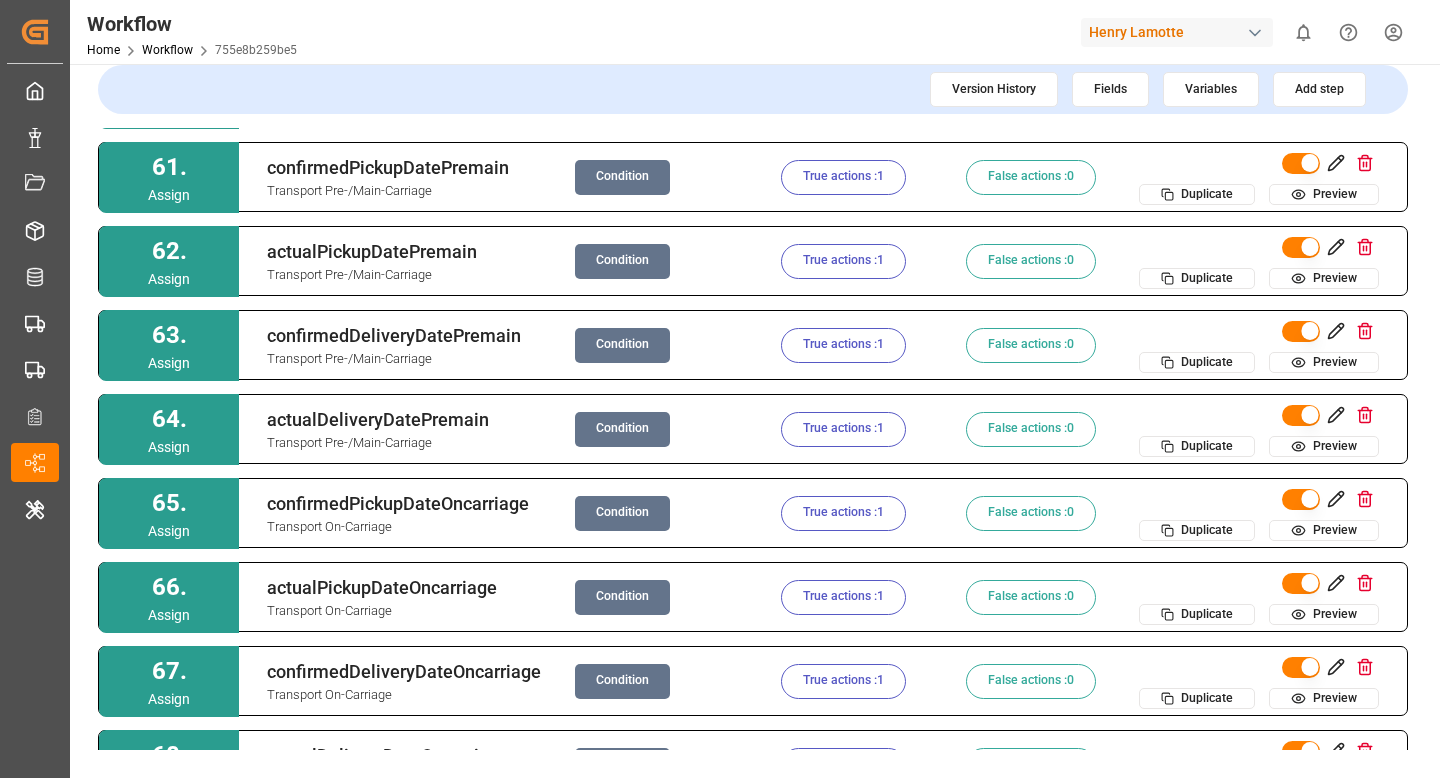 click on "Condition" at bounding box center [622, 177] 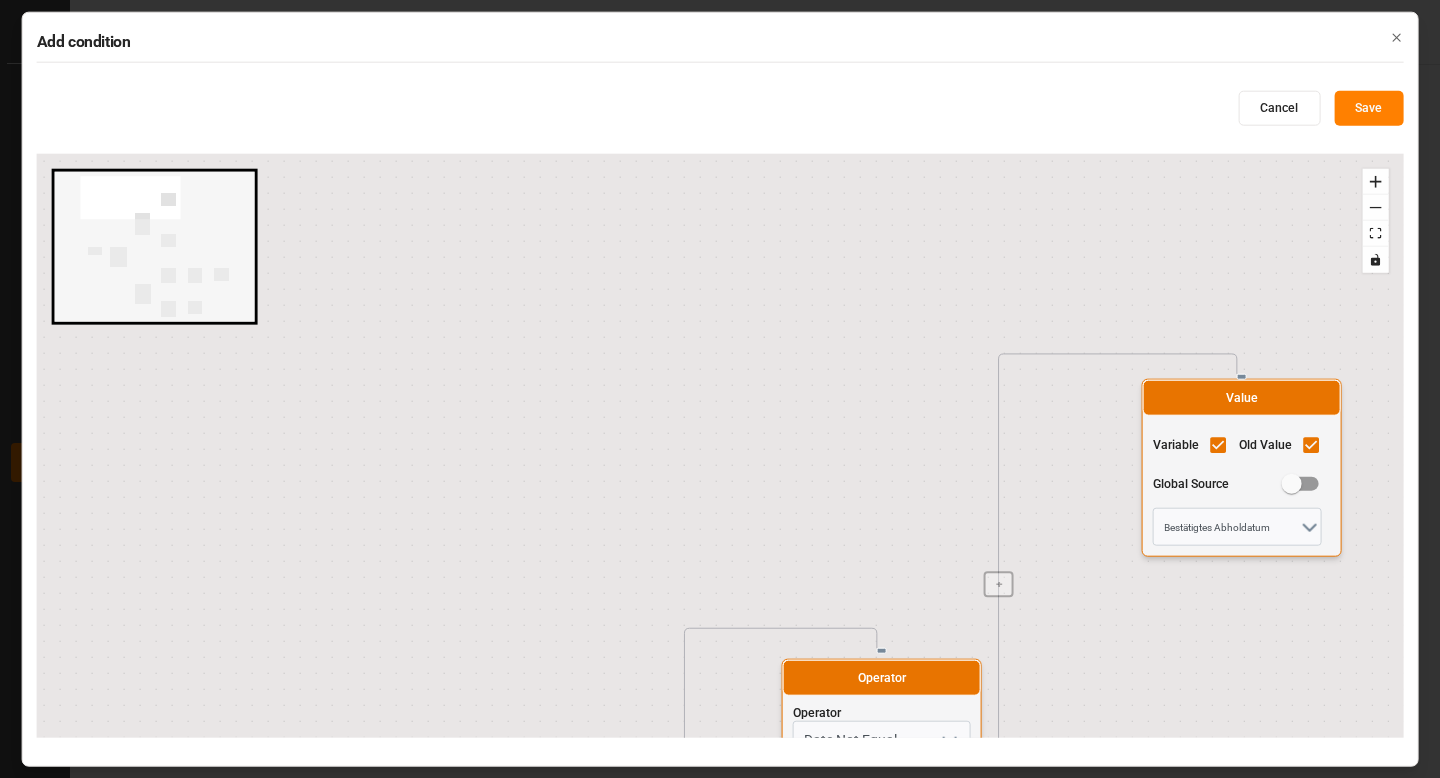 radio on "false" 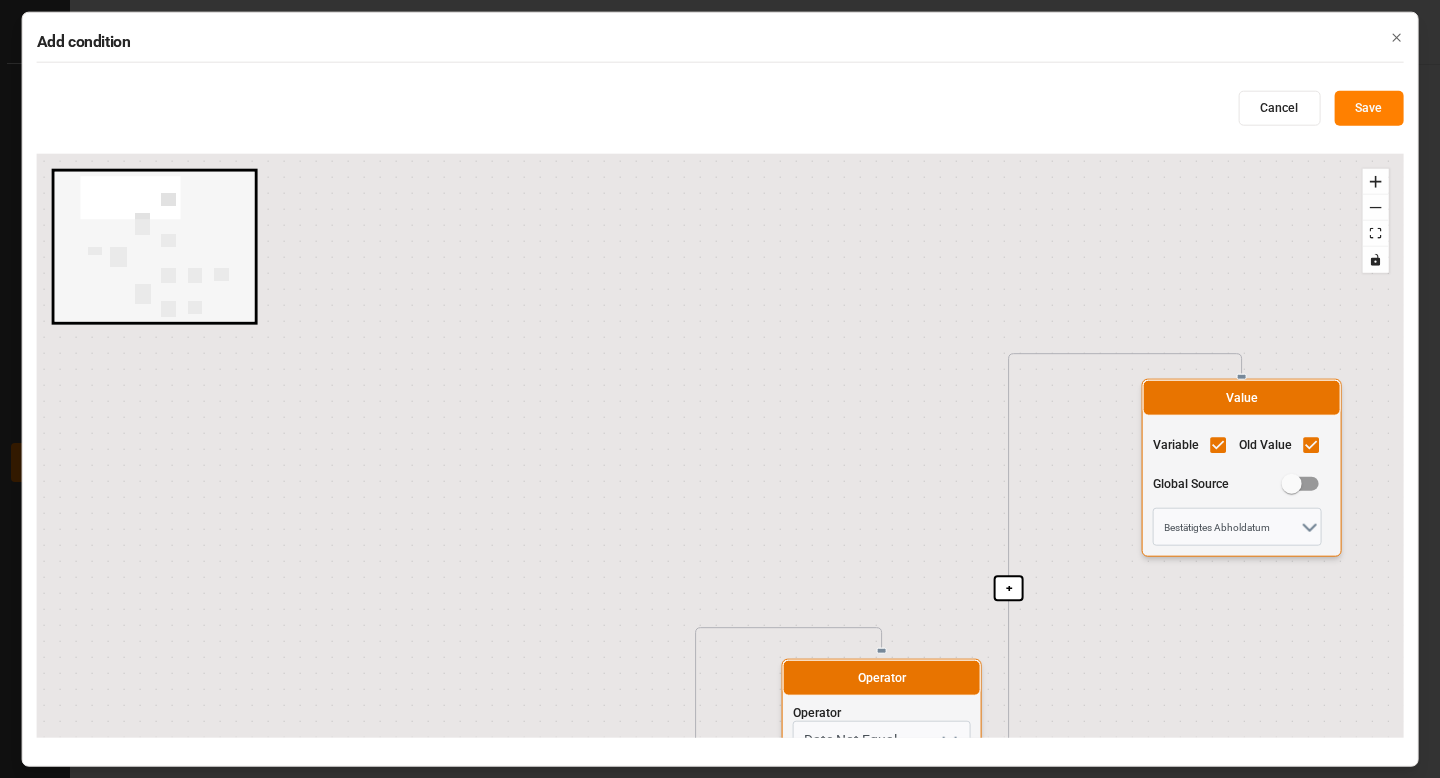 drag, startPoint x: 630, startPoint y: 472, endPoint x: 511, endPoint y: -92, distance: 576.41736 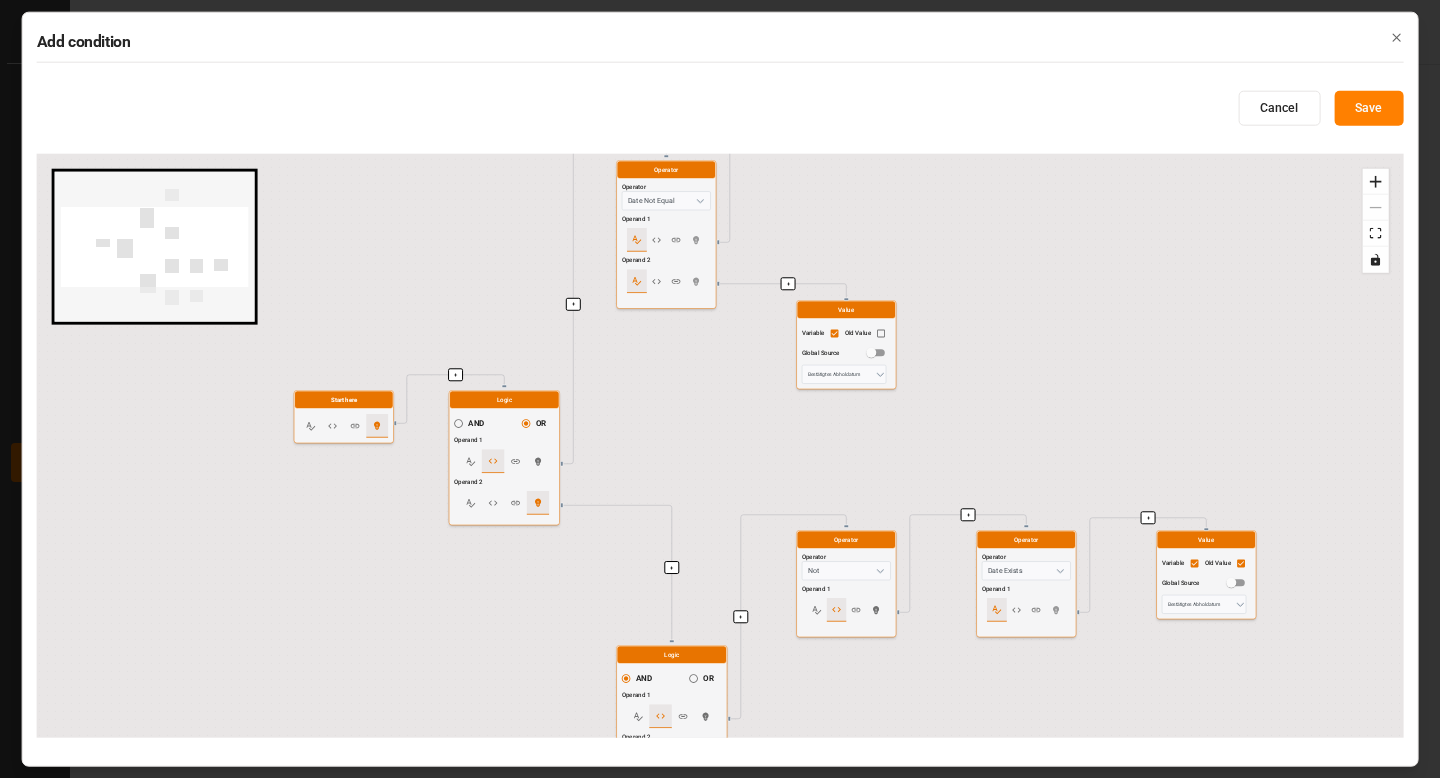 drag, startPoint x: 630, startPoint y: 577, endPoint x: 603, endPoint y: 582, distance: 27.45906 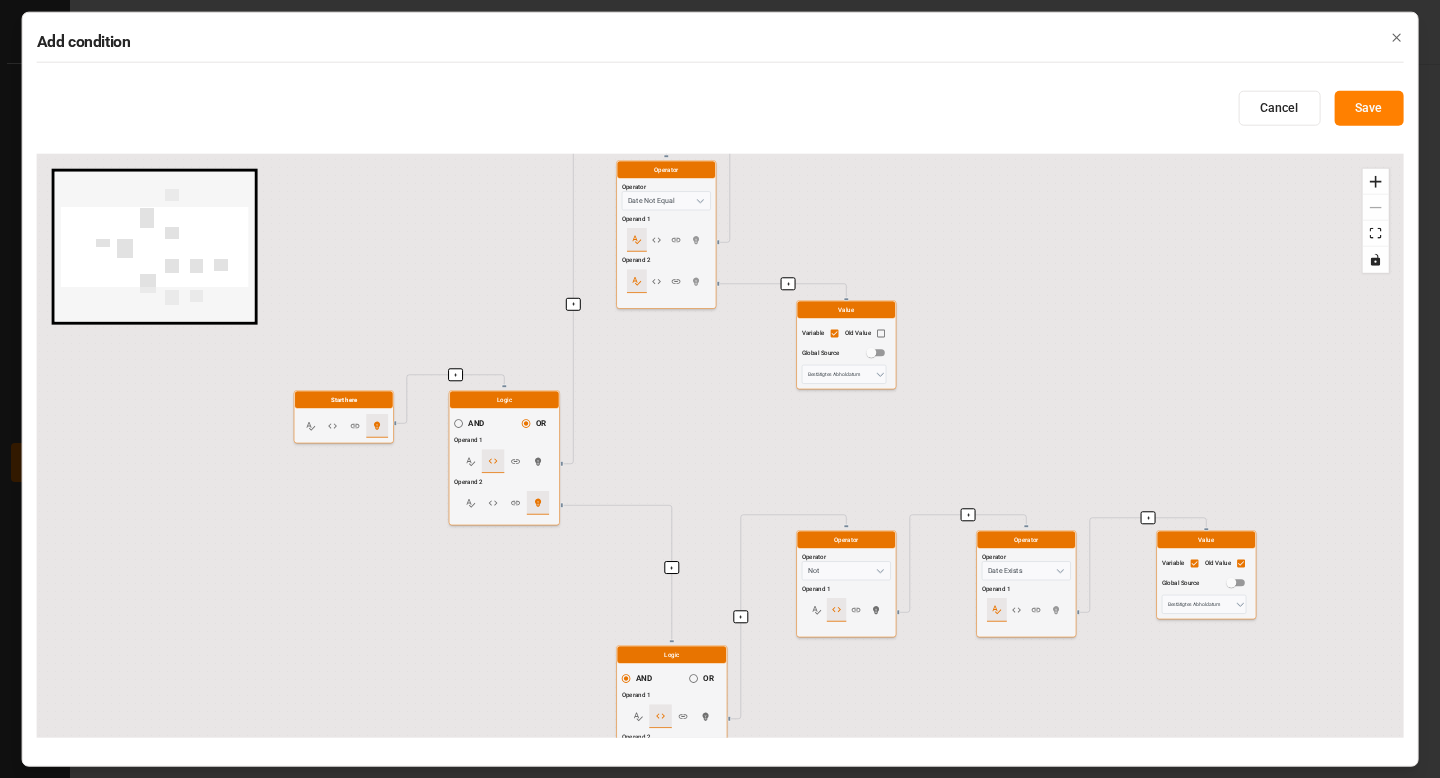 click on "+ + + + + + + + + + Start here Logic AND OR Operand 1 Operand 2 Operator Operator Date Not Equal Operand 1 Operand 2 Value Variable Old Value Global Source Bestätigtes Abholdatum Value Variable Old Value Global Source Bestätigtes Abholdatum Logic AND OR Operand 1 Operand 2 Operator Operator Not Operand 1 Operator Operator Date Exists Operand 1 Value Variable Old Value Global Source Bestätigtes Abholdatum Operator Operator Date Exists Operand 1 Value Variable Old Value Global Source Bestätigtes Abholdatum" at bounding box center (720, 446) 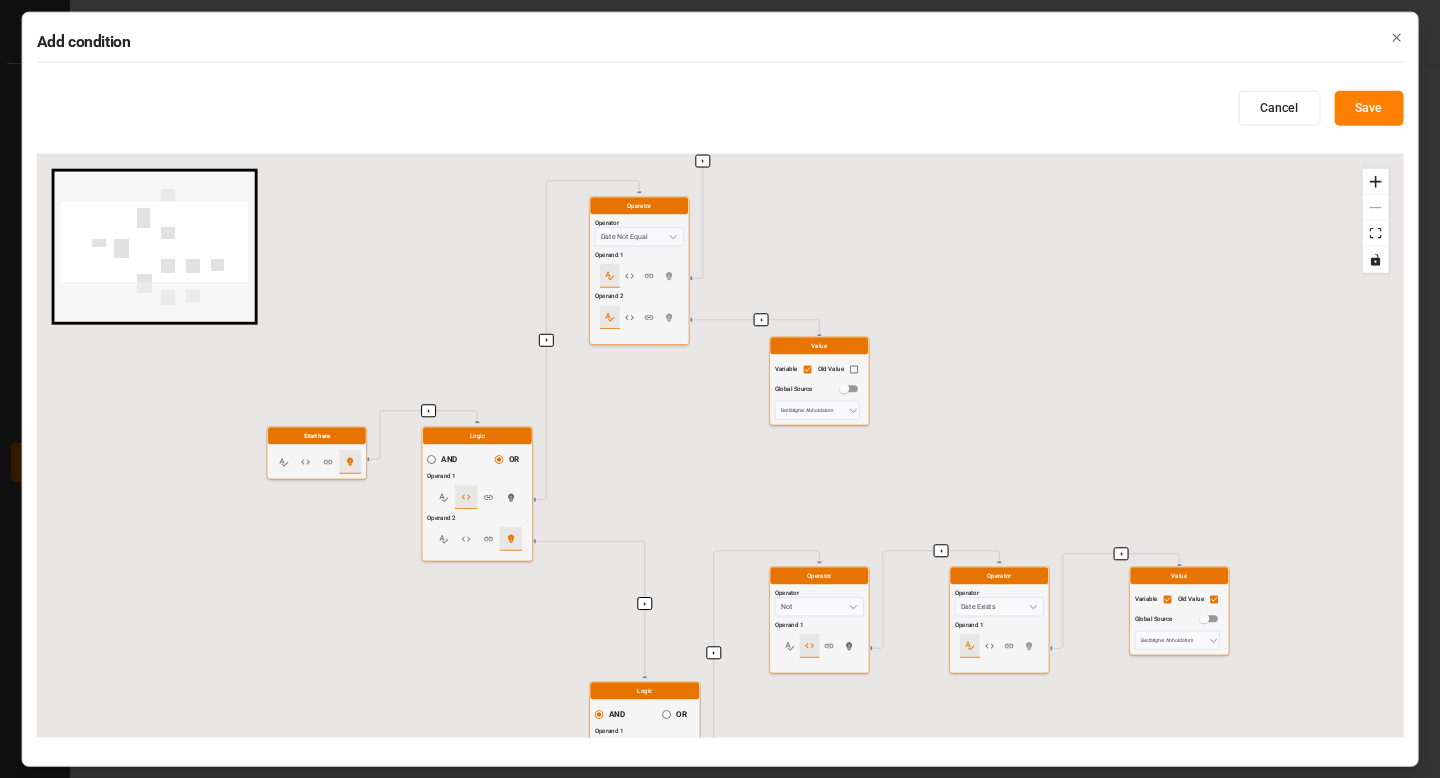 drag, startPoint x: 809, startPoint y: 257, endPoint x: 753, endPoint y: 479, distance: 228.95415 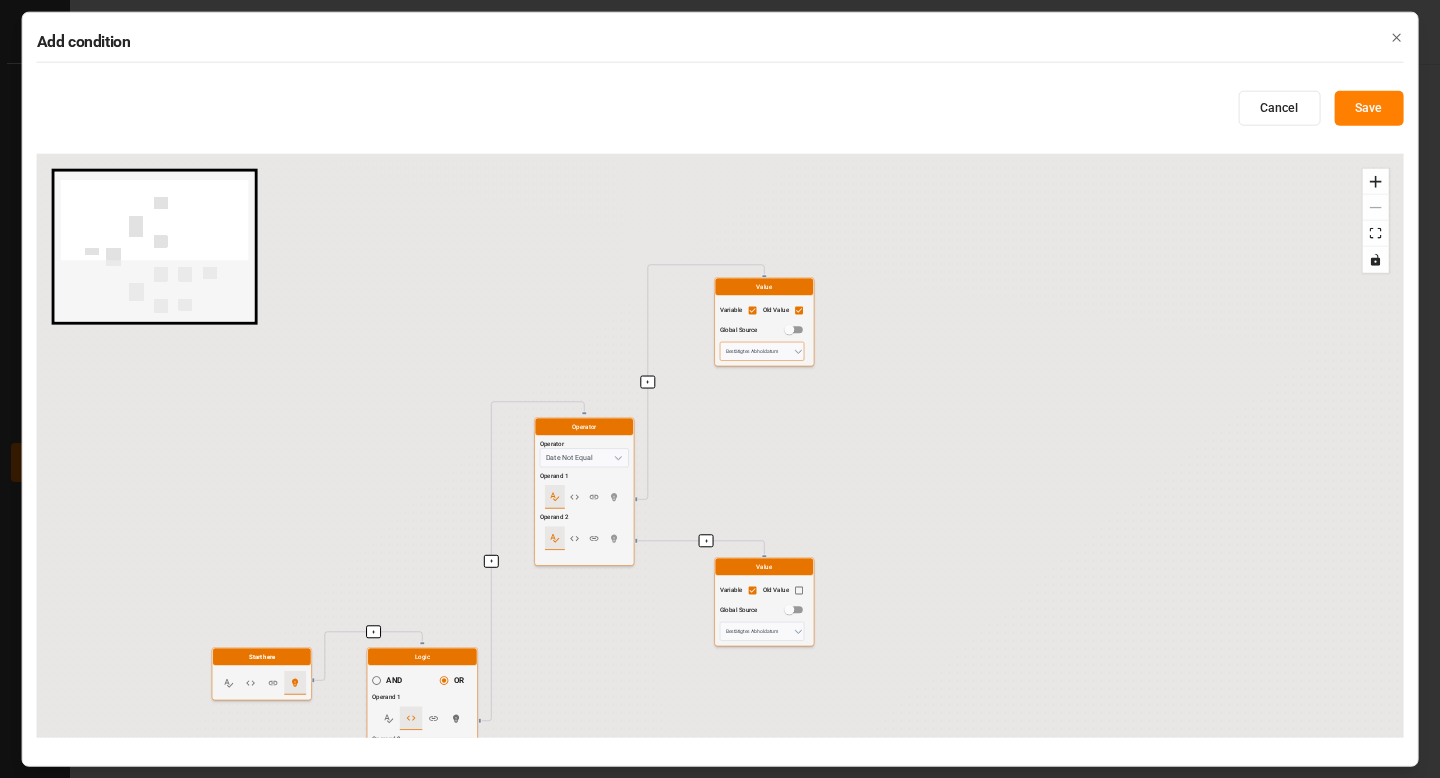 click on "Bestätigtes Abholdatum" at bounding box center (762, 351) 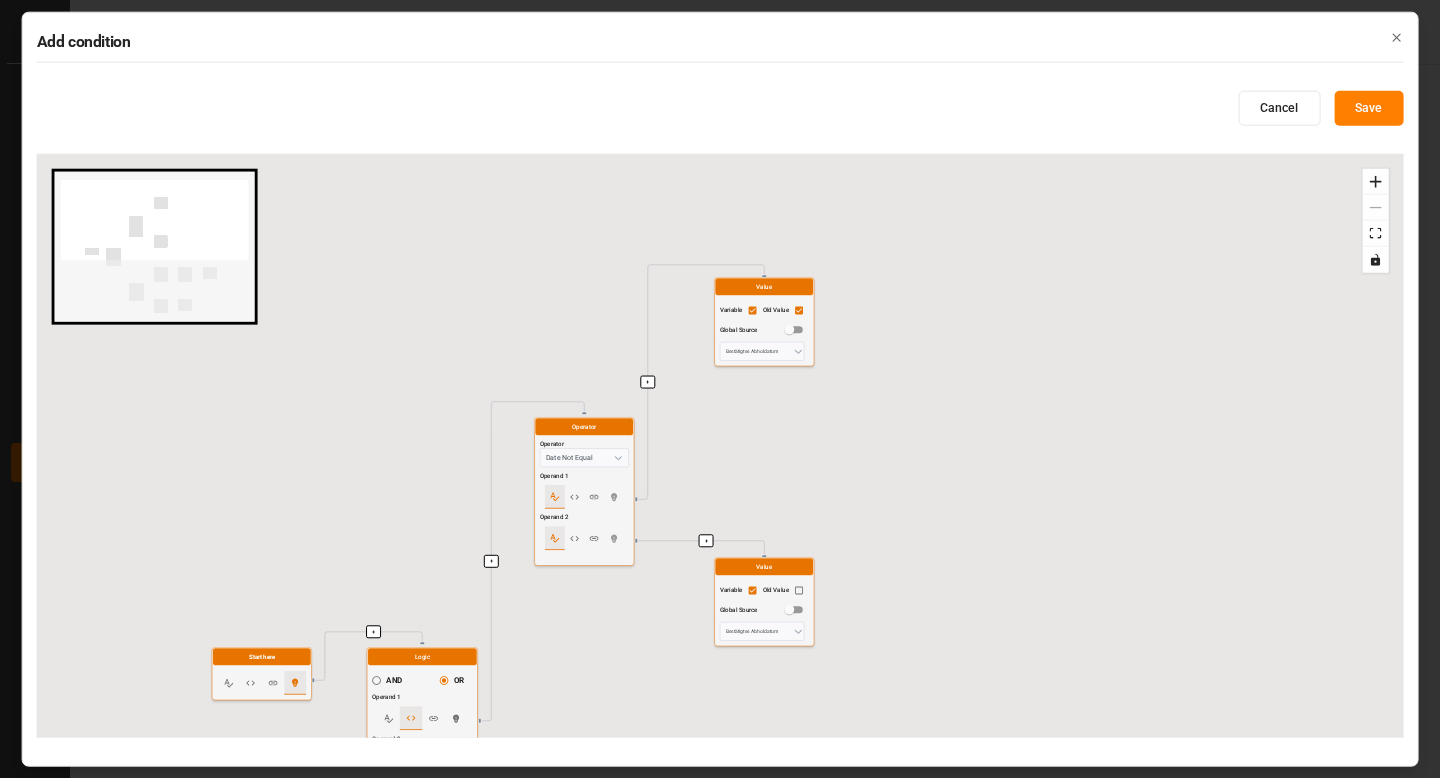 drag, startPoint x: 766, startPoint y: 532, endPoint x: 762, endPoint y: 294, distance: 238.03362 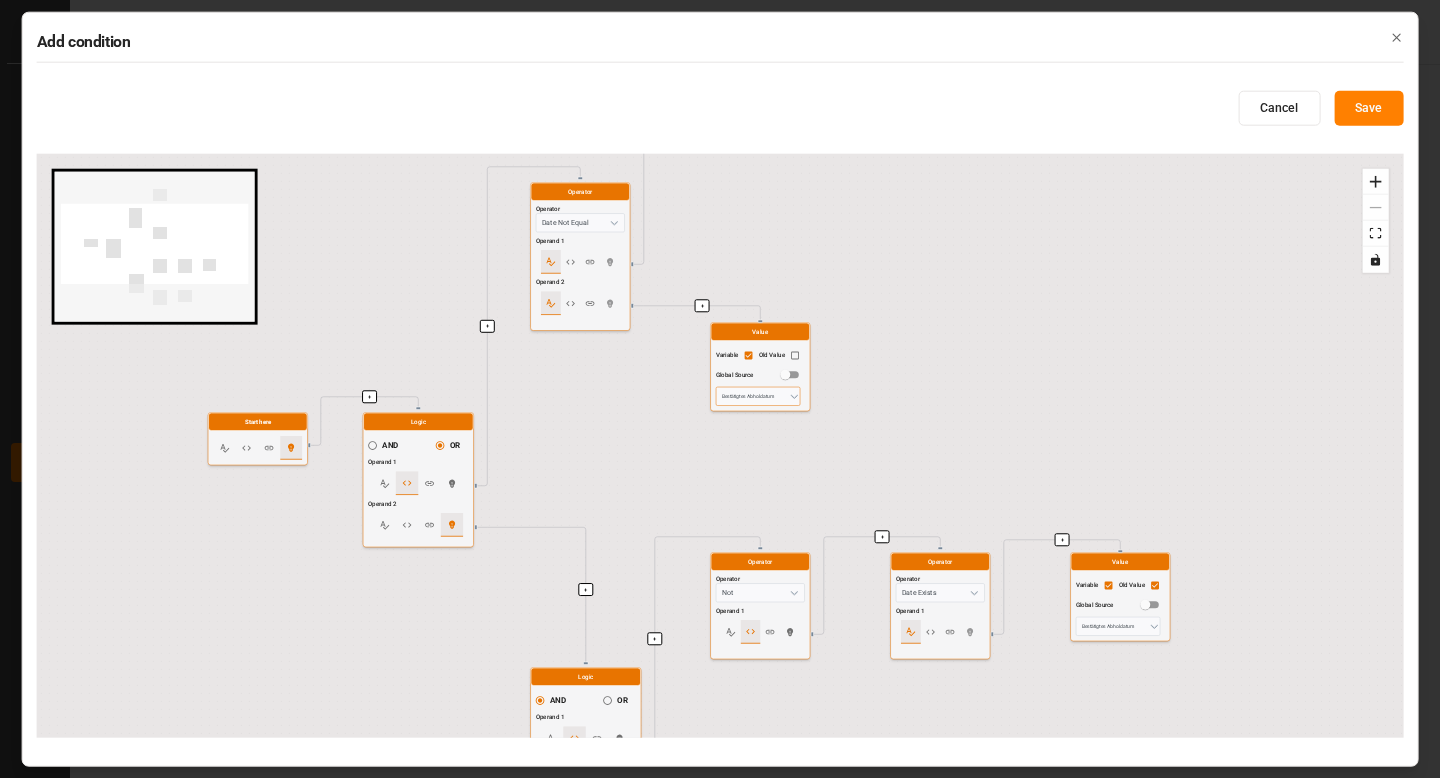 click on "Bestätigtes Abholdatum" at bounding box center (758, 396) 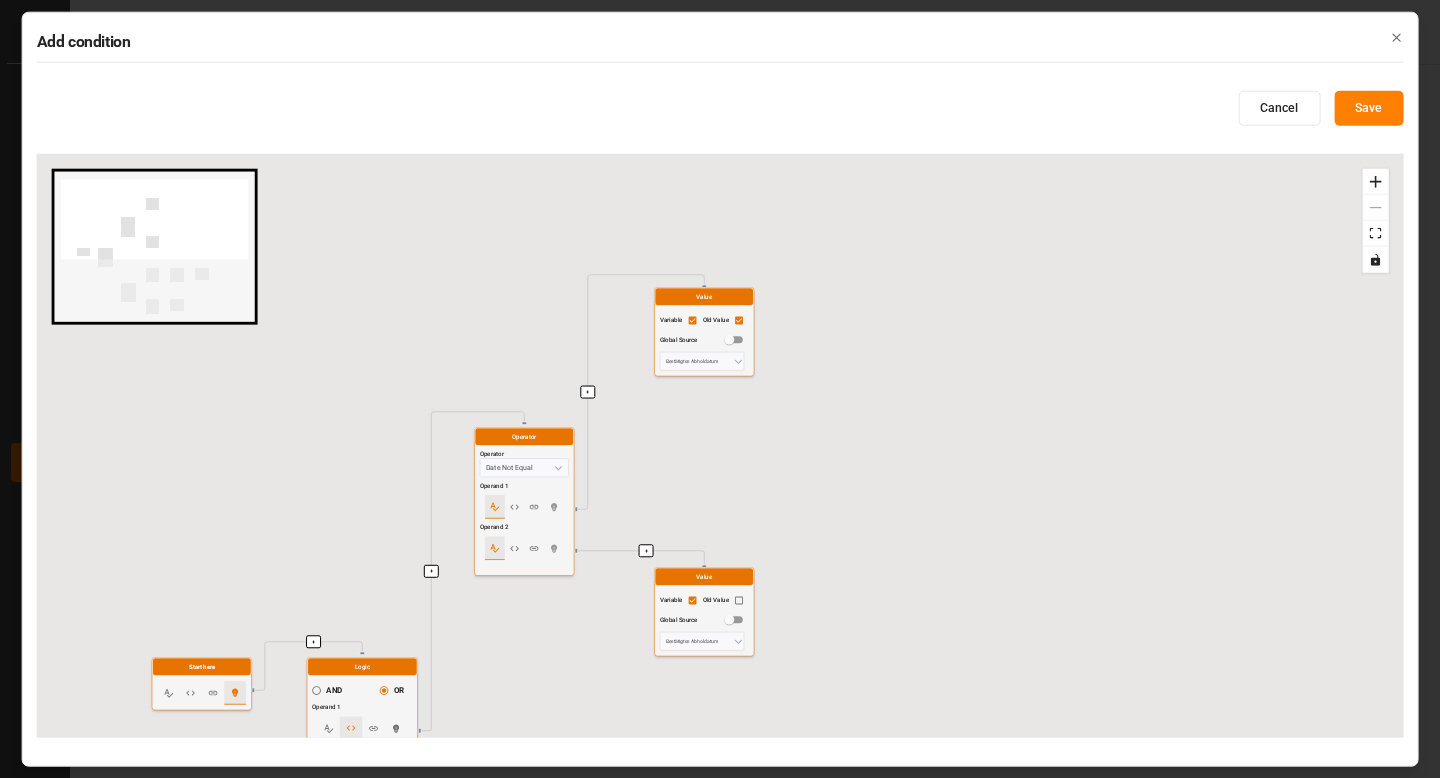 drag, startPoint x: 896, startPoint y: 289, endPoint x: 886, endPoint y: 230, distance: 59.841457 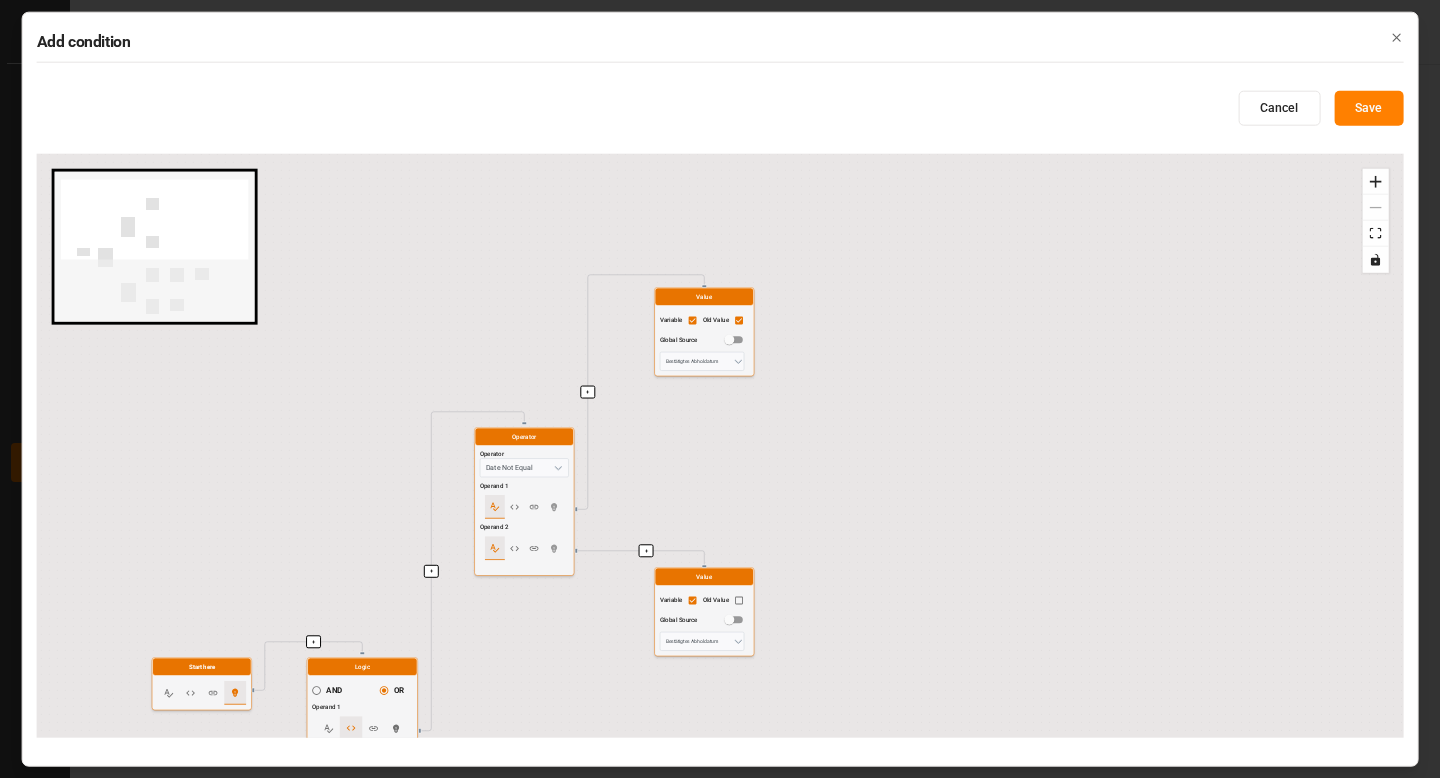 click on "+ + + + + + + + + + Start here Logic AND OR Operand 1 Operand 2 Operator Operator Date Not Equal Operand 1 Operand 2 Value Variable Old Value Global Source Bestätigtes Abholdatum Value Variable Old Value Global Source Bestätigtes Abholdatum Logic AND OR Operand 1 Operand 2 Operator Operator Not Operand 1 Operator Operator Date Exists Operand 1 Value Variable Old Value Global Source Bestätigtes Abholdatum Operator Operator Date Exists Operand 1 Value Variable Old Value Global Source Bestätigtes Abholdatum" at bounding box center (720, 446) 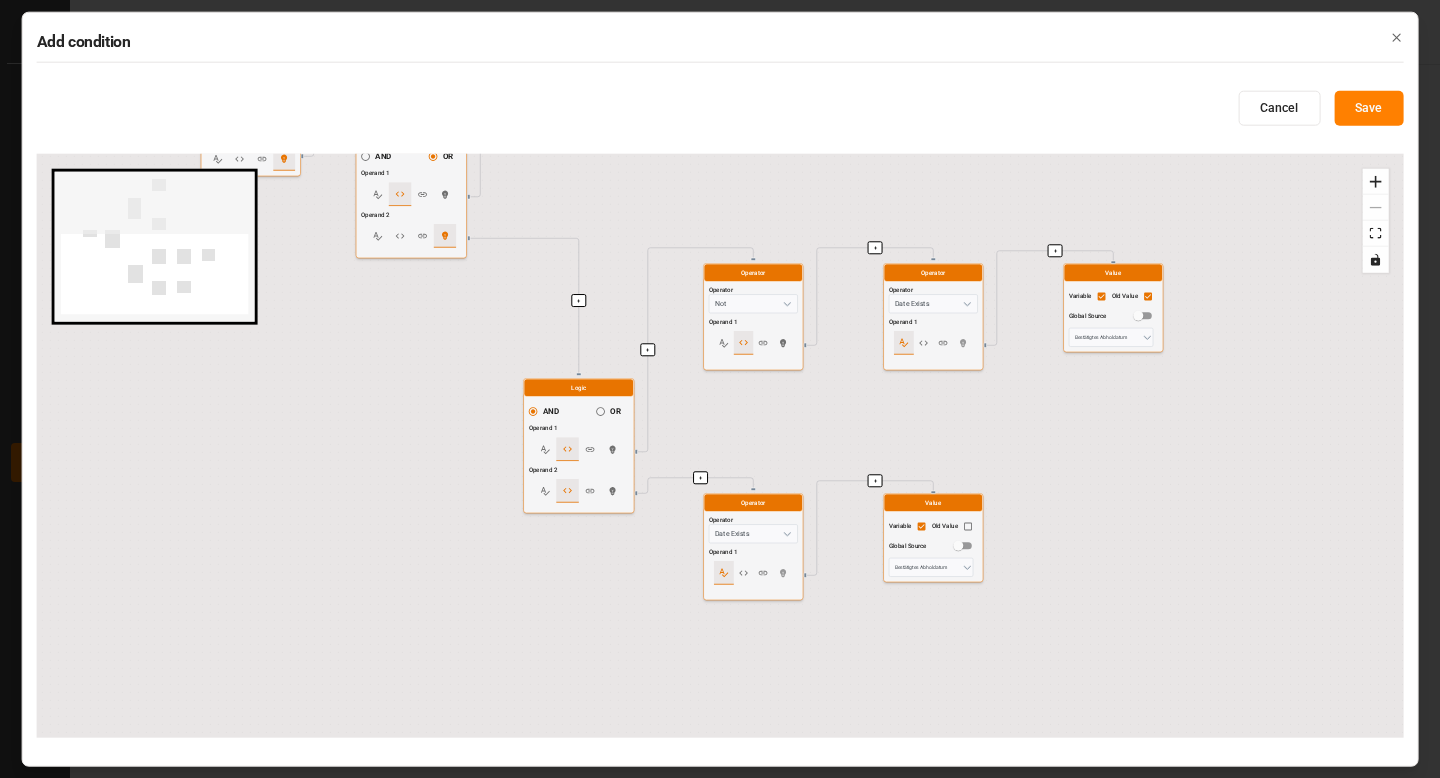 drag, startPoint x: 719, startPoint y: 674, endPoint x: 714, endPoint y: 441, distance: 233.05363 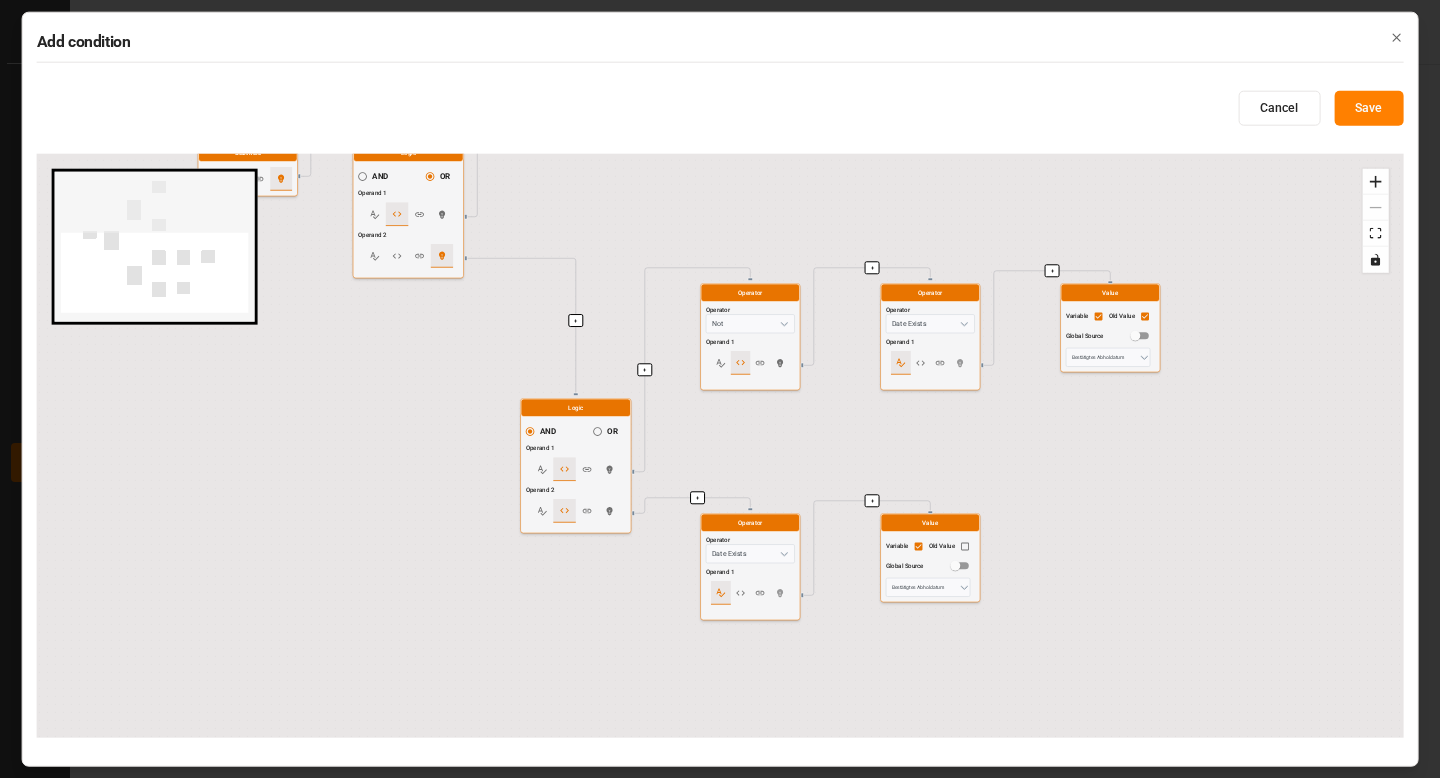 drag, startPoint x: 715, startPoint y: 467, endPoint x: 709, endPoint y: 517, distance: 50.358715 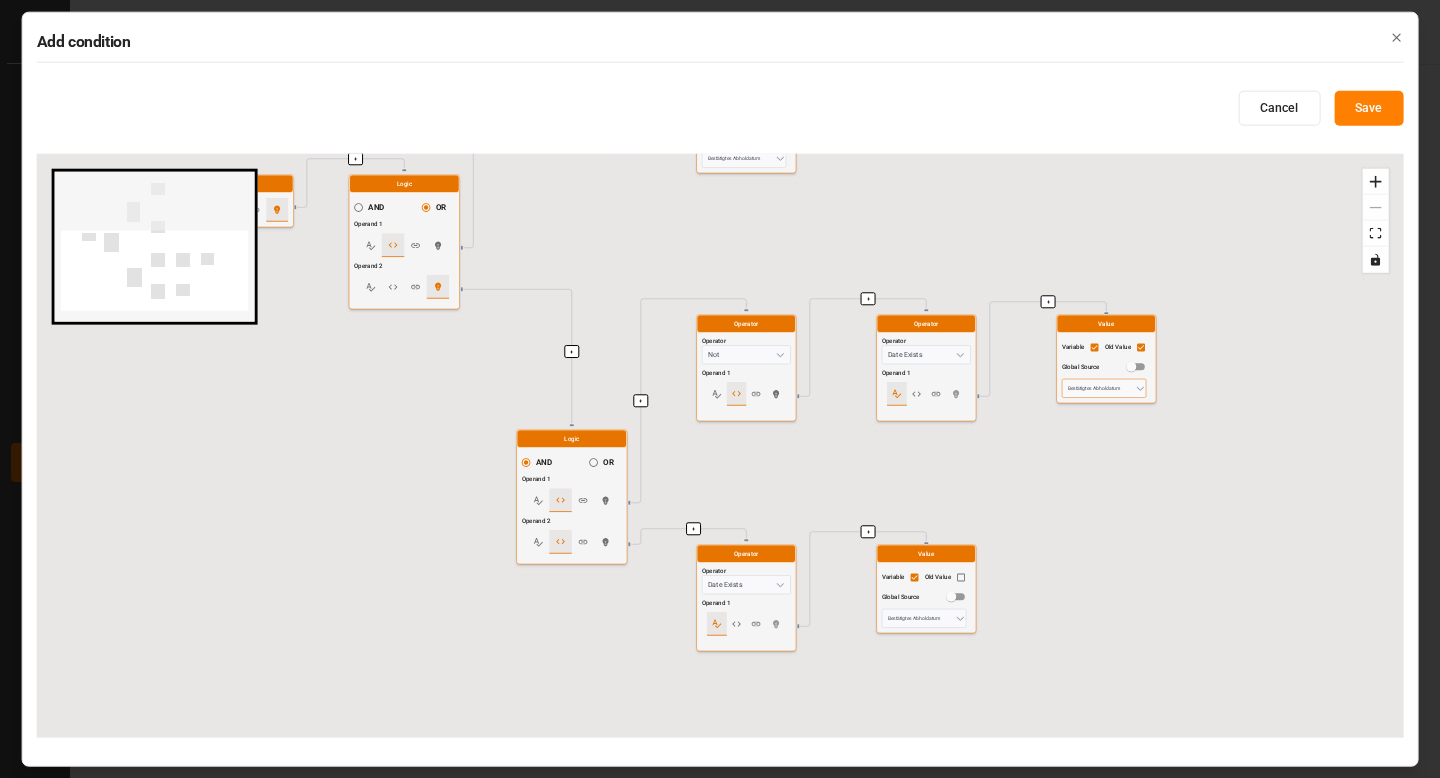 click on "Bestätigtes Abholdatum" at bounding box center (1104, 388) 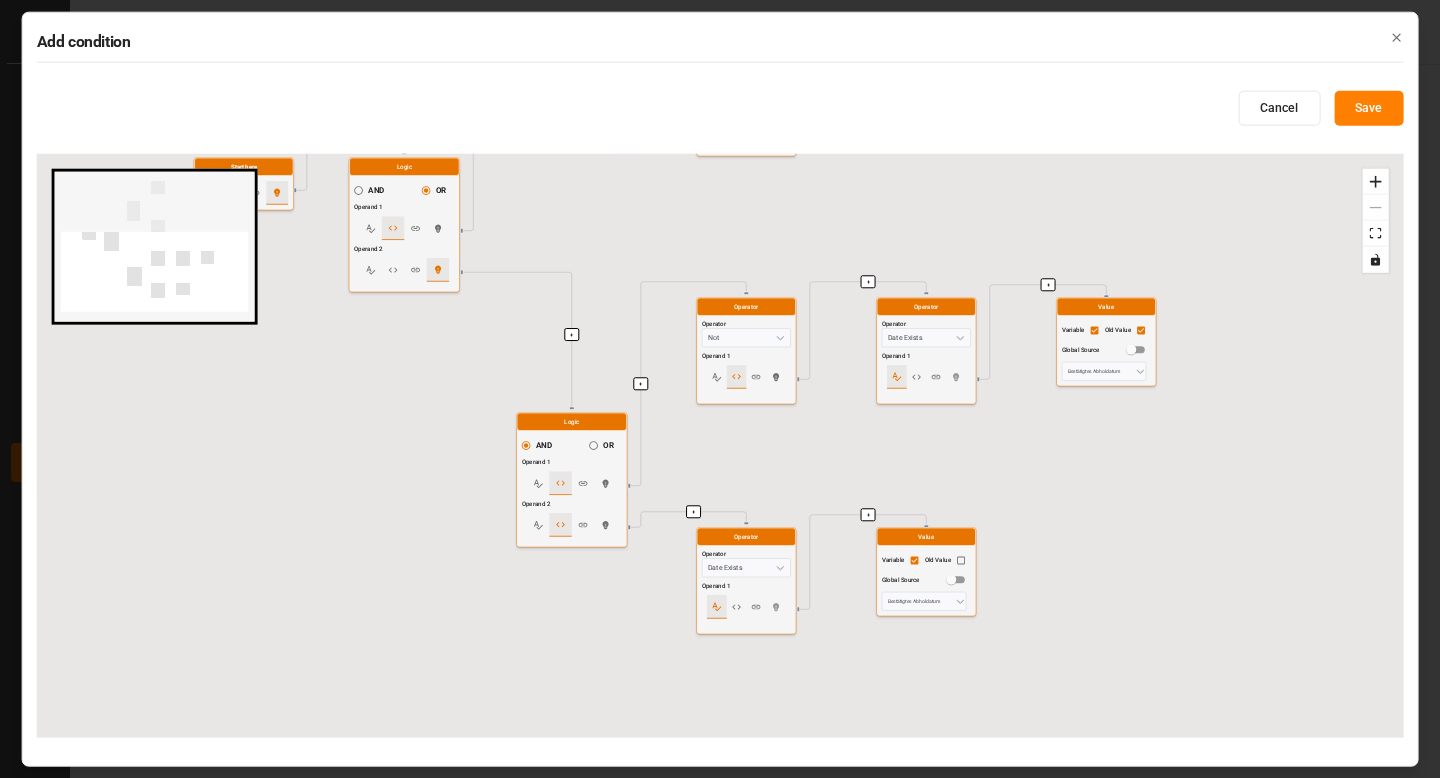 drag, startPoint x: 608, startPoint y: 678, endPoint x: 609, endPoint y: 469, distance: 209.0024 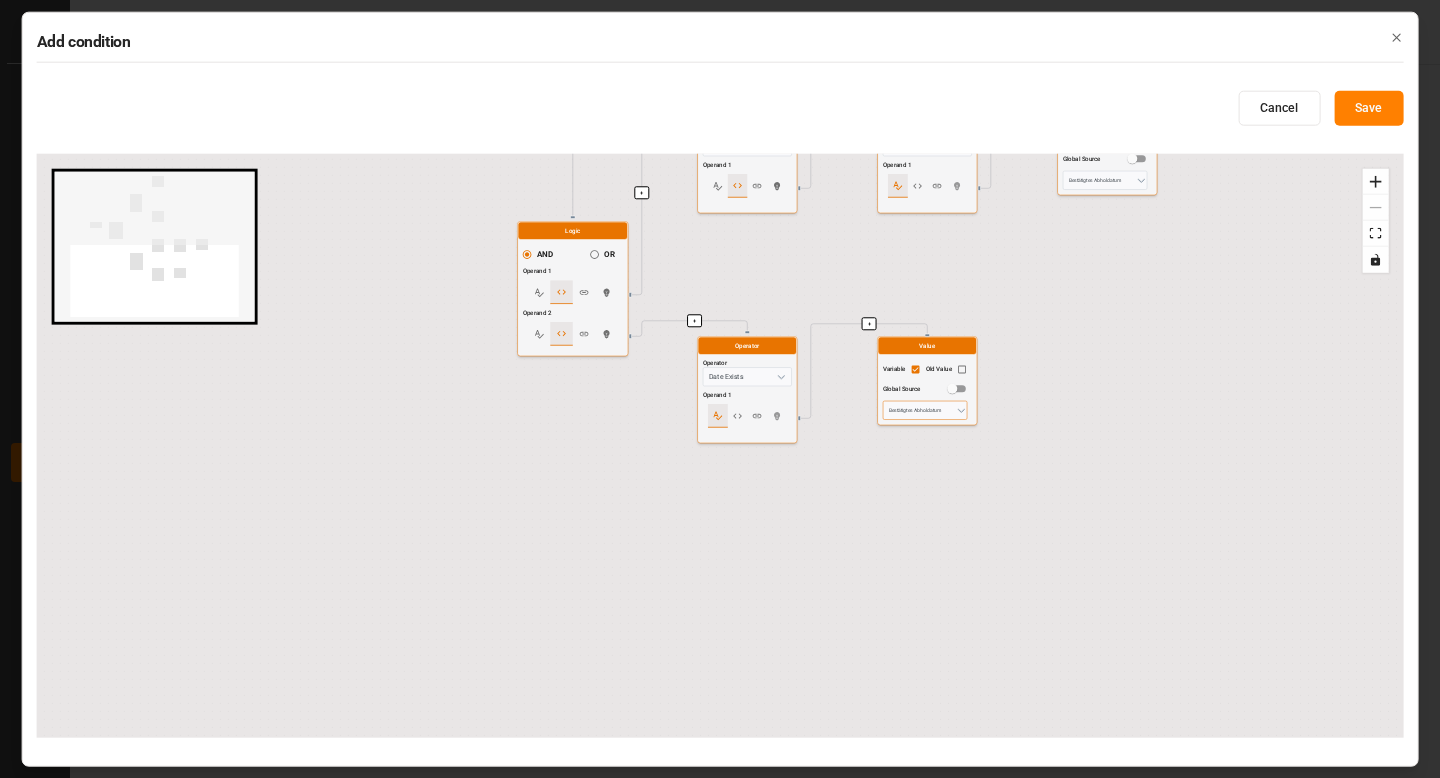 click on "Bestätigtes Abholdatum" at bounding box center (925, 410) 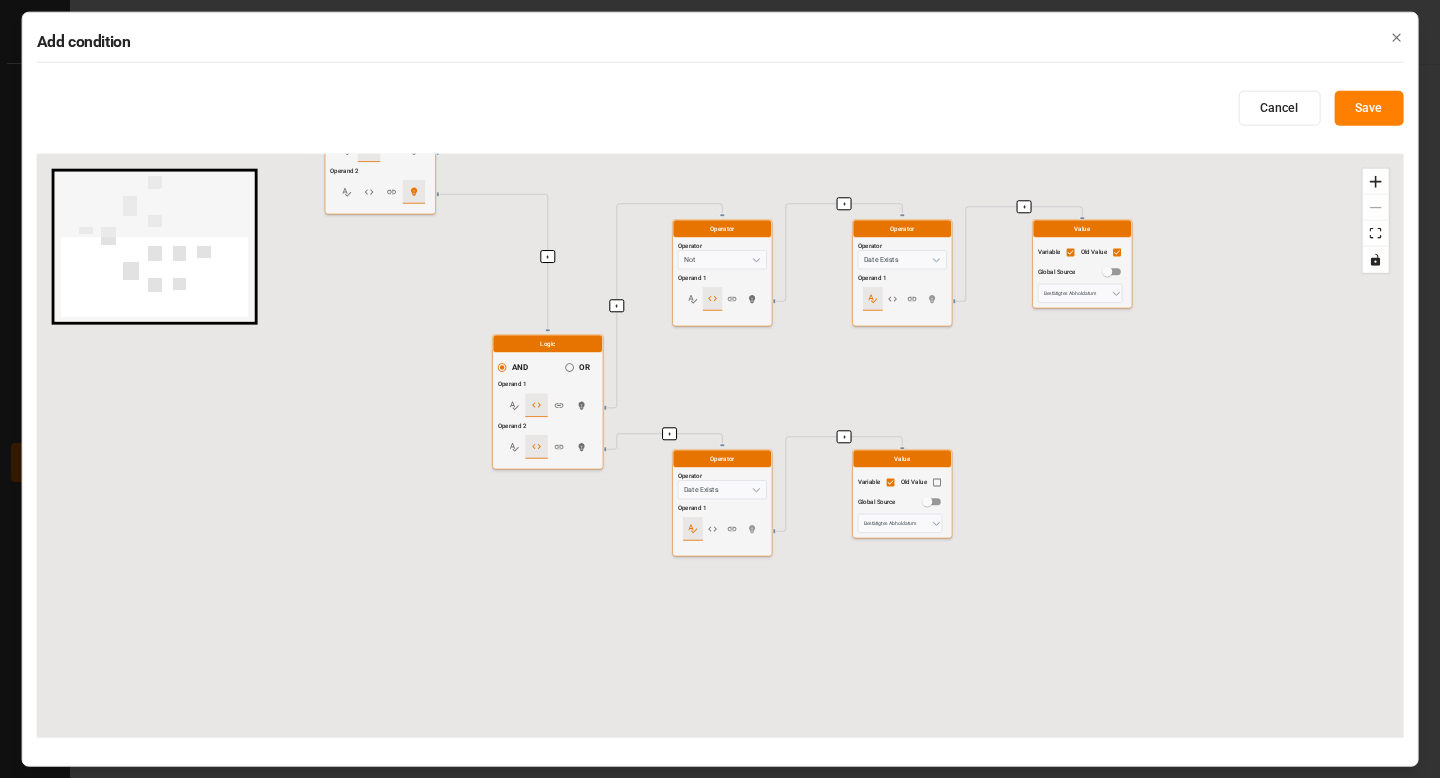 drag, startPoint x: 1074, startPoint y: 372, endPoint x: 1052, endPoint y: 445, distance: 76.243034 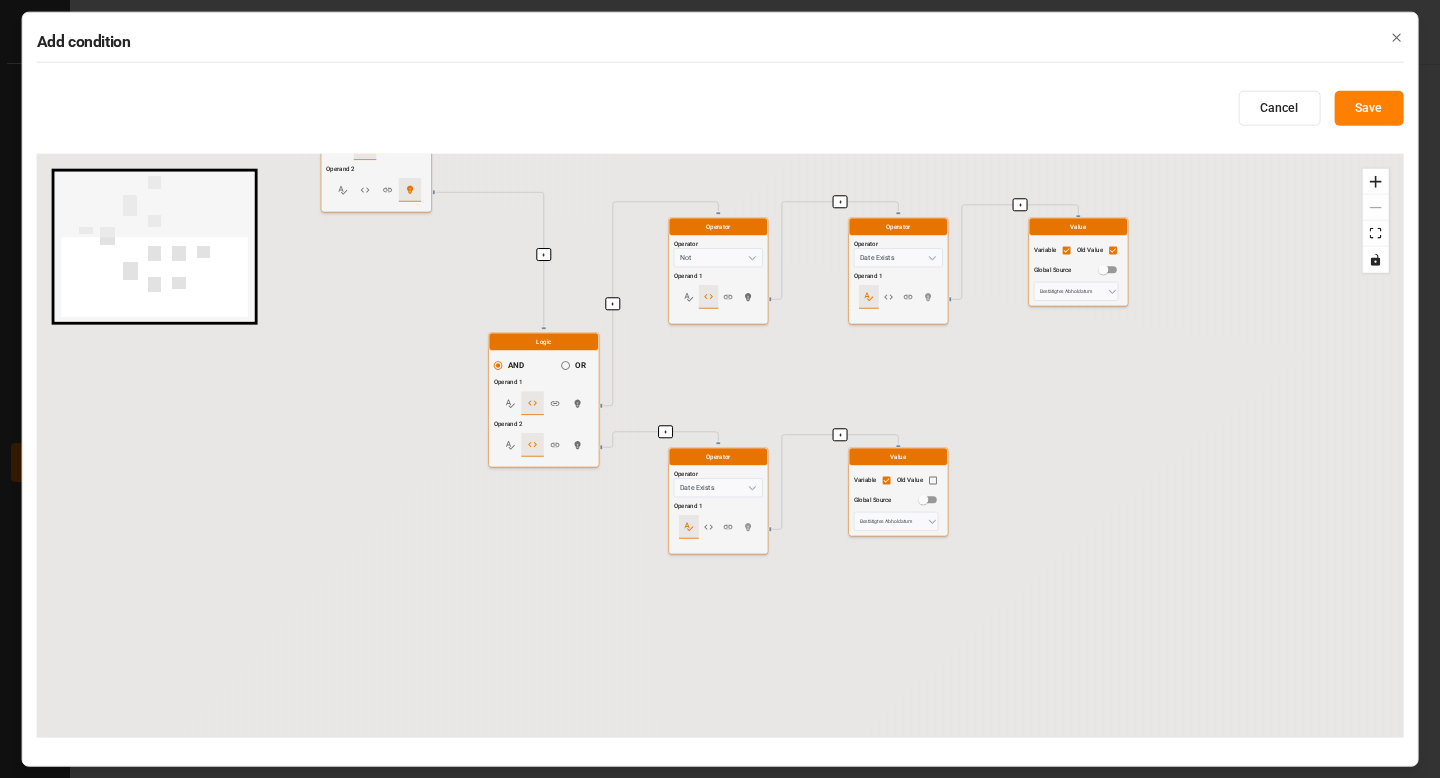 click 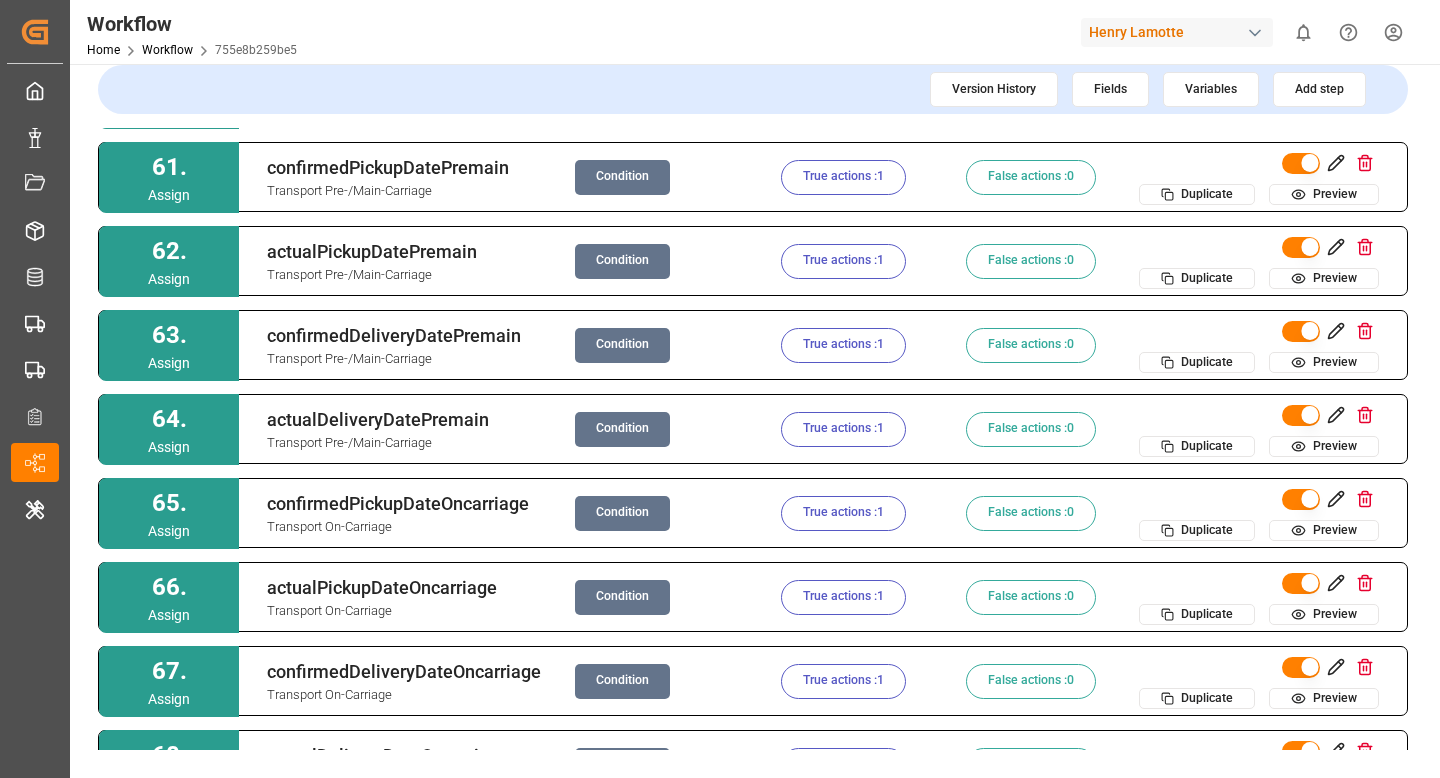 click on "True actions :  1" at bounding box center (843, 177) 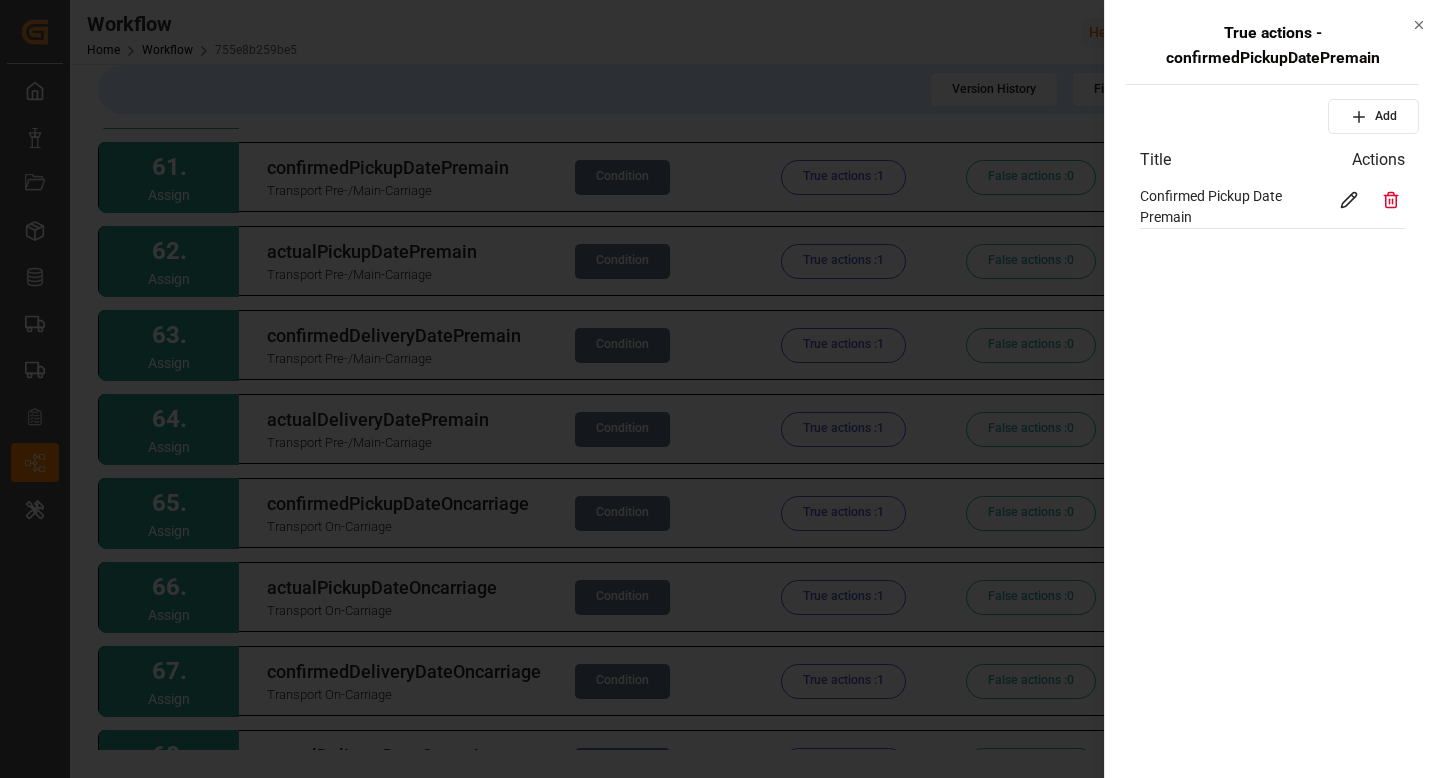 click 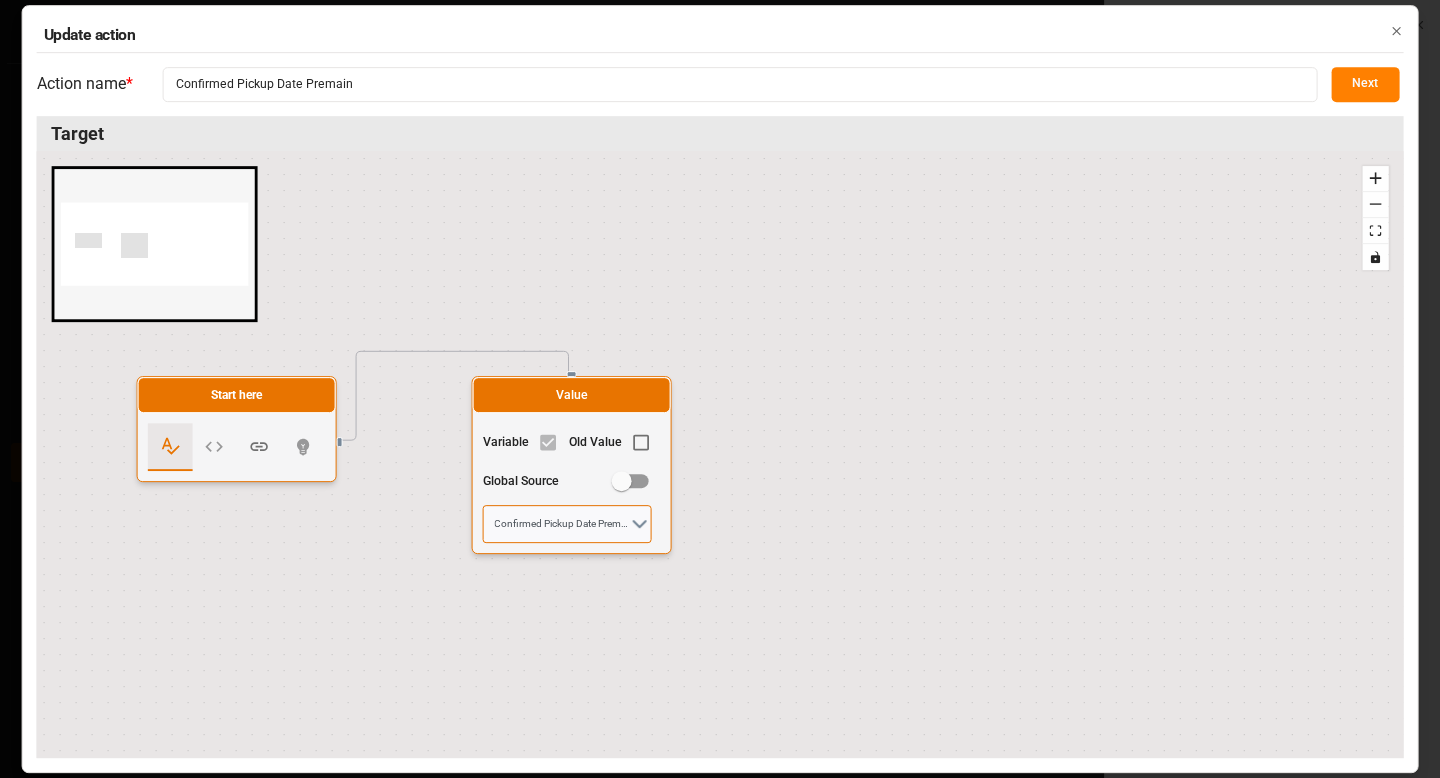 click on "Confirmed Pickup Date Premain" at bounding box center [567, 524] 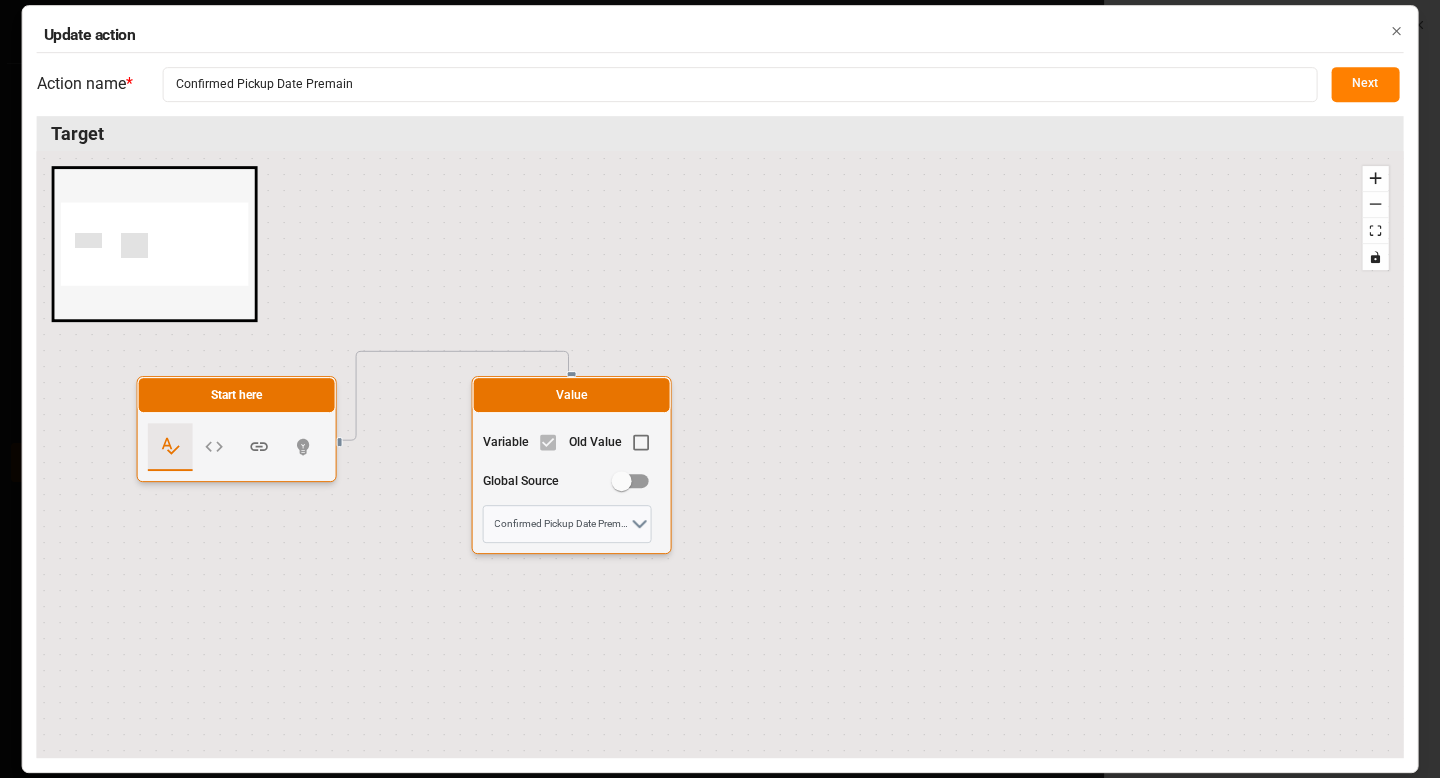 click on "Next" at bounding box center (1365, 84) 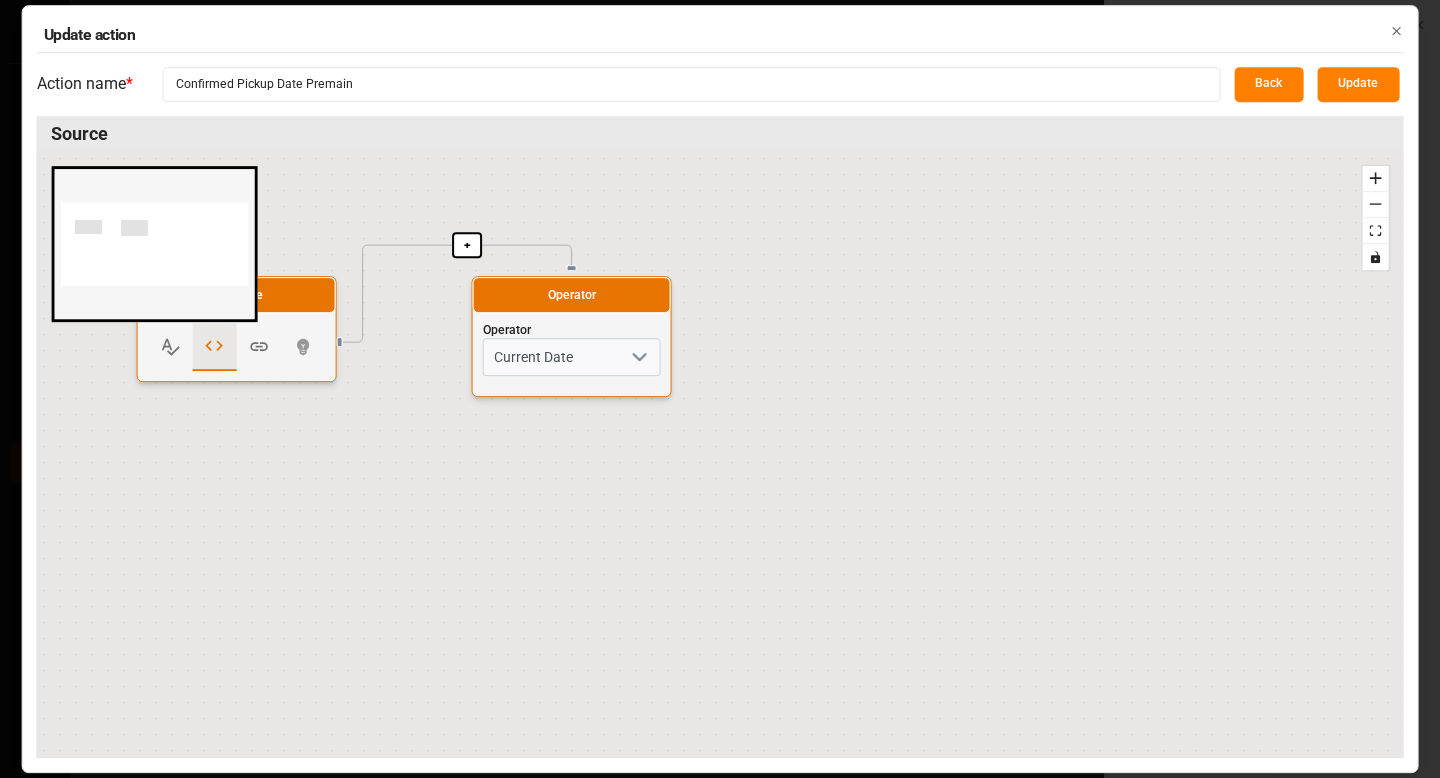 click 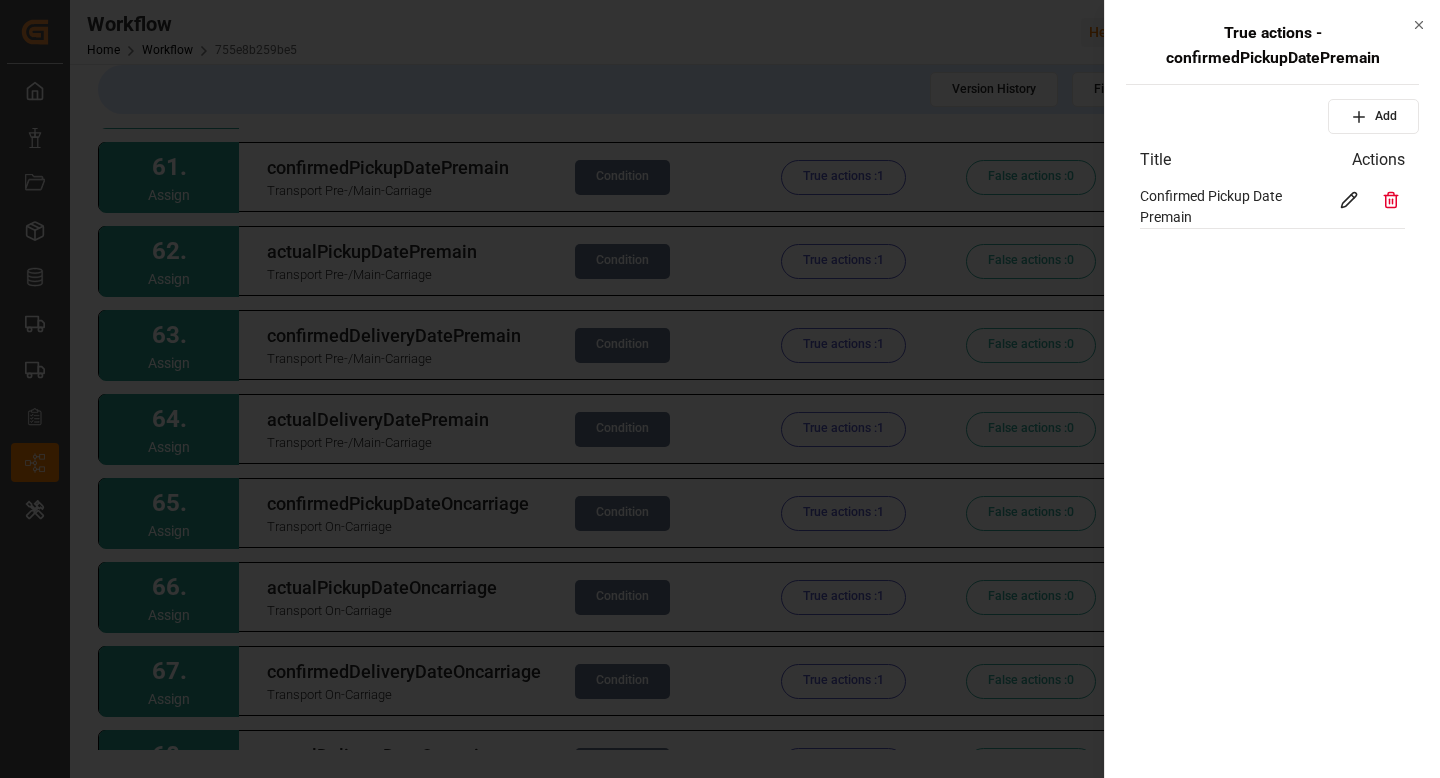 click at bounding box center (720, 389) 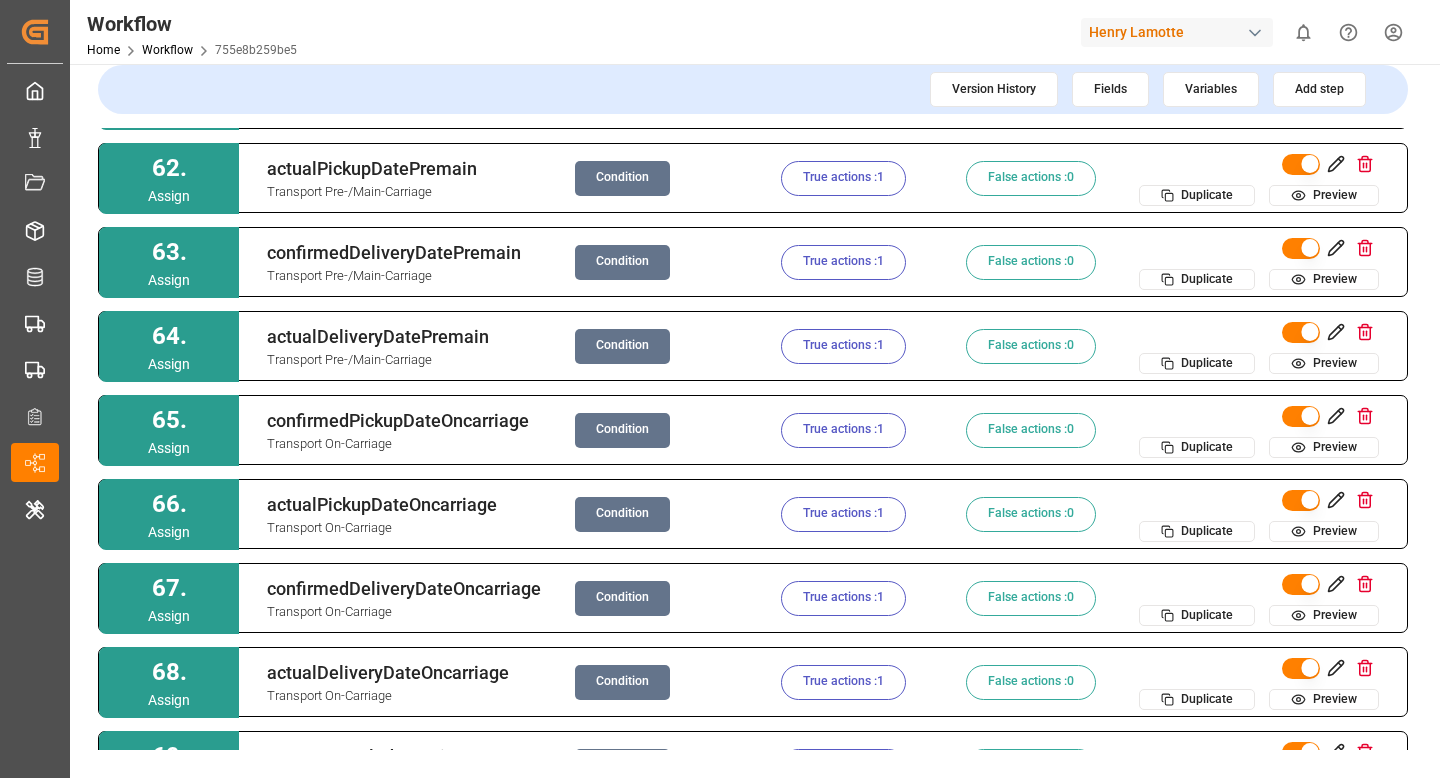 scroll, scrollTop: 5114, scrollLeft: 0, axis: vertical 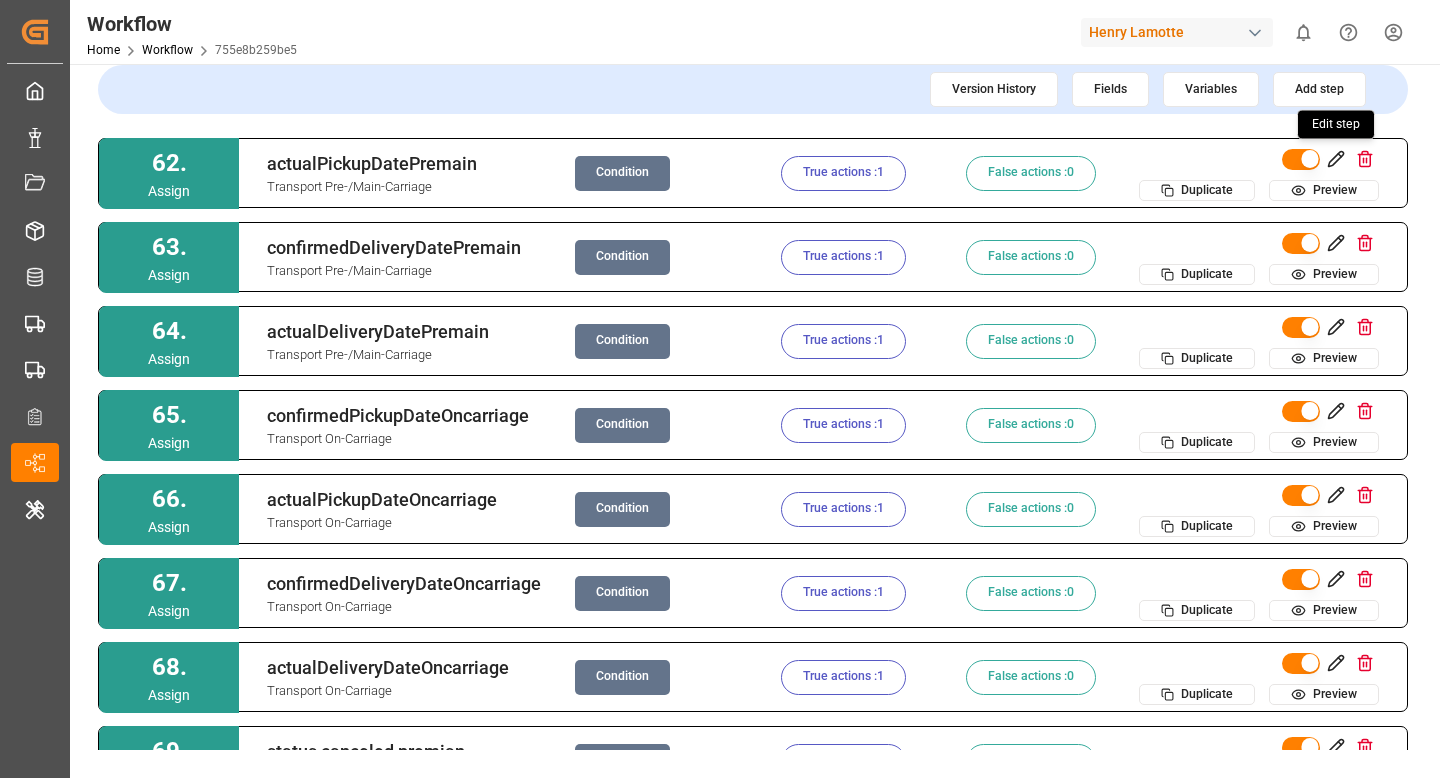 click 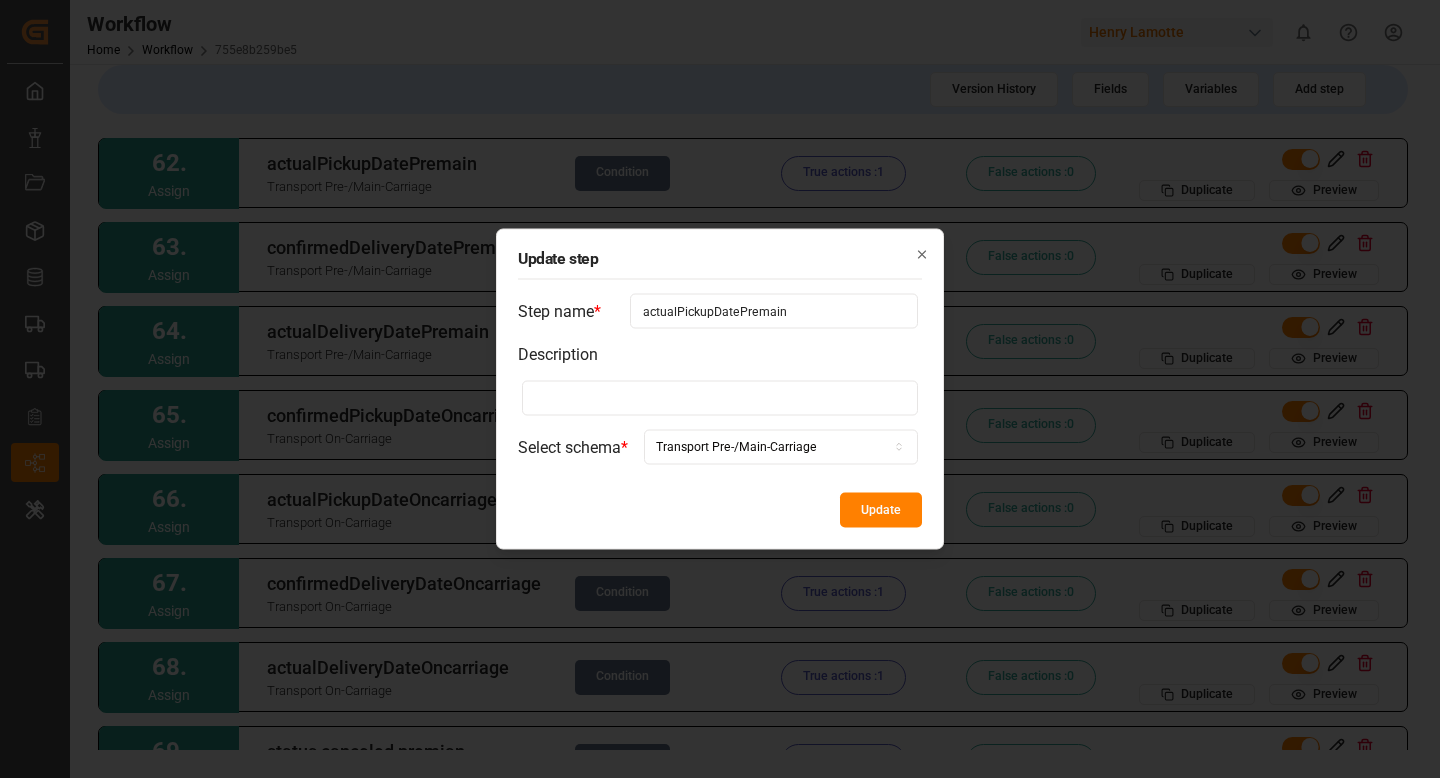 click on "Update step Step name * actualPickupDatePremain Description Select schema * Transport Pre-/Main-Carriage Update Close" at bounding box center [720, 389] 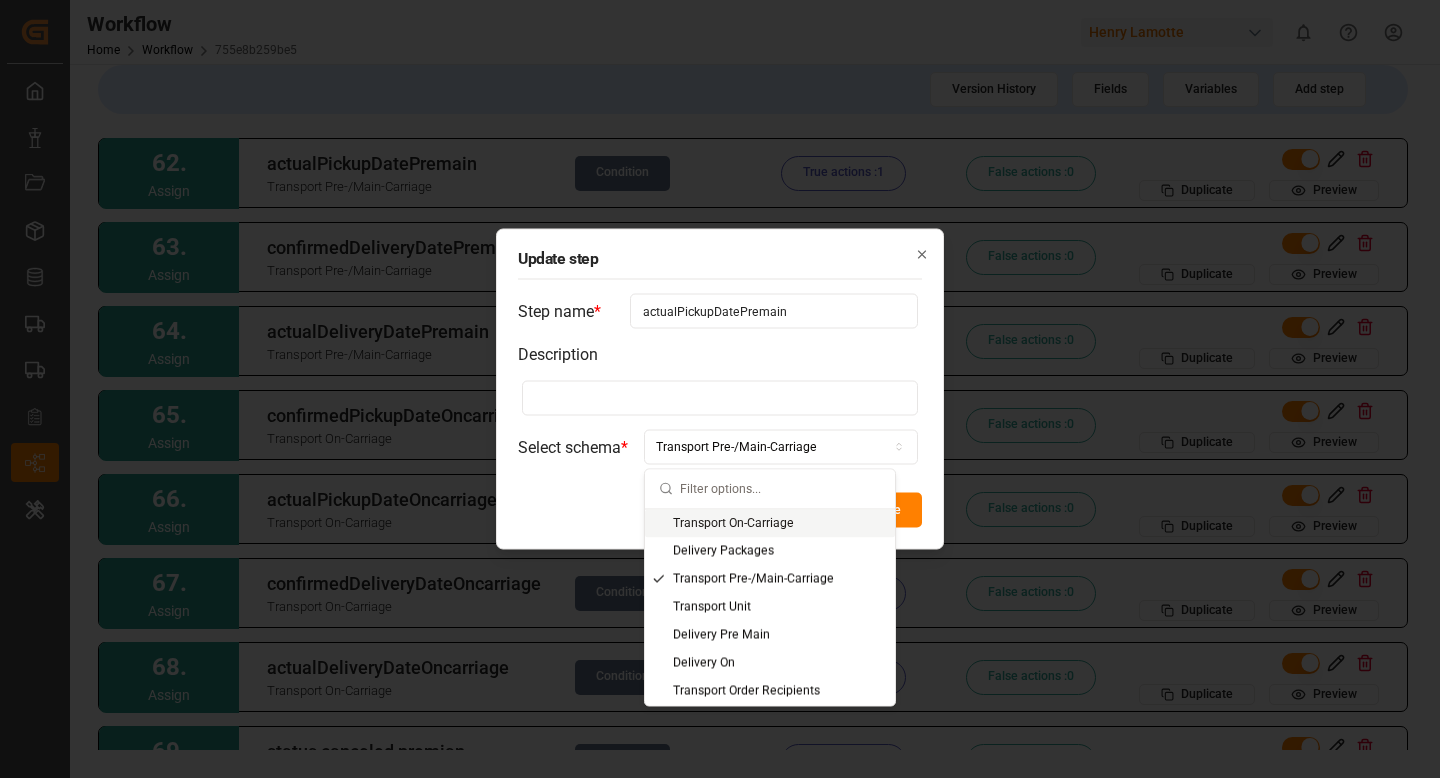 click on "Transport Pre-/Main-Carriage" at bounding box center (736, 447) 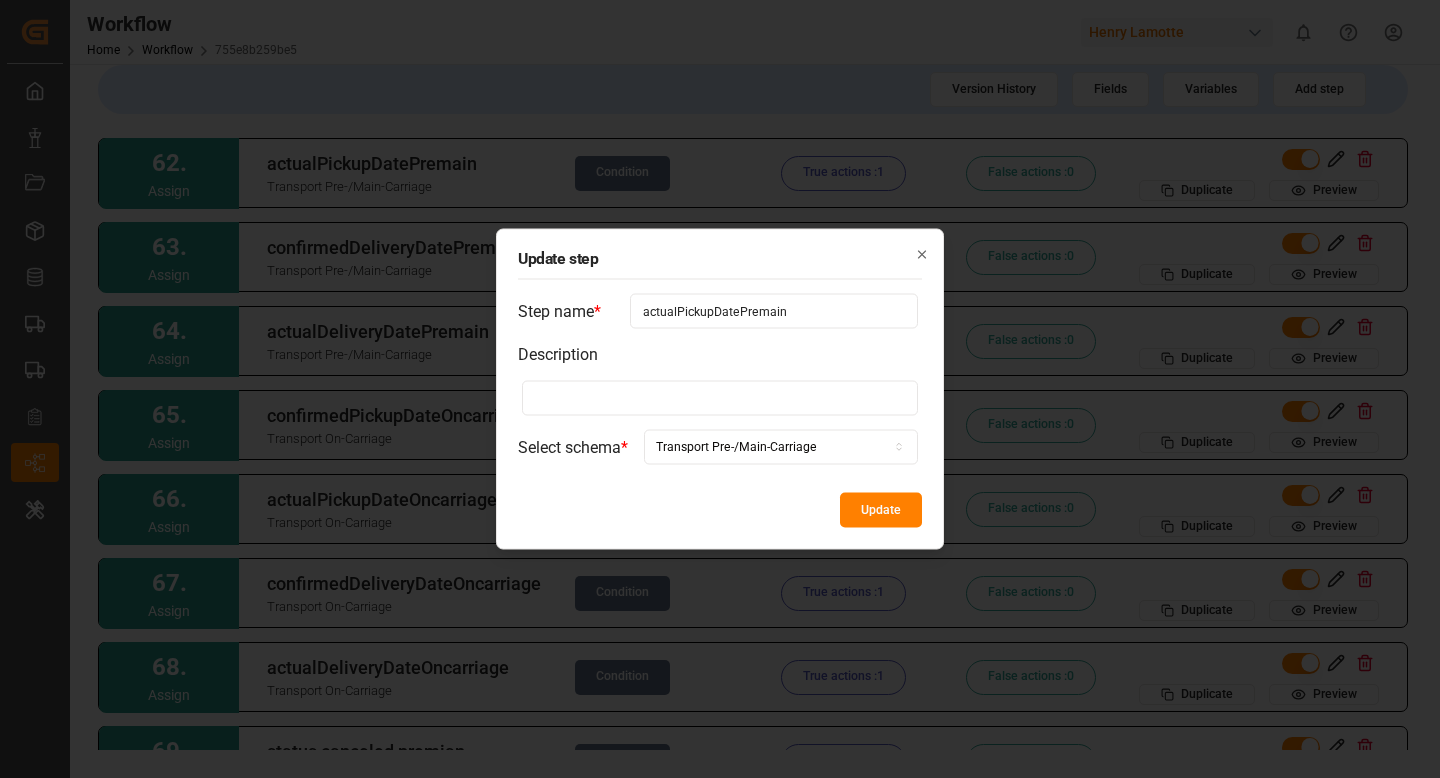 click on "Update step" at bounding box center (720, 259) 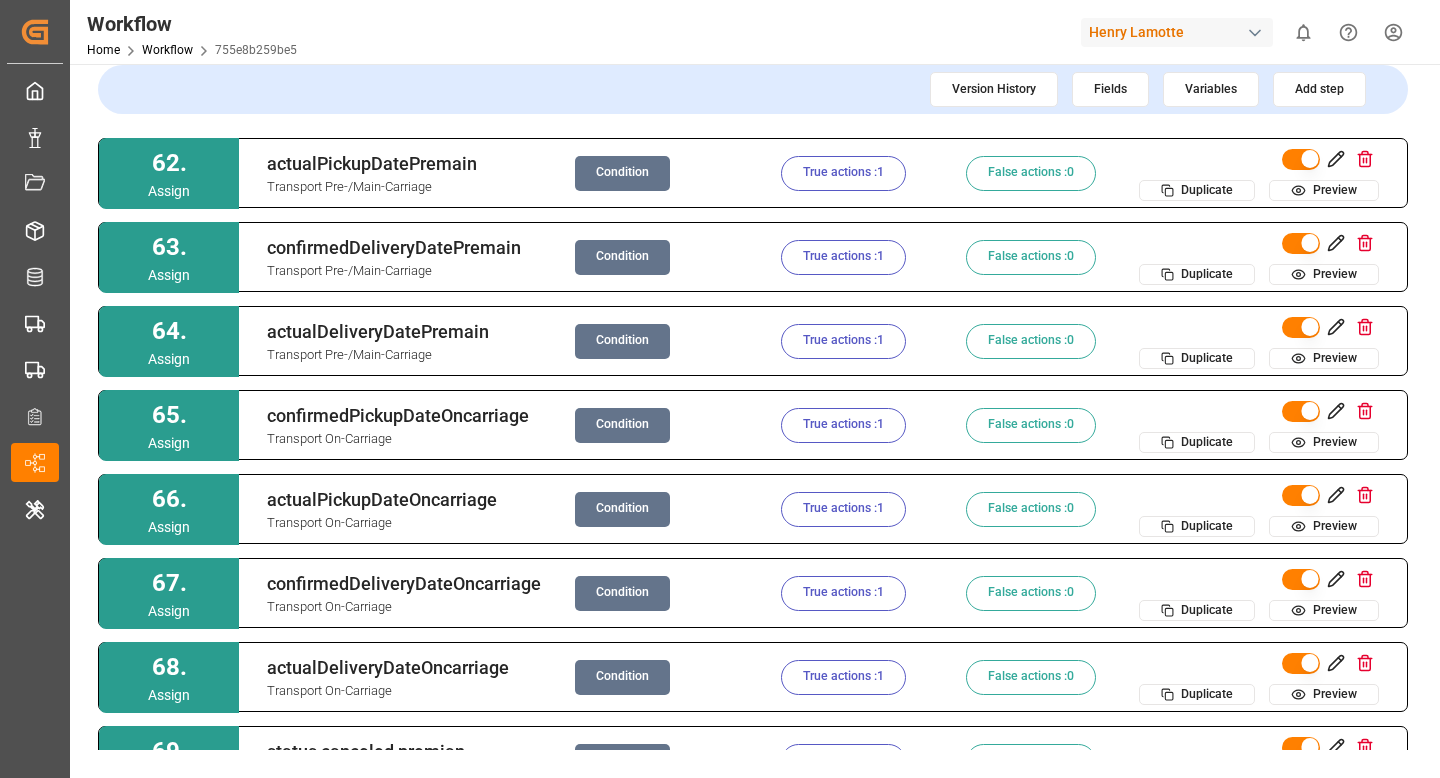 click on "Condition" at bounding box center [622, 173] 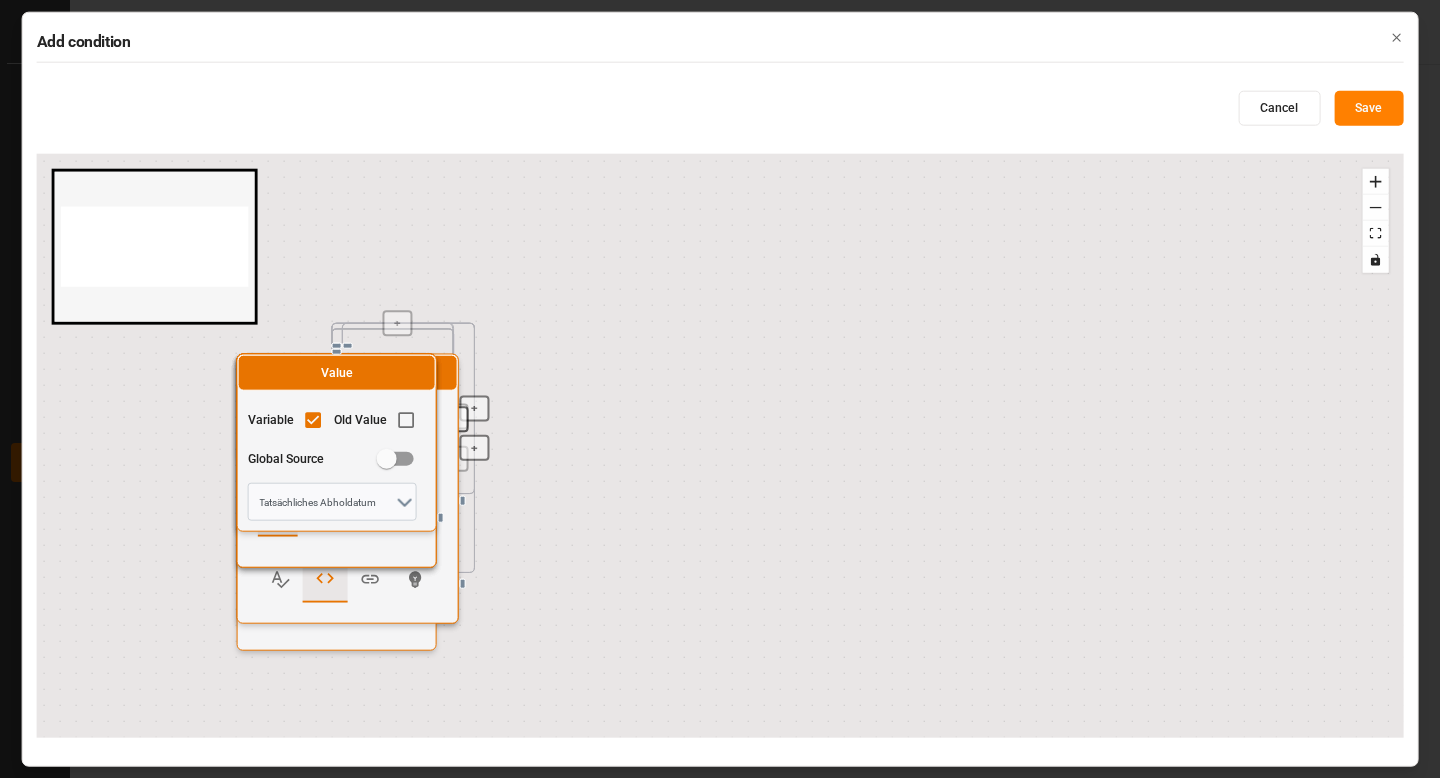 radio on "false" 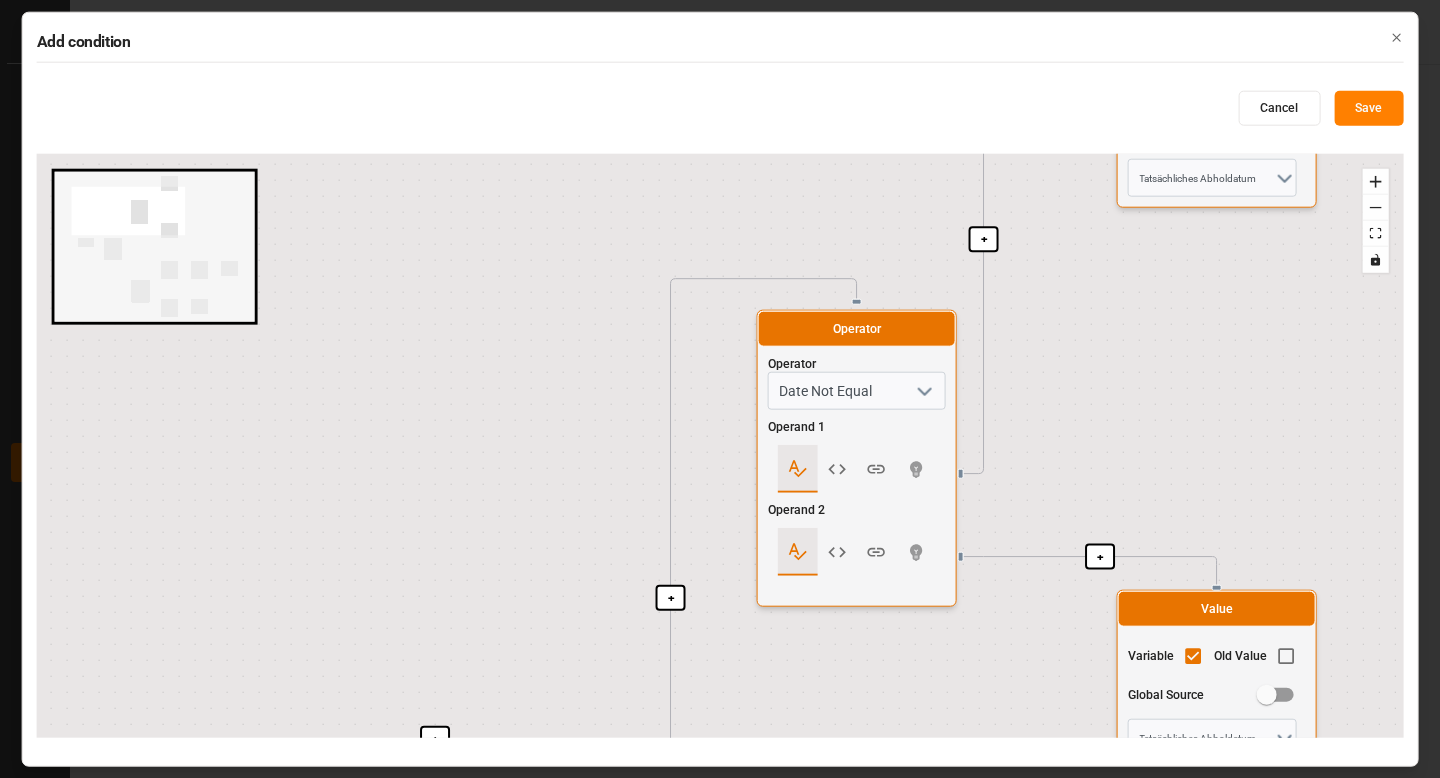 drag, startPoint x: 627, startPoint y: 465, endPoint x: 578, endPoint y: -64, distance: 531.2645 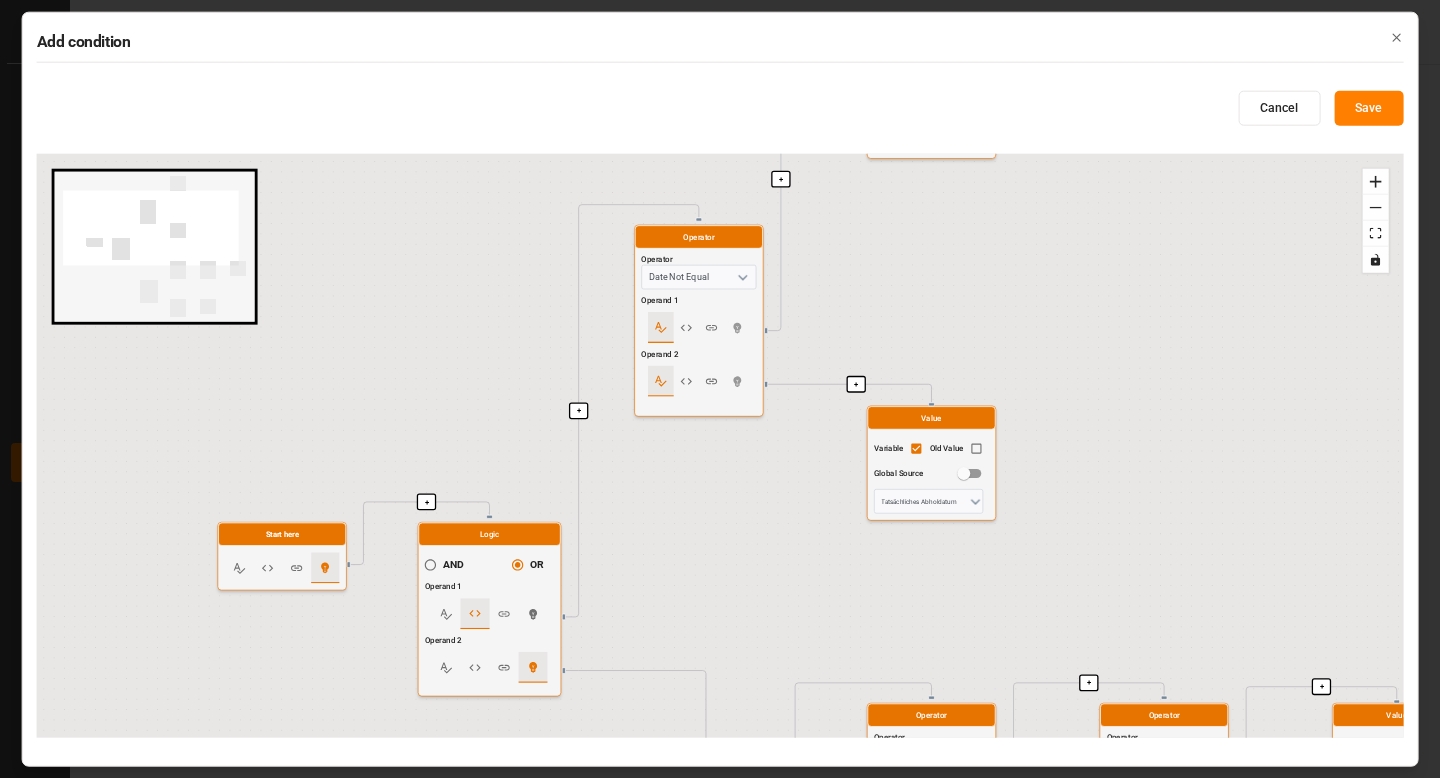 drag, startPoint x: 708, startPoint y: 527, endPoint x: 651, endPoint y: 520, distance: 57.428215 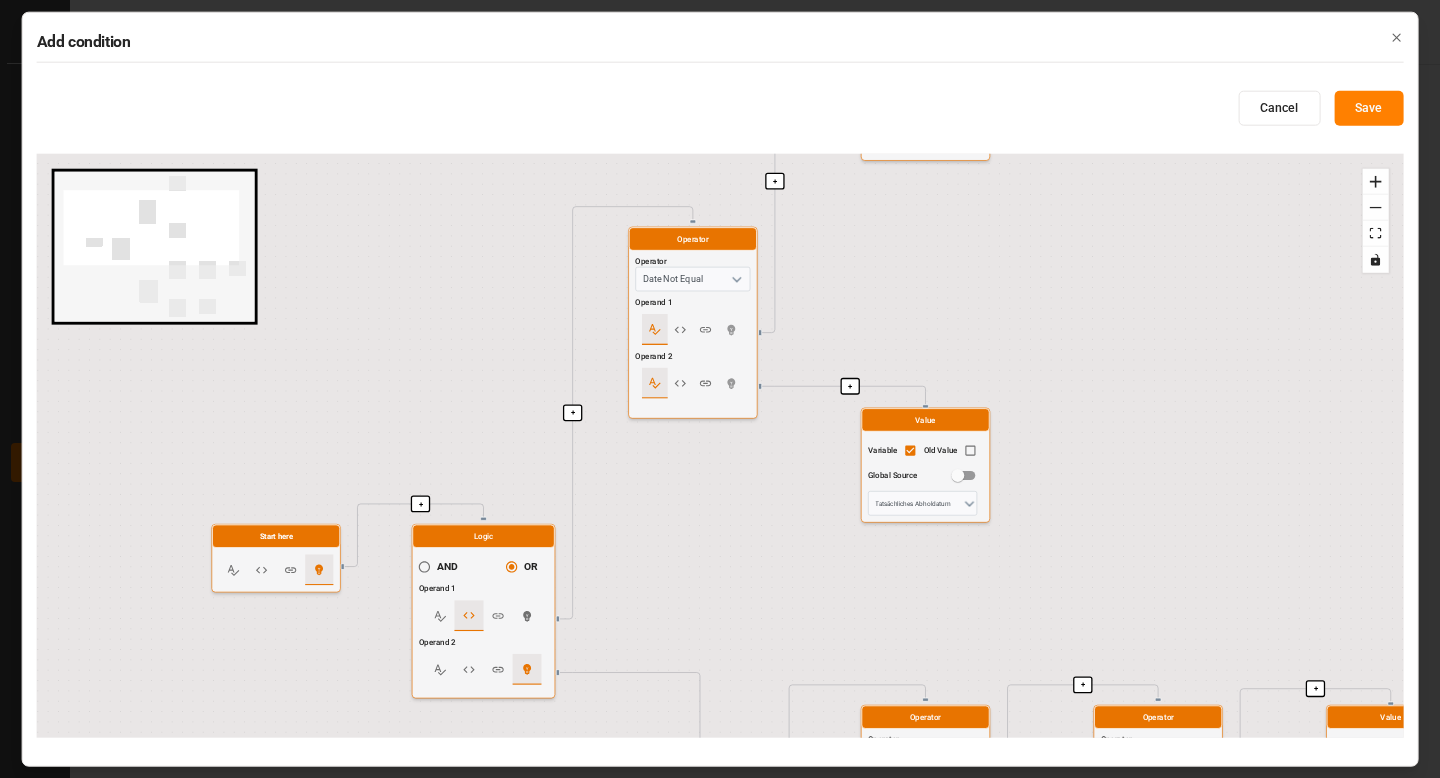 click 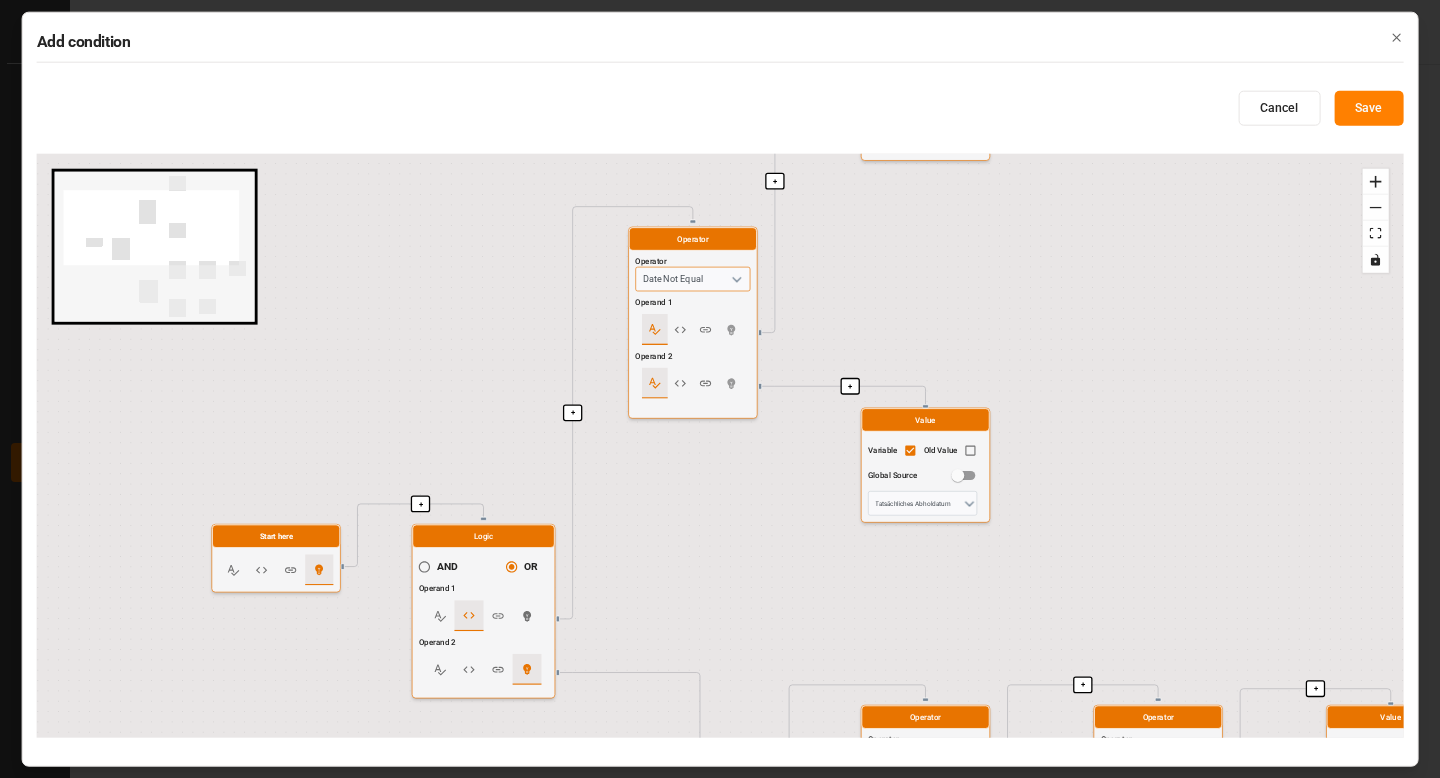 click on "Date Not Equal" at bounding box center [692, 279] 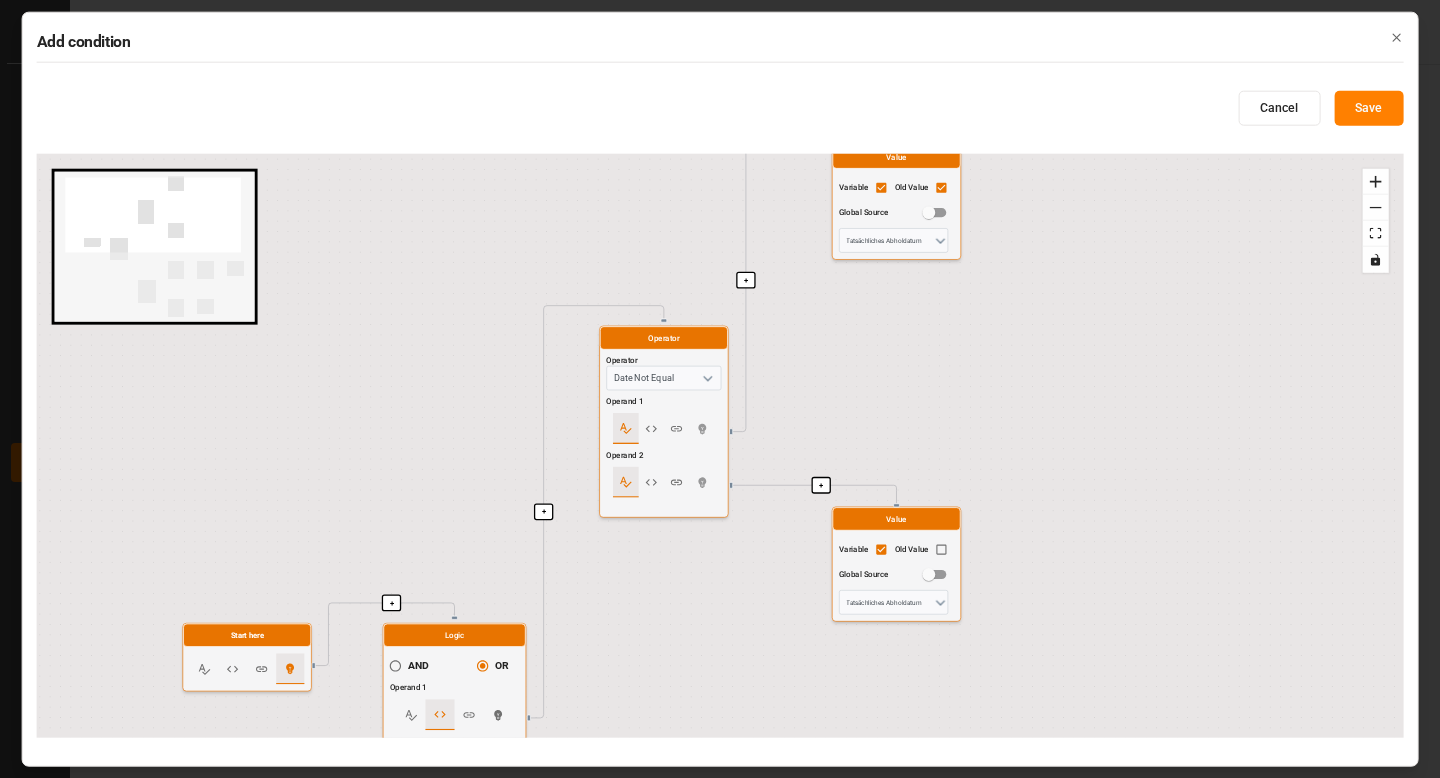 drag, startPoint x: 903, startPoint y: 301, endPoint x: 849, endPoint y: 477, distance: 184.0978 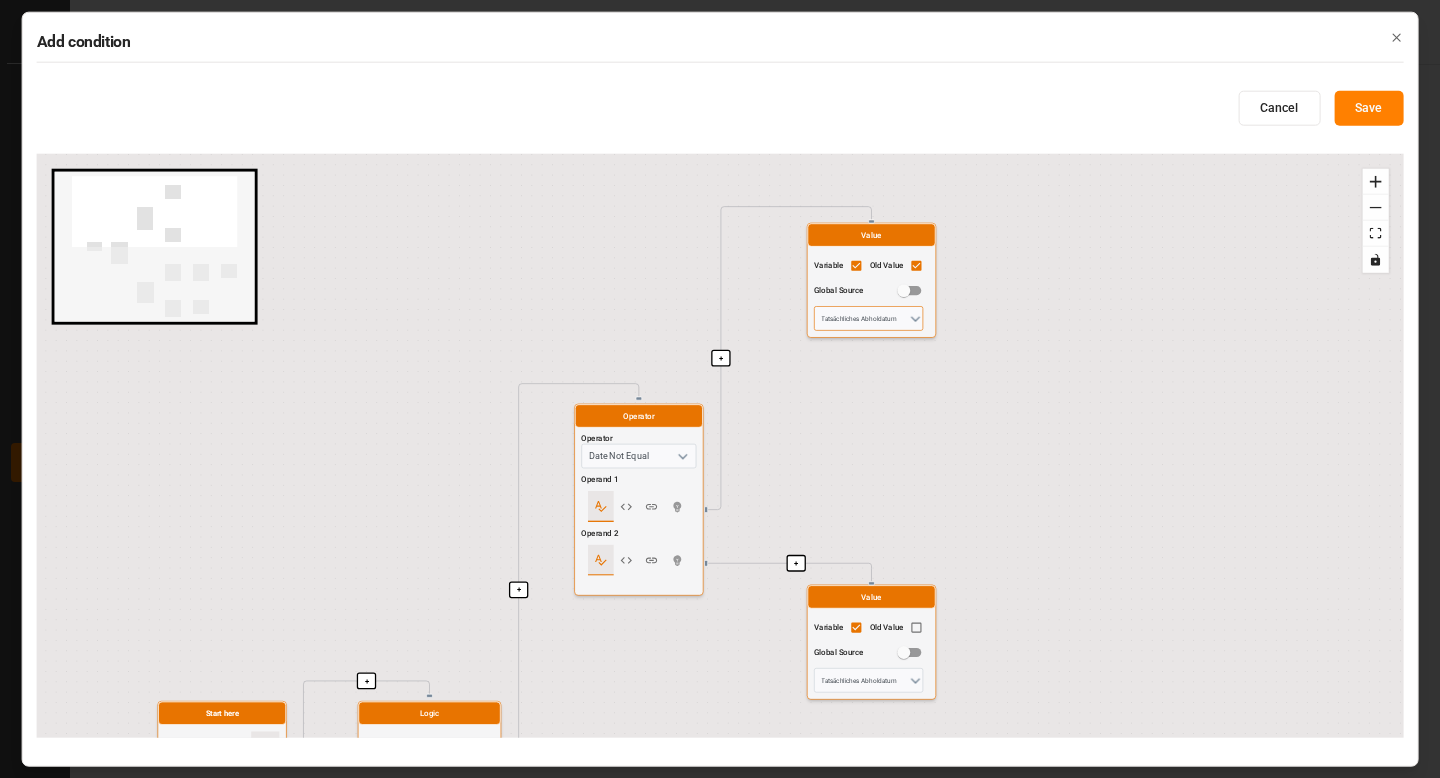 click on "Tatsächliches Abholdatum" at bounding box center [868, 318] 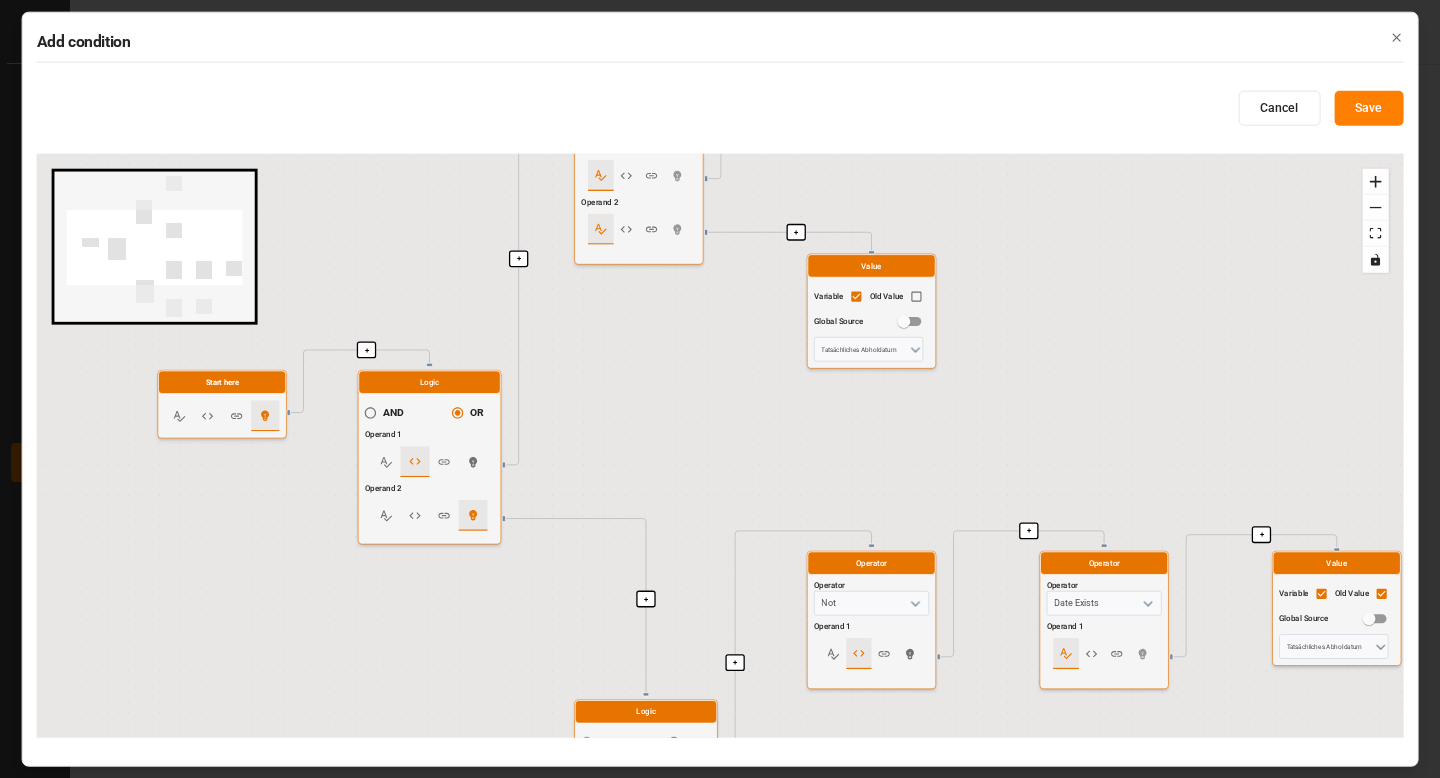 drag, startPoint x: 873, startPoint y: 511, endPoint x: 873, endPoint y: 186, distance: 325 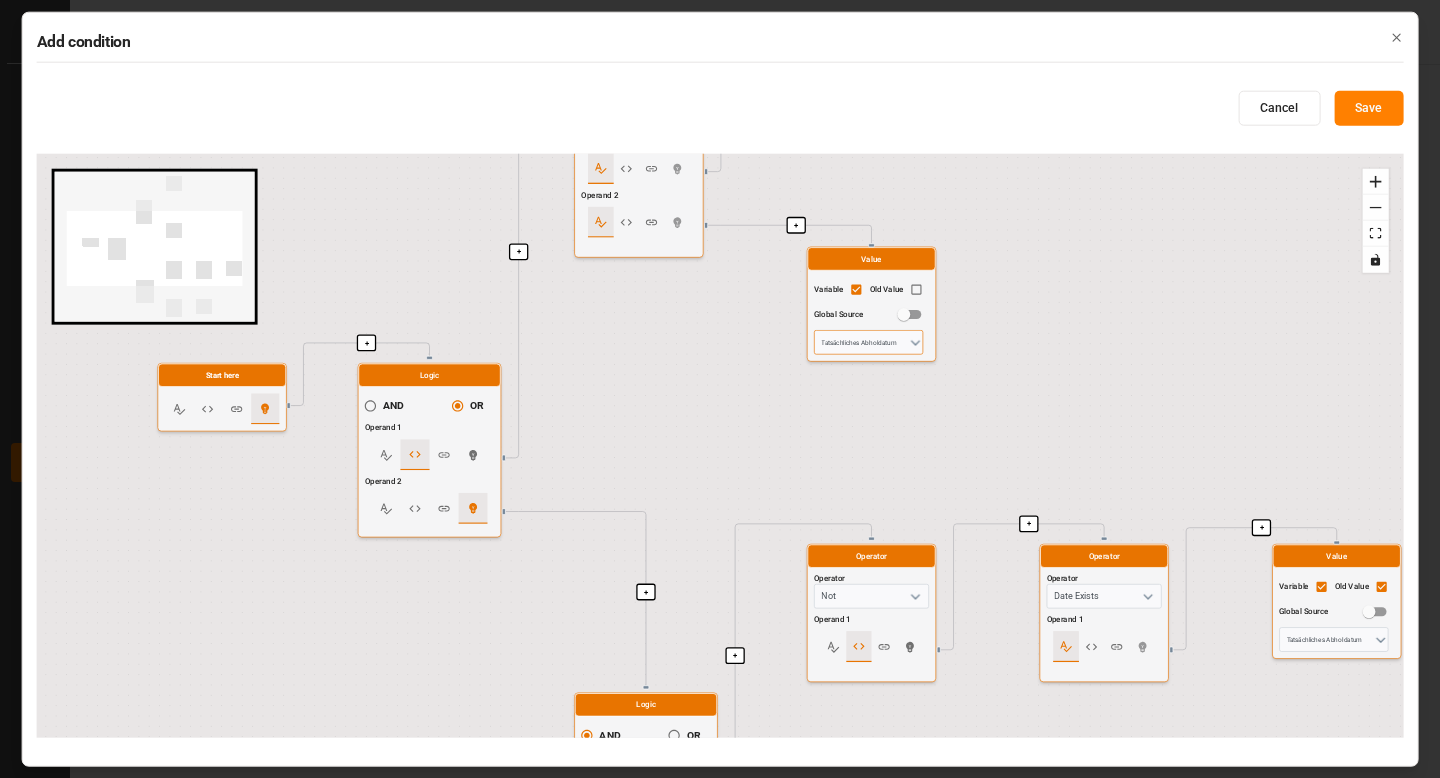 click on "Tatsächliches Abholdatum" at bounding box center (868, 342) 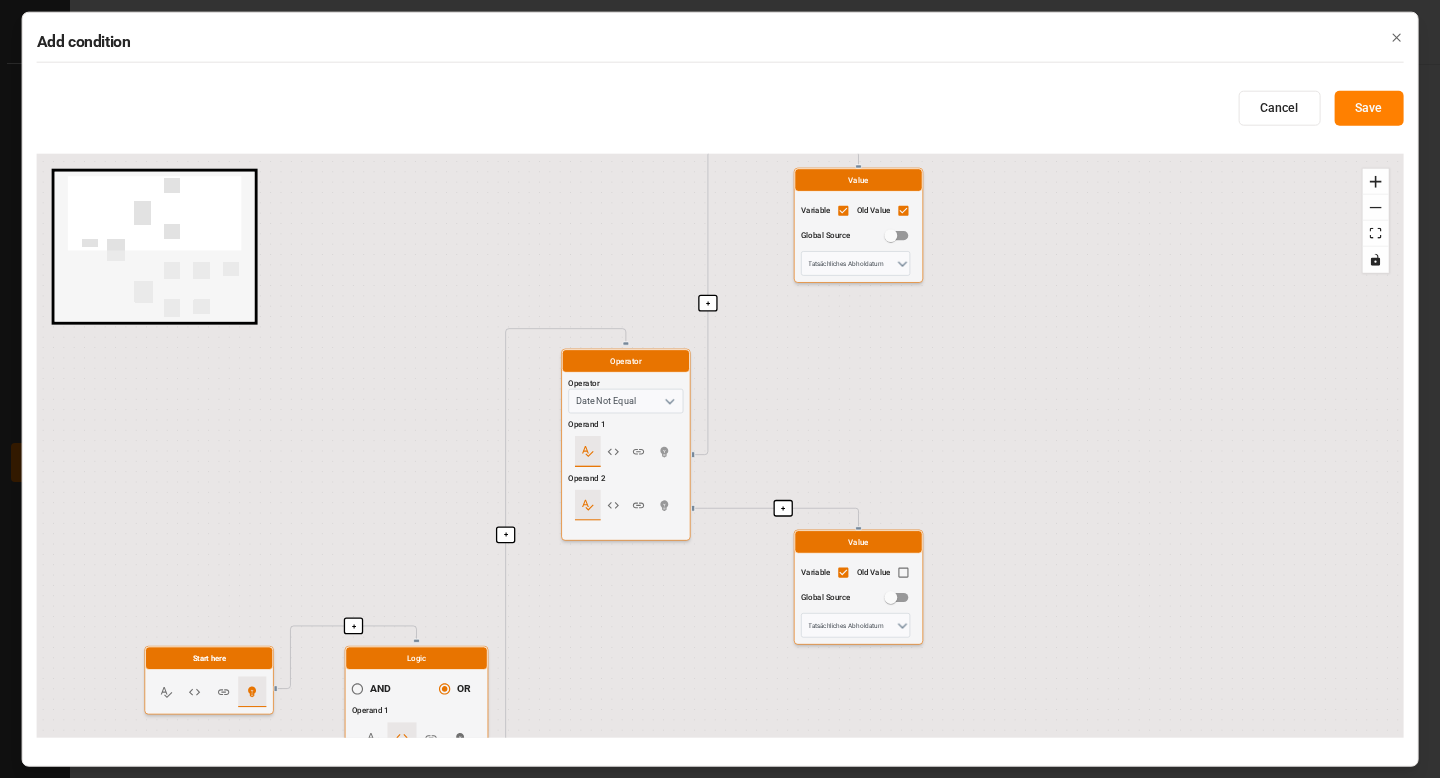 drag, startPoint x: 732, startPoint y: 335, endPoint x: 722, endPoint y: 454, distance: 119.419426 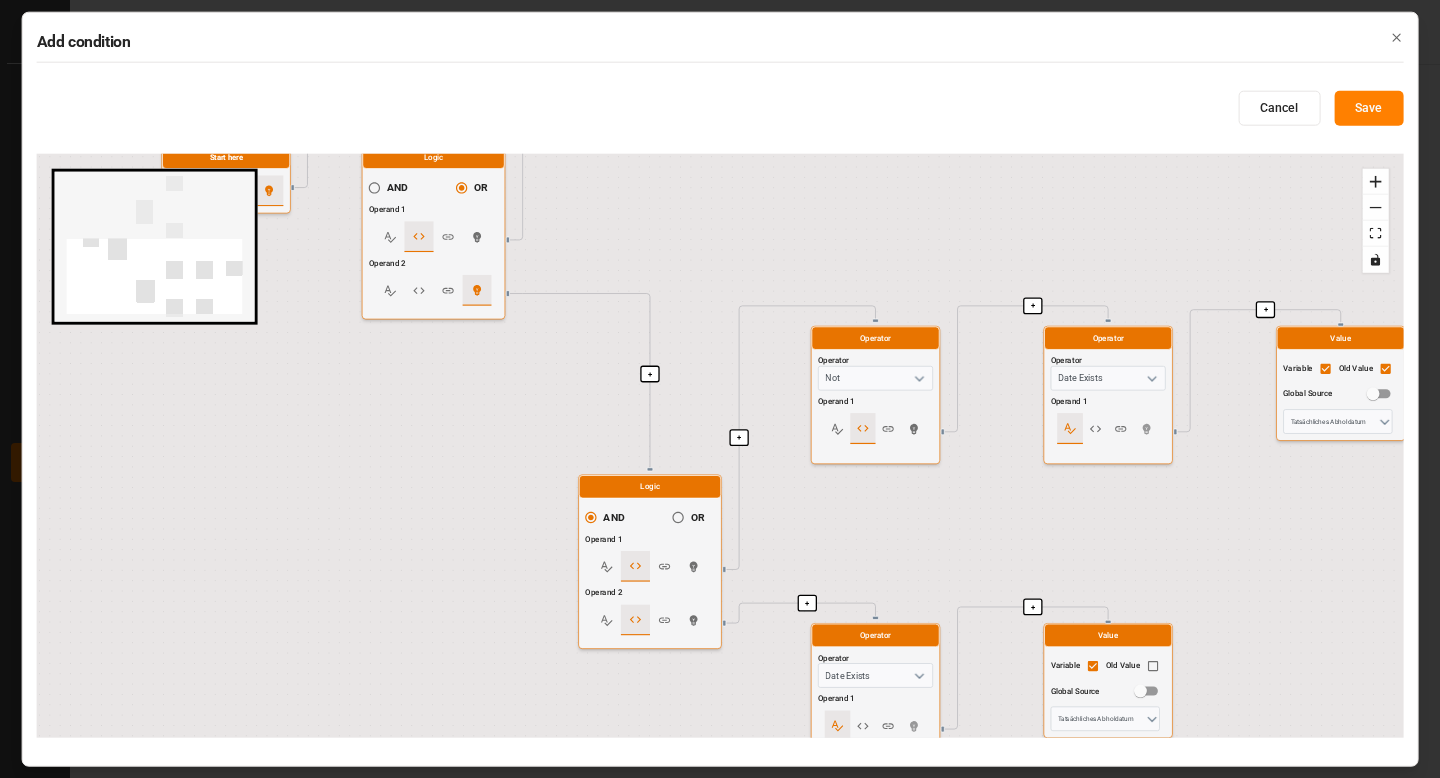 drag, startPoint x: 590, startPoint y: 614, endPoint x: 588, endPoint y: 241, distance: 373.00537 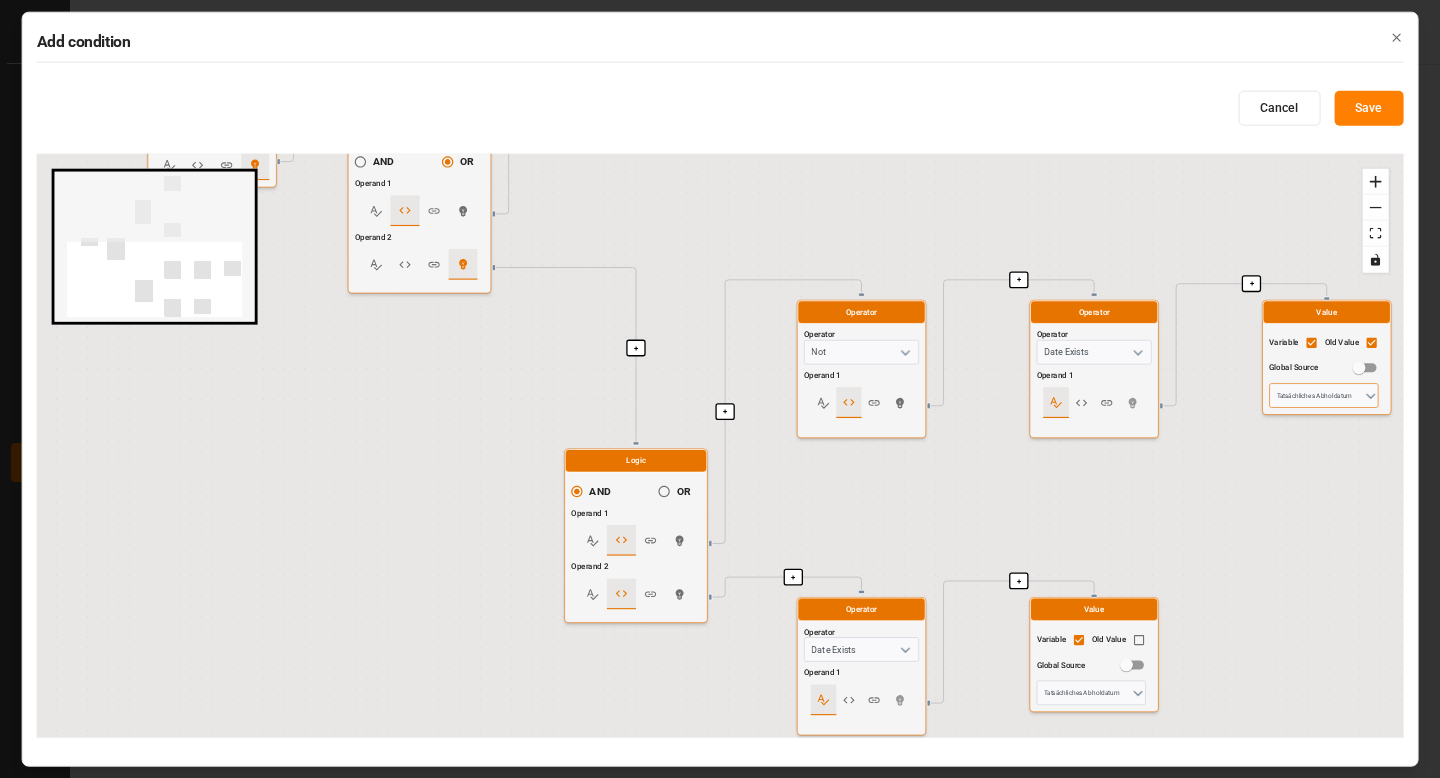 click on "Tatsächliches Abholdatum" at bounding box center [1323, 395] 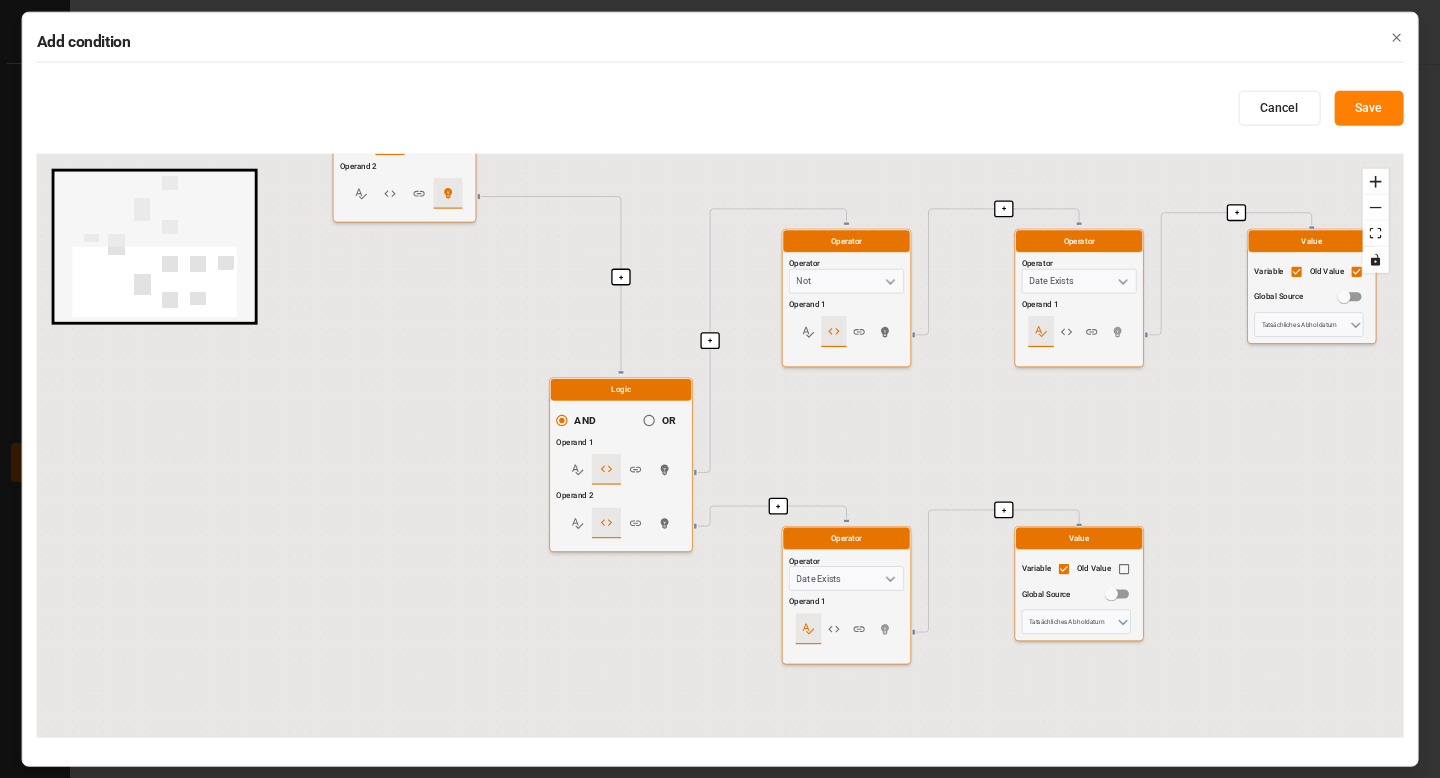 drag, startPoint x: 736, startPoint y: 548, endPoint x: 690, endPoint y: 435, distance: 122.0041 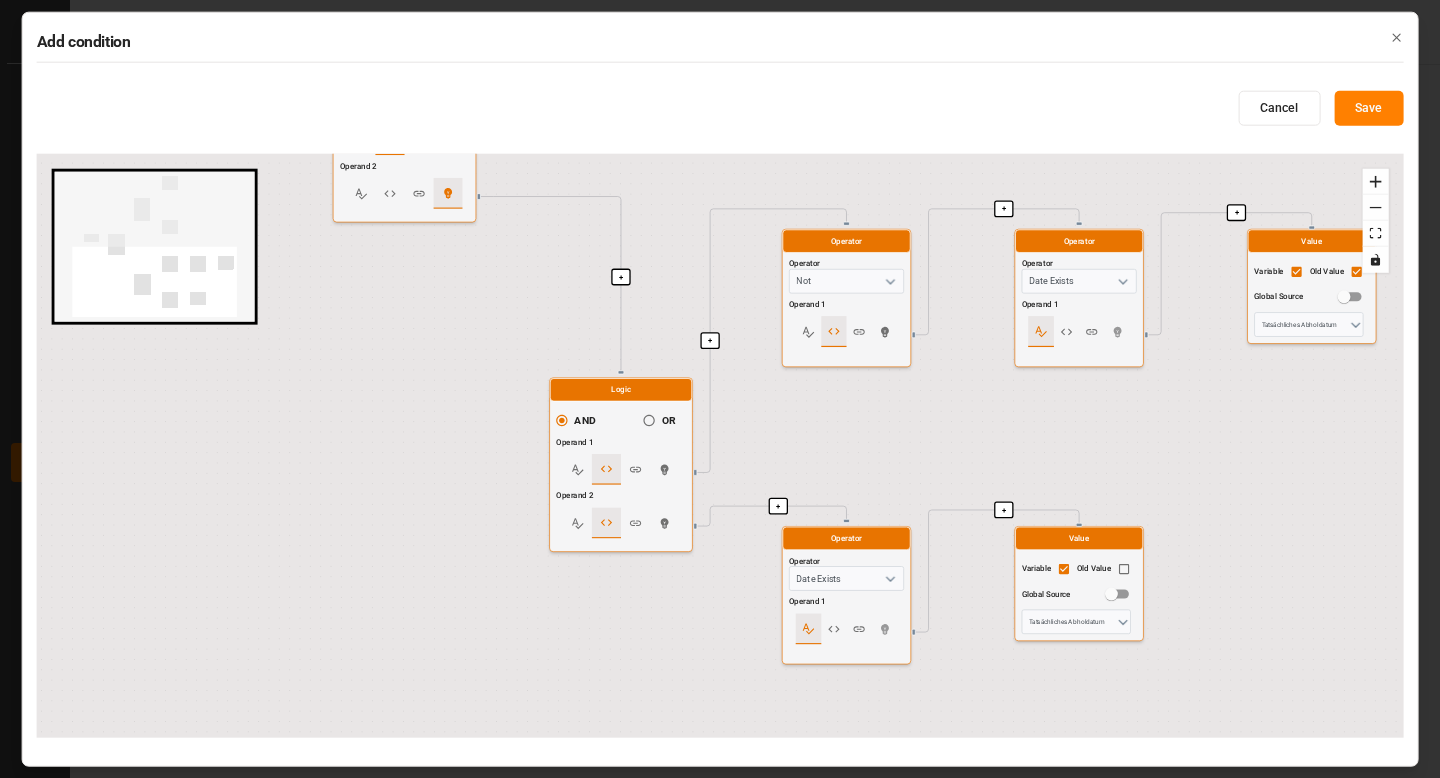 click on "+ + + + + + + + + + Start here Logic AND OR Operand 1 Operand 2 Operator Operator Date Not Equal Operand 1 Operand 2 Value Variable Old Value Global Source Tatsächliches Abholdatum Value Variable Old Value Global Source Tatsächliches Abholdatum Logic AND OR Operand 1 Operand 2 Operator Operator Not Operand 1 Operator Operator Date Exists Operand 1 Value Variable Old Value Global Source Tatsächliches Abholdatum Operator Operator Date Exists Operand 1 Value Variable Old Value Global Source Tatsächliches Abholdatum" at bounding box center [720, 446] 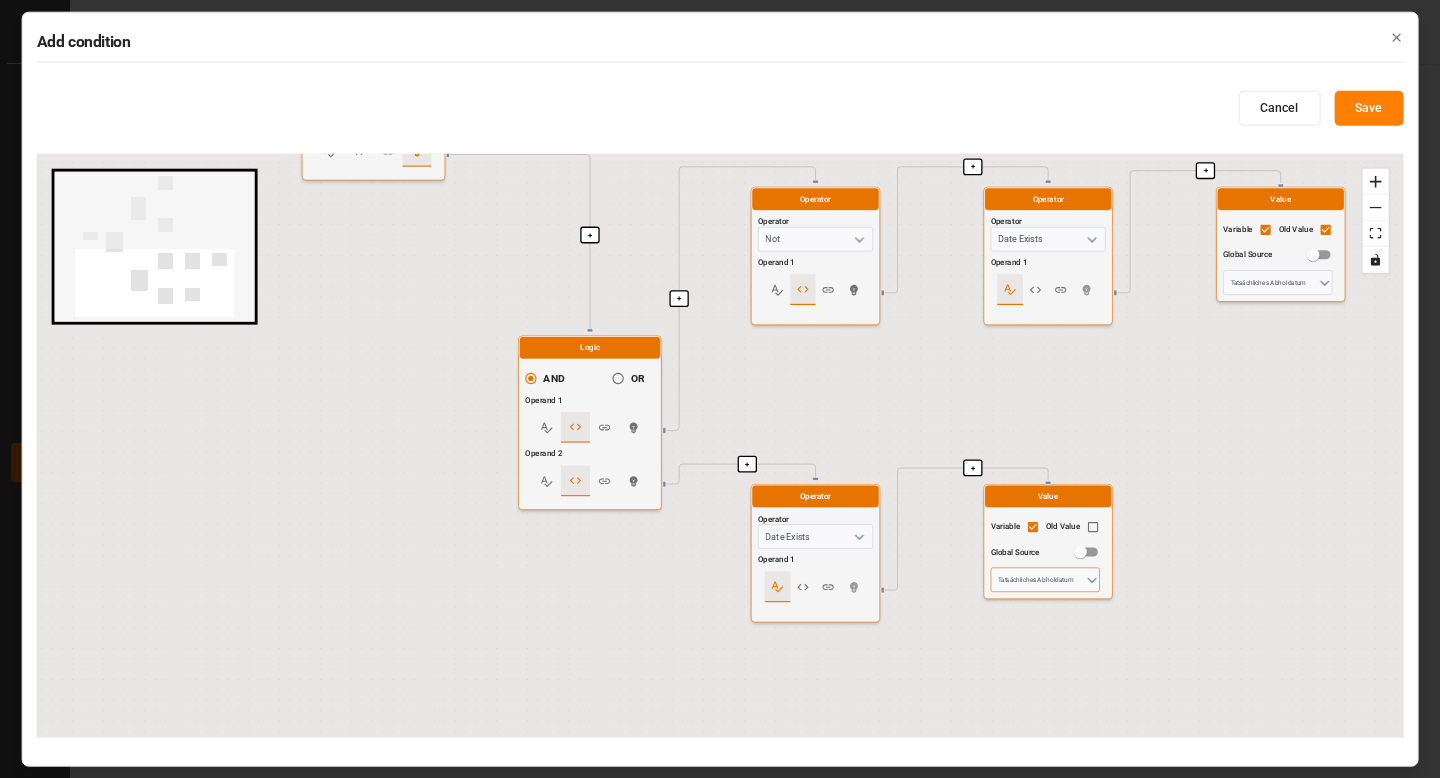 click on "Tatsächliches Abholdatum" at bounding box center (1045, 580) 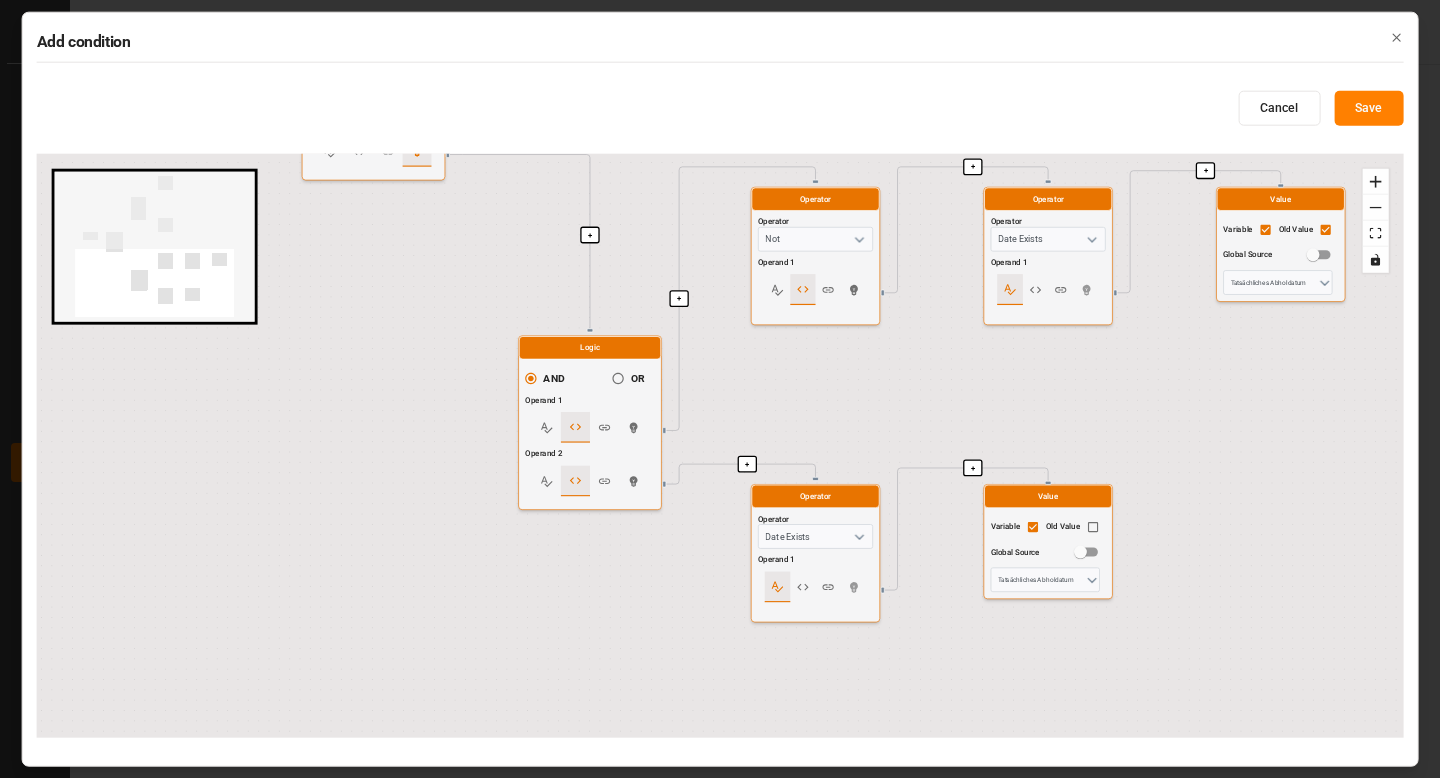 click on "Close" at bounding box center [1396, 37] 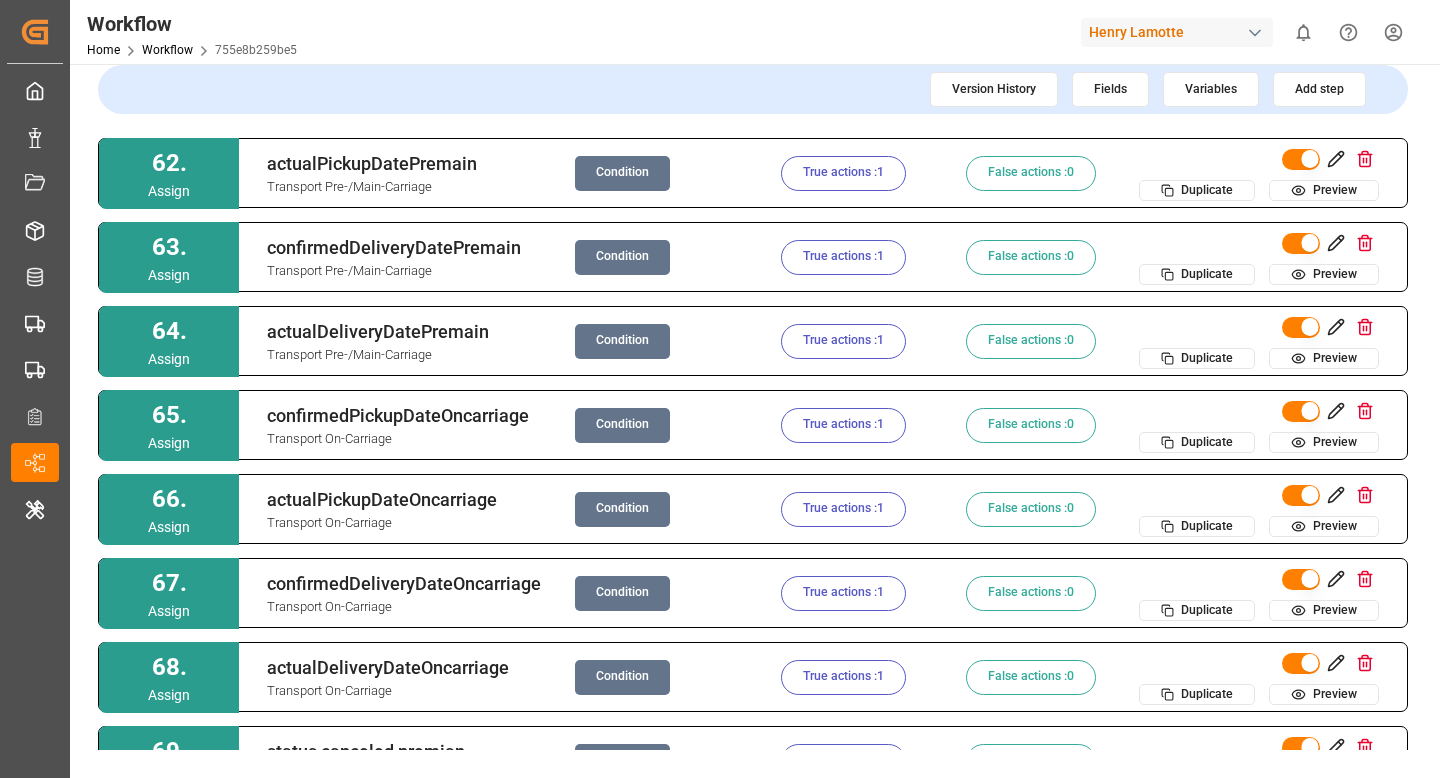 click on "True actions :  1" at bounding box center [843, 173] 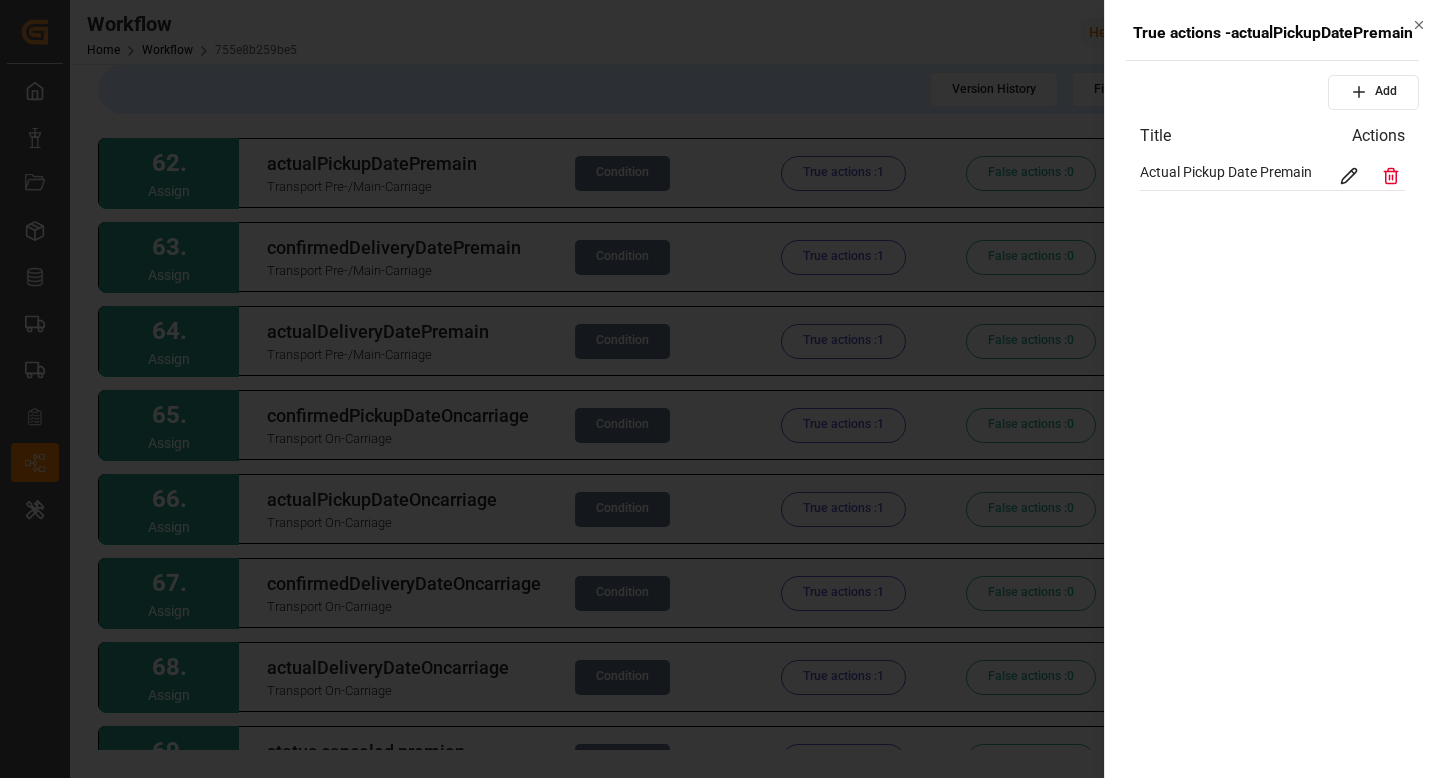 click 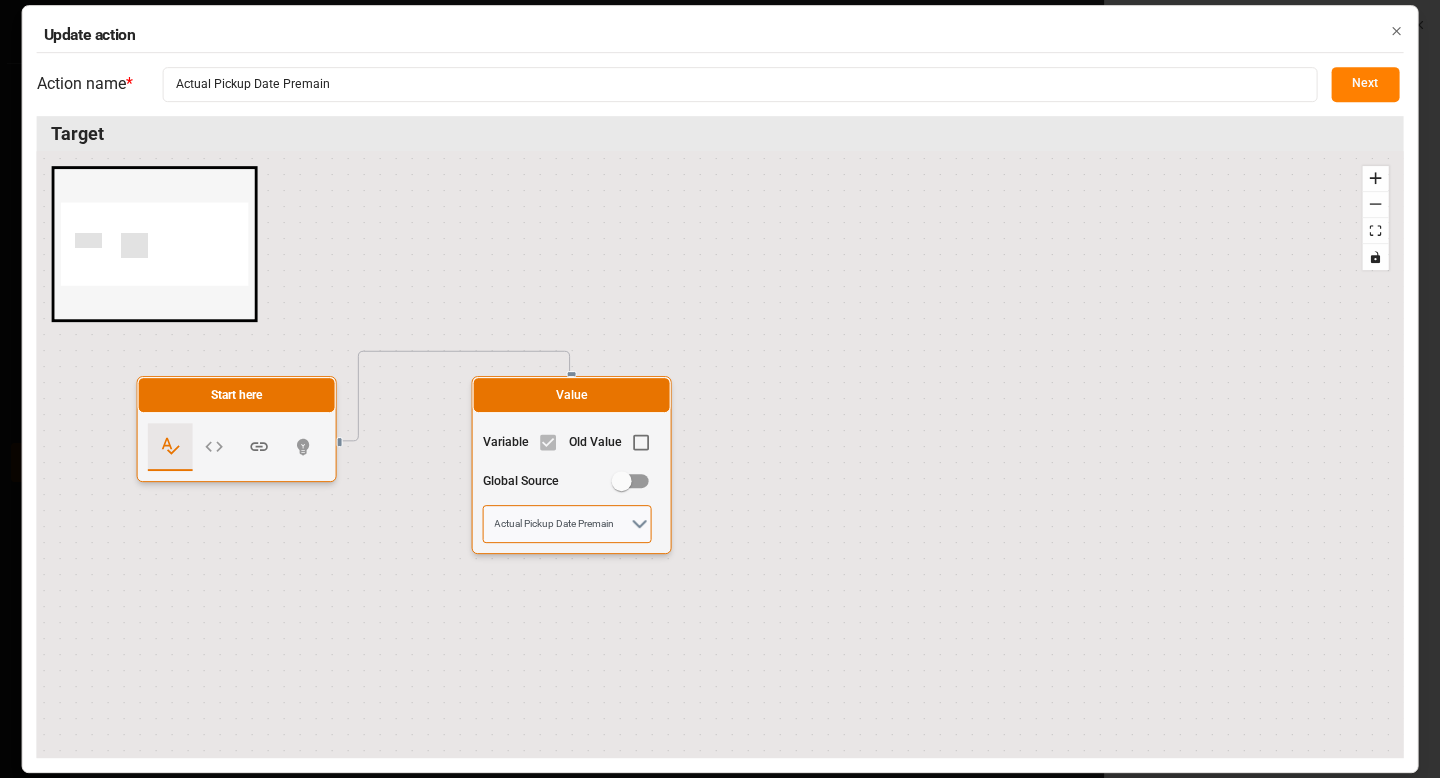 click on "Actual Pickup Date Premain" at bounding box center [567, 524] 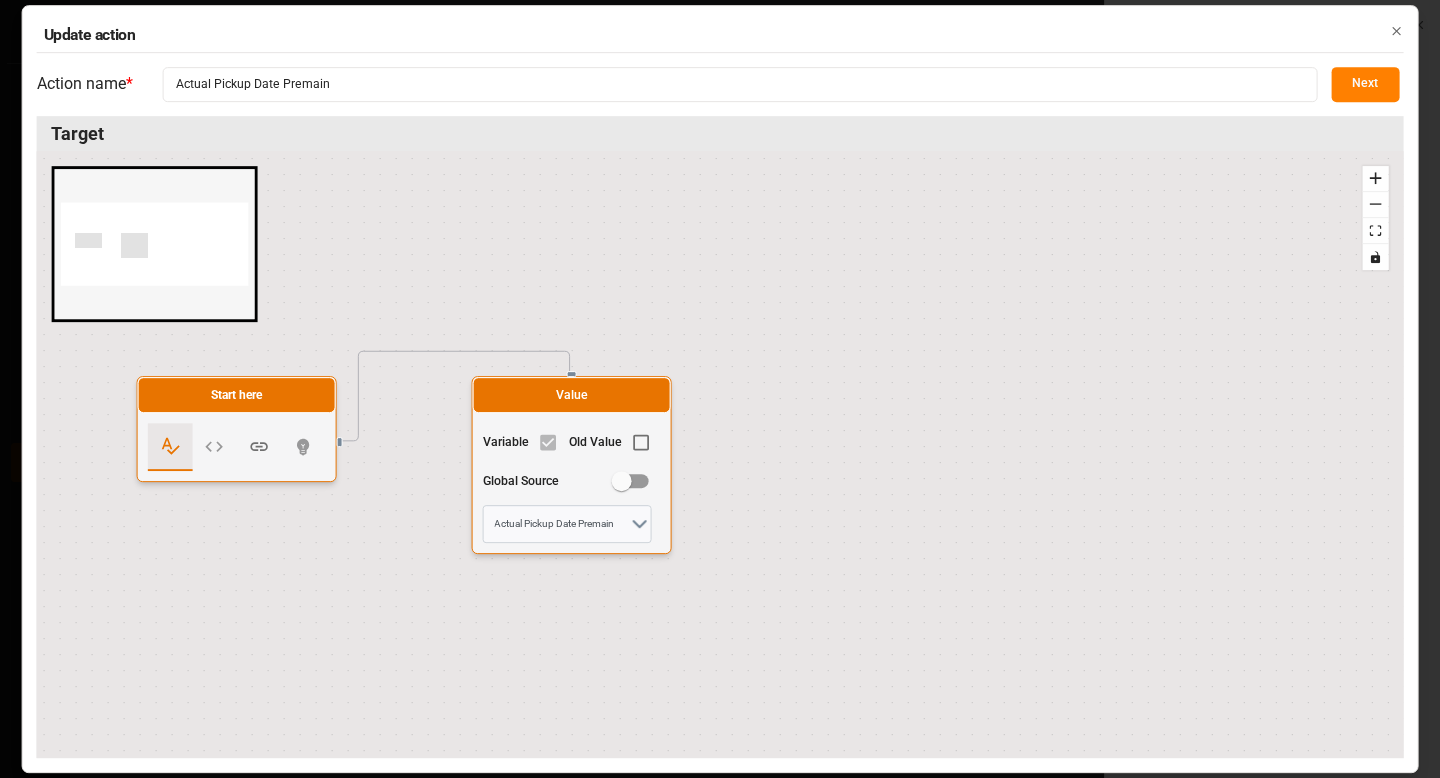 click on "Next" at bounding box center (1365, 84) 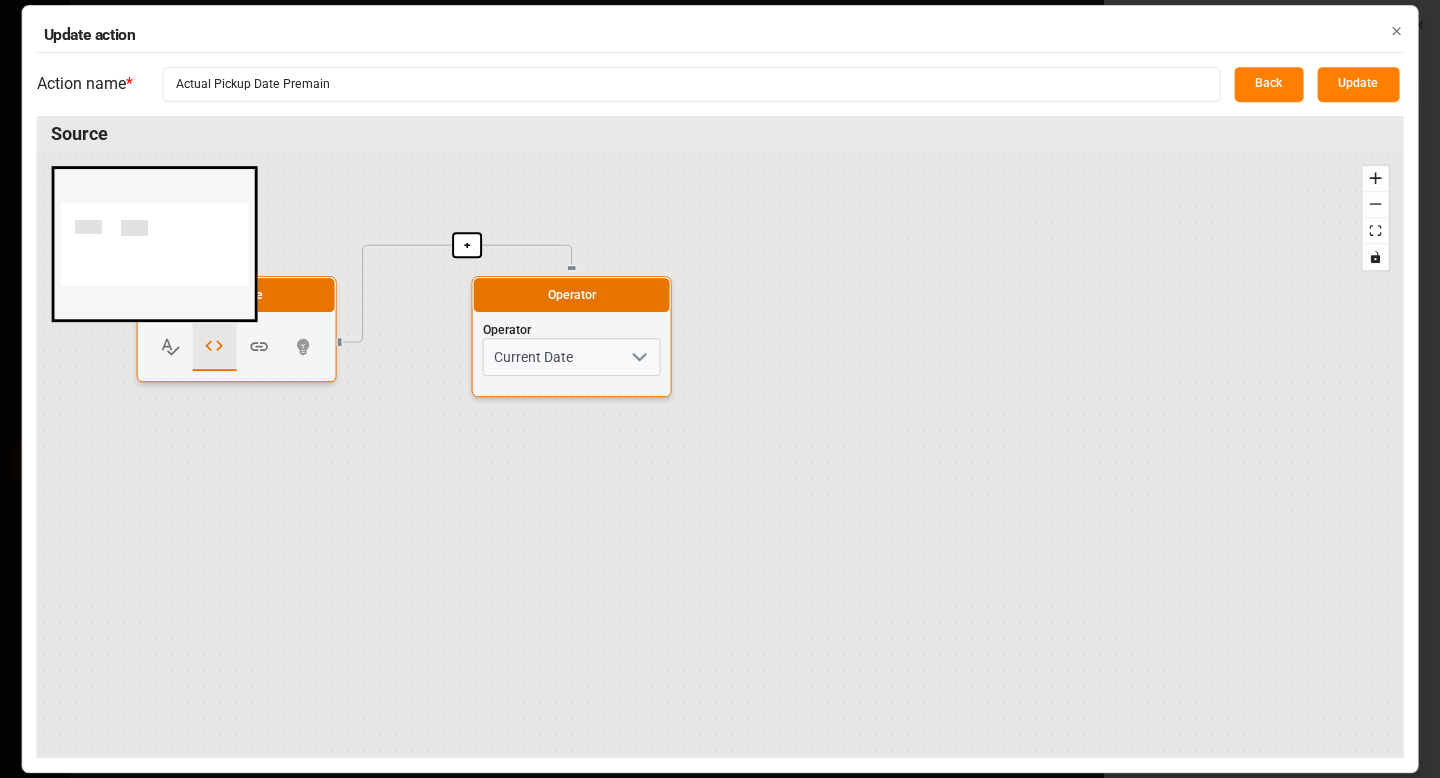 click 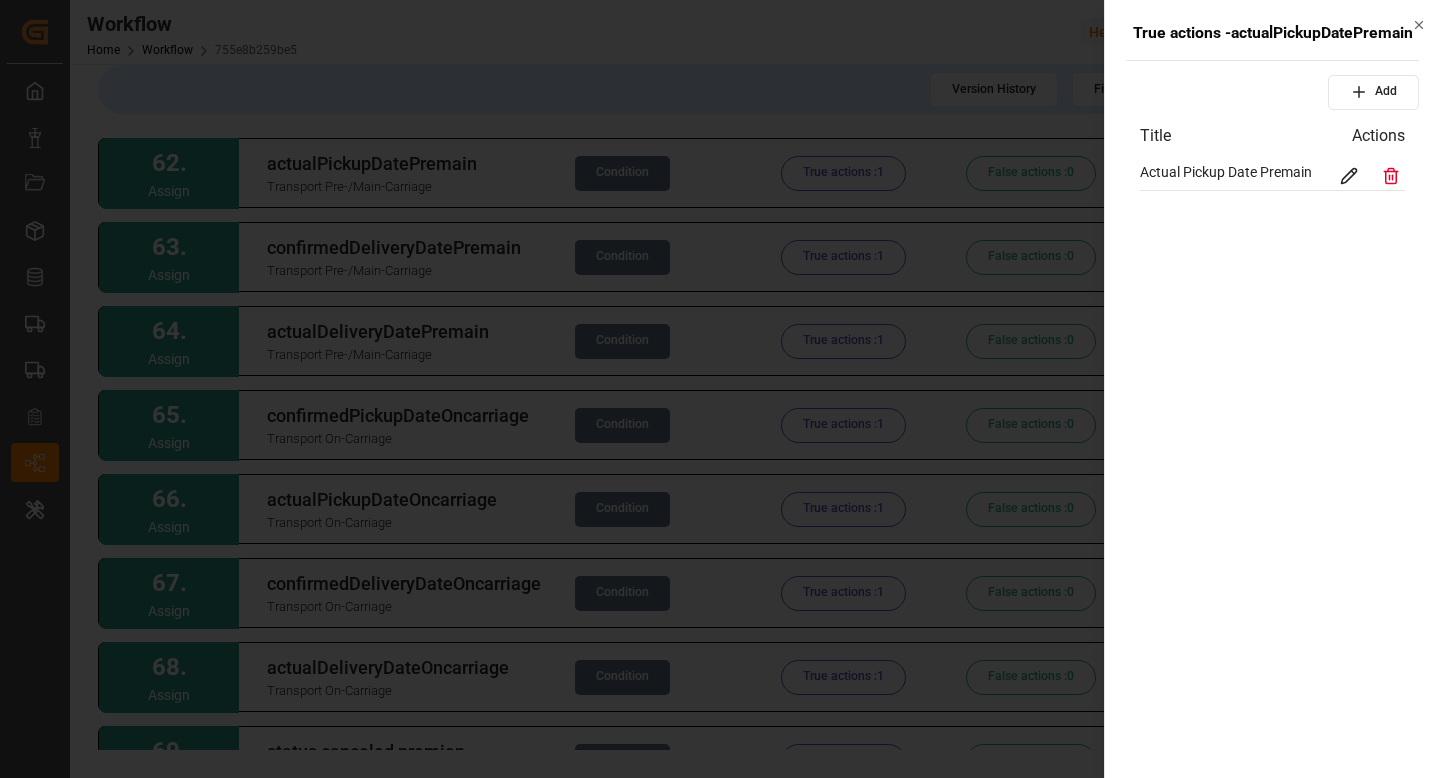 click at bounding box center (720, 389) 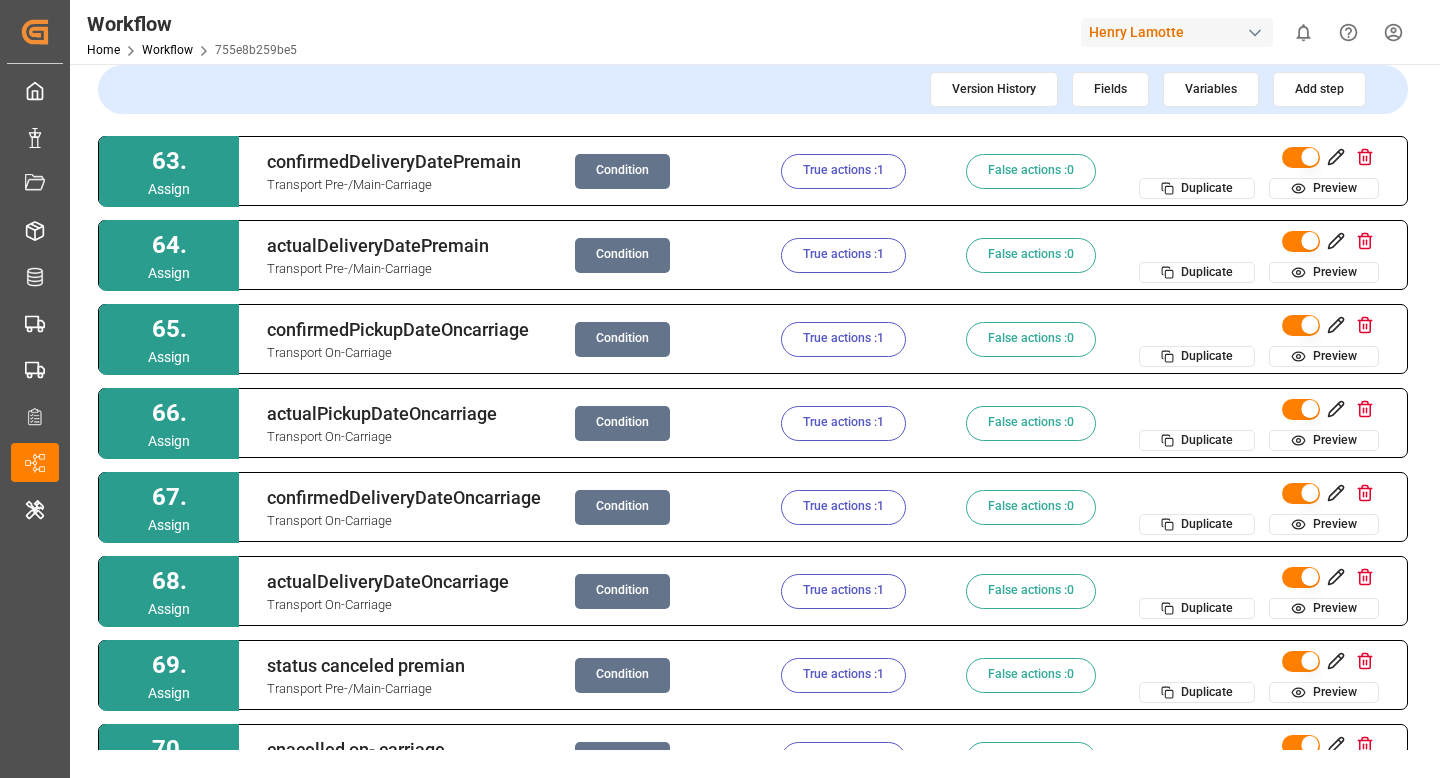 scroll, scrollTop: 5206, scrollLeft: 0, axis: vertical 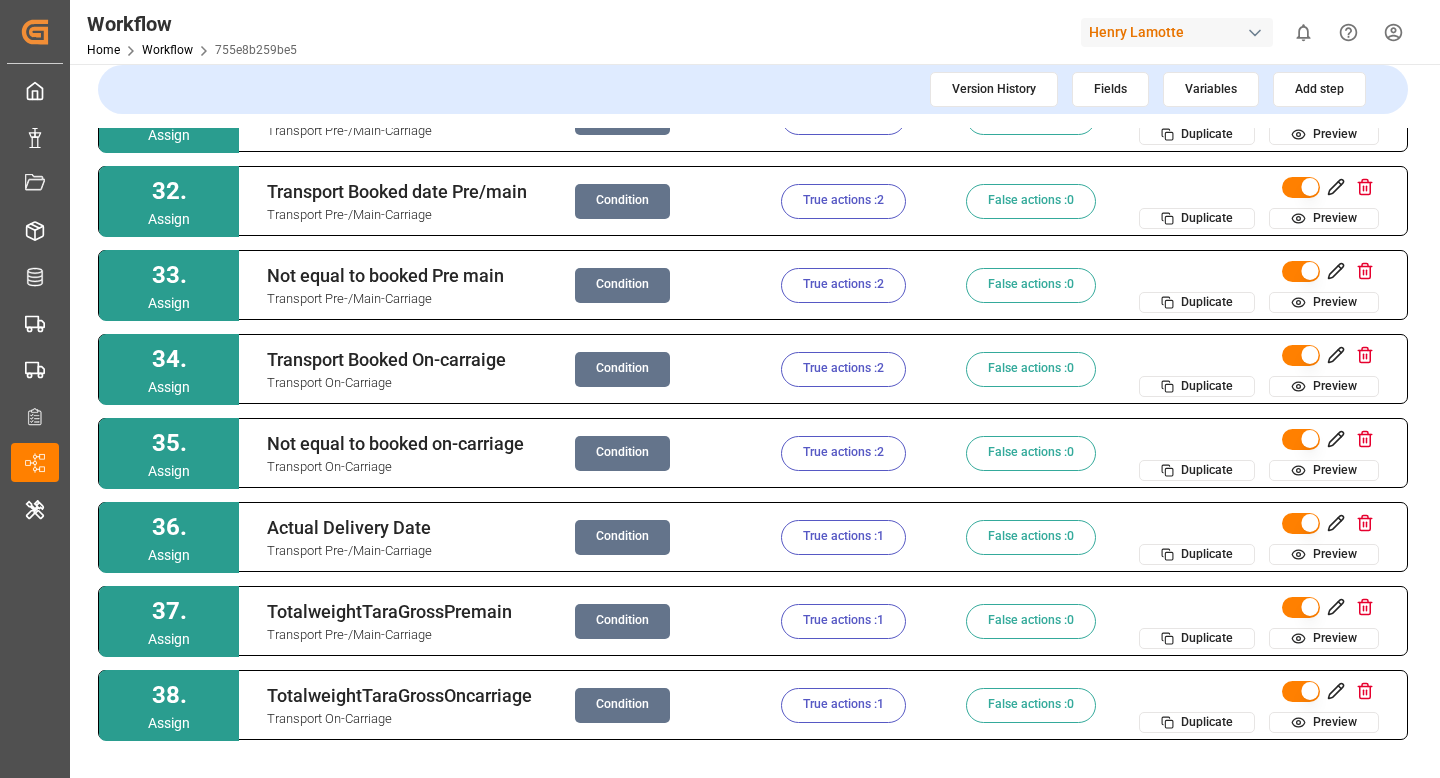 click on "Condition" at bounding box center (622, 285) 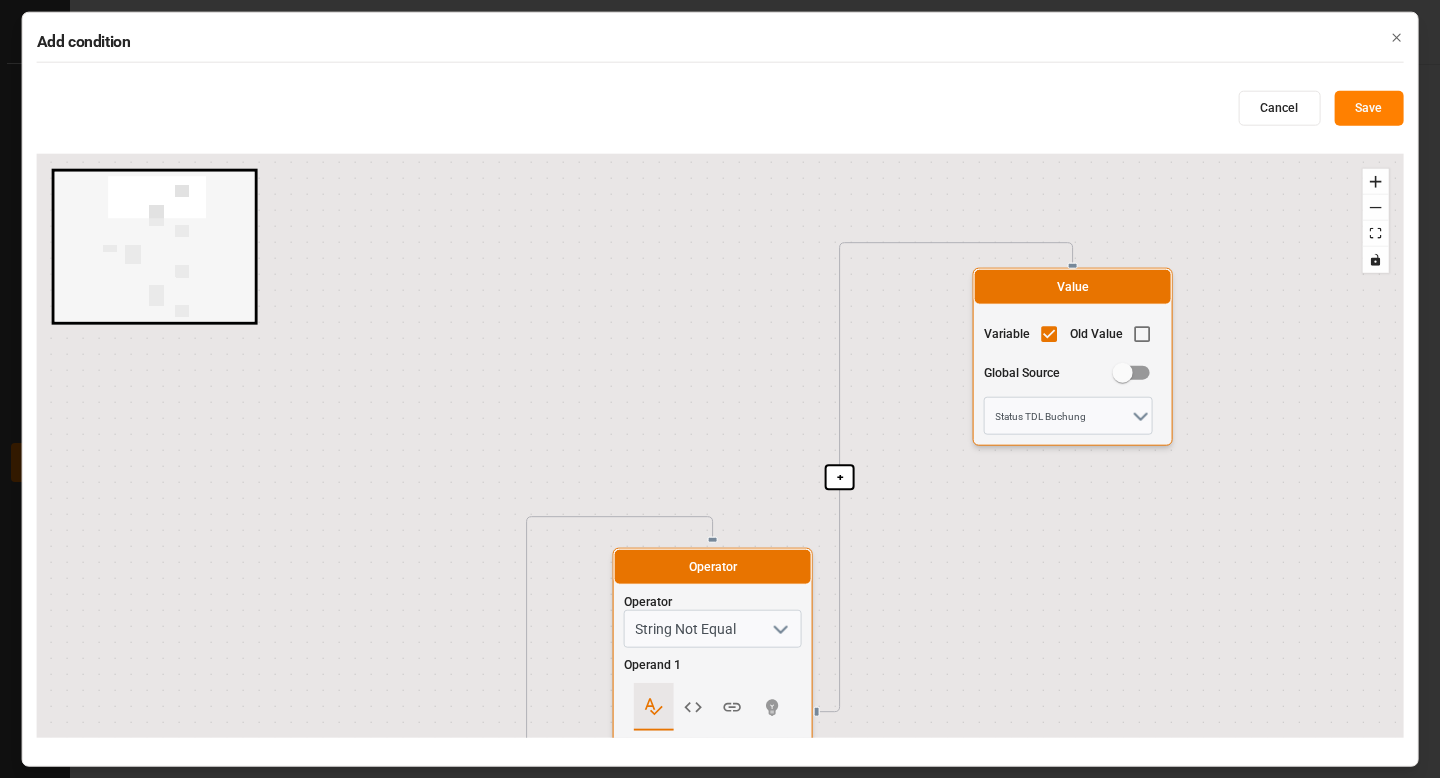 drag, startPoint x: 709, startPoint y: 407, endPoint x: 518, endPoint y: 203, distance: 279.4584 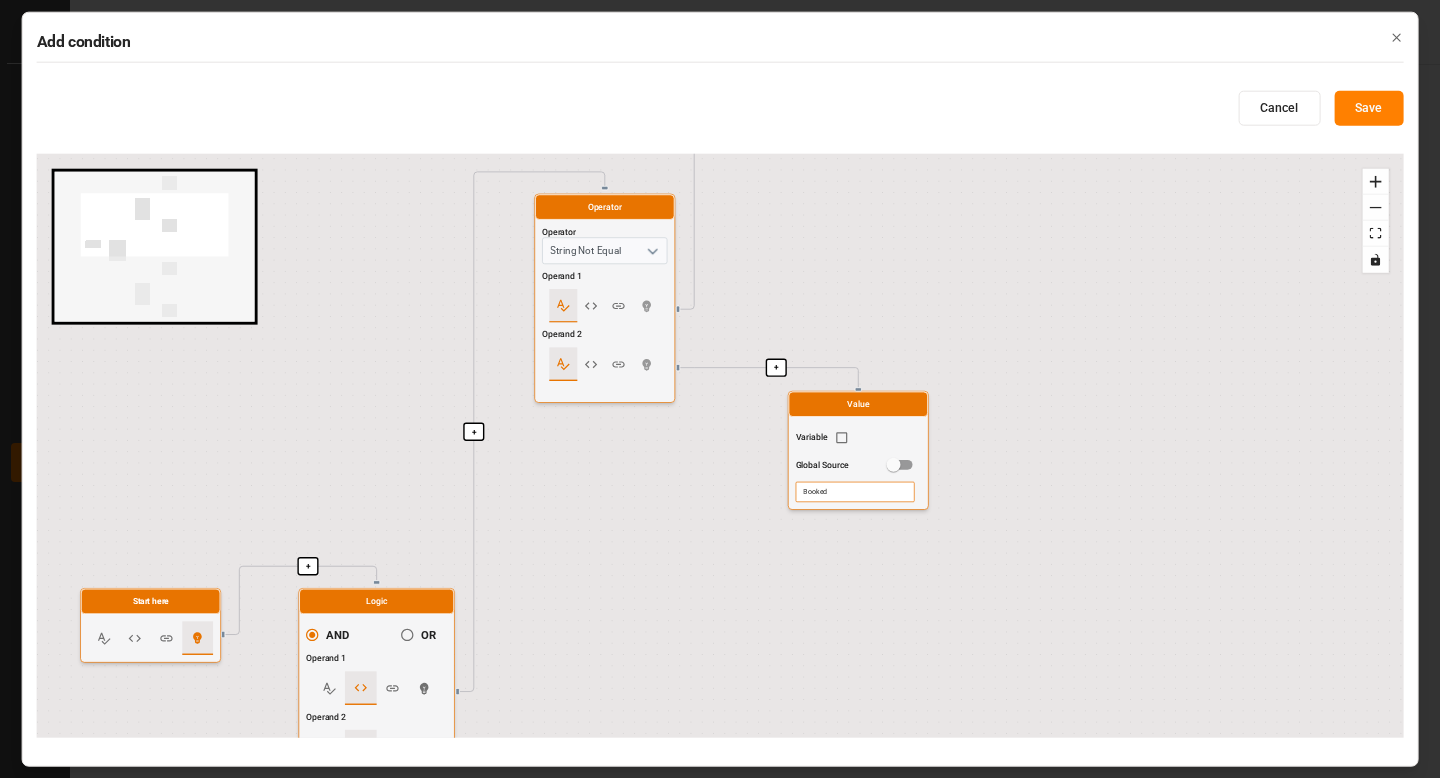 drag, startPoint x: 819, startPoint y: 560, endPoint x: 789, endPoint y: 174, distance: 387.16406 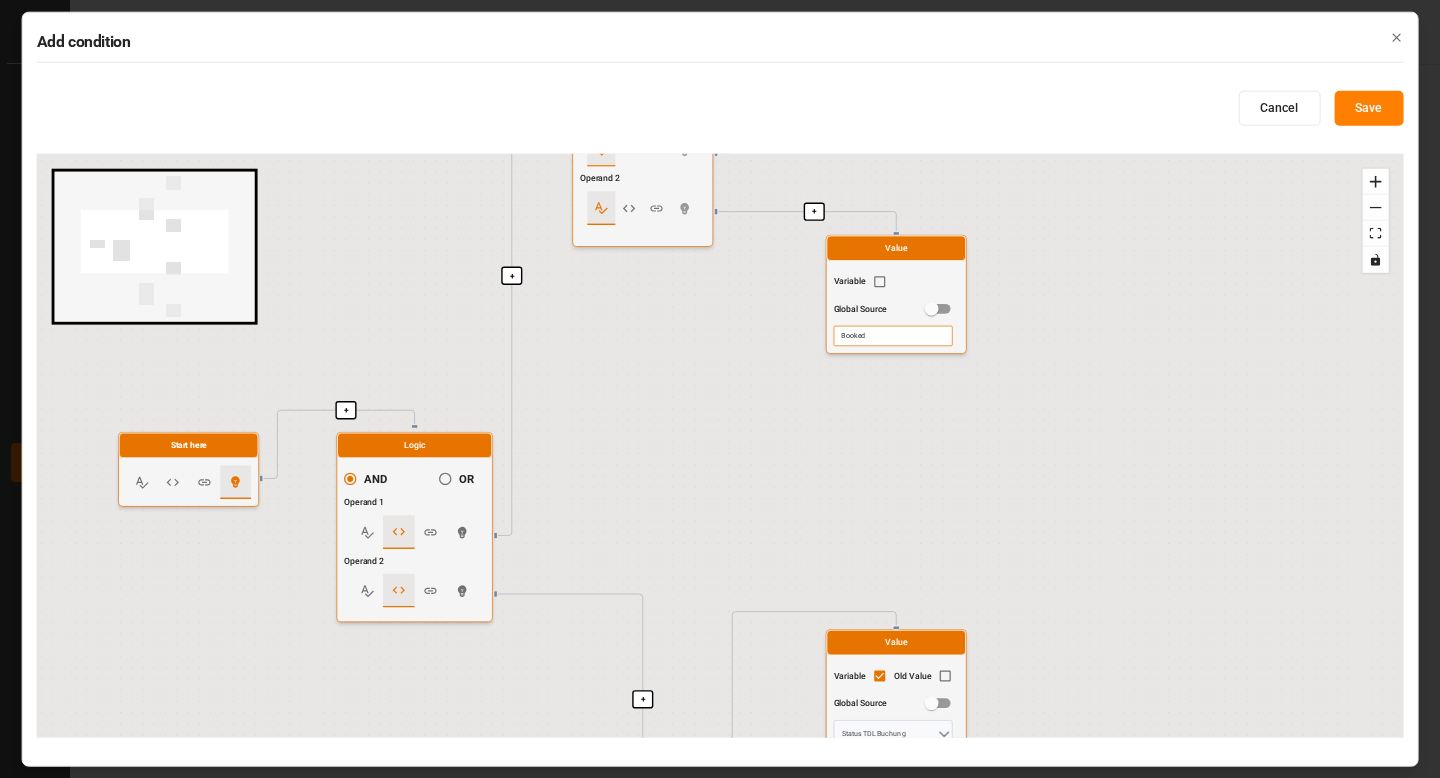 drag, startPoint x: 660, startPoint y: 583, endPoint x: 643, endPoint y: 165, distance: 418.34555 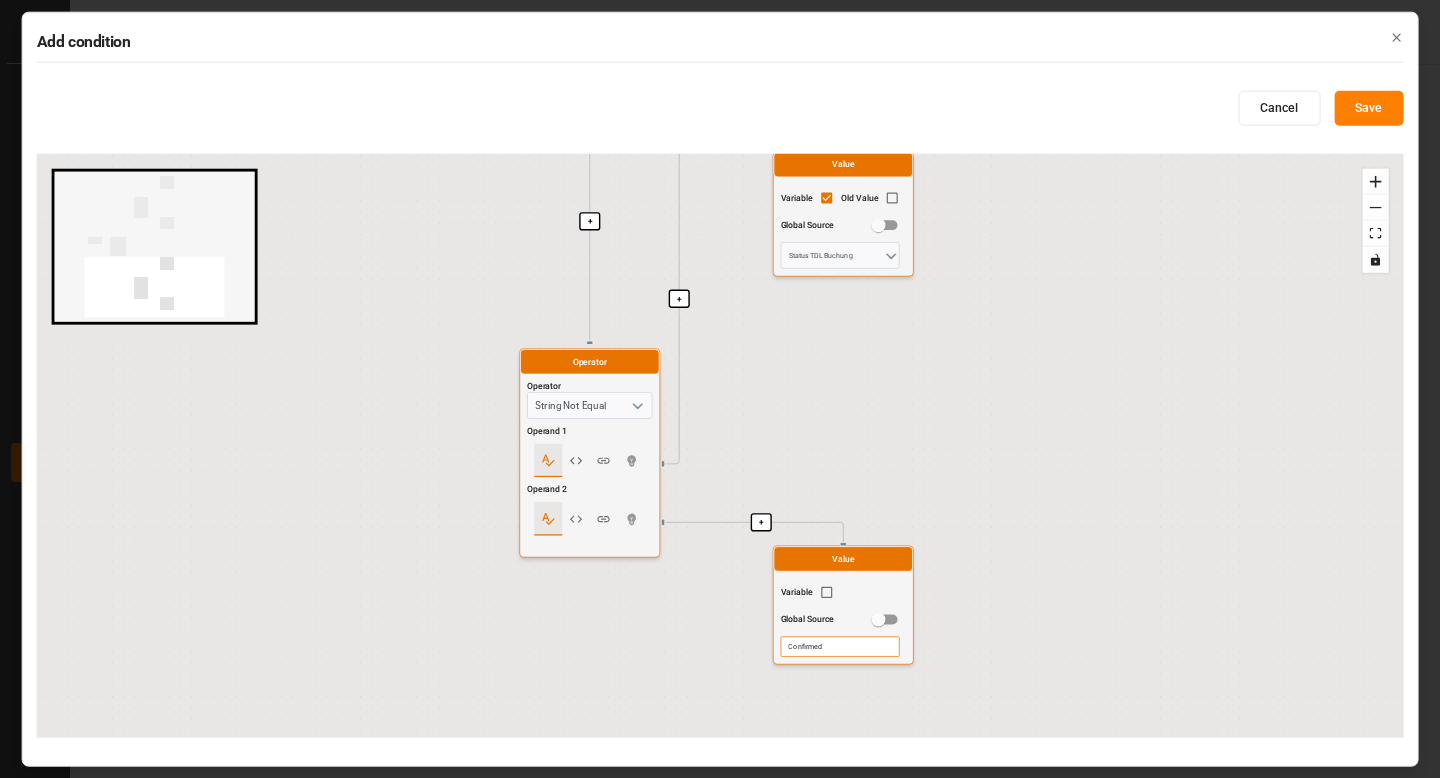 drag, startPoint x: 840, startPoint y: 521, endPoint x: 804, endPoint y: 450, distance: 79.60528 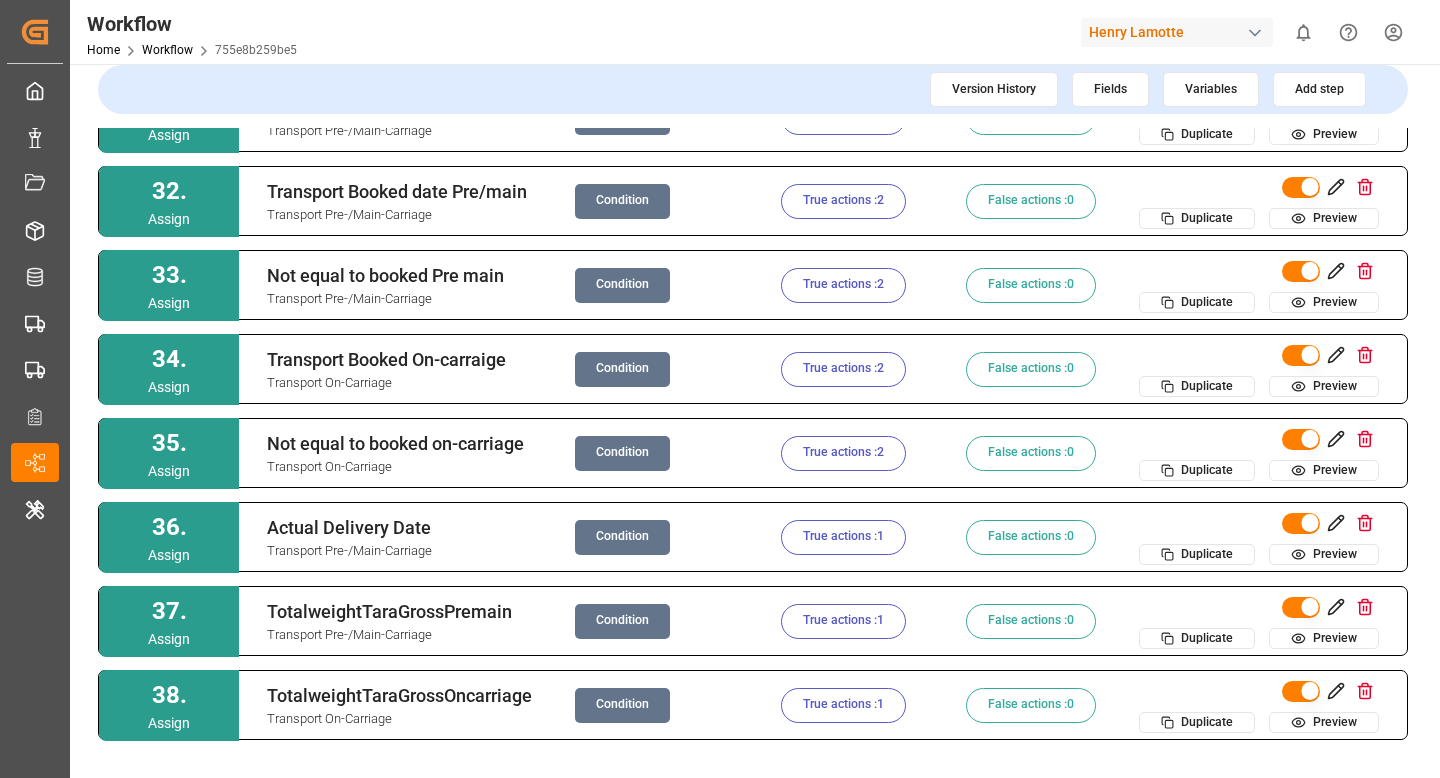 click on "True actions :  2" at bounding box center (843, 285) 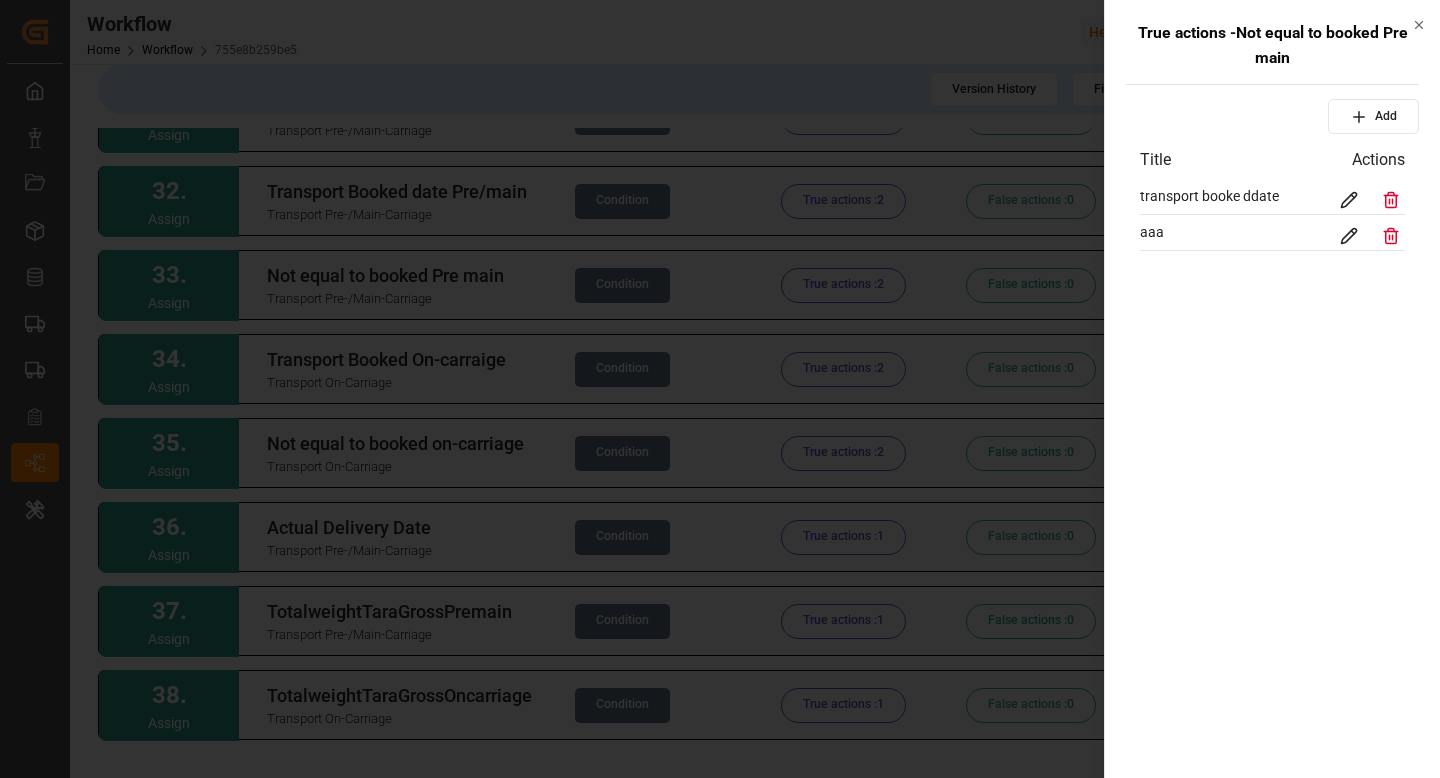 click 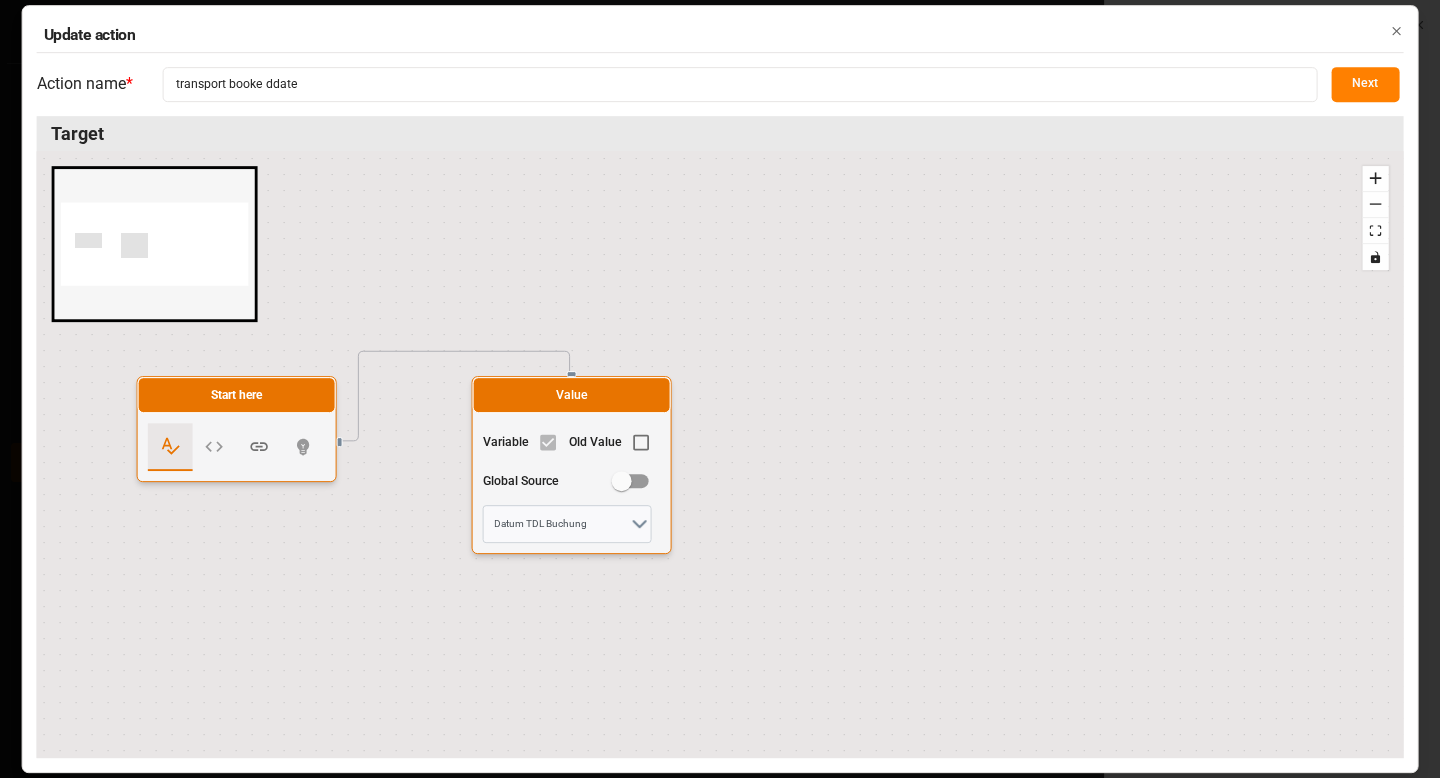 click on "Next" at bounding box center [1365, 84] 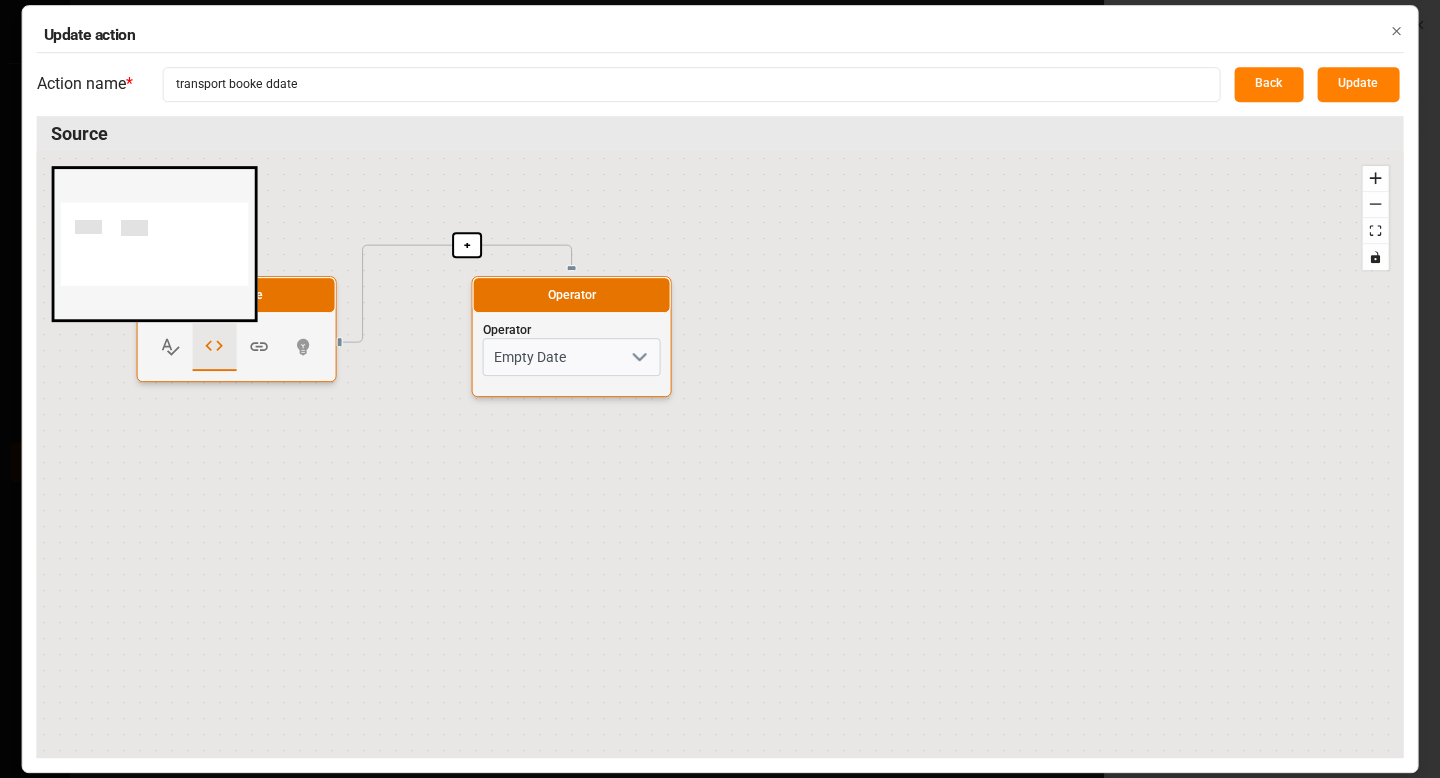 click 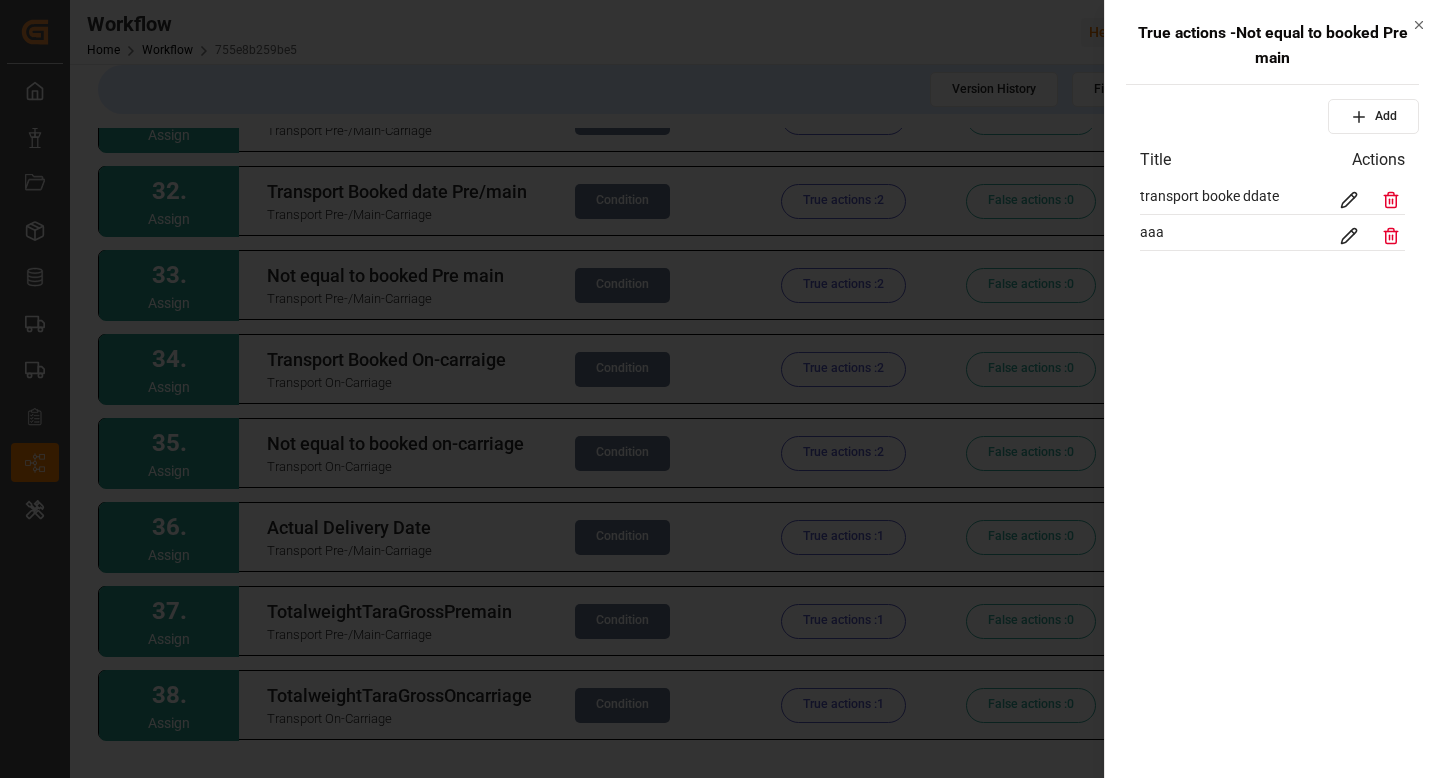 click at bounding box center [720, 389] 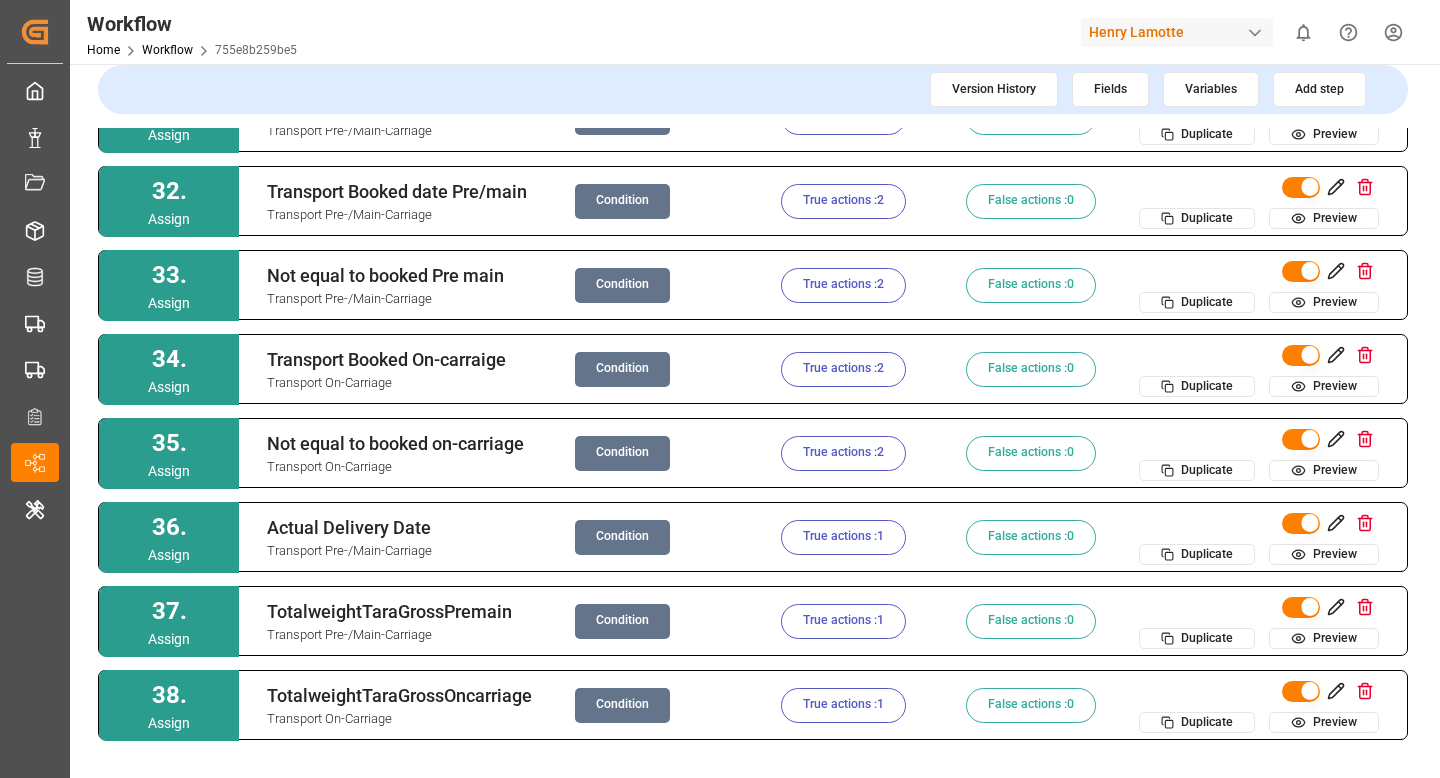 click on "Condition" at bounding box center [622, 201] 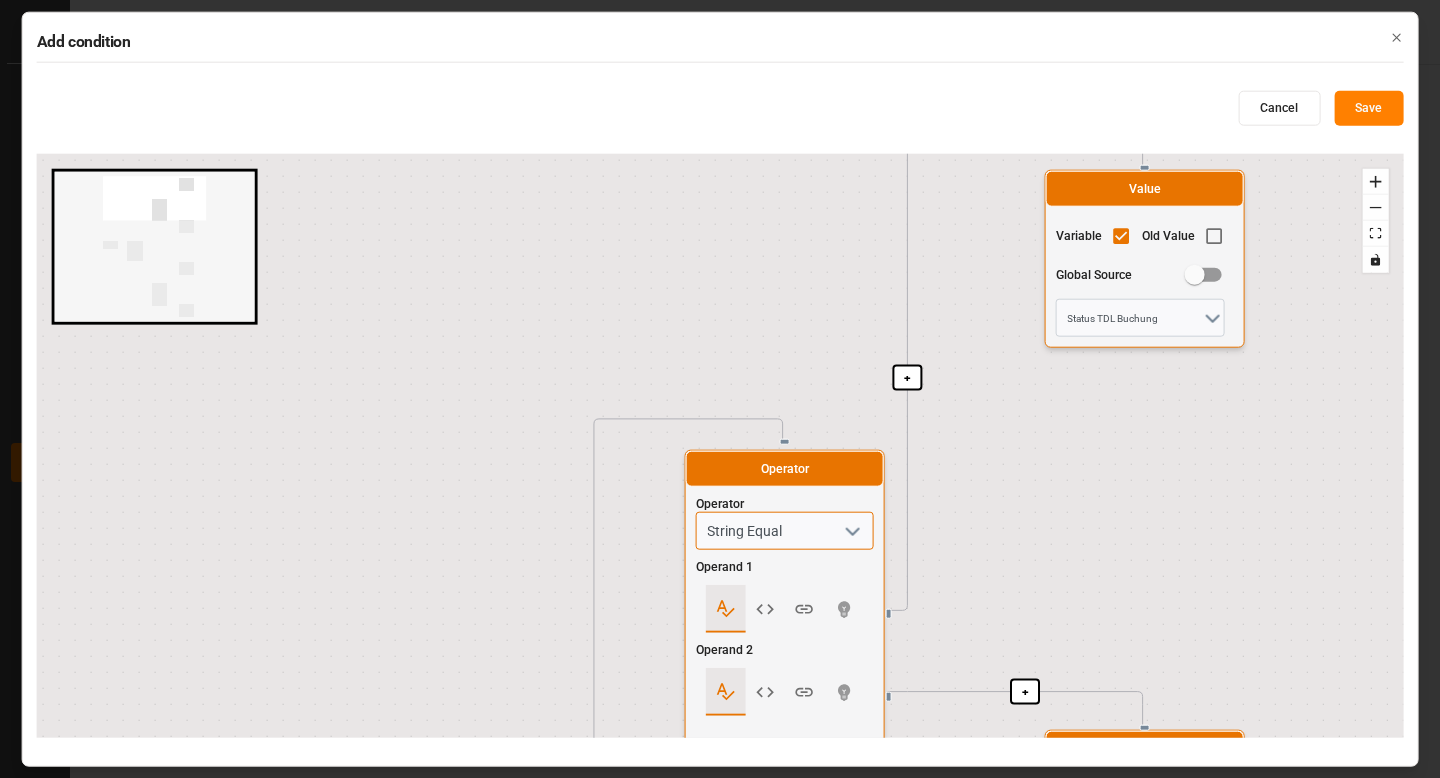 drag, startPoint x: 671, startPoint y: 443, endPoint x: 435, endPoint y: 10, distance: 493.1379 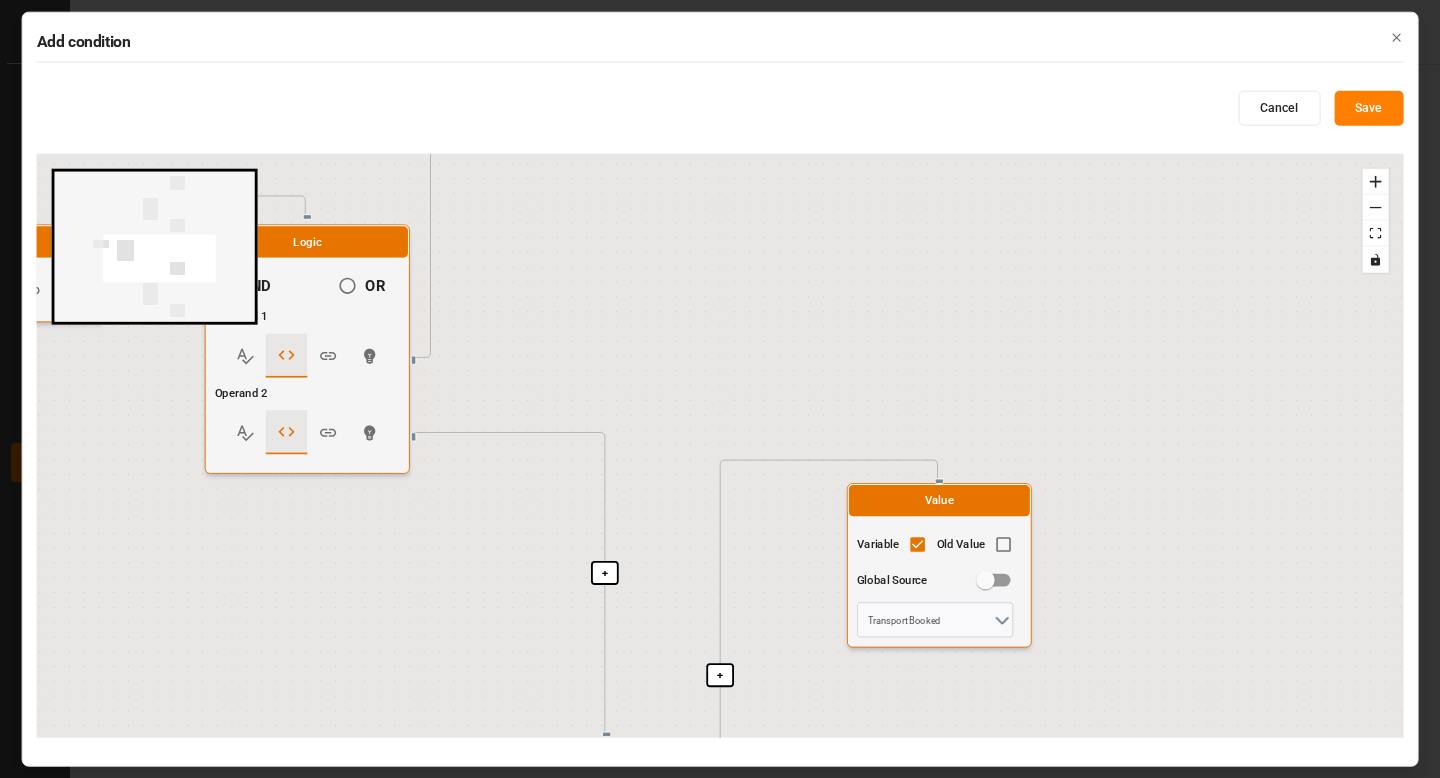 drag, startPoint x: 847, startPoint y: 401, endPoint x: 797, endPoint y: -122, distance: 525.38464 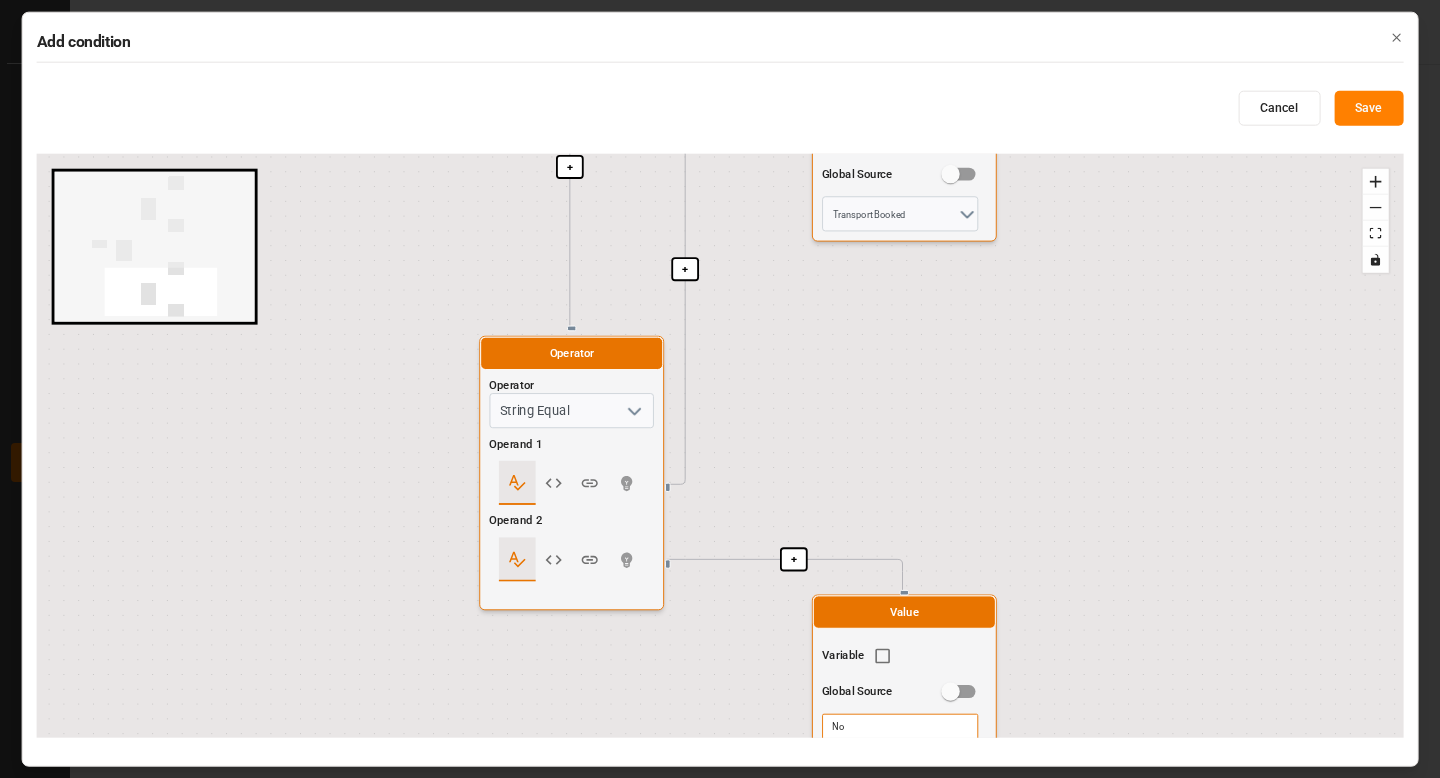drag, startPoint x: 665, startPoint y: 338, endPoint x: 564, endPoint y: -122, distance: 470.95755 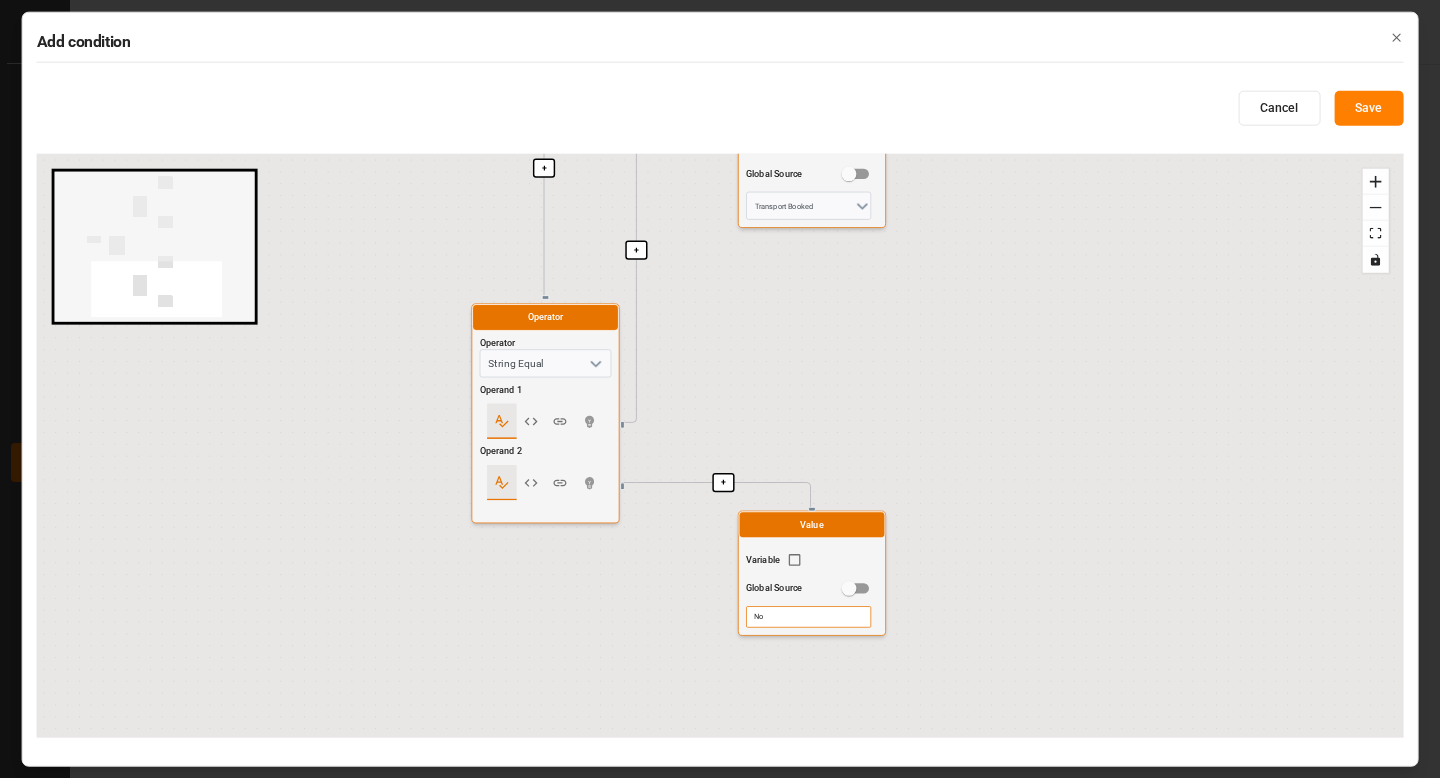 click on "Add condition" at bounding box center (720, 42) 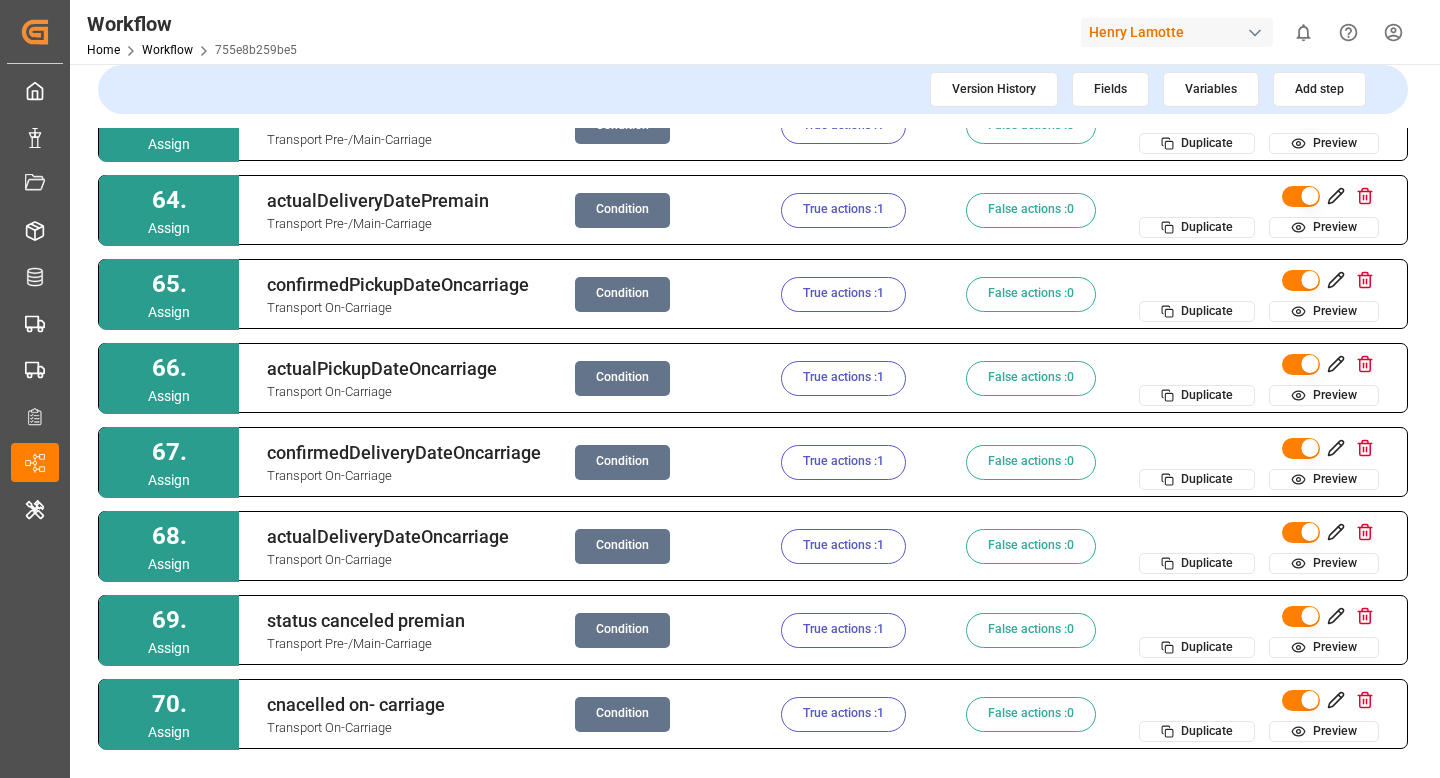 scroll, scrollTop: 5341, scrollLeft: 0, axis: vertical 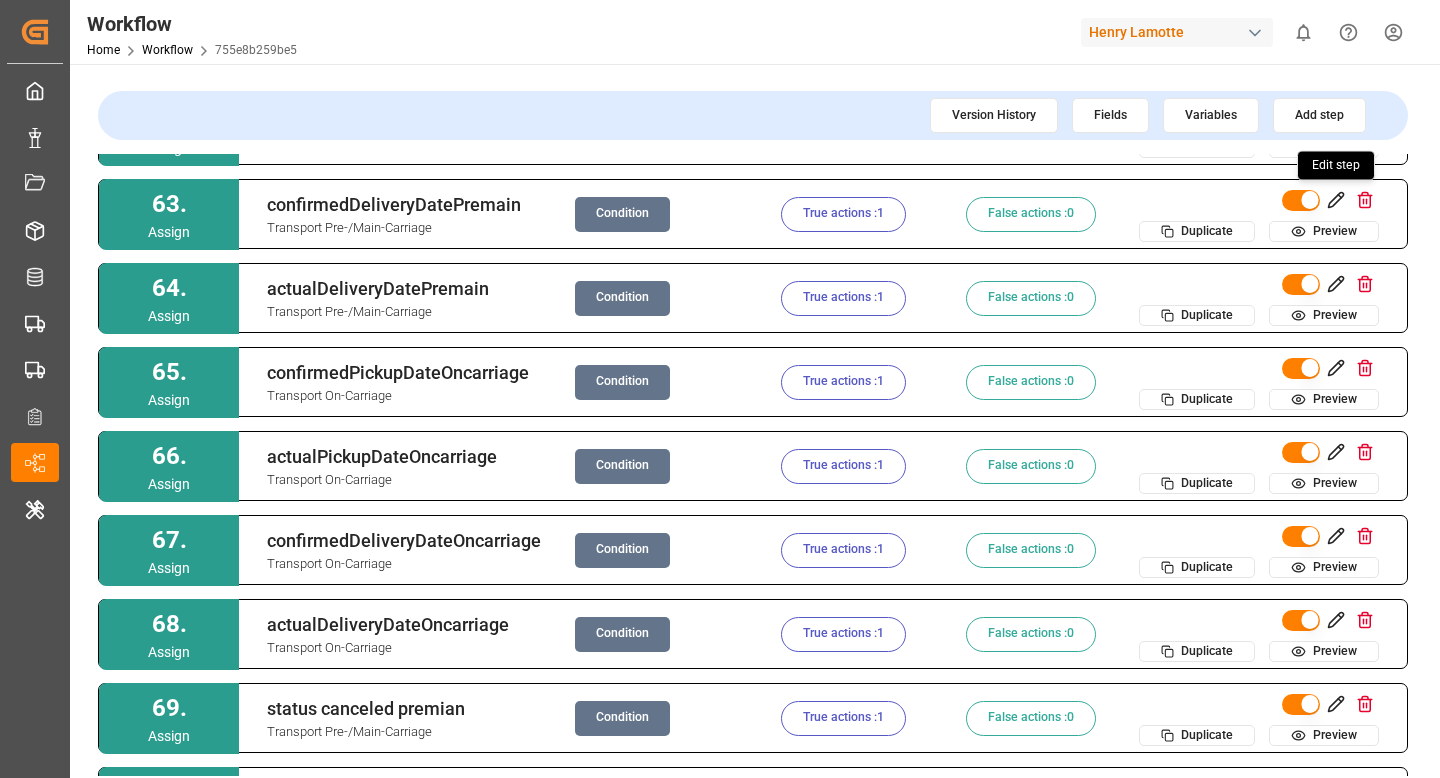 click 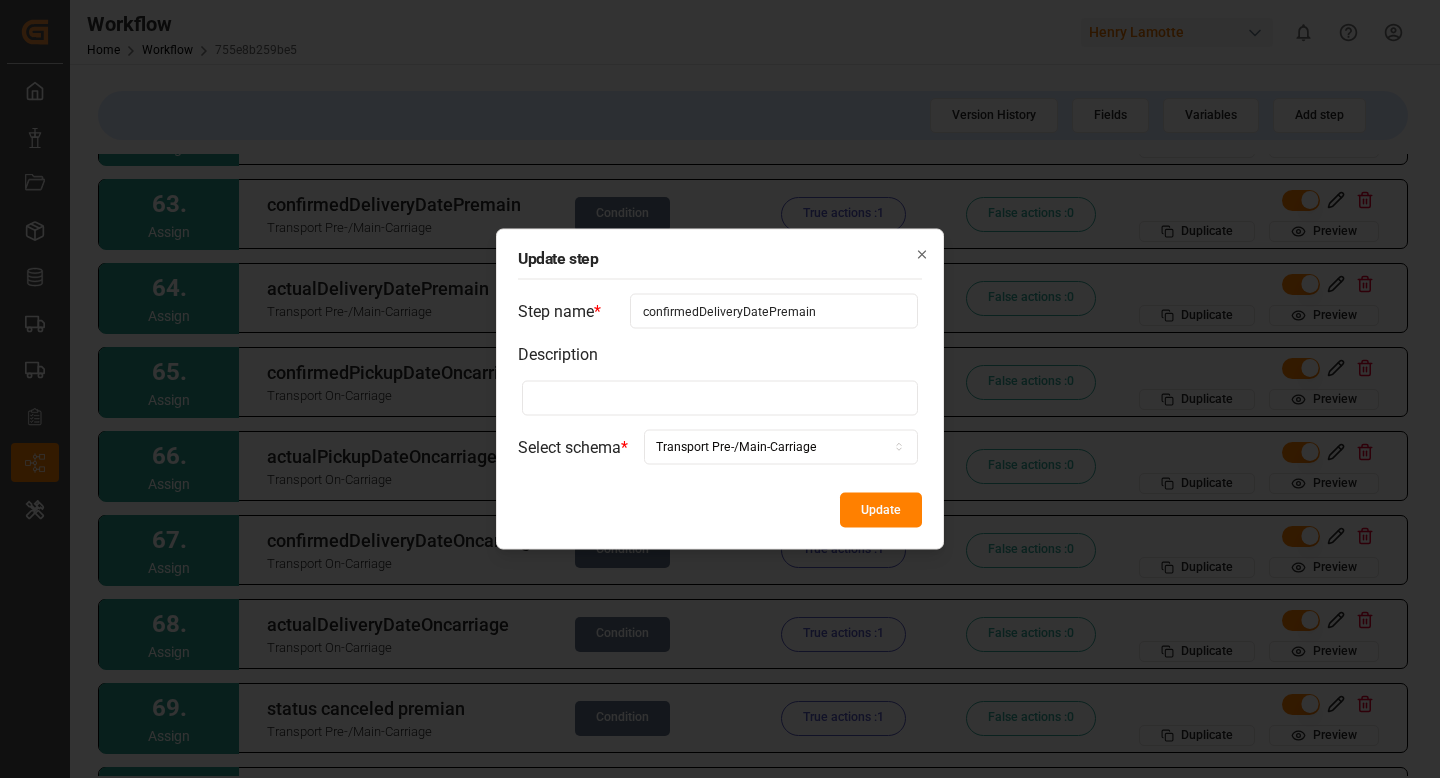 click on "confirmedDeliveryDatePremain" at bounding box center [774, 311] 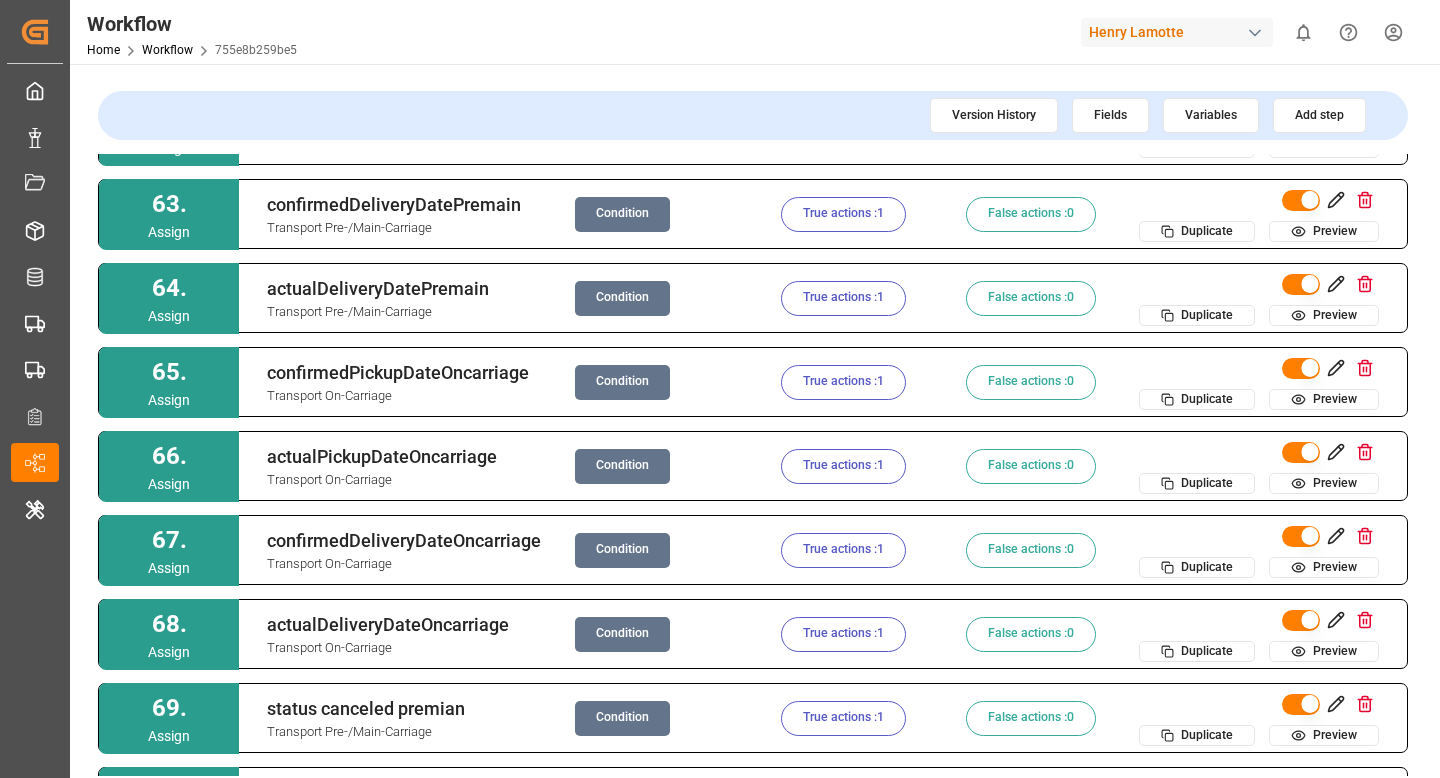 click on "Condition" at bounding box center [622, 214] 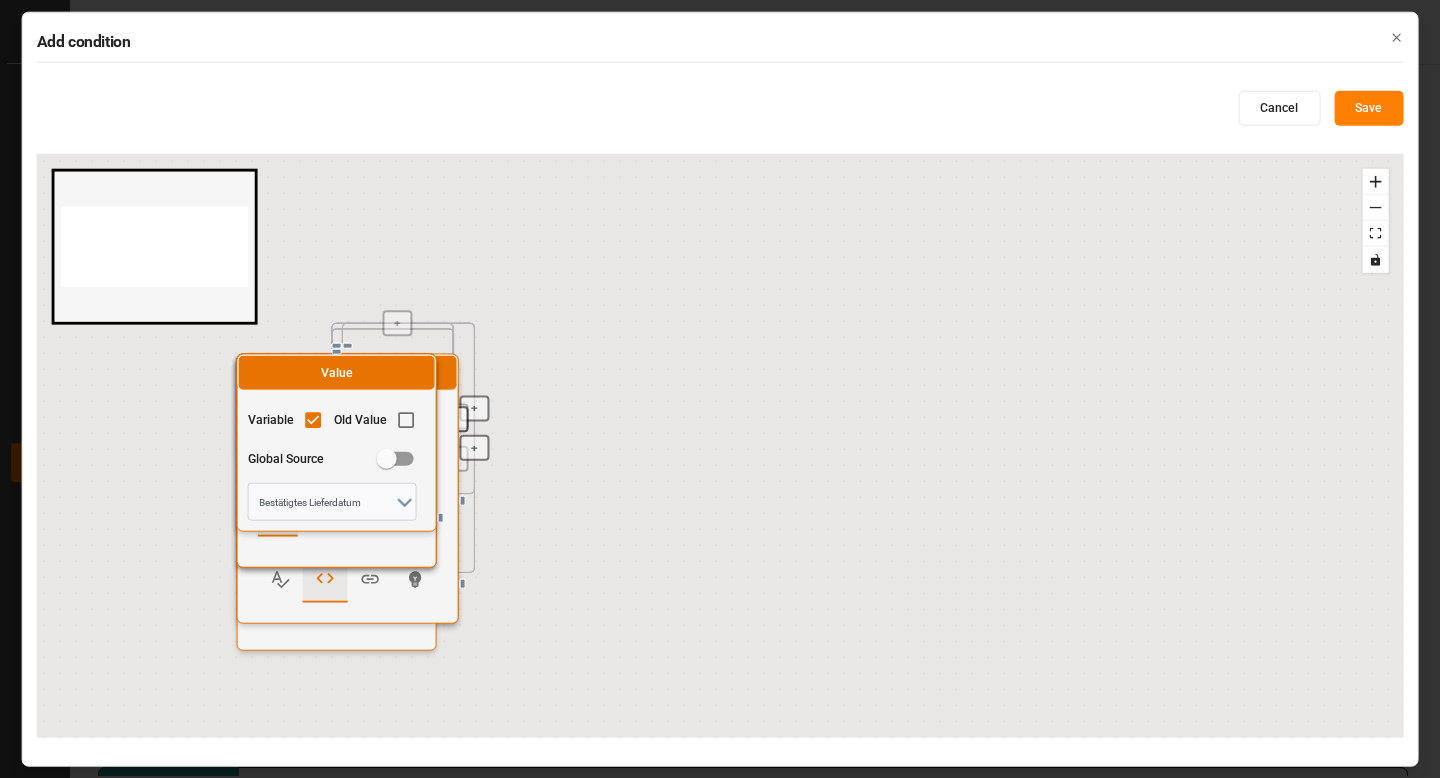 radio on "false" 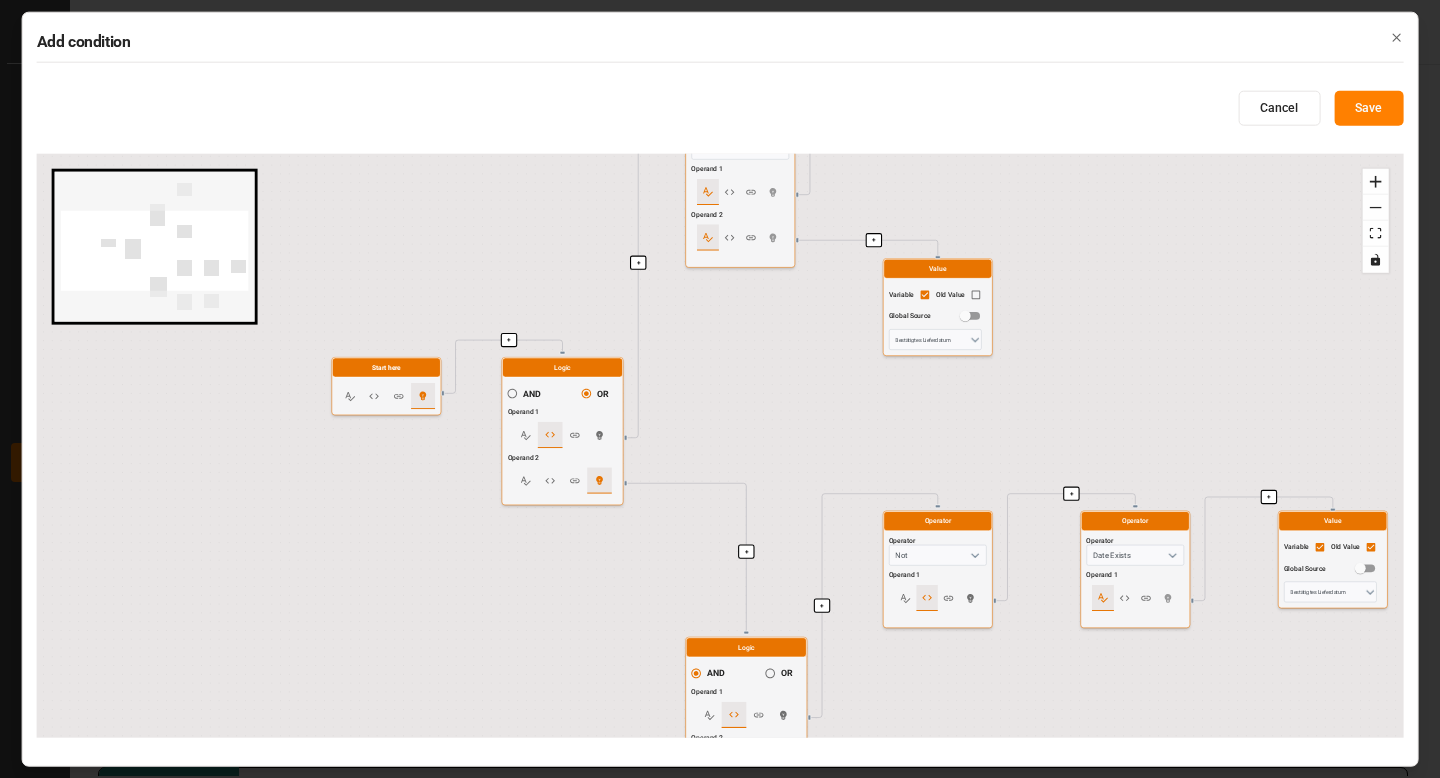 drag, startPoint x: 565, startPoint y: 573, endPoint x: 544, endPoint y: 135, distance: 438.50314 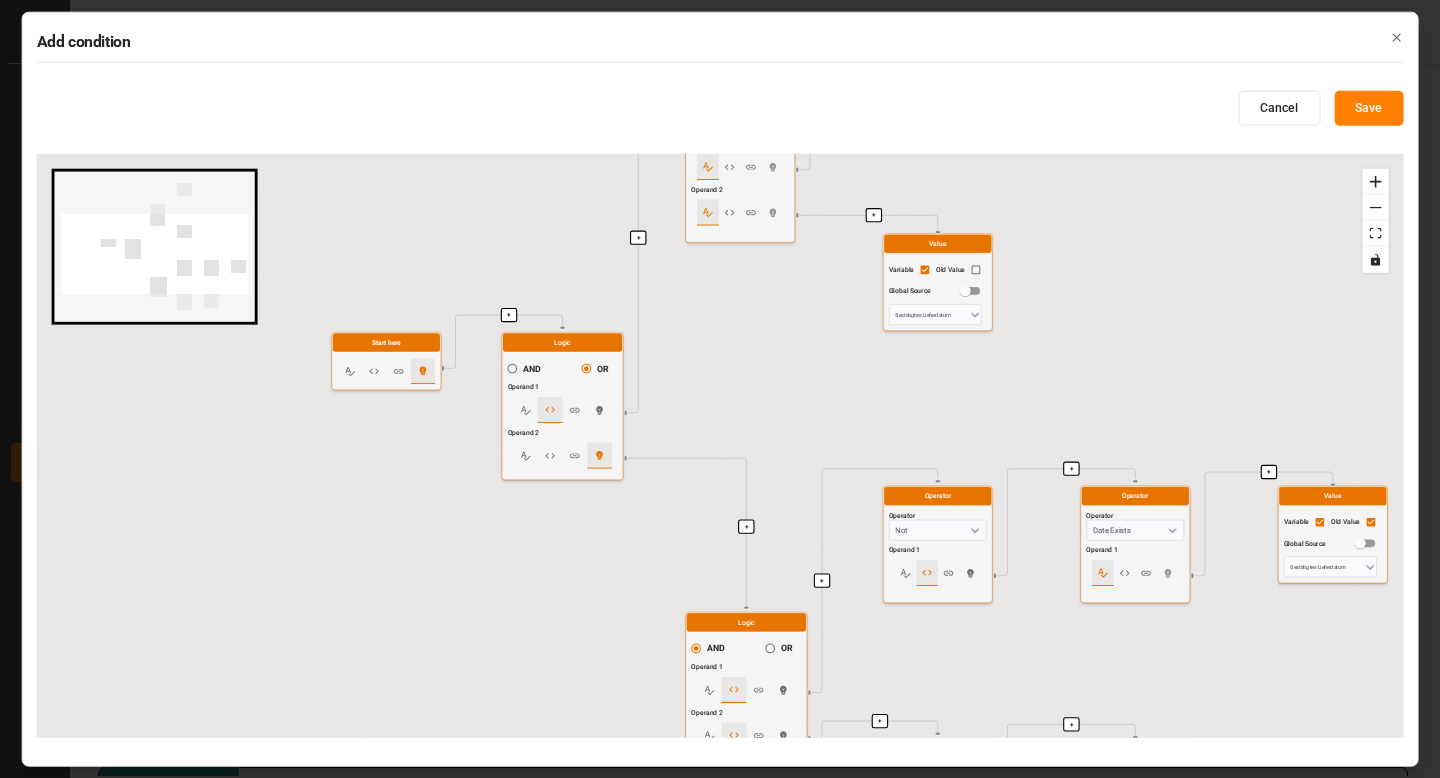 drag, startPoint x: 743, startPoint y: 389, endPoint x: 711, endPoint y: 364, distance: 40.60788 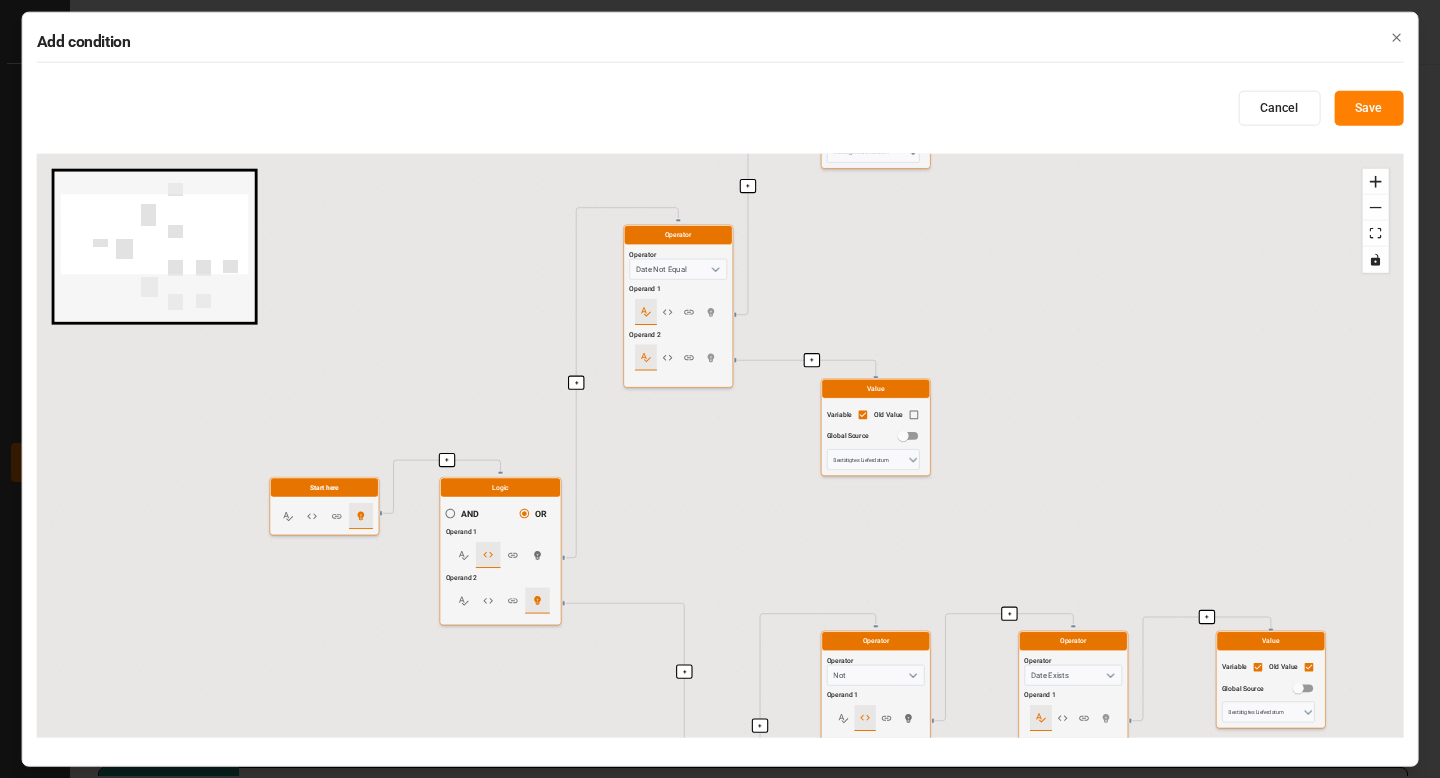 drag, startPoint x: 686, startPoint y: 371, endPoint x: 637, endPoint y: 589, distance: 223.43903 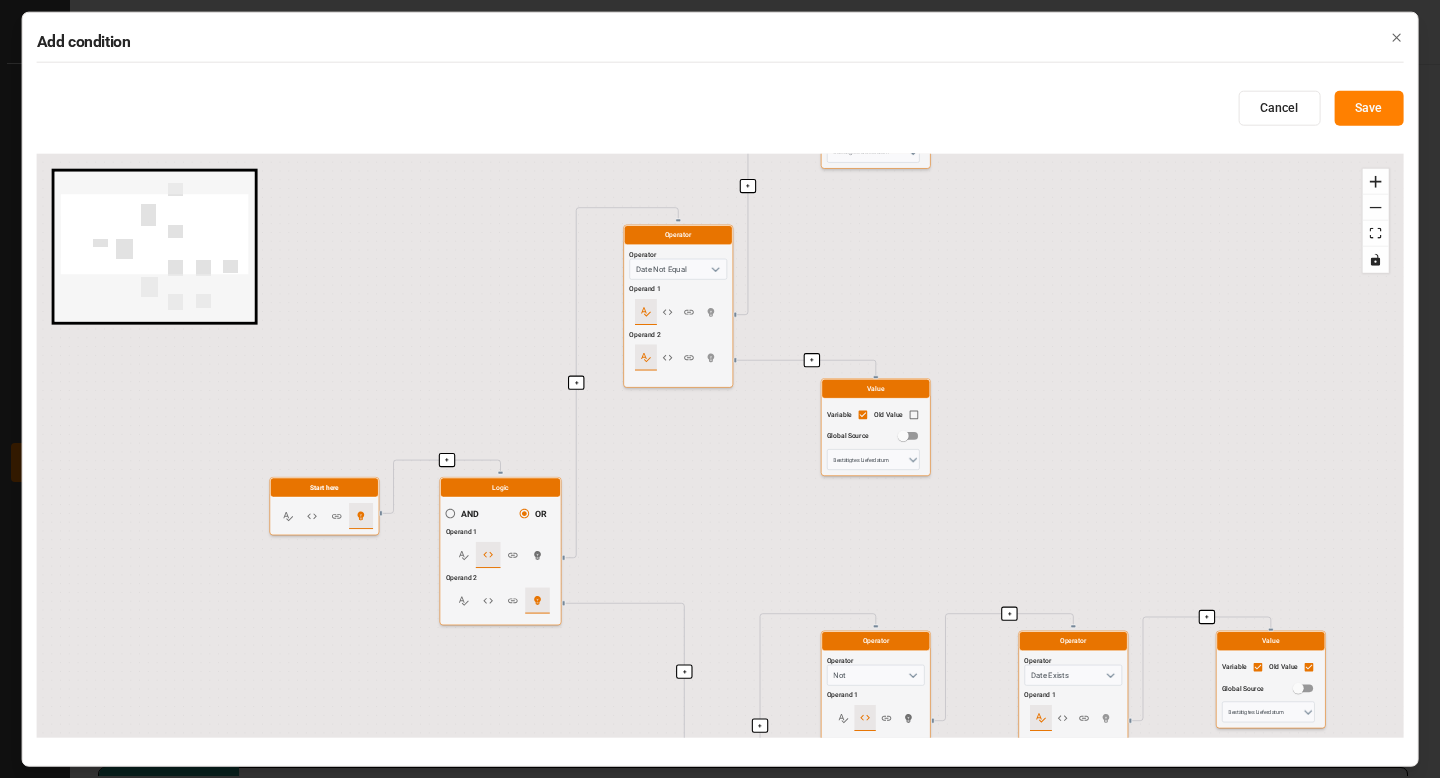 click on "+ + + + + + + + + + Start here Logic AND OR Operand 1 Operand 2 Operator Operator Date Not Equal Operand 1 Operand 2 Value Variable Old Value Global Source Bestätigtes Lieferdatum Value Variable Old Value Global Source Bestätigtes Lieferdatum Logic AND OR Operand 1 Operand 2 Operator Operator Not Operand 1 Operator Operator Date Exists Operand 1 Value Variable Old Value Global Source Bestätigtes Lieferdatum Operator Operator Date Exists Operand 1 Value Variable Old Value Global Source Bestätigtes Lieferdatum" at bounding box center [720, 446] 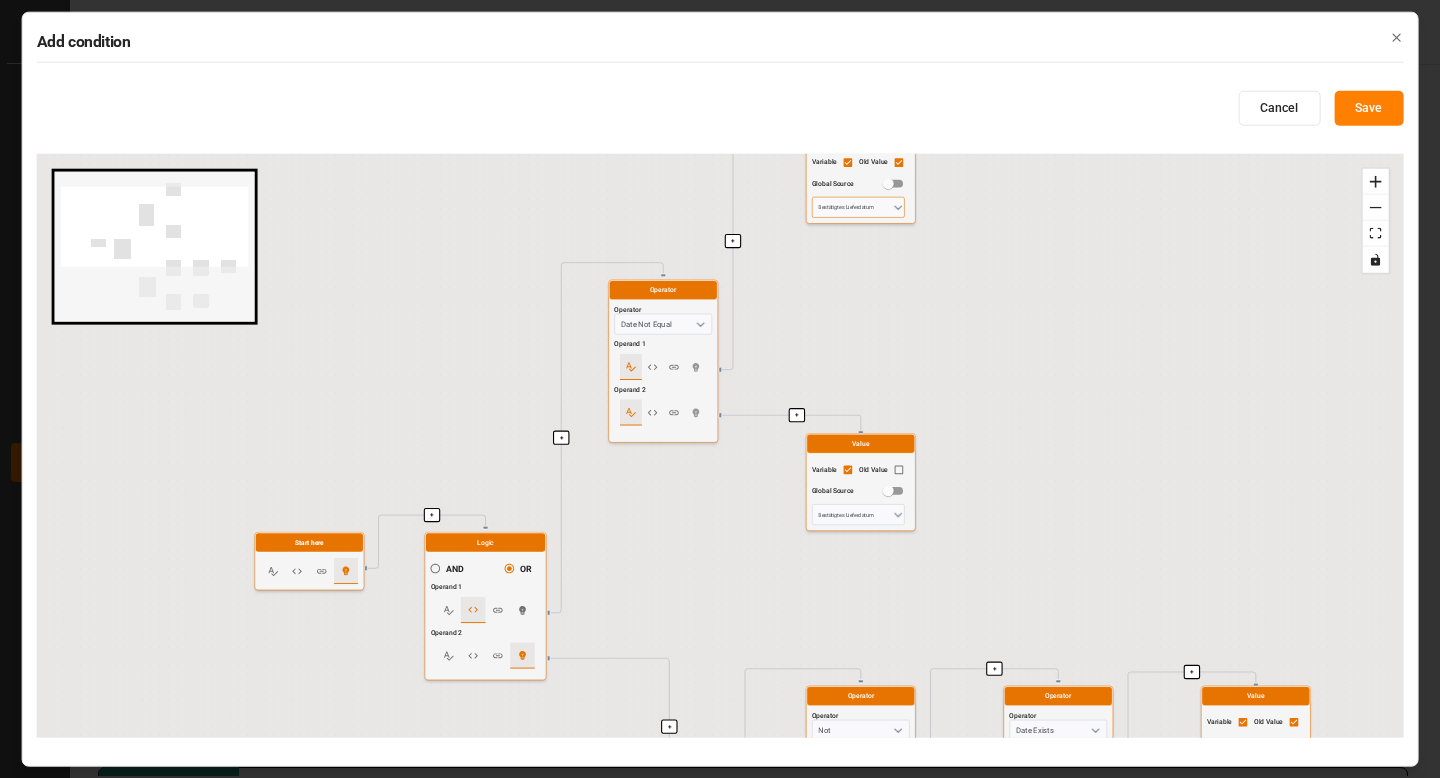 click on "Bestätigtes Lieferdatum" at bounding box center (858, 207) 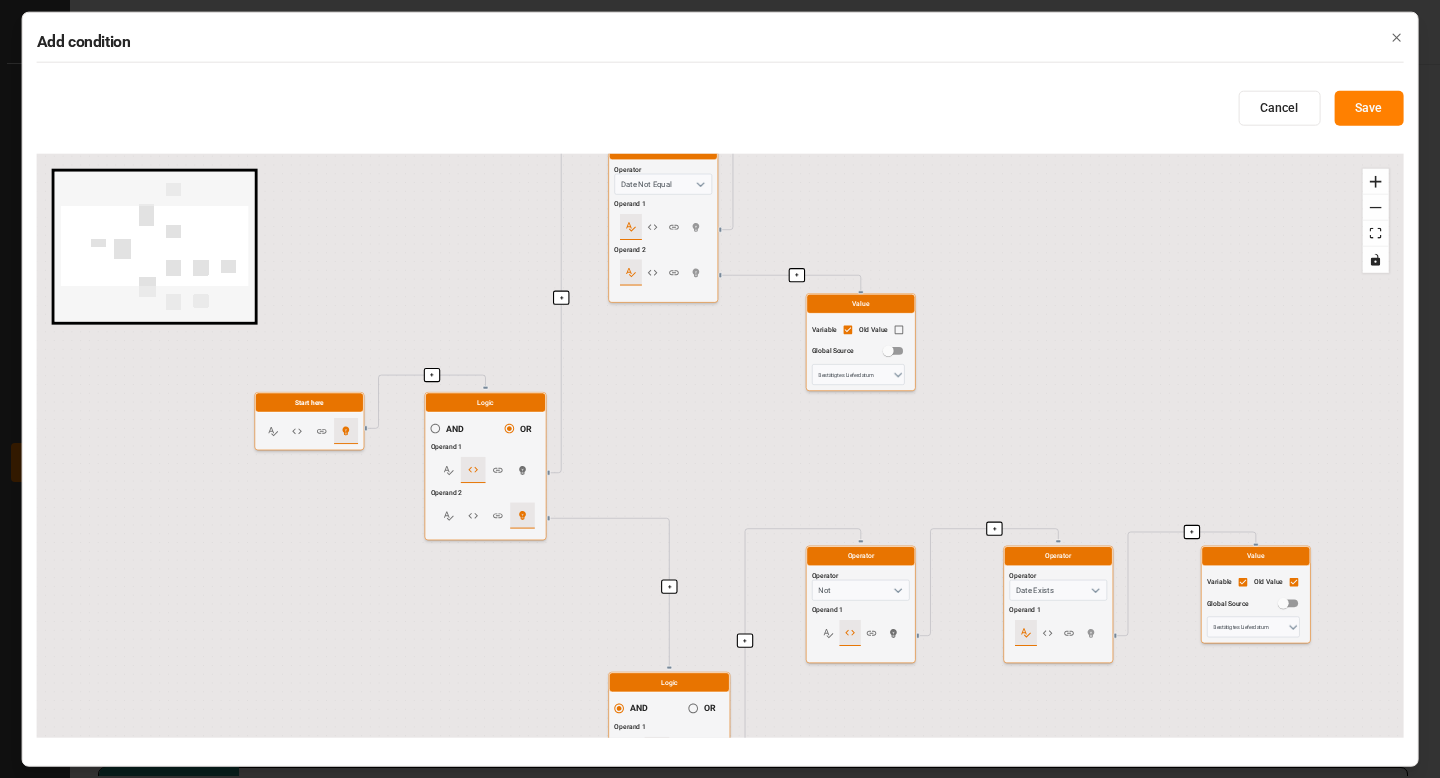 drag, startPoint x: 717, startPoint y: 530, endPoint x: 697, endPoint y: 313, distance: 217.91971 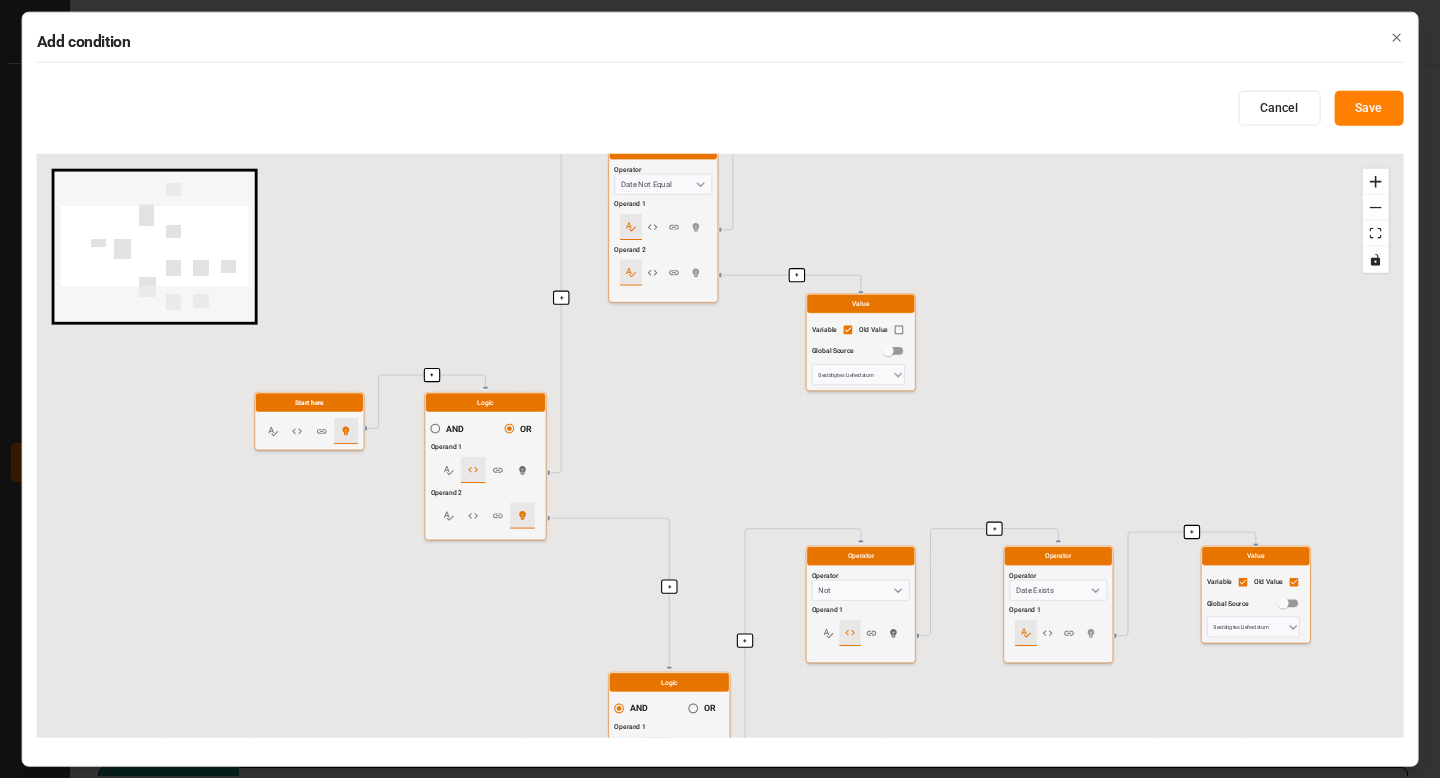 click on "+ + + + + + + + + + Start here Logic AND OR Operand 1 Operand 2 Operator Operator Date Not Equal Operand 1 Operand 2 Value Variable Old Value Global Source Bestätigtes Lieferdatum Value Variable Old Value Global Source Bestätigtes Lieferdatum Logic AND OR Operand 1 Operand 2 Operator Operator Not Operand 1 Operator Operator Date Exists Operand 1 Value Variable Old Value Global Source Bestätigtes Lieferdatum Operator Operator Date Exists Operand 1 Value Variable Old Value Global Source Bestätigtes Lieferdatum" at bounding box center [720, 446] 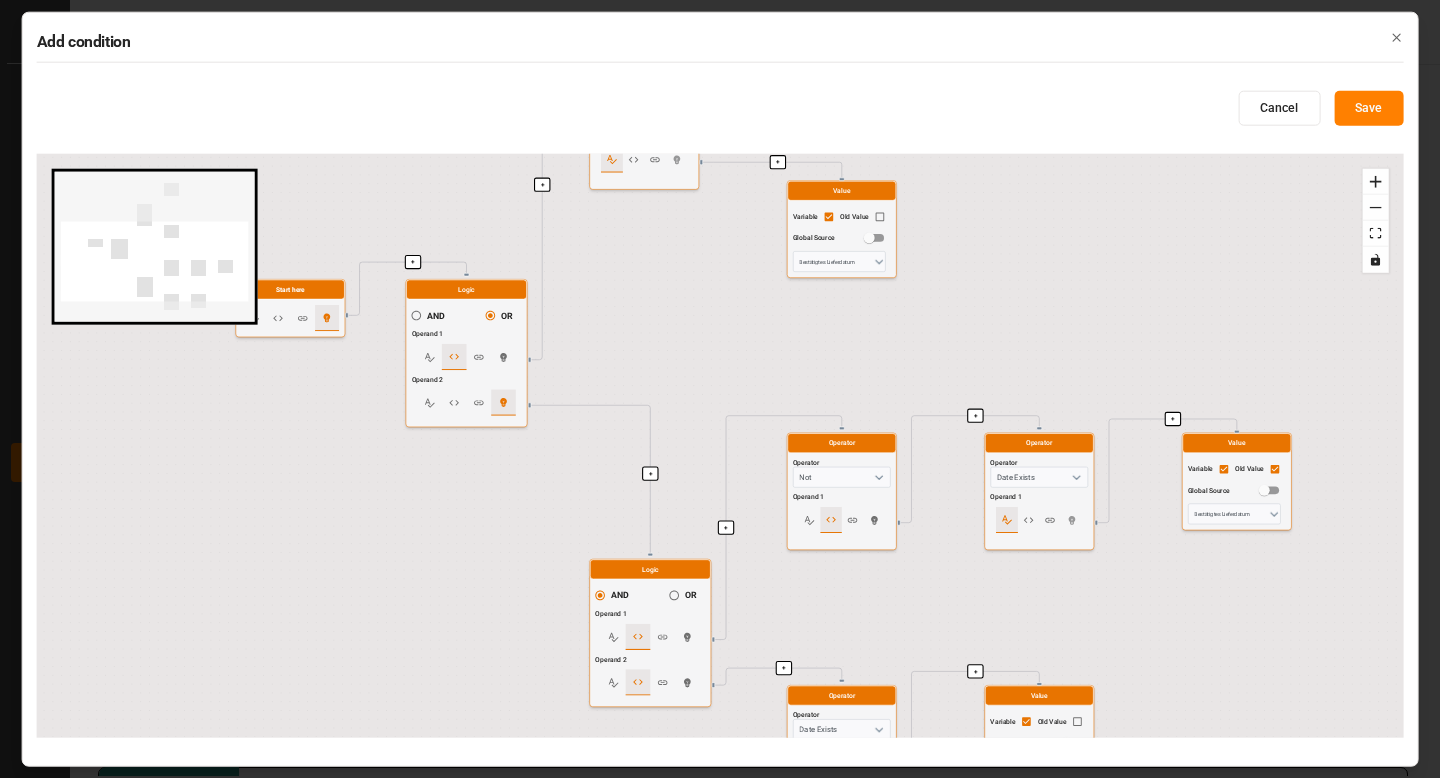 drag, startPoint x: 688, startPoint y: 388, endPoint x: 643, endPoint y: 306, distance: 93.53609 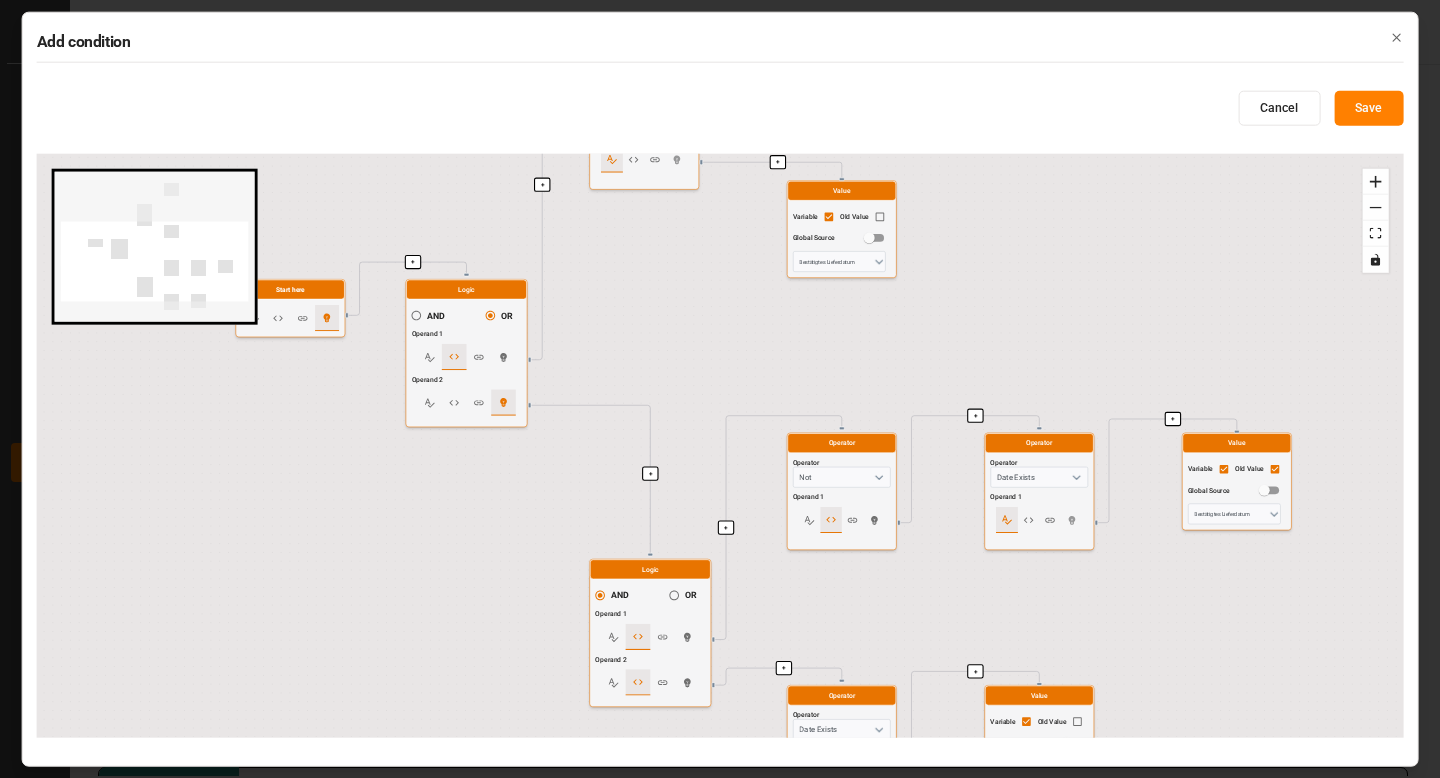 click on "+ + + + + + + + + + Start here Logic AND OR Operand 1 Operand 2 Operator Operator Date Not Equal Operand 1 Operand 2 Value Variable Old Value Global Source Bestätigtes Lieferdatum Value Variable Old Value Global Source Bestätigtes Lieferdatum Logic AND OR Operand 1 Operand 2 Operator Operator Not Operand 1 Operator Operator Date Exists Operand 1 Value Variable Old Value Global Source Bestätigtes Lieferdatum Operator Operator Date Exists Operand 1 Value Variable Old Value Global Source Bestätigtes Lieferdatum" at bounding box center (720, 446) 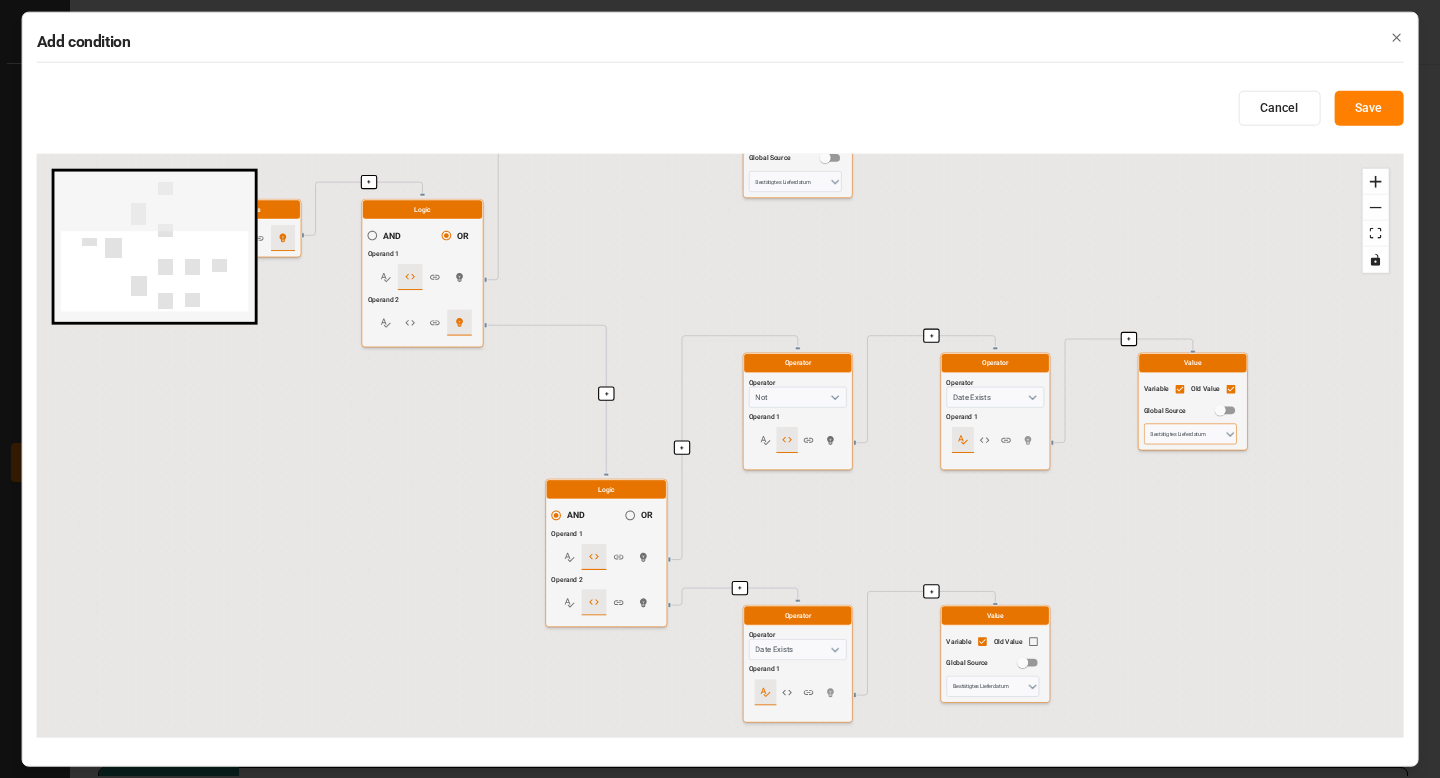 click on "Bestätigtes Lieferdatum" at bounding box center [1190, 434] 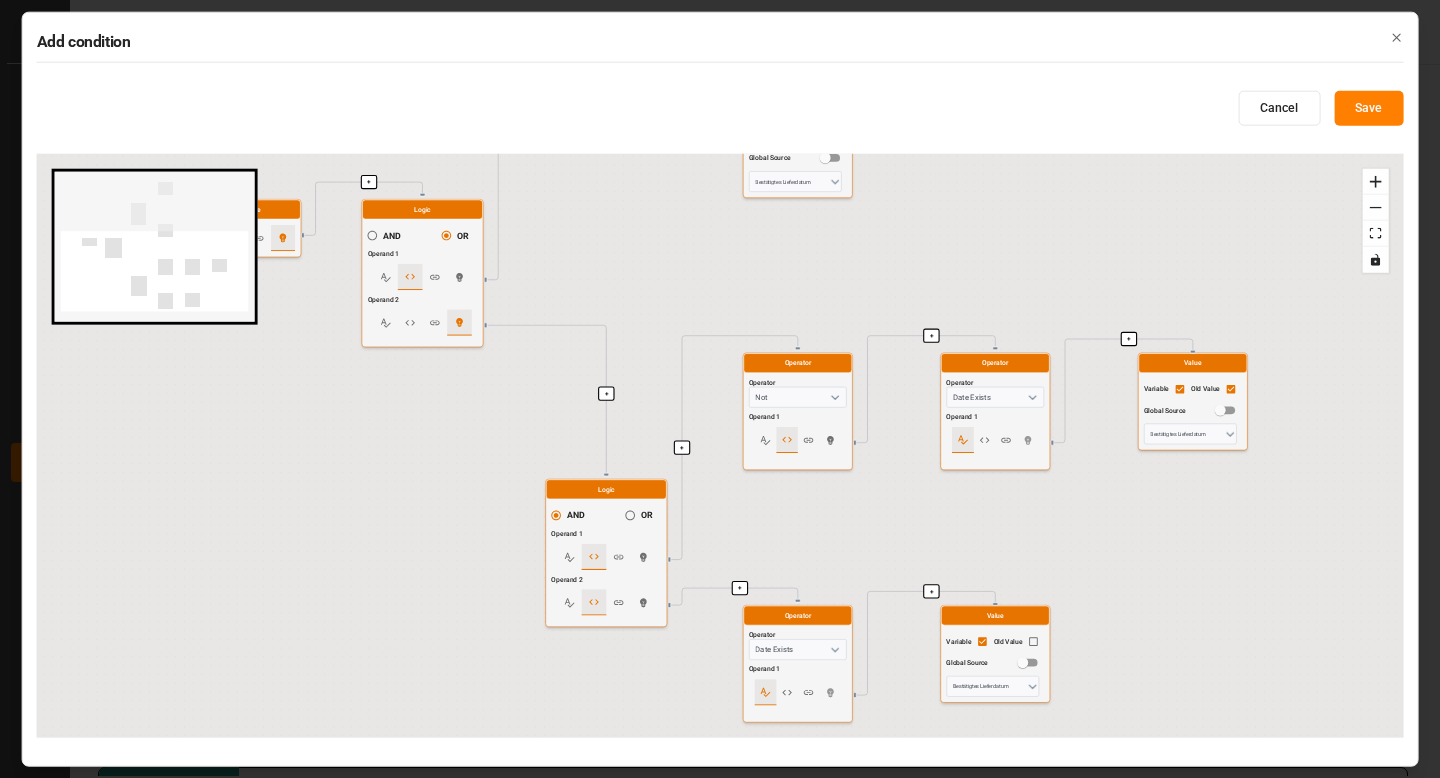 click 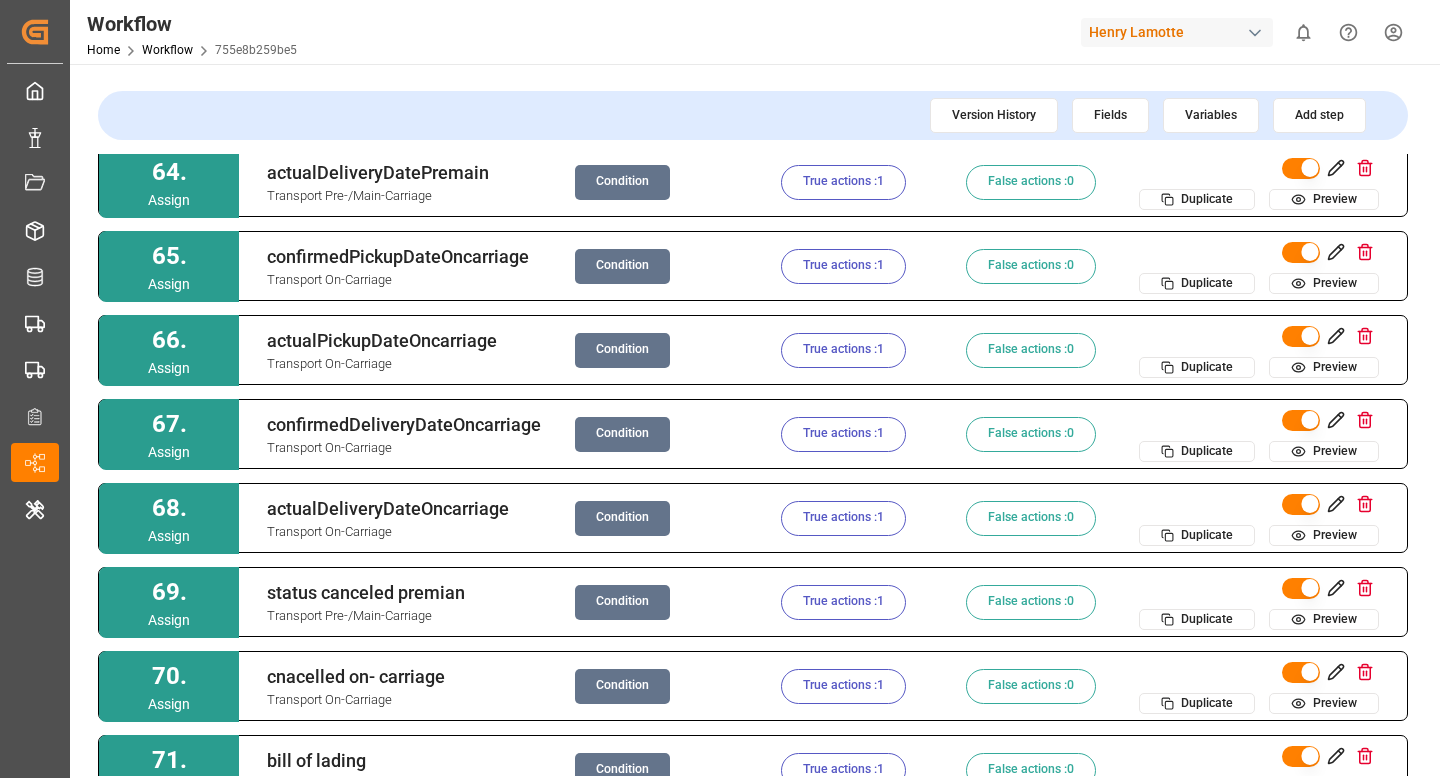scroll, scrollTop: 5341, scrollLeft: 0, axis: vertical 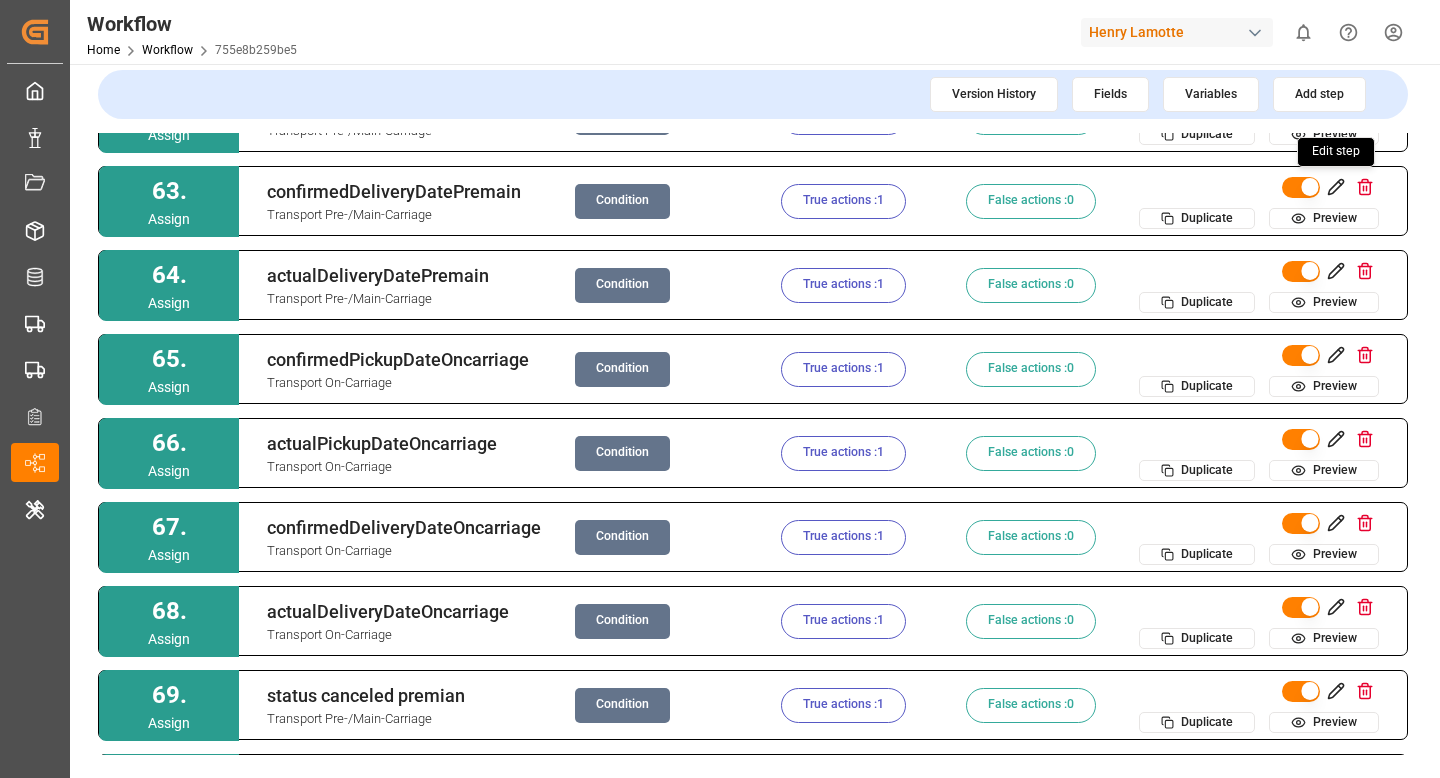 click 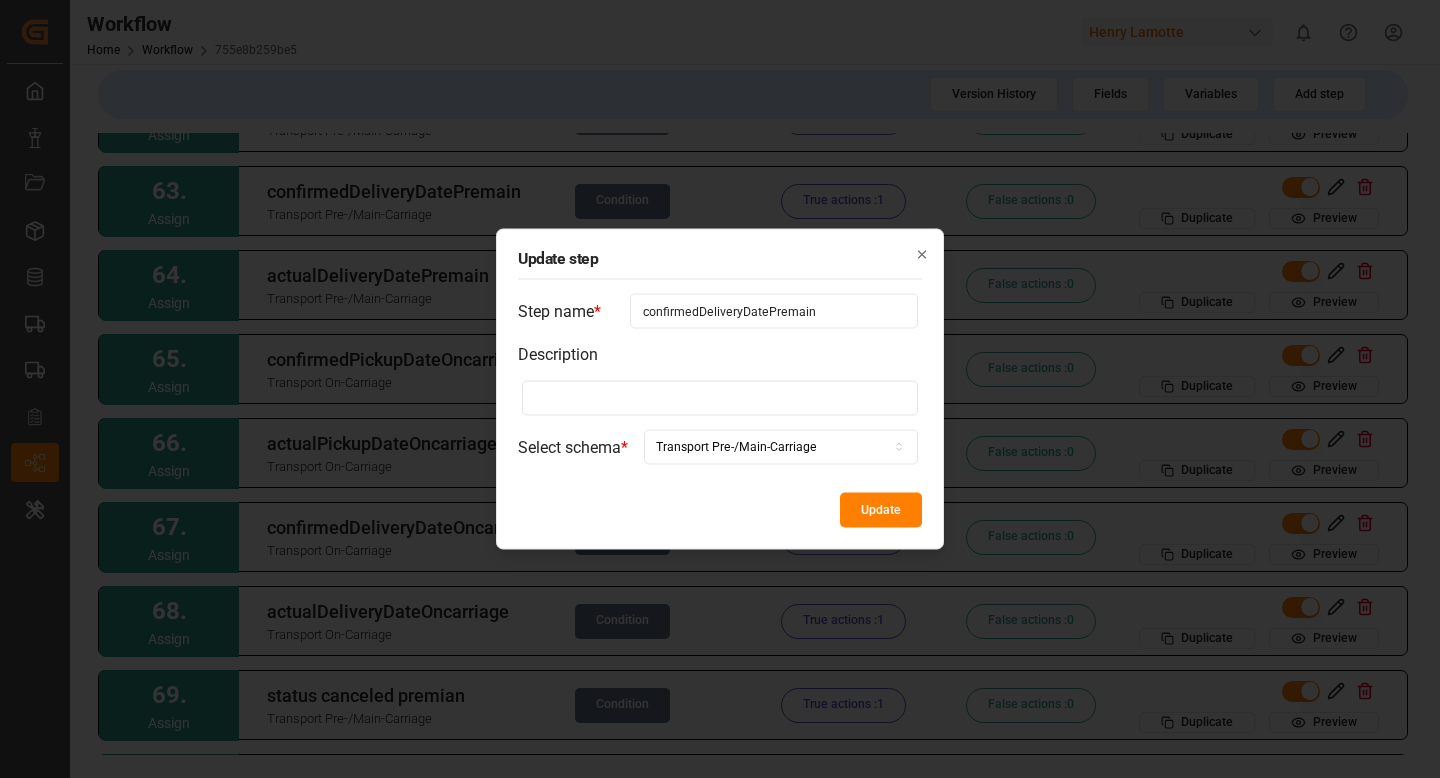 click on "confirmedDeliveryDatePremain" at bounding box center [774, 311] 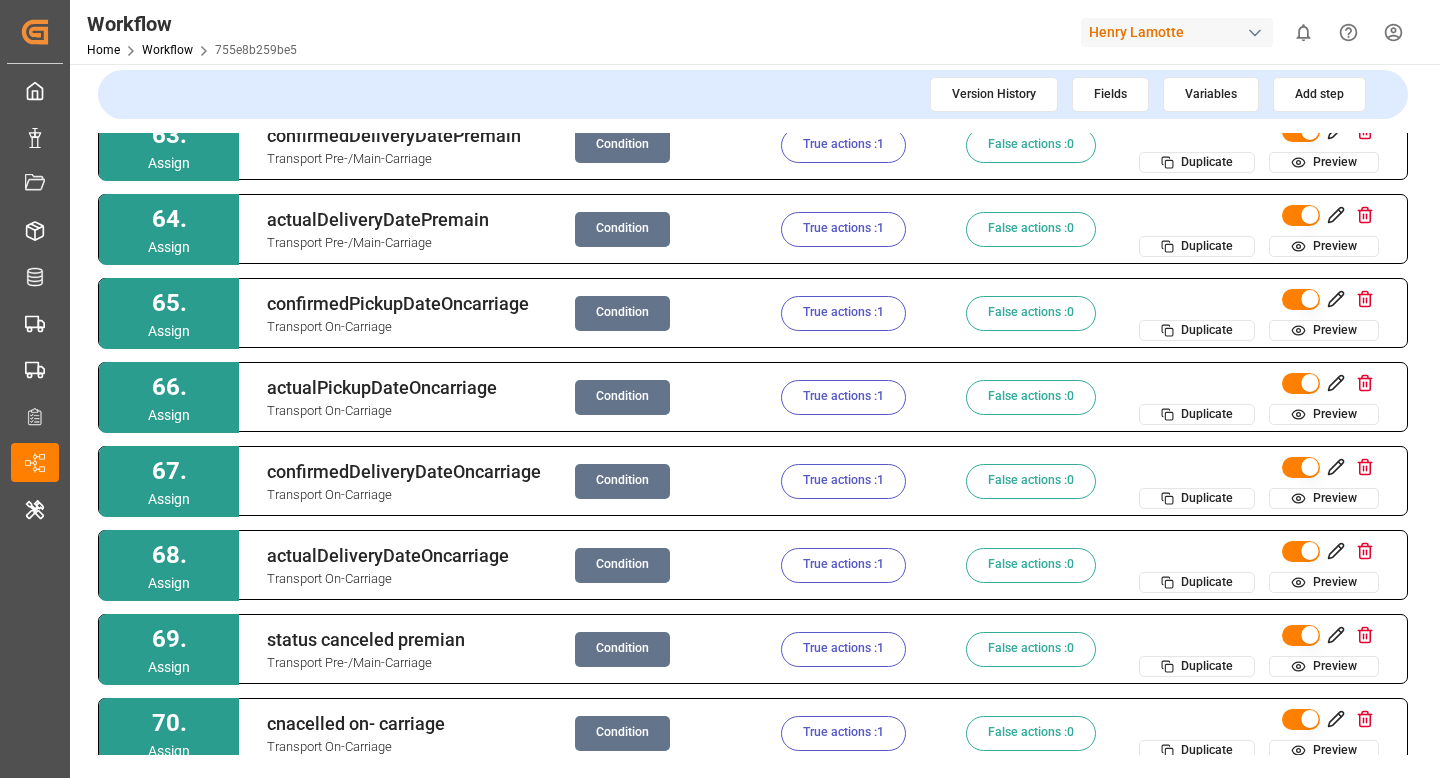 scroll, scrollTop: 5233, scrollLeft: 0, axis: vertical 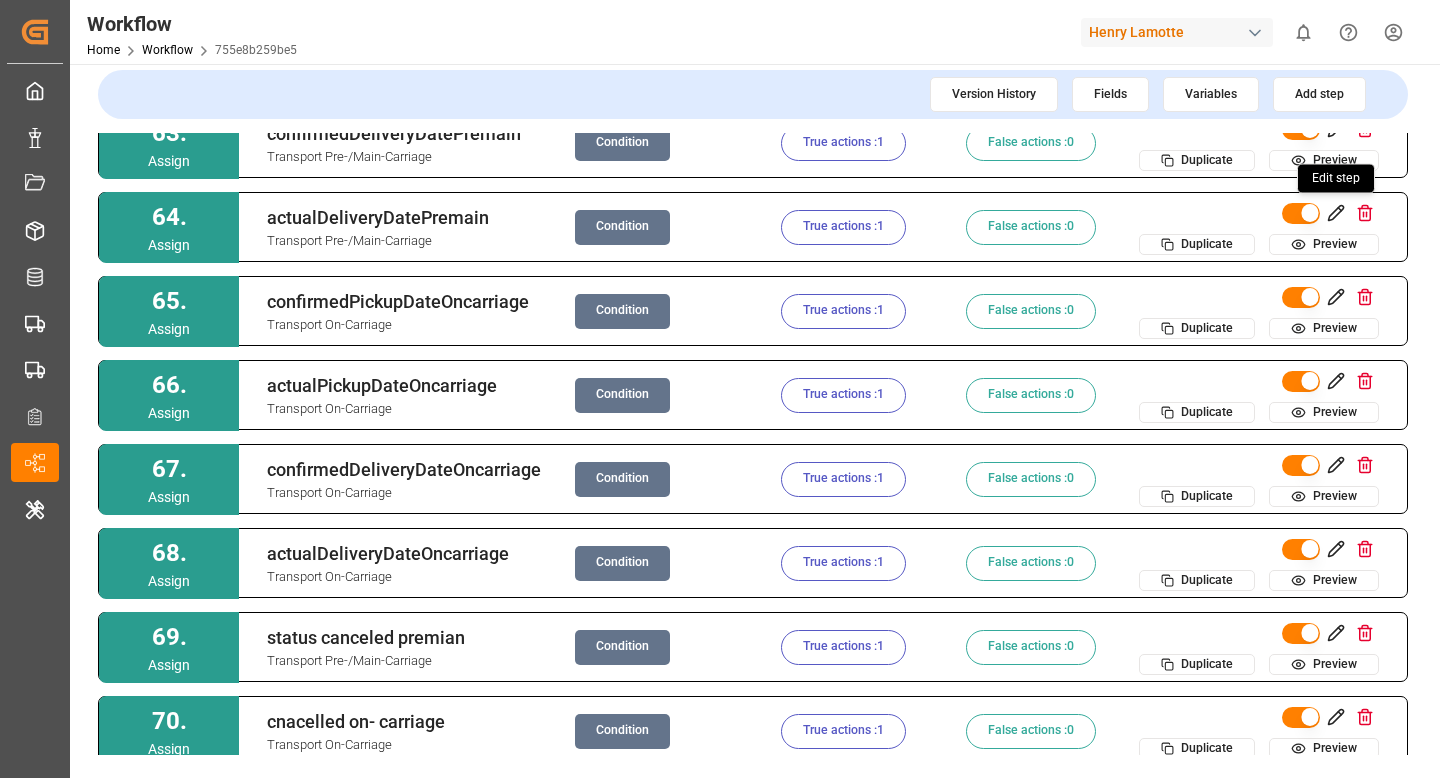 click at bounding box center [1336, 213] 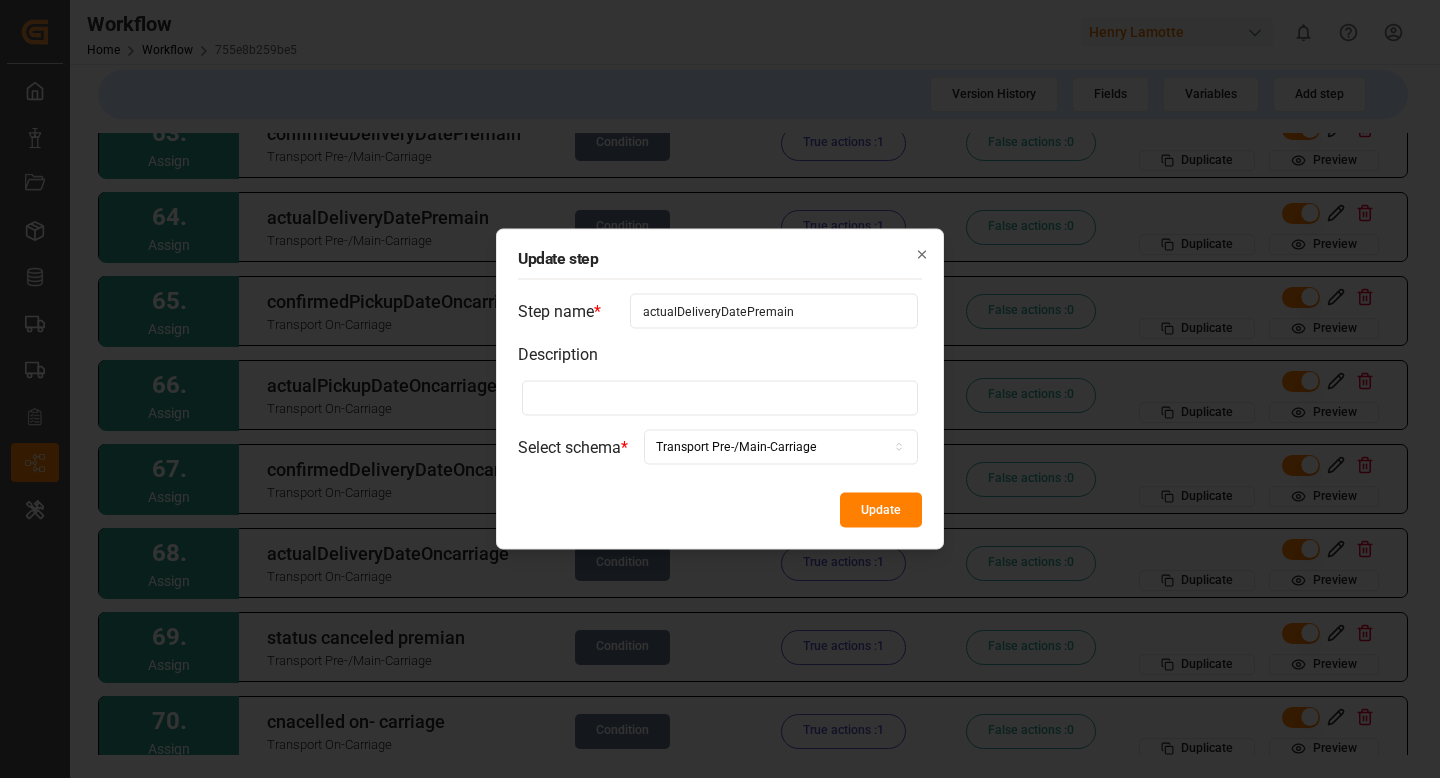 click on "actualDeliveryDatePremain" at bounding box center (774, 311) 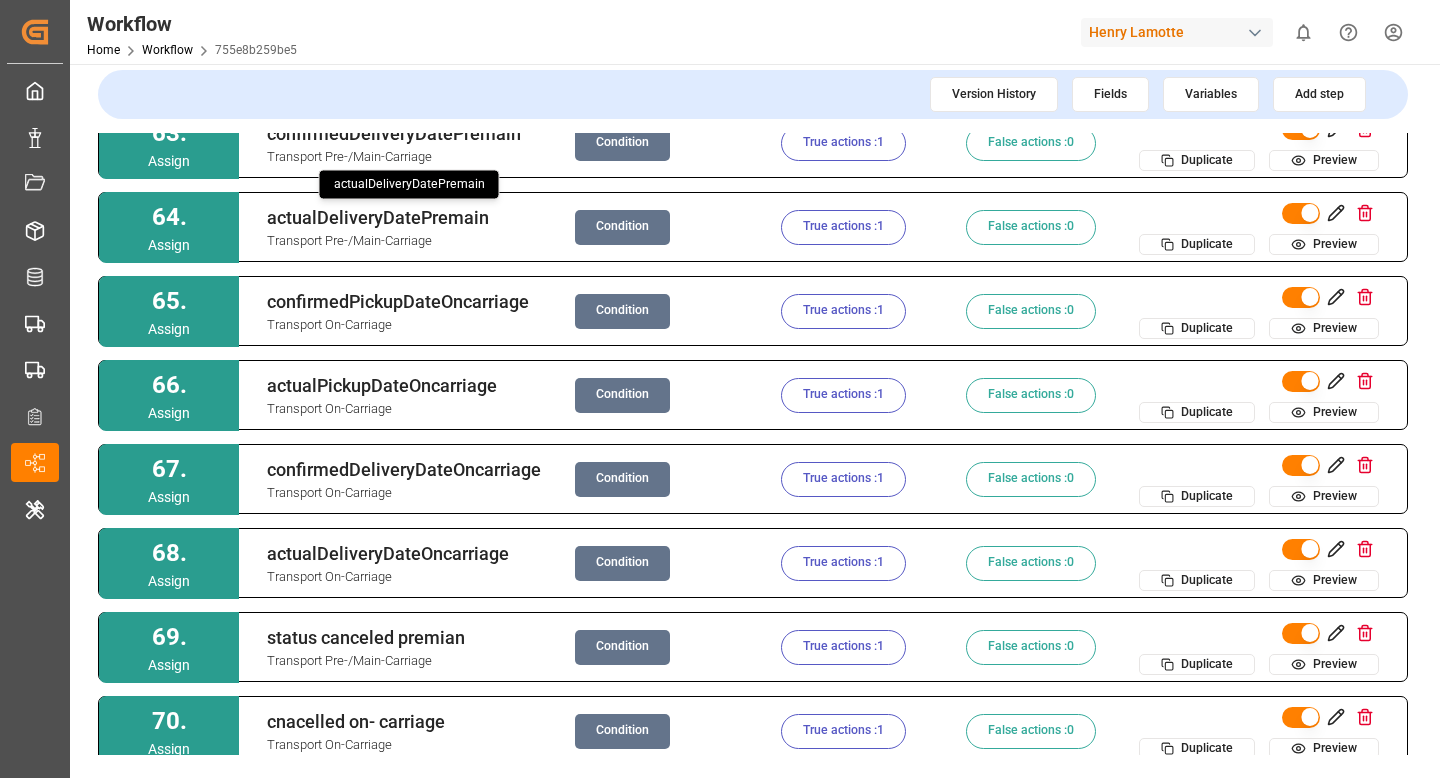 click on "Condition" at bounding box center [622, 227] 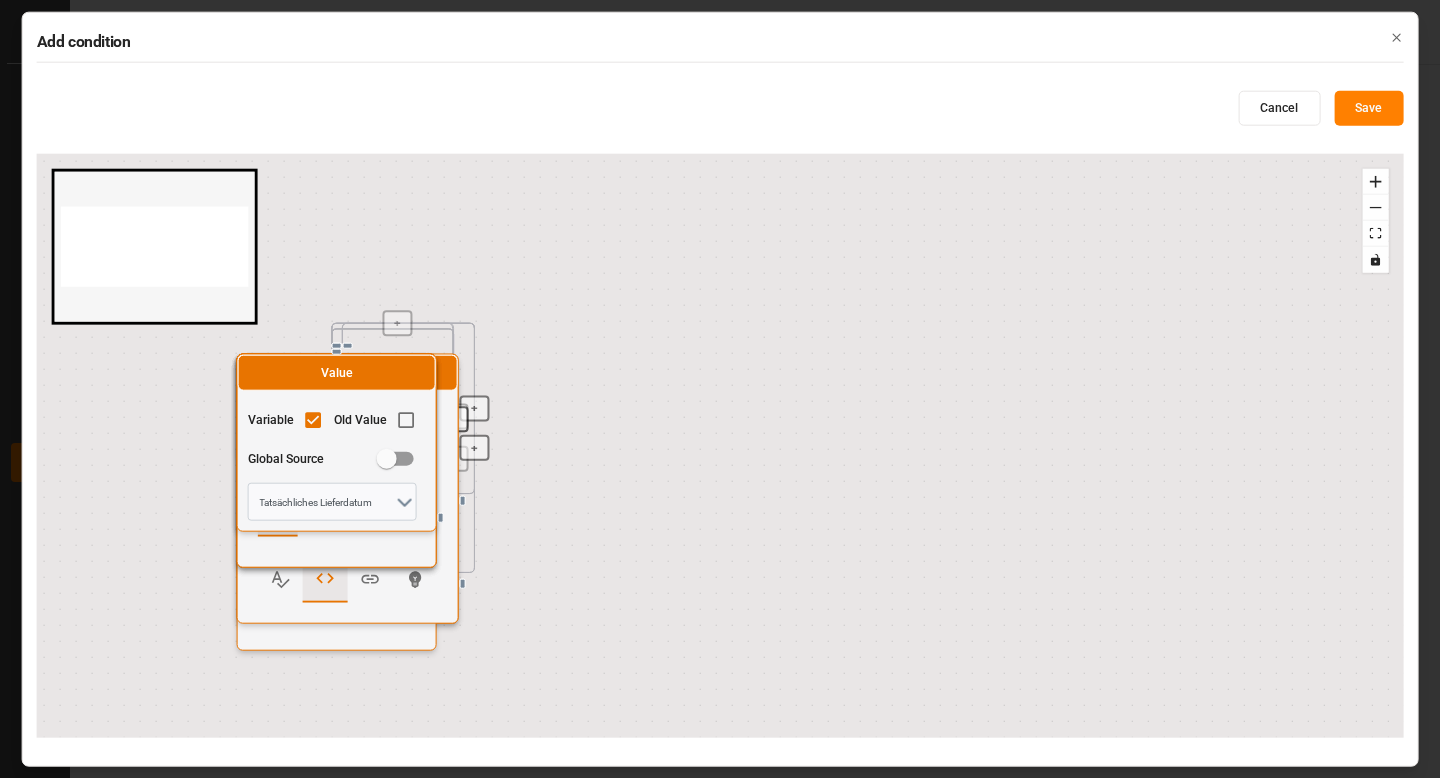 radio on "false" 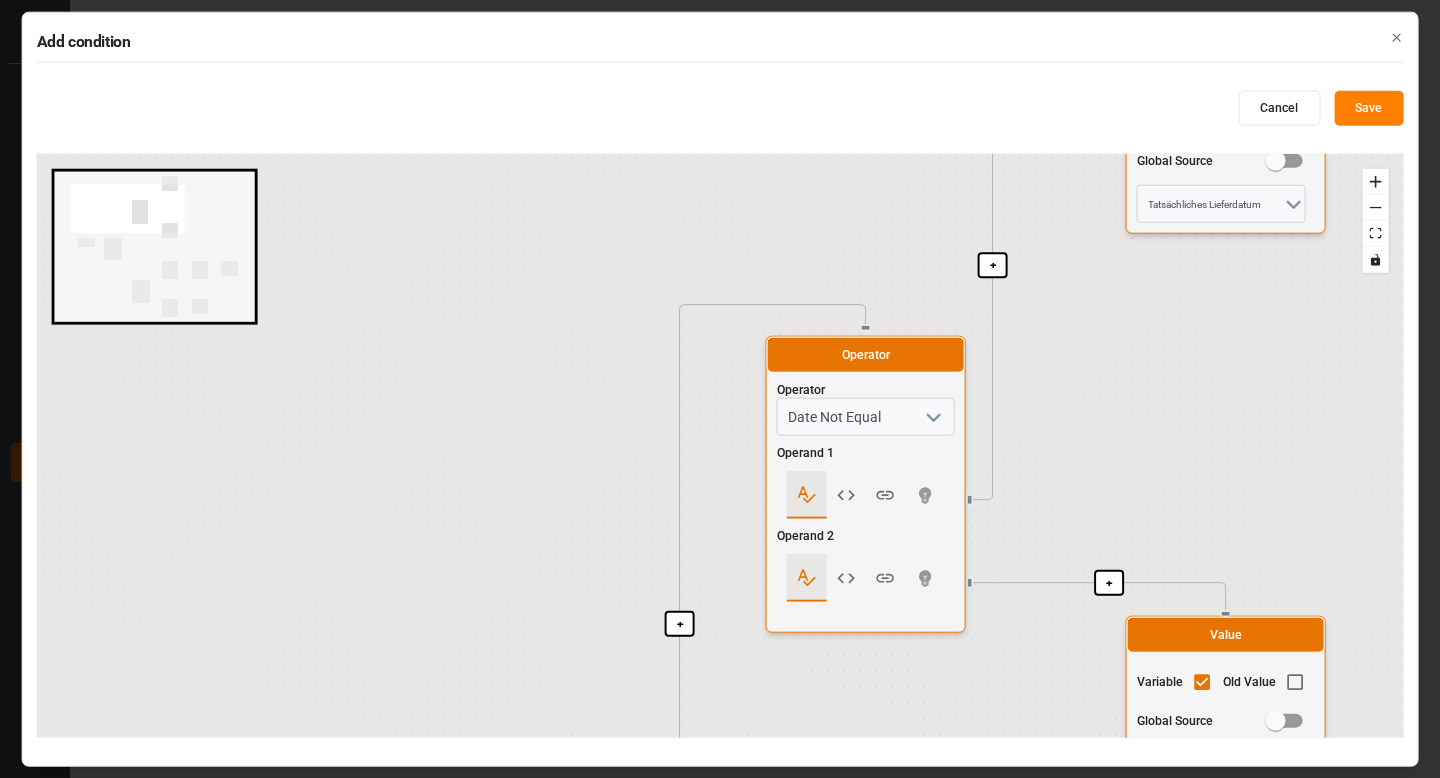 drag, startPoint x: 692, startPoint y: 469, endPoint x: 671, endPoint y: 131, distance: 338.65173 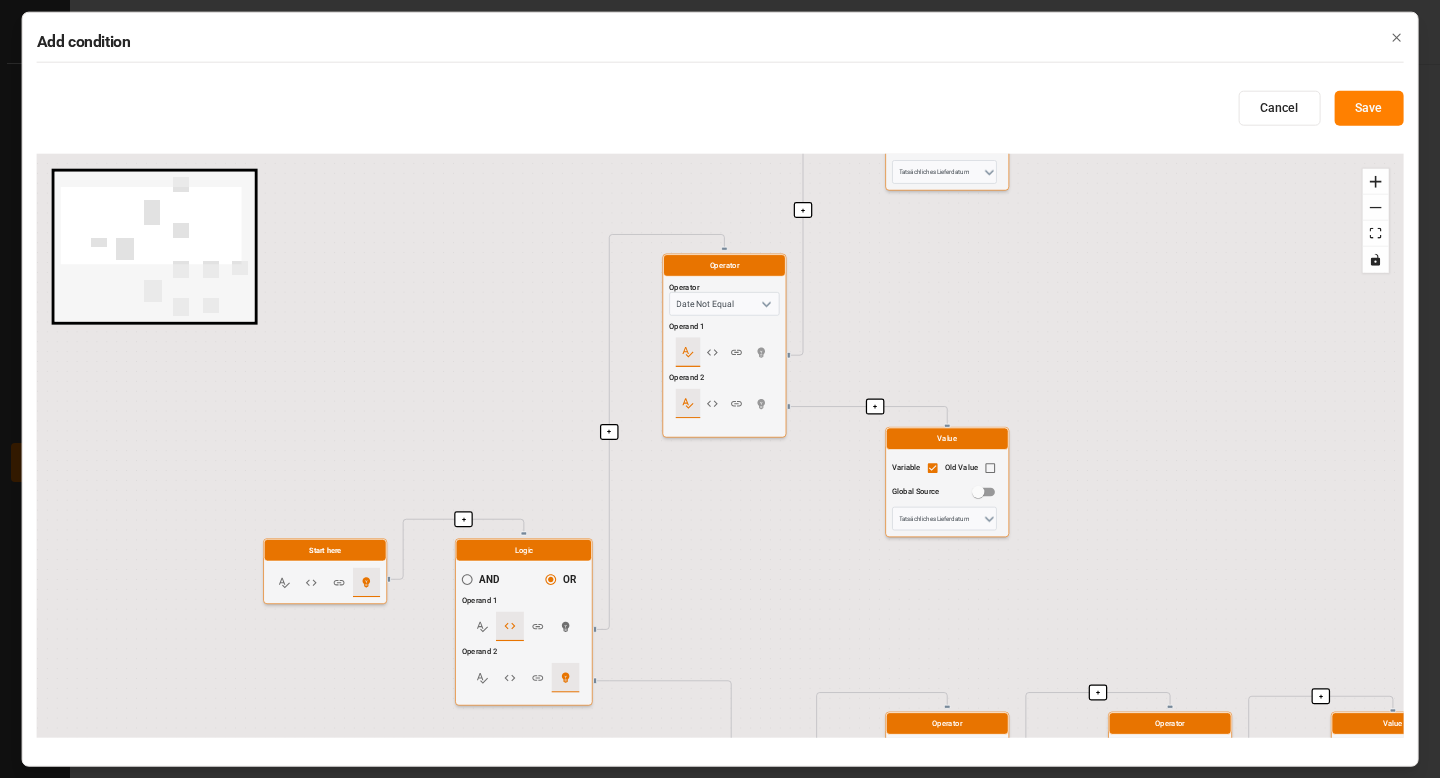 drag, startPoint x: 560, startPoint y: 624, endPoint x: 548, endPoint y: 498, distance: 126.57014 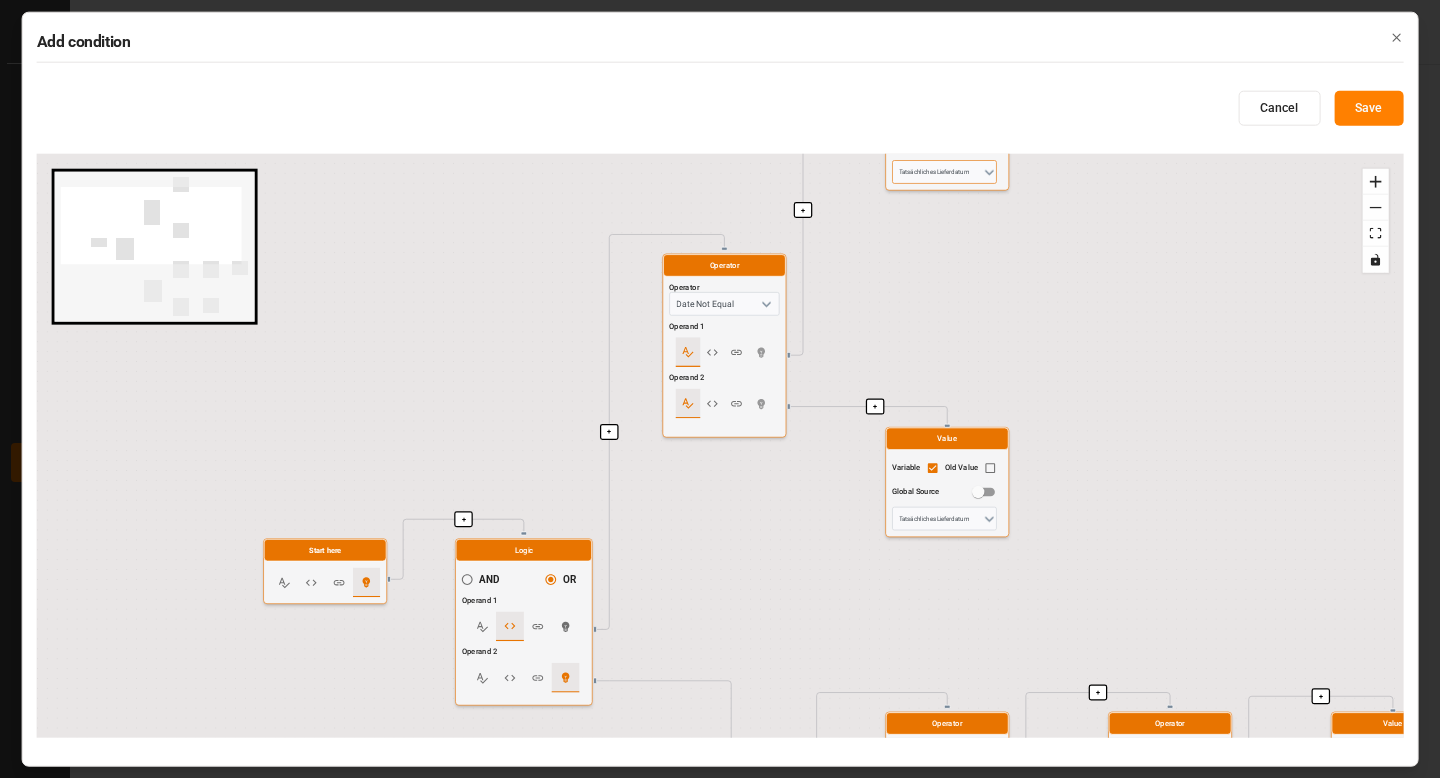 click on "Tatsächliches Lieferdatum" at bounding box center (944, 172) 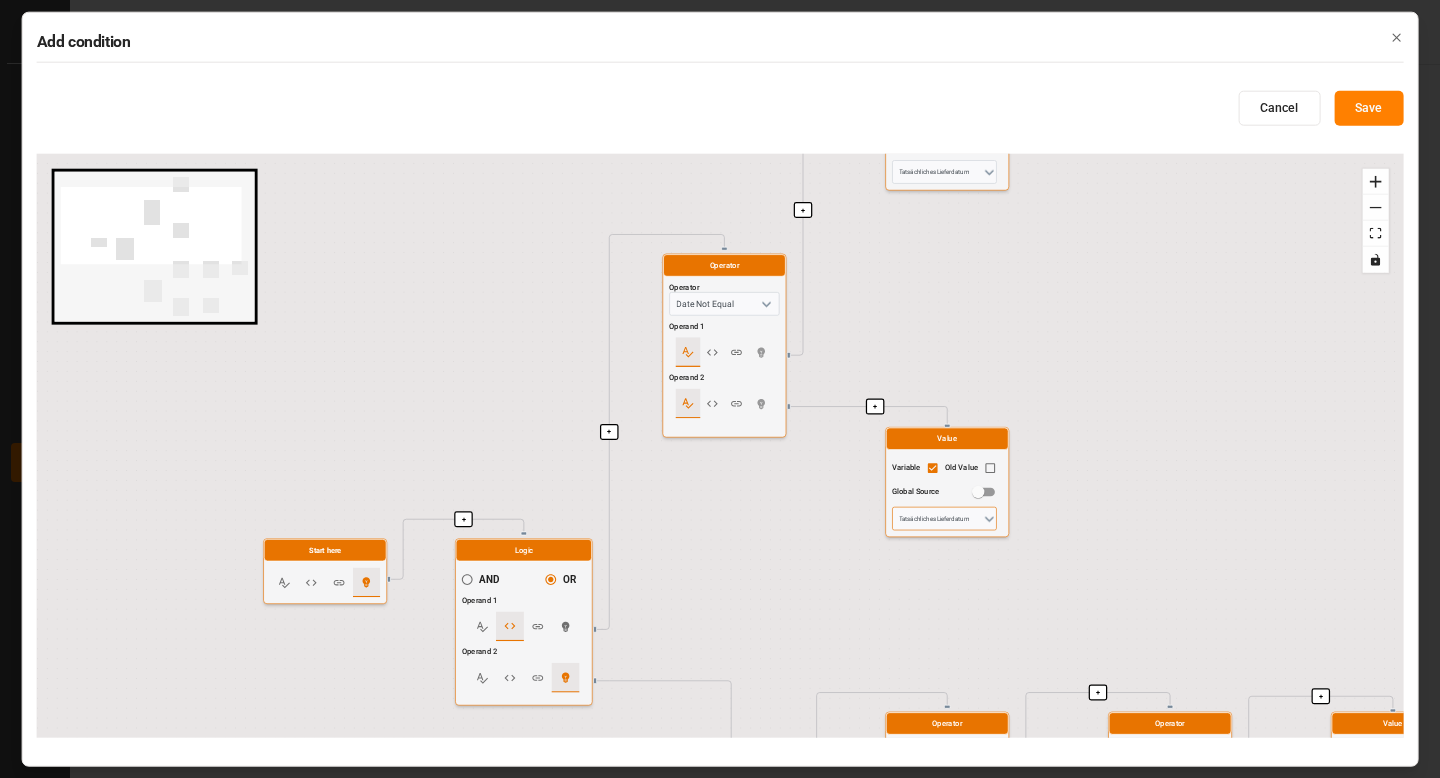 click on "Tatsächliches Lieferdatum" at bounding box center (944, 519) 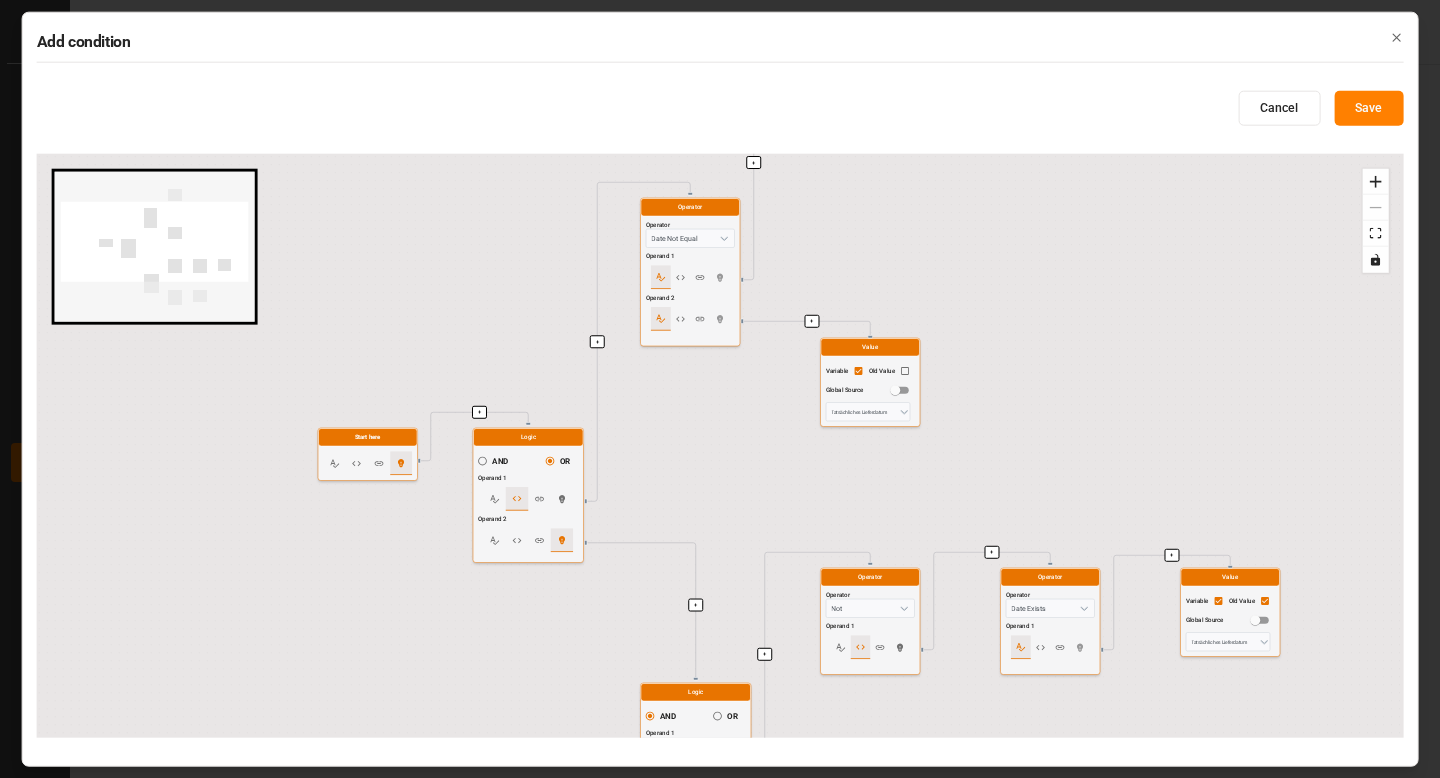 drag, startPoint x: 737, startPoint y: 537, endPoint x: 606, endPoint y: 236, distance: 328.27124 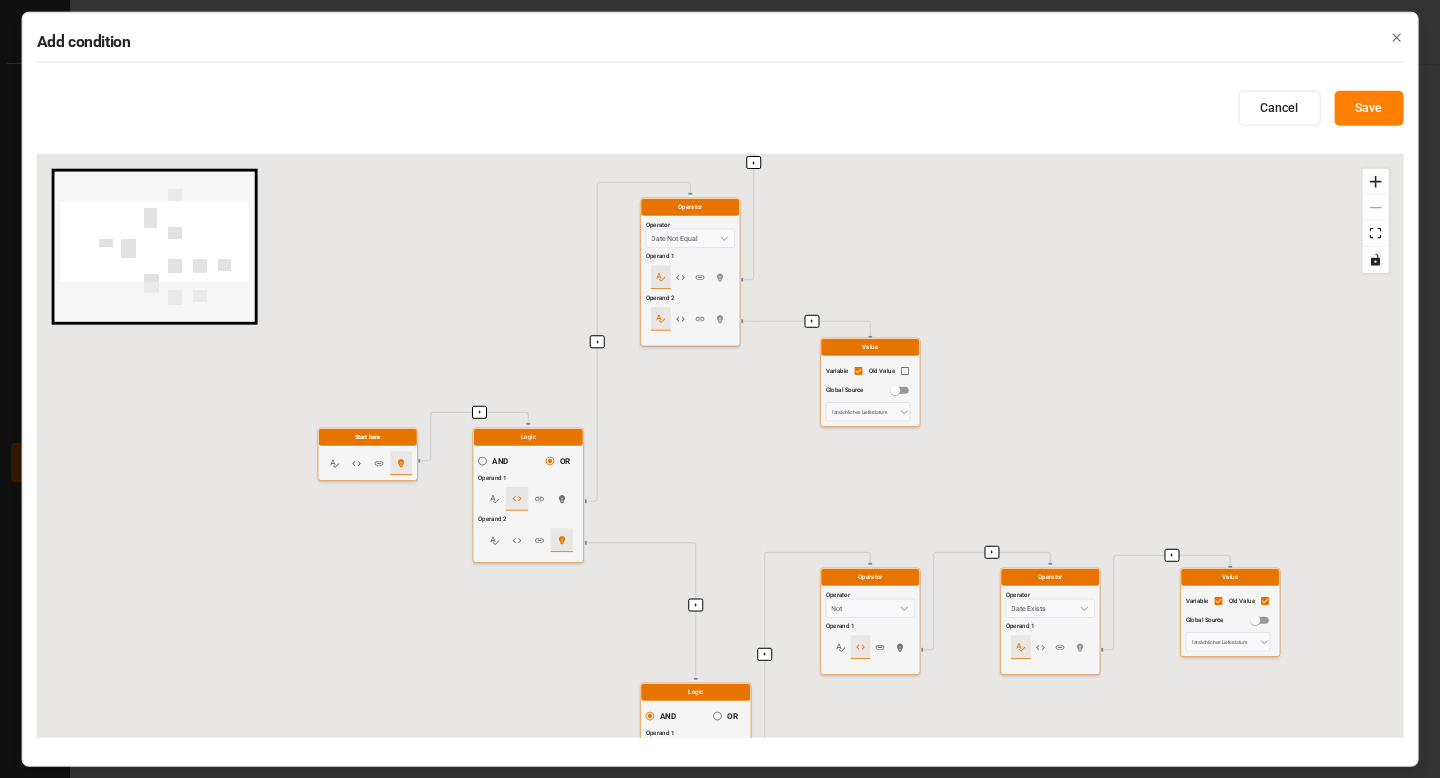 click on "+ + + + + + + + + + Start here Logic AND OR Operand 1 Operand 2 Operator Operator Date Not Equal Operand 1 Operand 2 Value Variable Old Value Global Source Tatsächliches Lieferdatum Value Variable Old Value Global Source Tatsächliches Lieferdatum Logic AND OR Operand 1 Operand 2 Operator Operator Not Operand 1 Operator Operator Date Exists Operand 1 Value Variable Old Value Global Source Tatsächliches Lieferdatum Operator Operator Date Exists Operand 1 Value Variable Old Value Global Source Tatsächliches Lieferdatum" at bounding box center (720, 446) 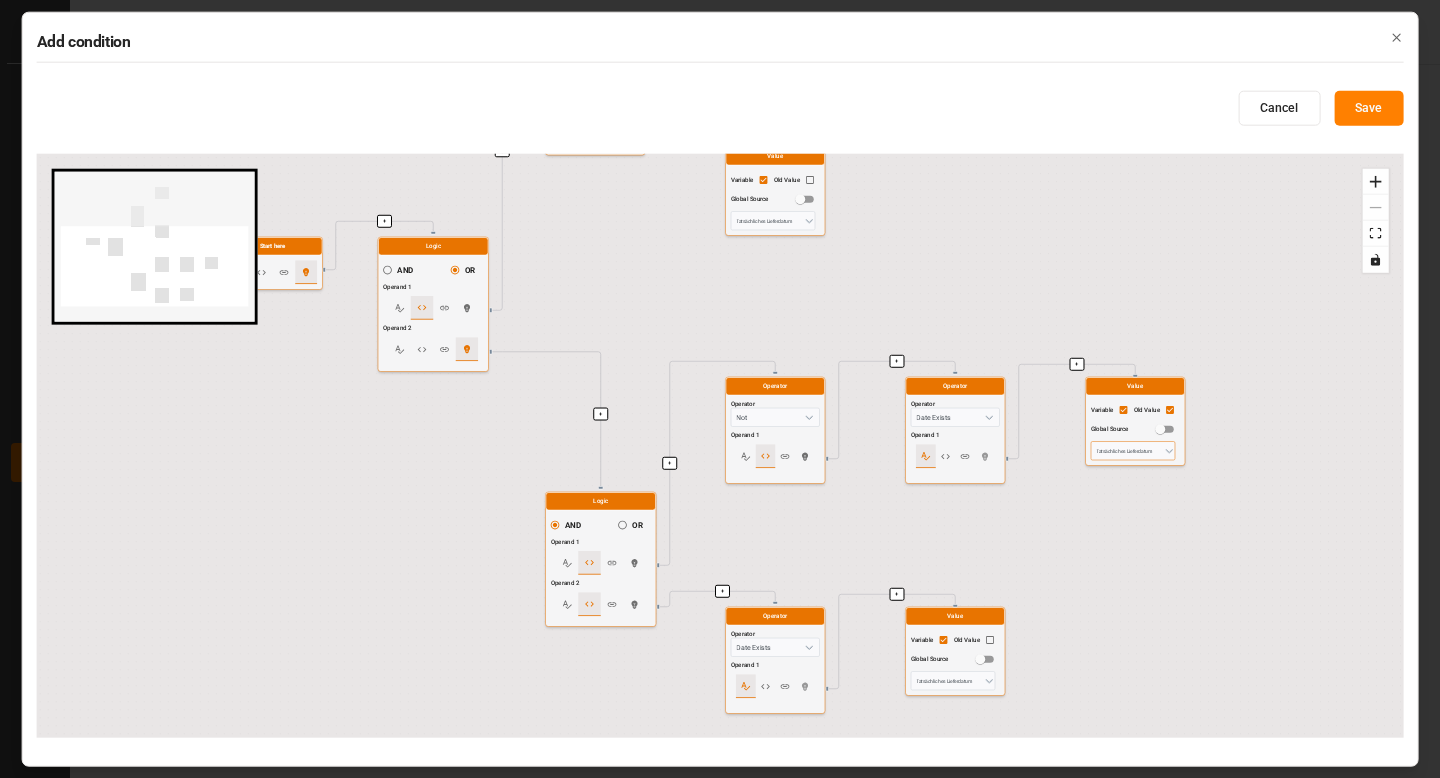 click on "Tatsächliches Lieferdatum" at bounding box center [1133, 450] 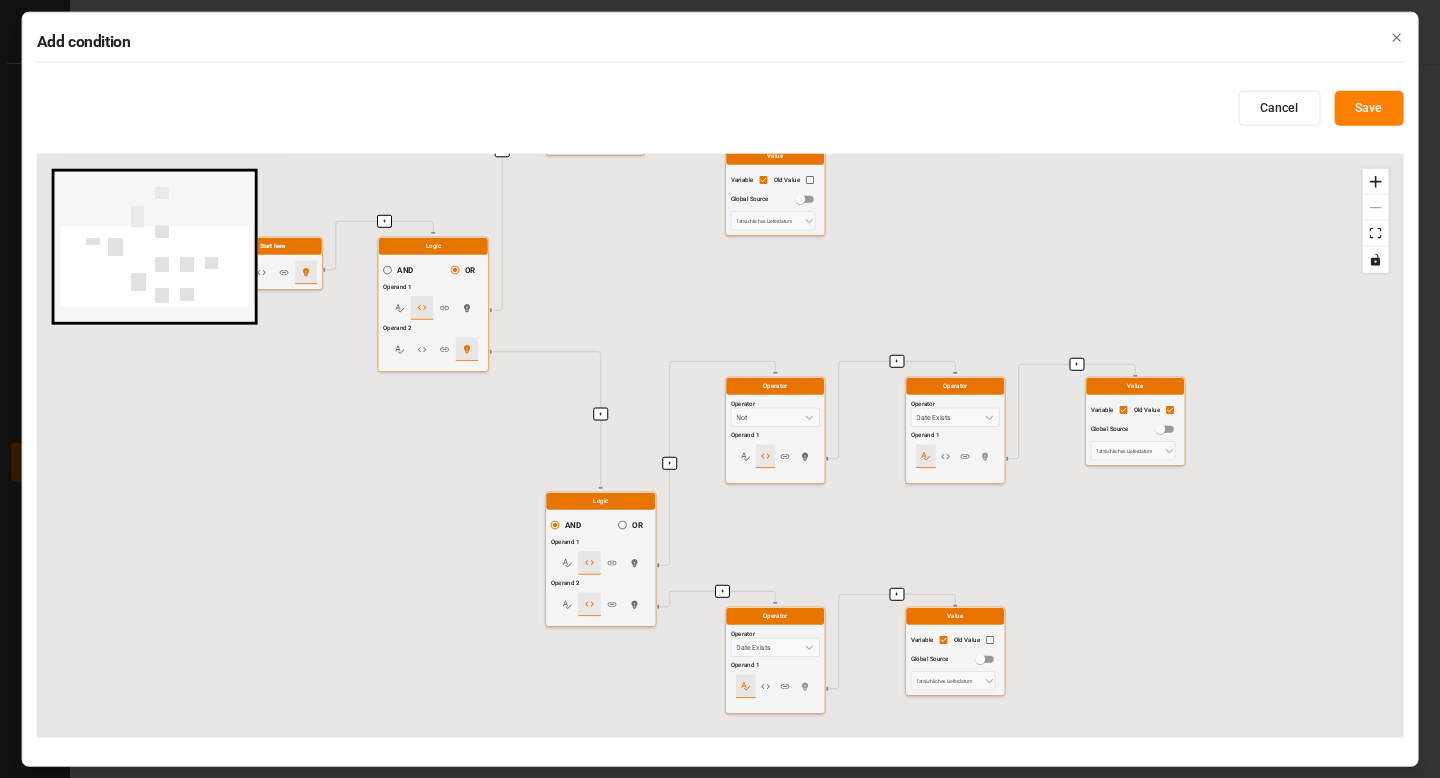 click 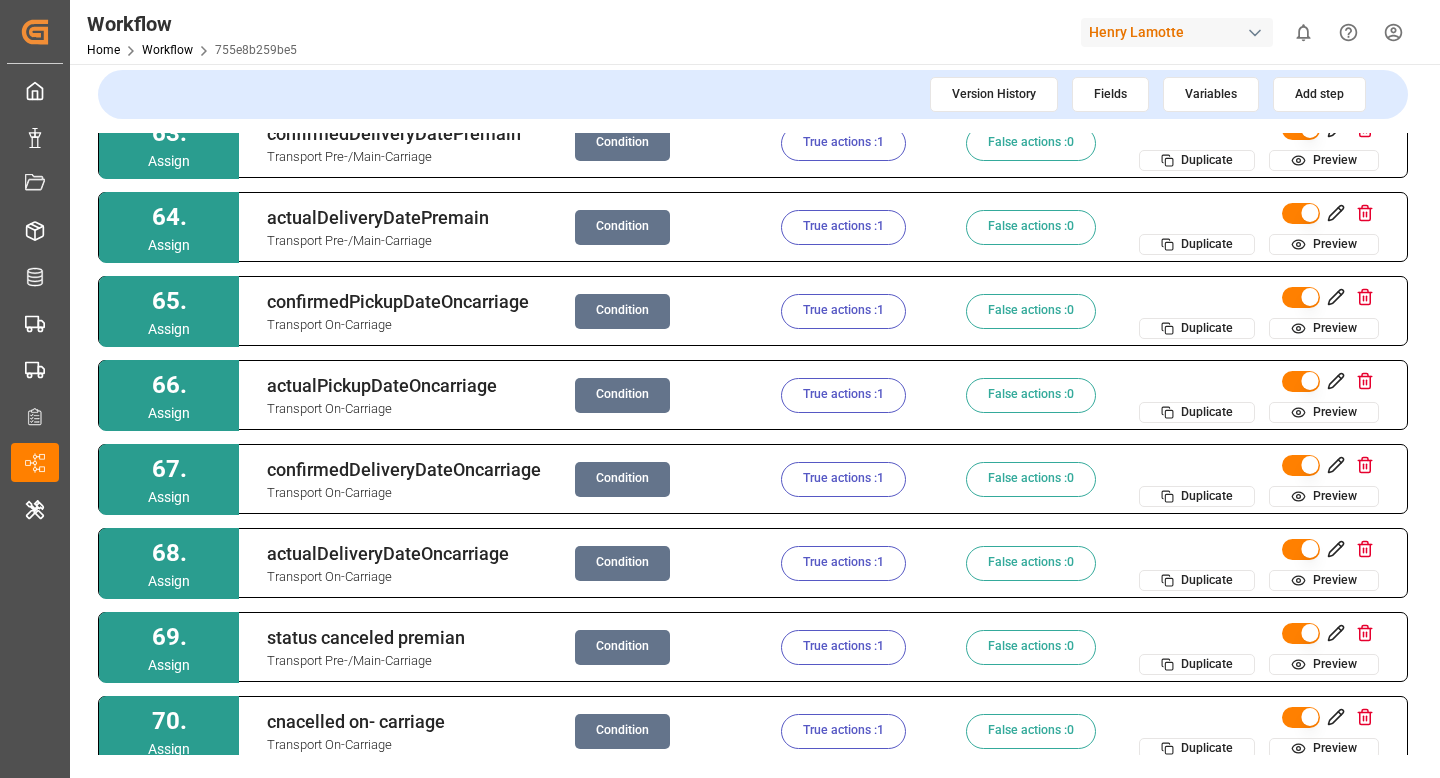 scroll, scrollTop: 5341, scrollLeft: 0, axis: vertical 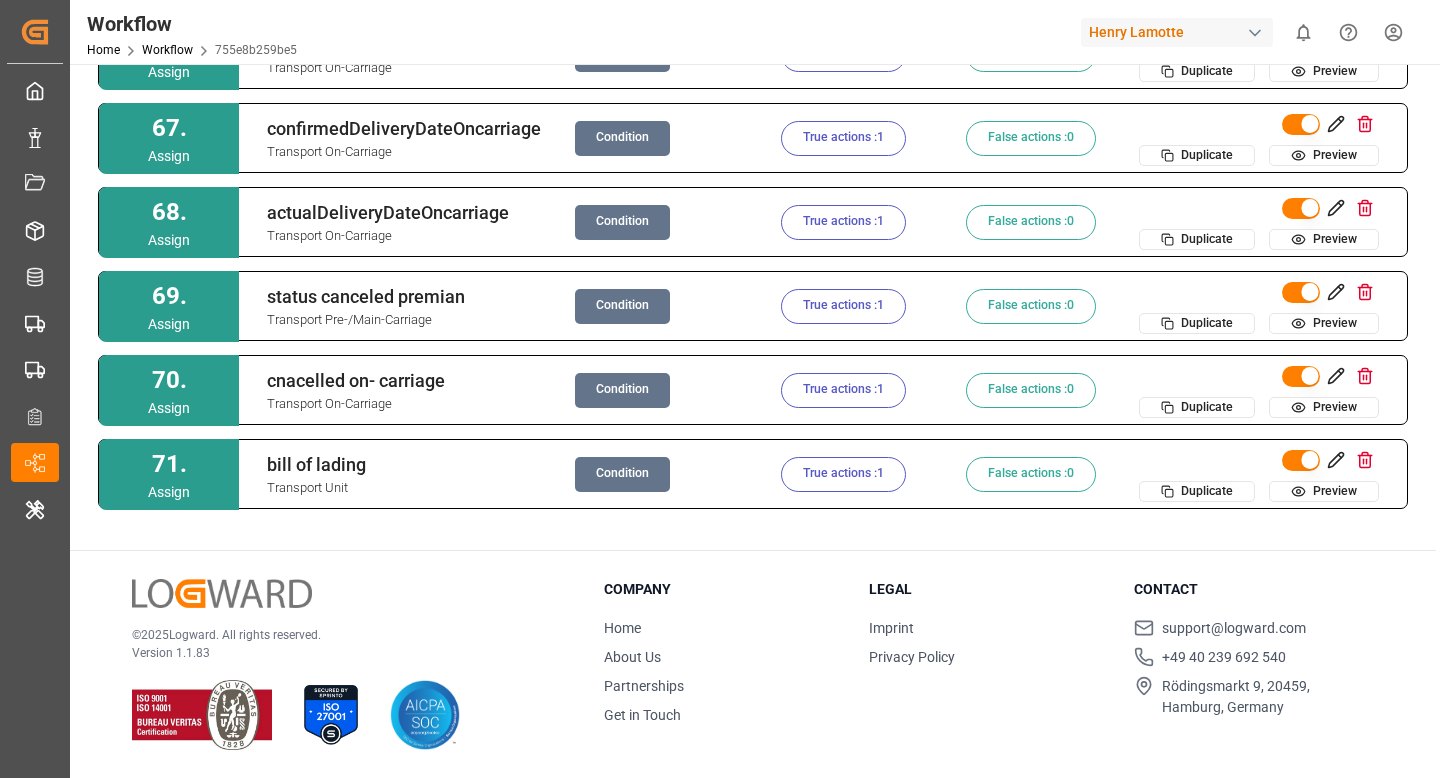 click on "Condition" at bounding box center (622, 306) 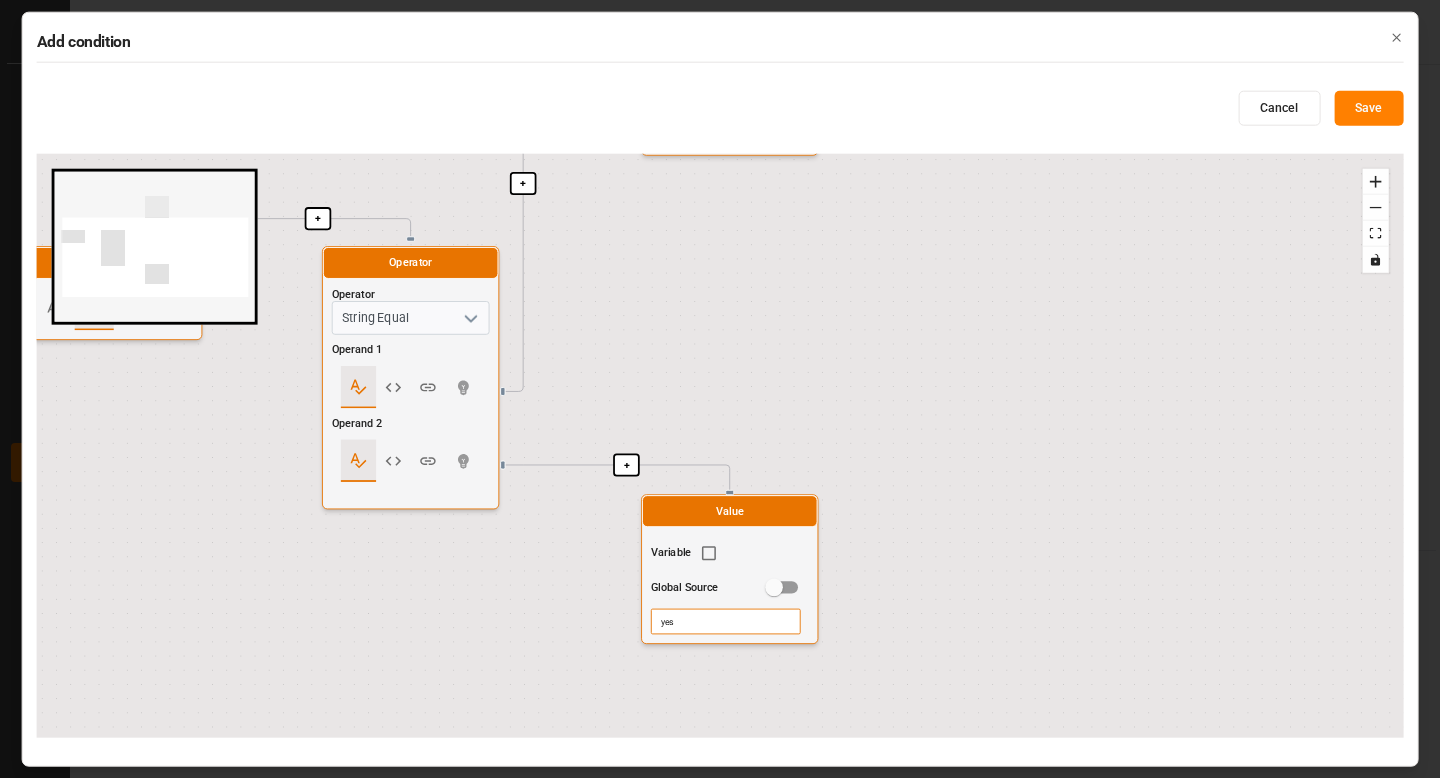 drag, startPoint x: 846, startPoint y: 626, endPoint x: 680, endPoint y: 245, distance: 415.59235 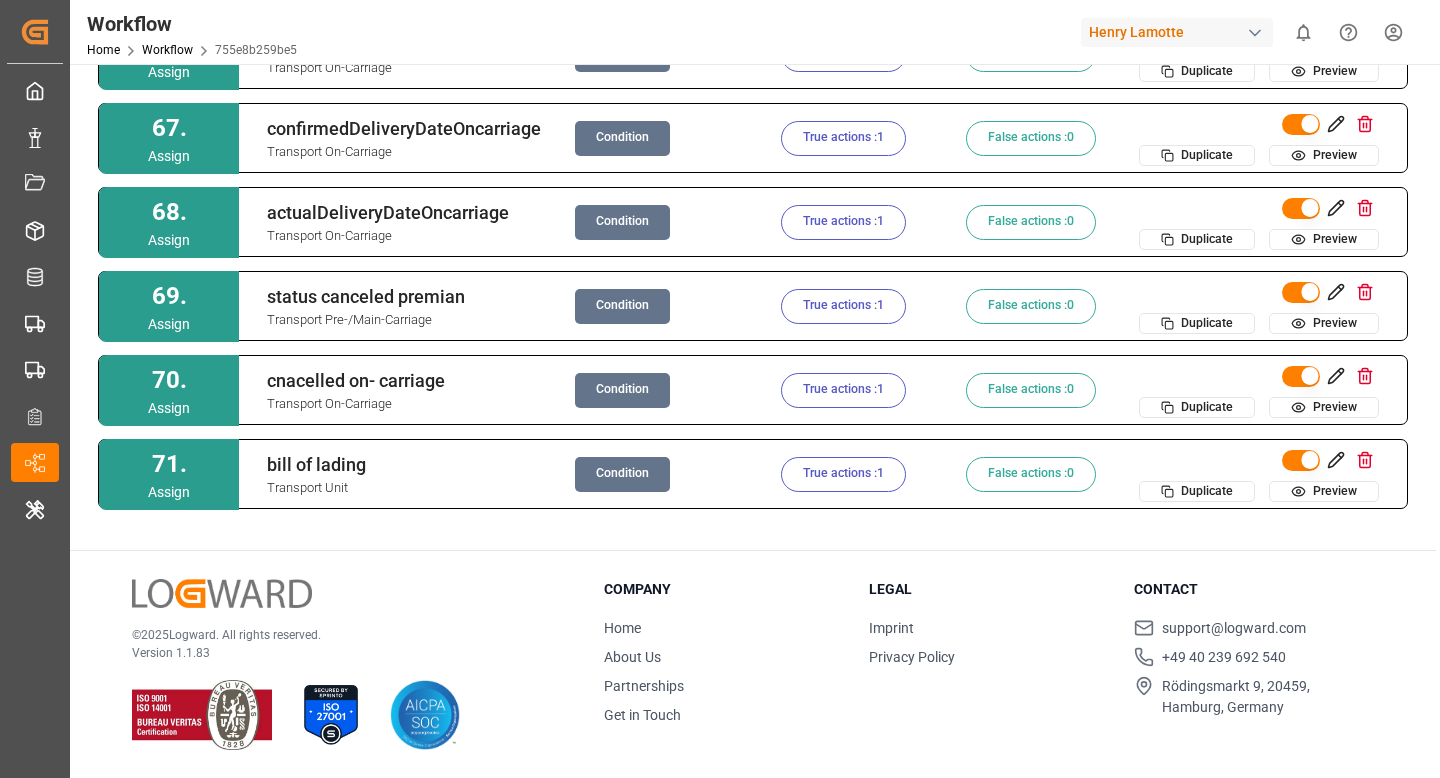 click on "True actions :  1" at bounding box center [843, 306] 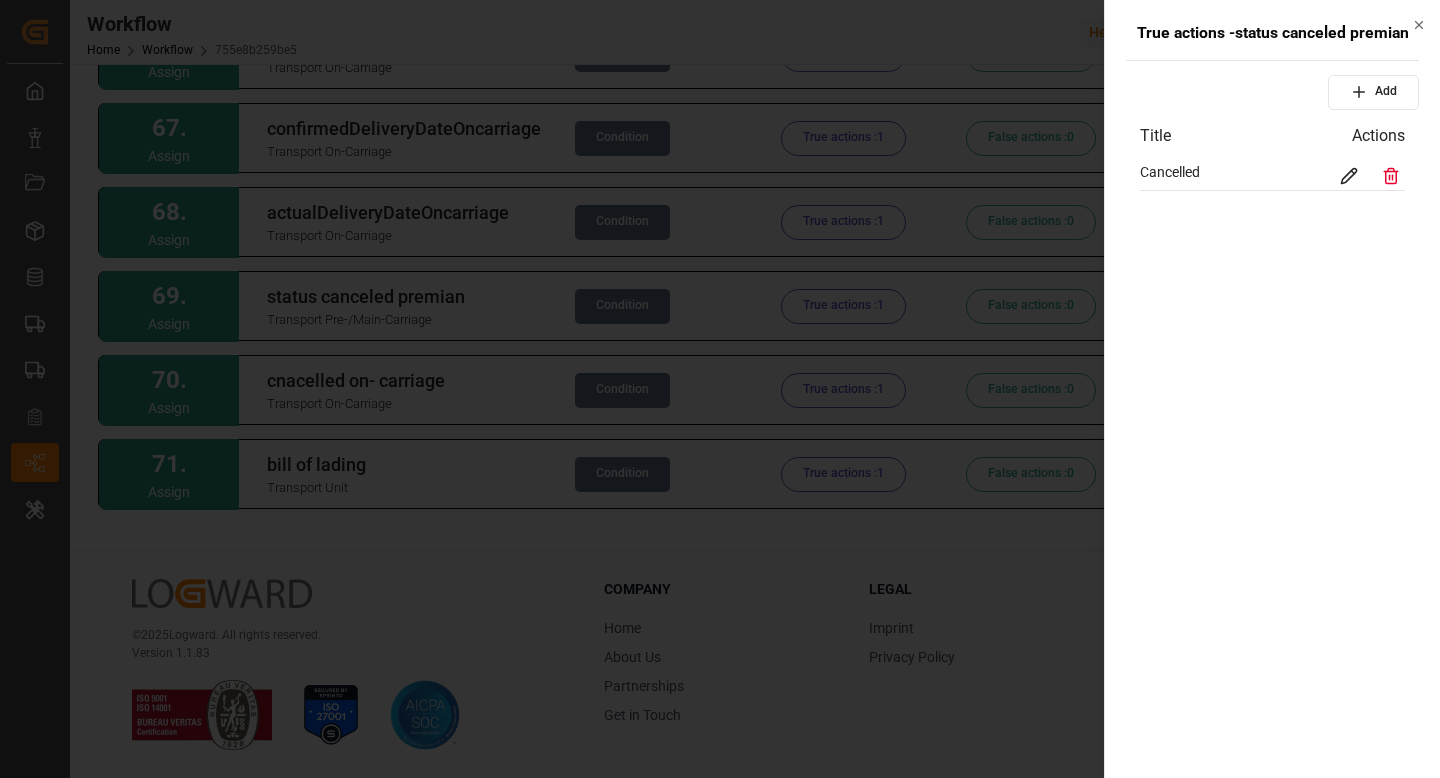 click on "Cancelled" at bounding box center [1272, 176] 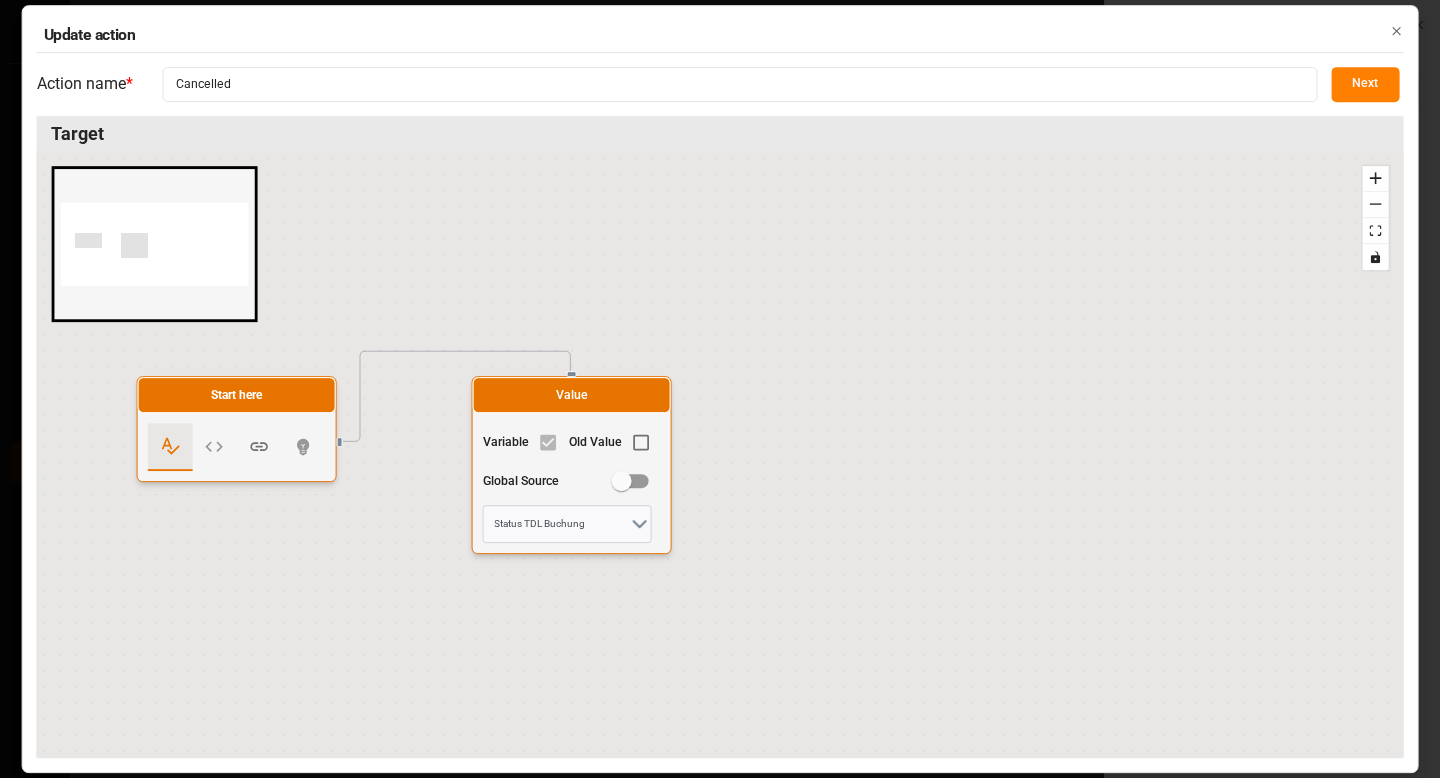 click on "Next" at bounding box center [1365, 84] 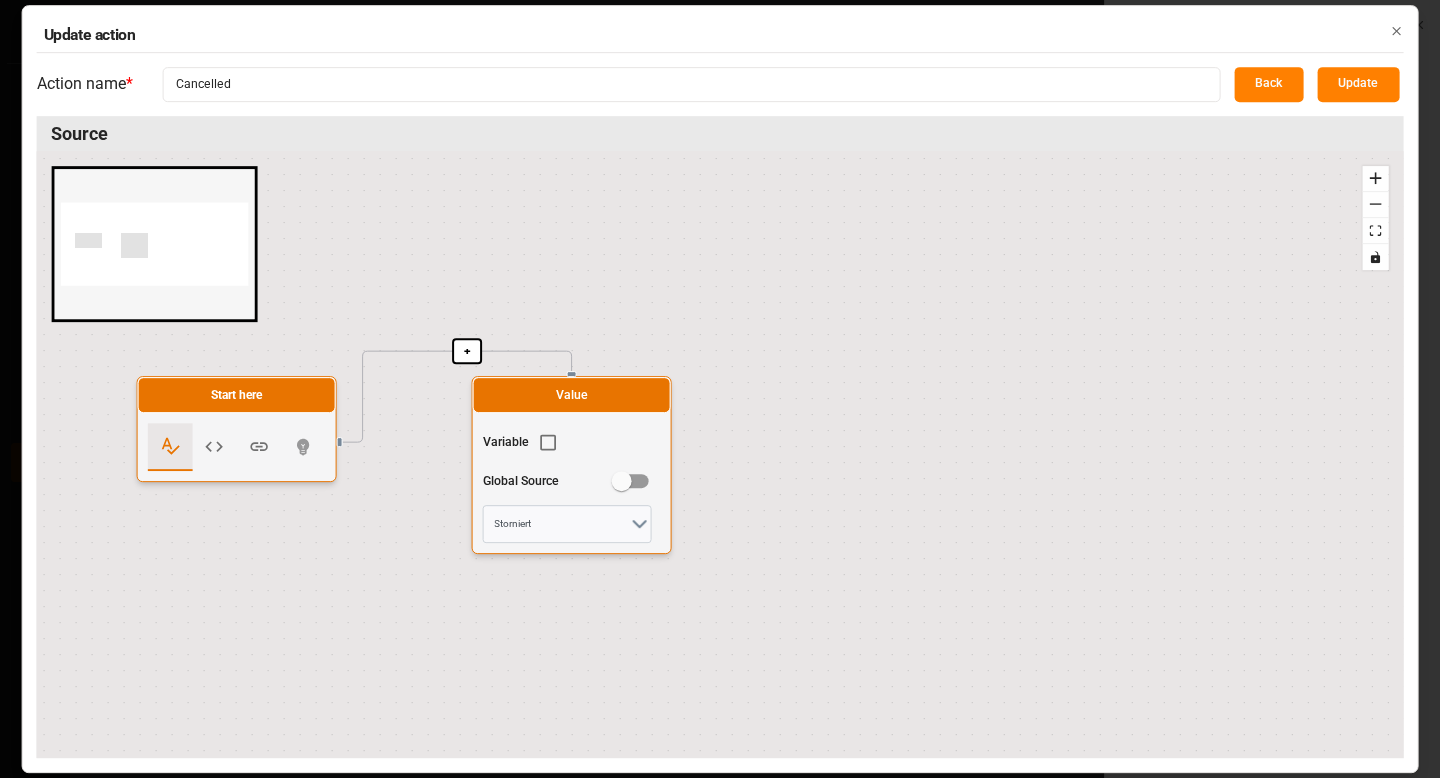 click 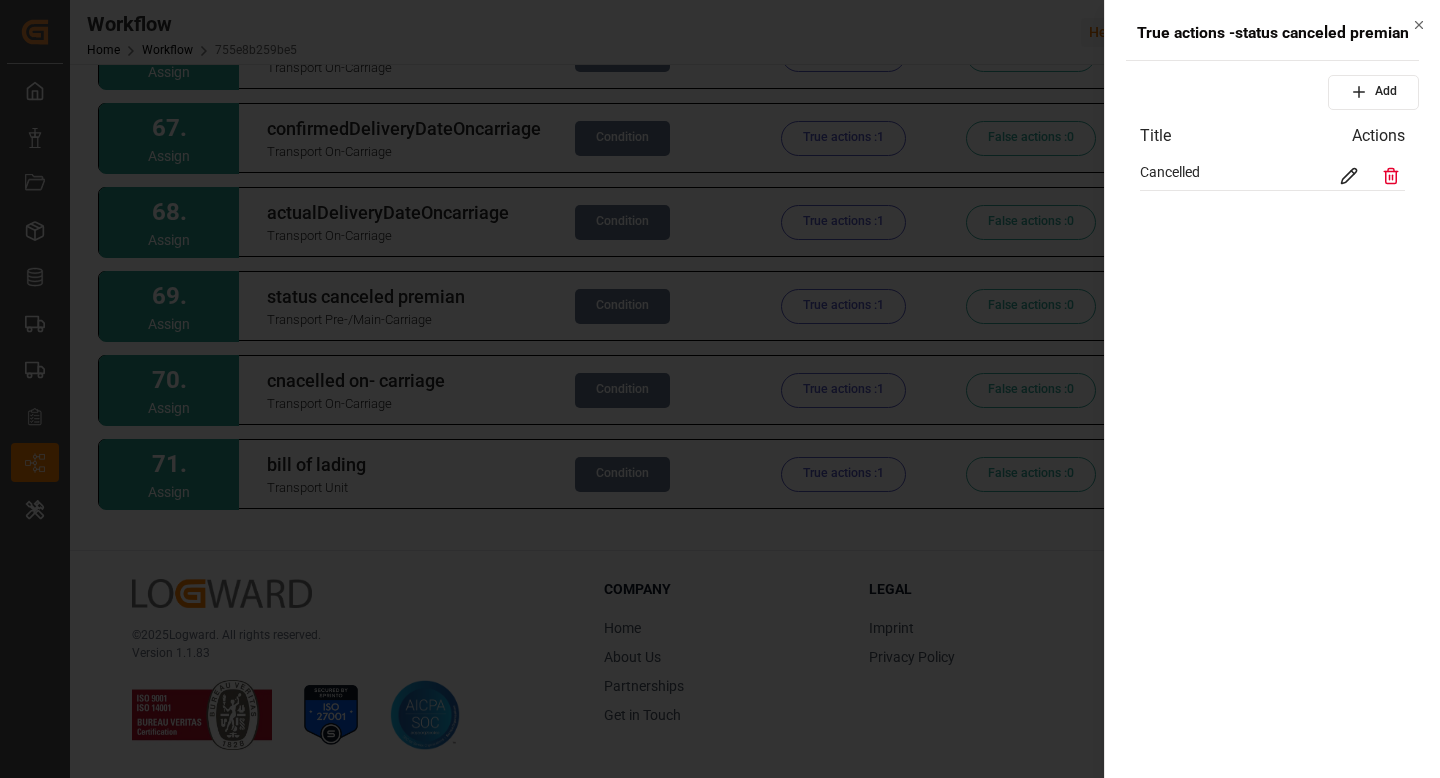 click at bounding box center (720, 389) 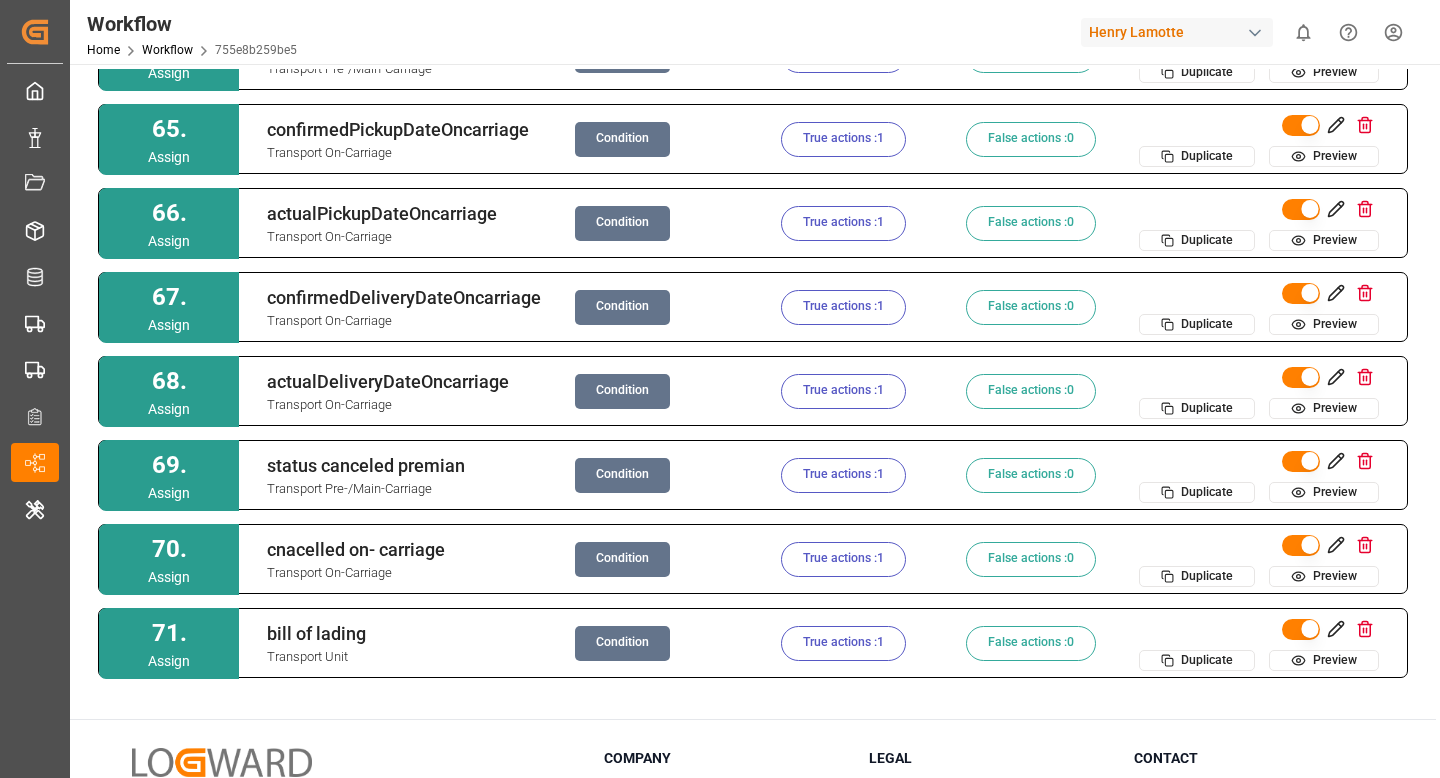 scroll, scrollTop: 84, scrollLeft: 0, axis: vertical 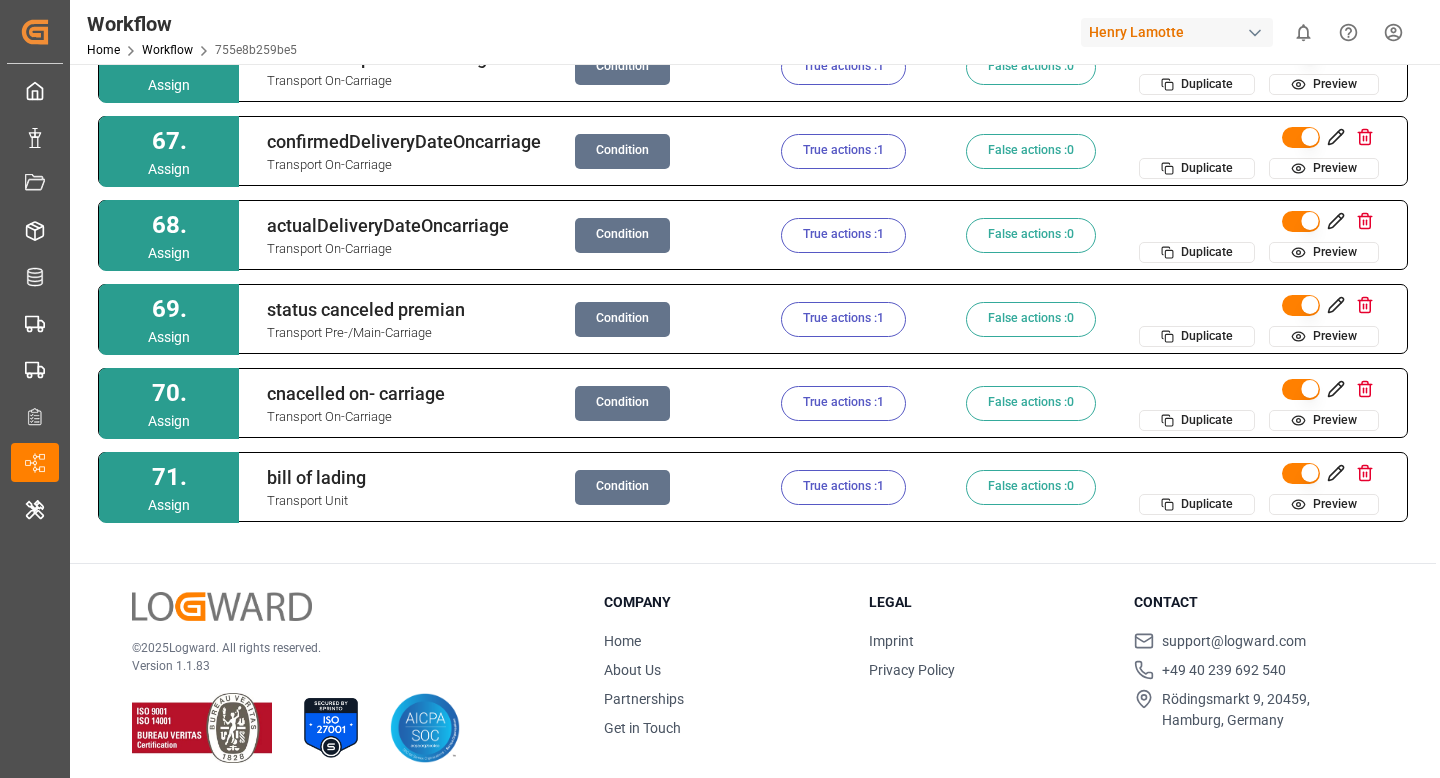 click on "Condition" at bounding box center (622, 319) 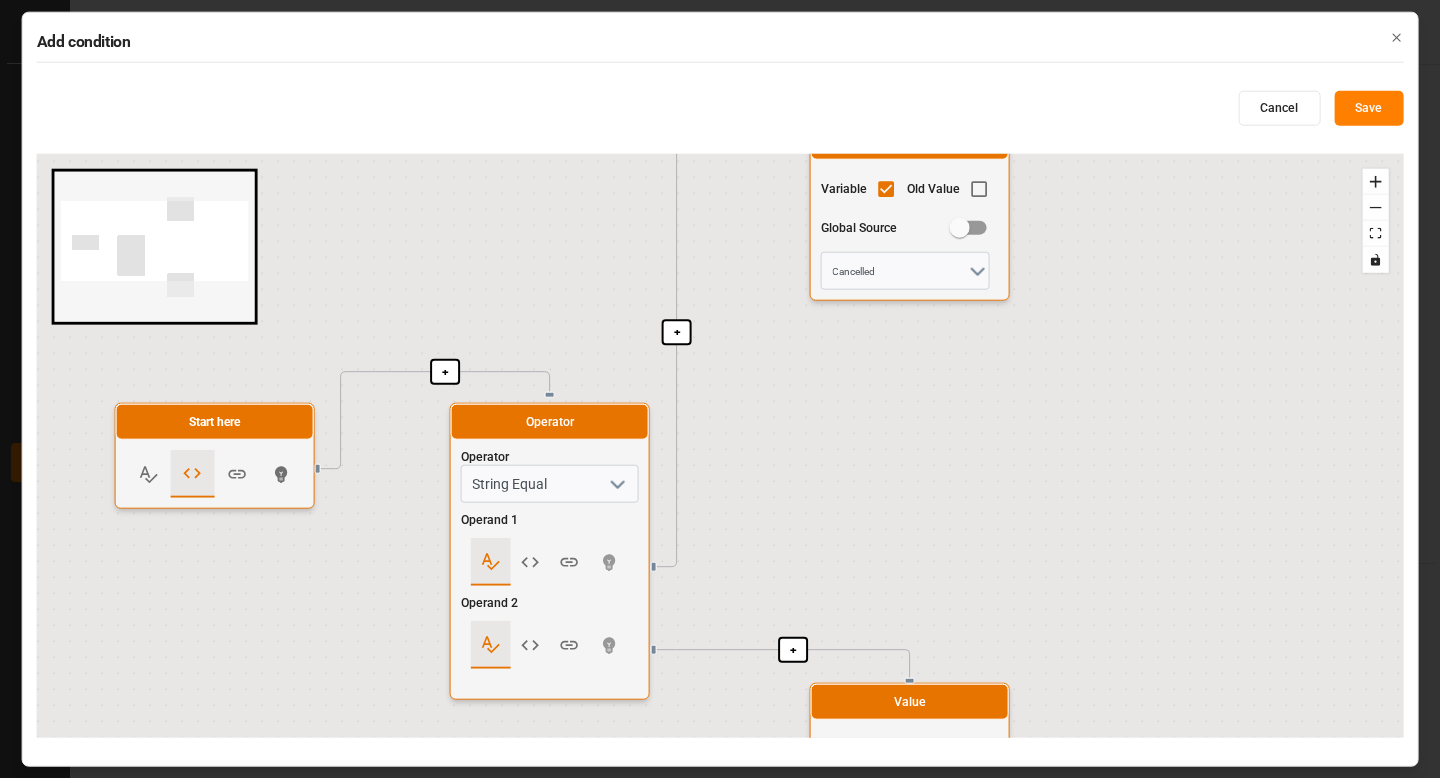 drag, startPoint x: 612, startPoint y: 332, endPoint x: 605, endPoint y: 151, distance: 181.13531 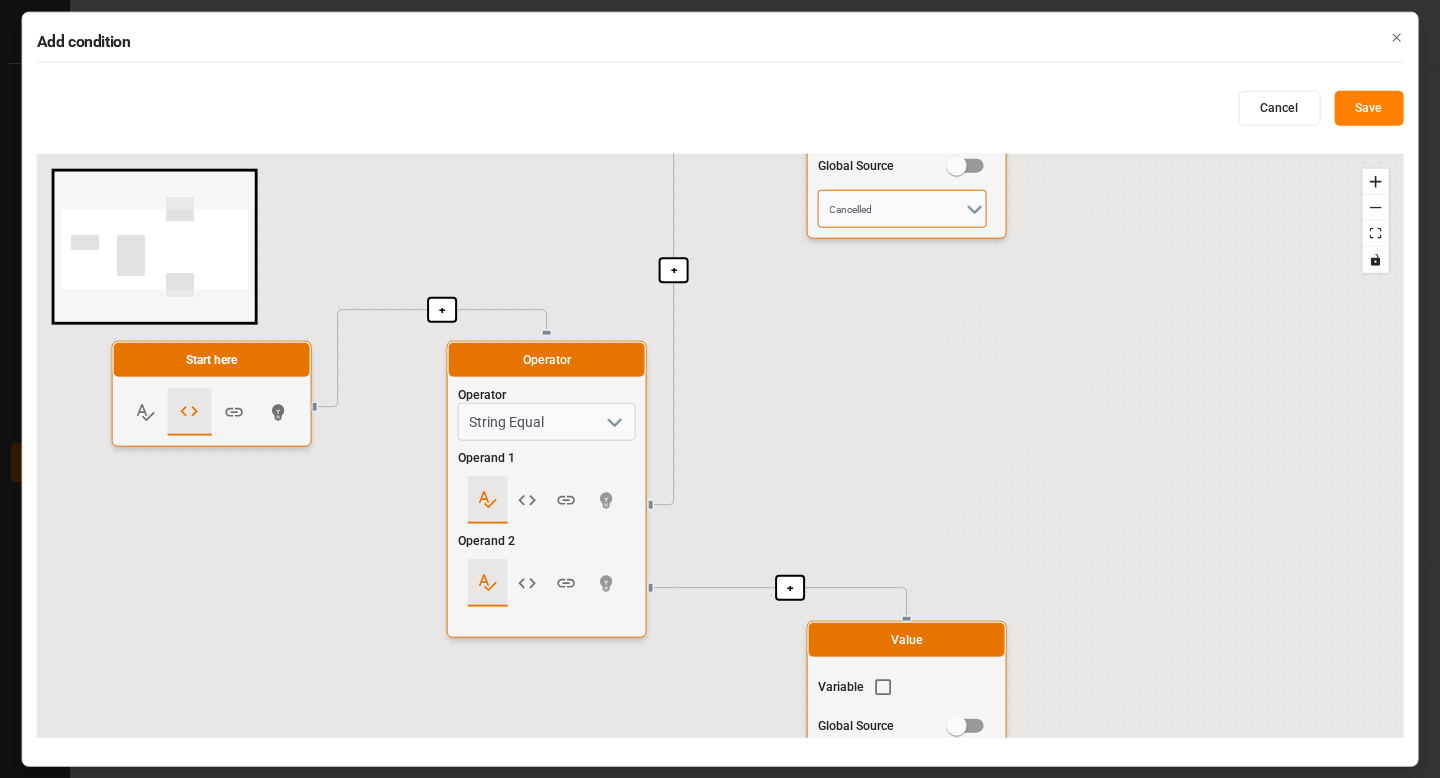 click on "Cancelled" at bounding box center [902, 209] 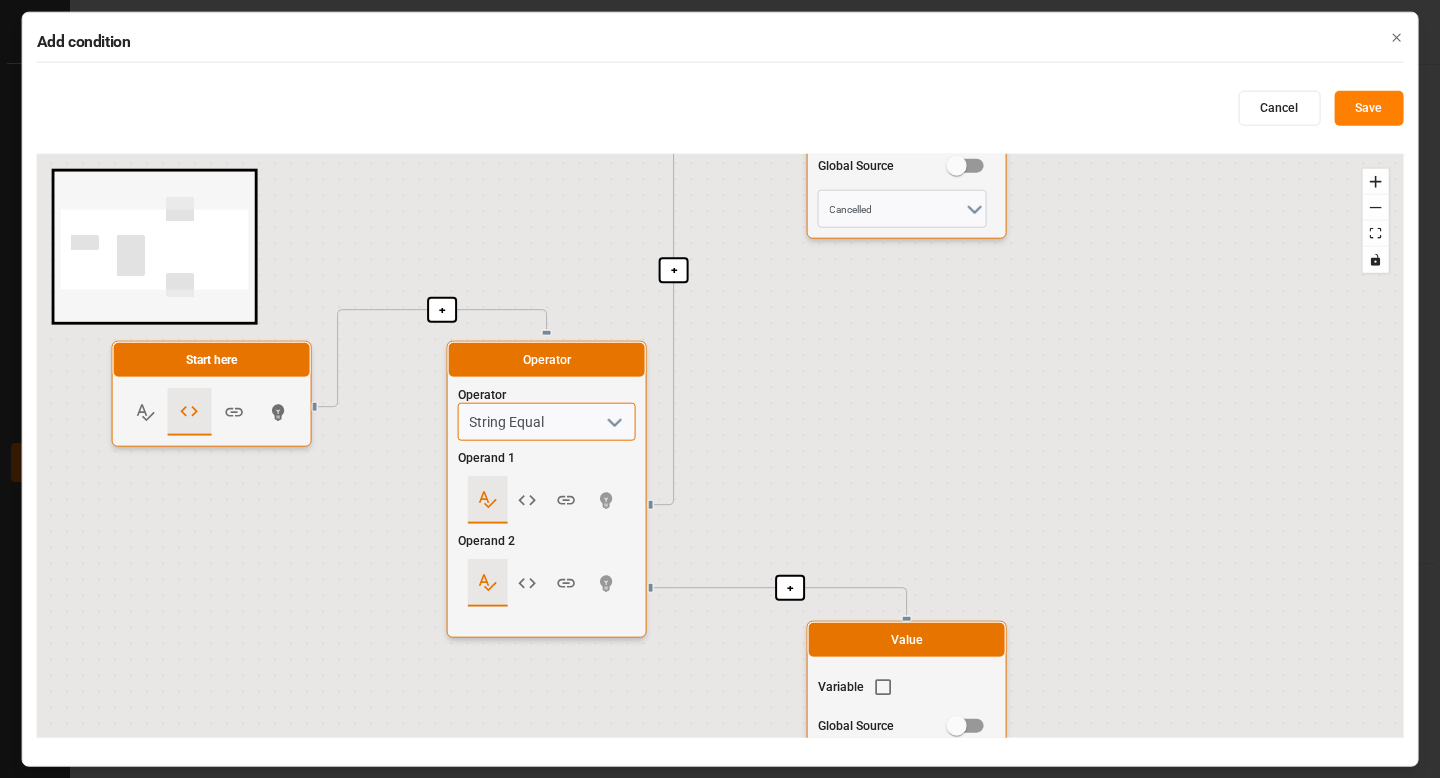 click on "String Equal" at bounding box center [547, 422] 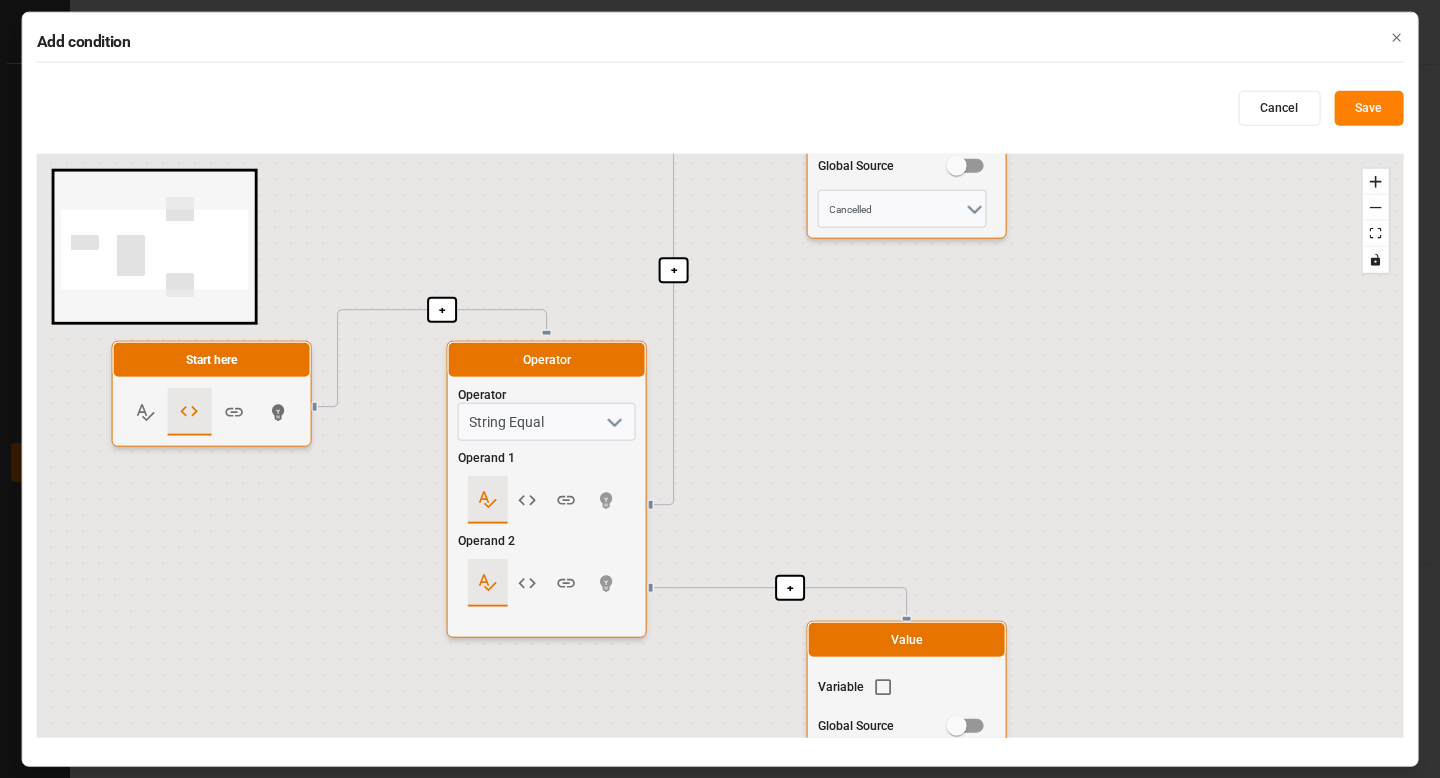 click 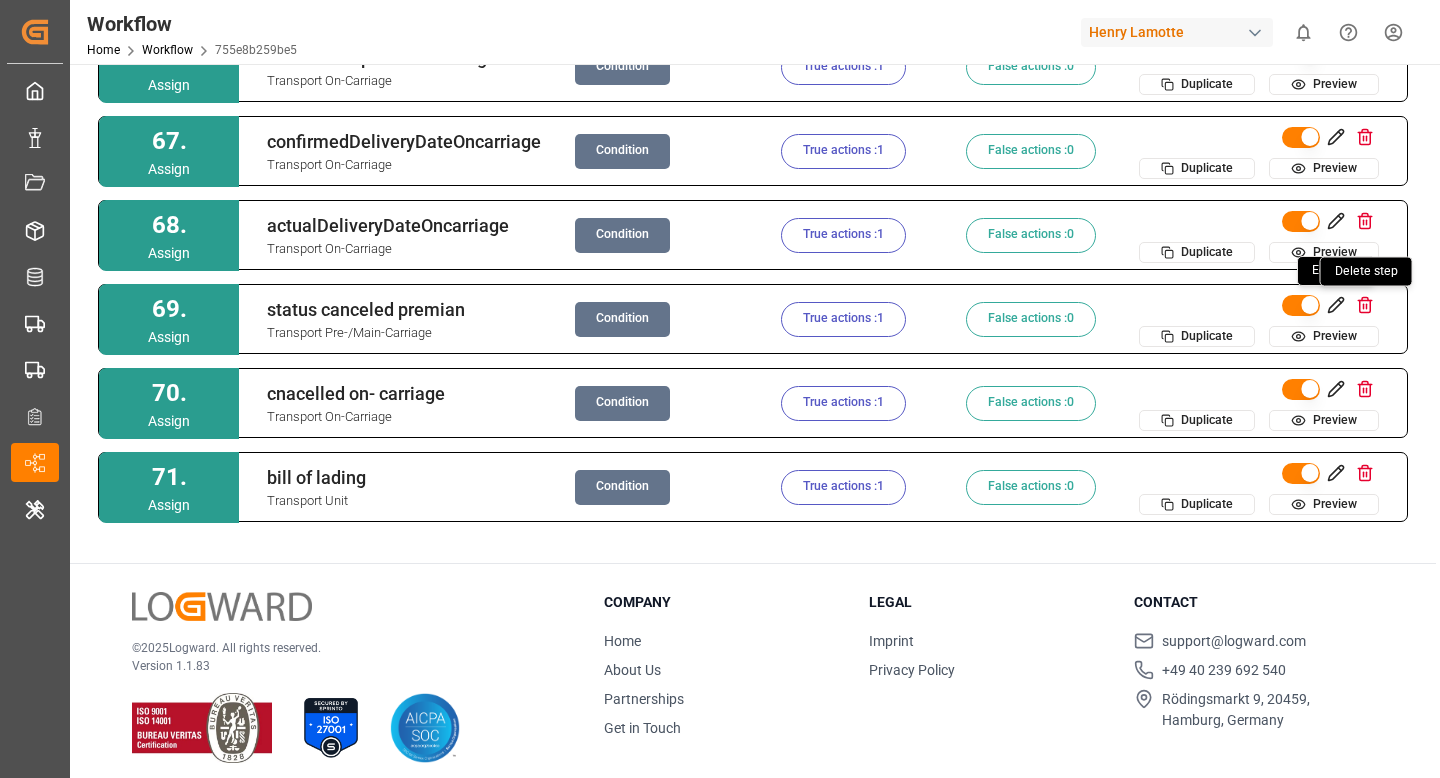 click 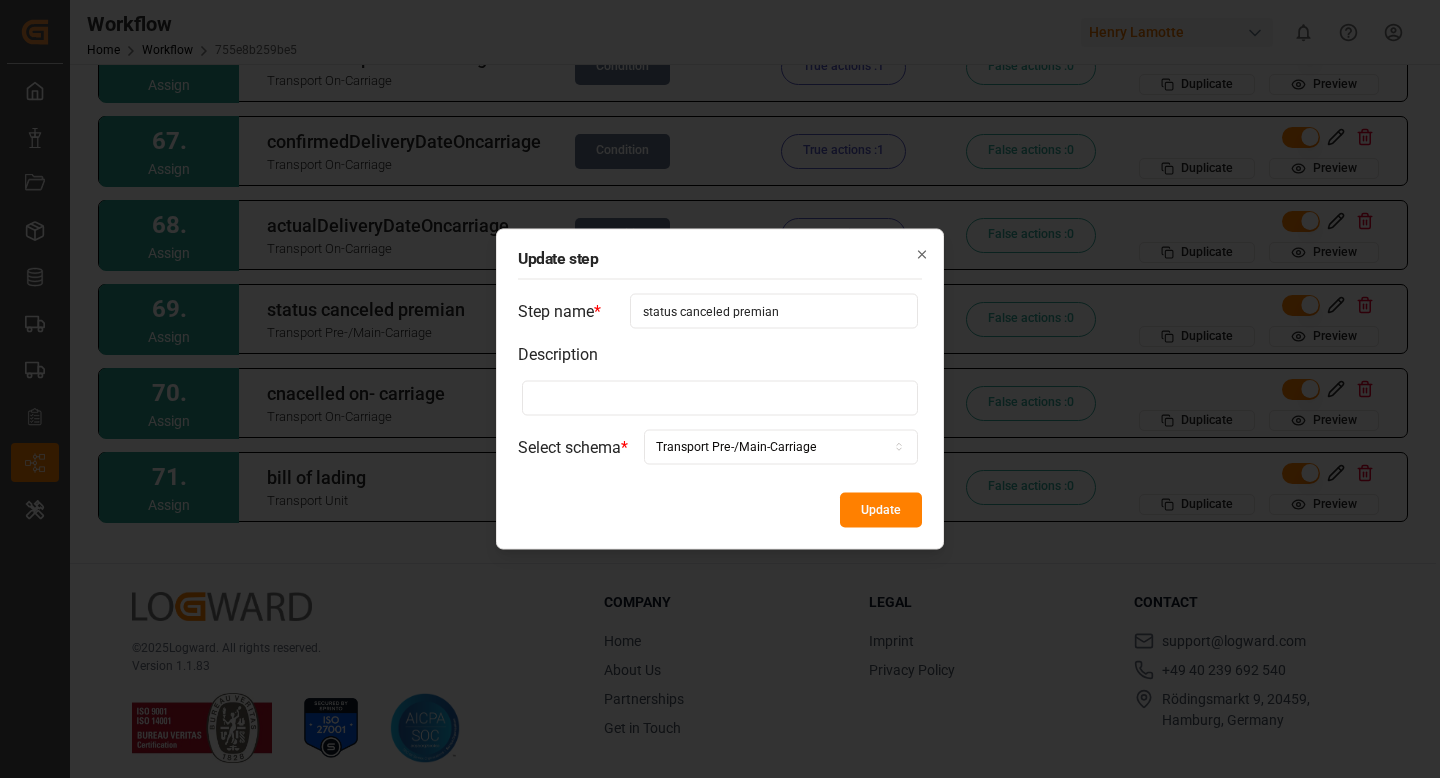 click on "status canceled premian" at bounding box center (774, 311) 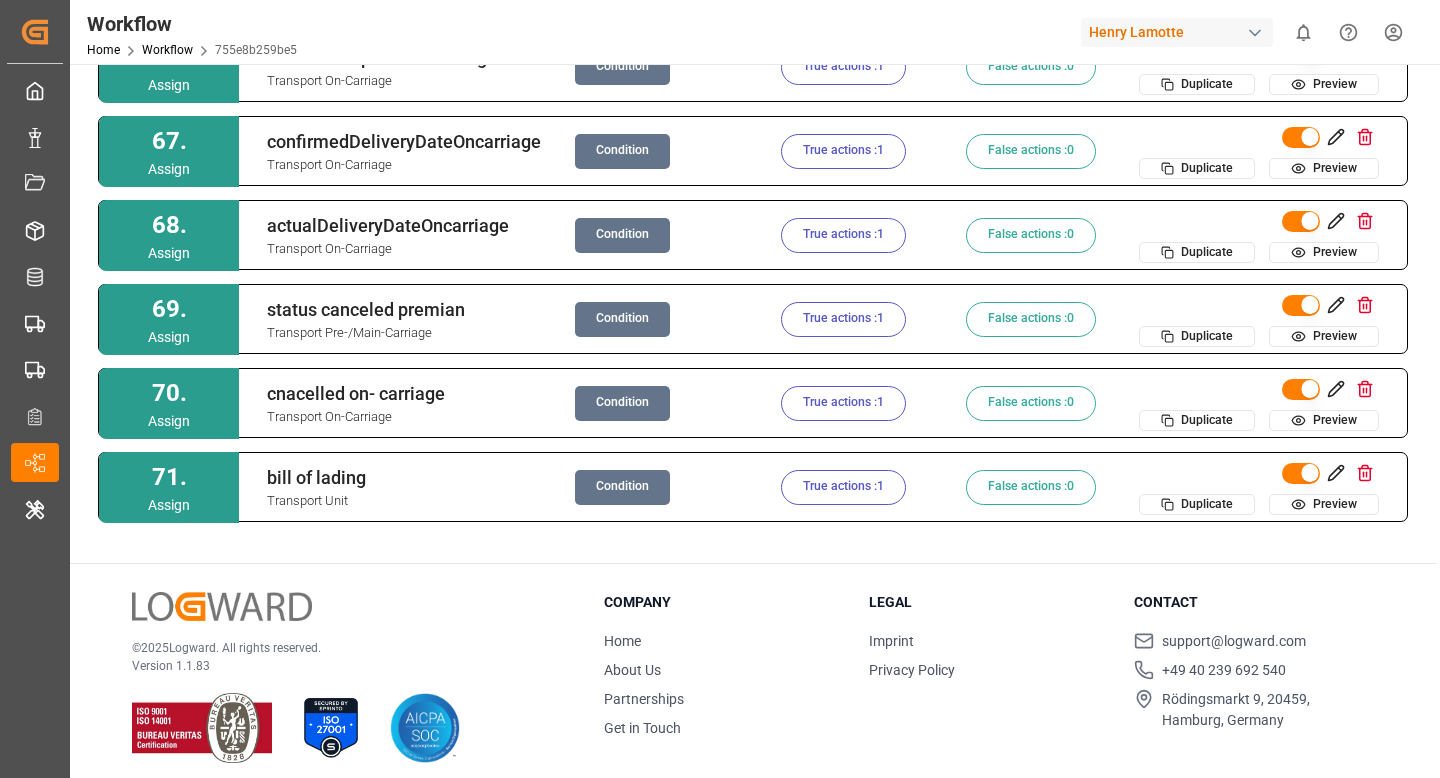 click on "Condition" at bounding box center [622, 319] 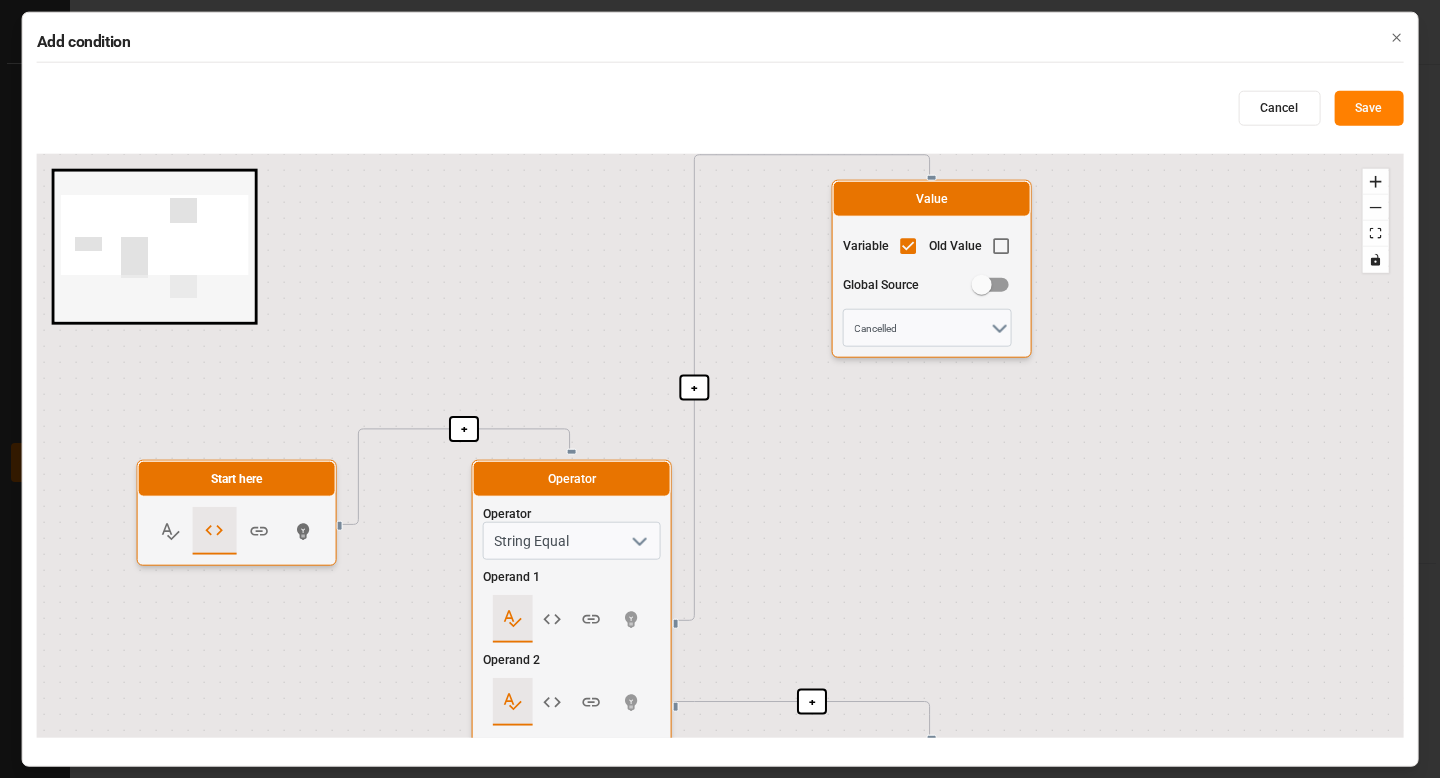 drag, startPoint x: 639, startPoint y: 379, endPoint x: 639, endPoint y: 169, distance: 210 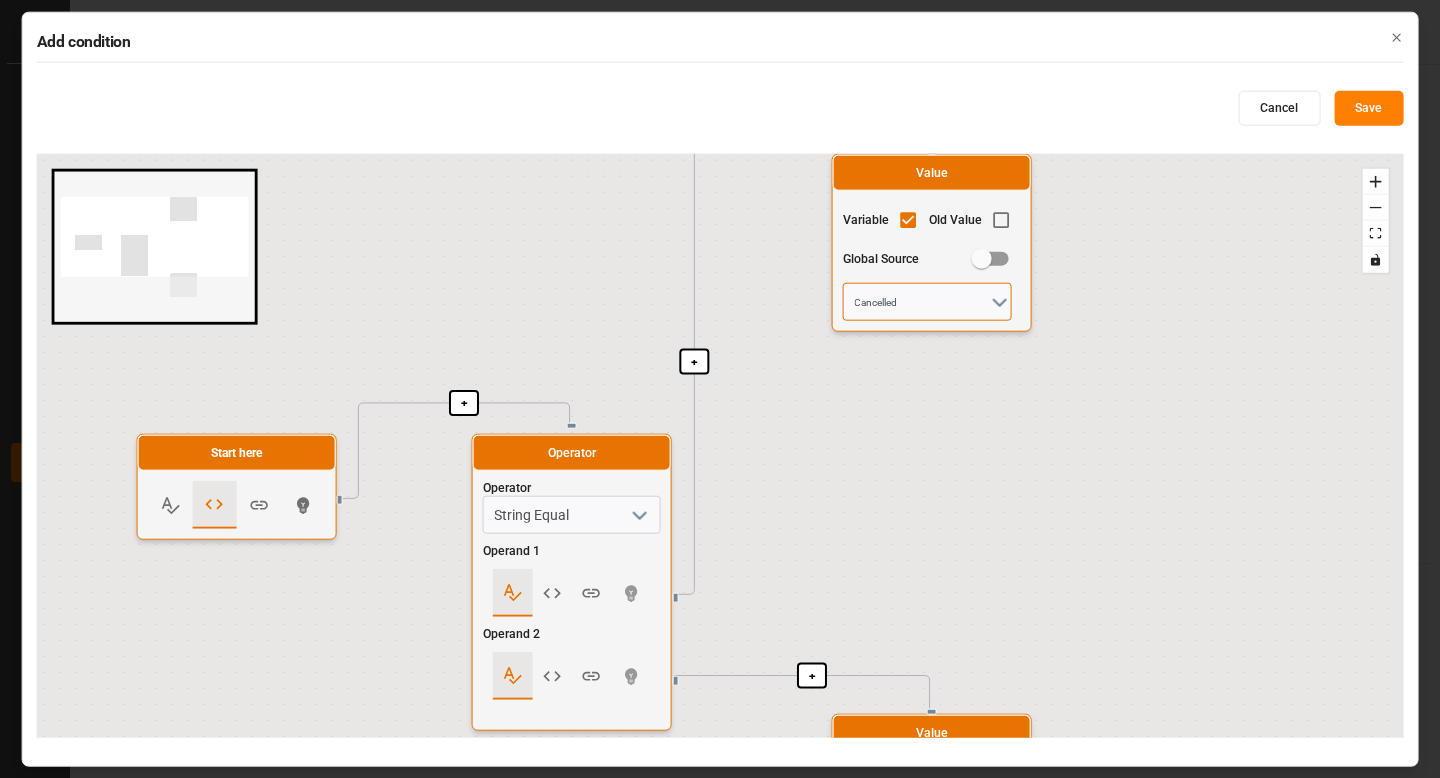 click on "Cancelled" at bounding box center (927, 302) 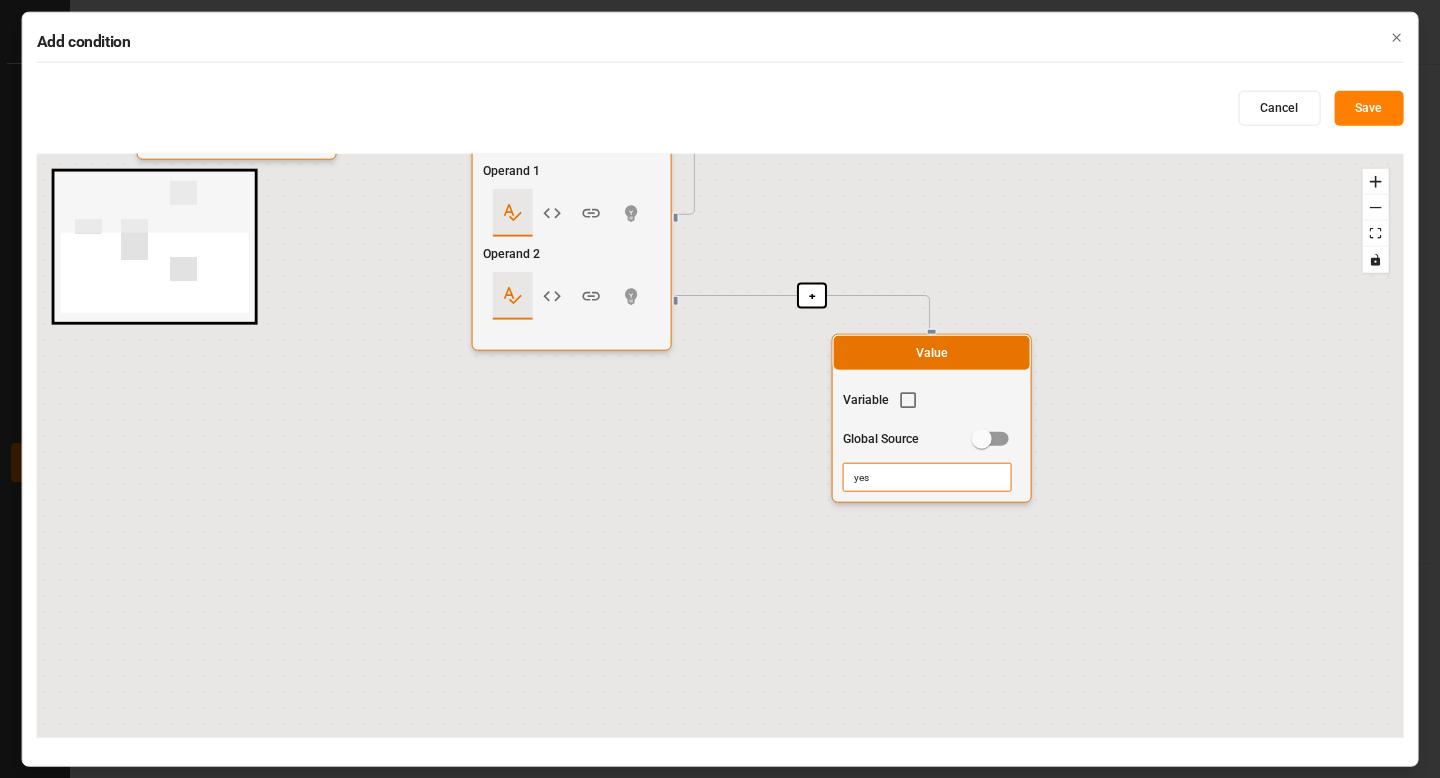 drag, startPoint x: 838, startPoint y: 515, endPoint x: 834, endPoint y: 64, distance: 451.01773 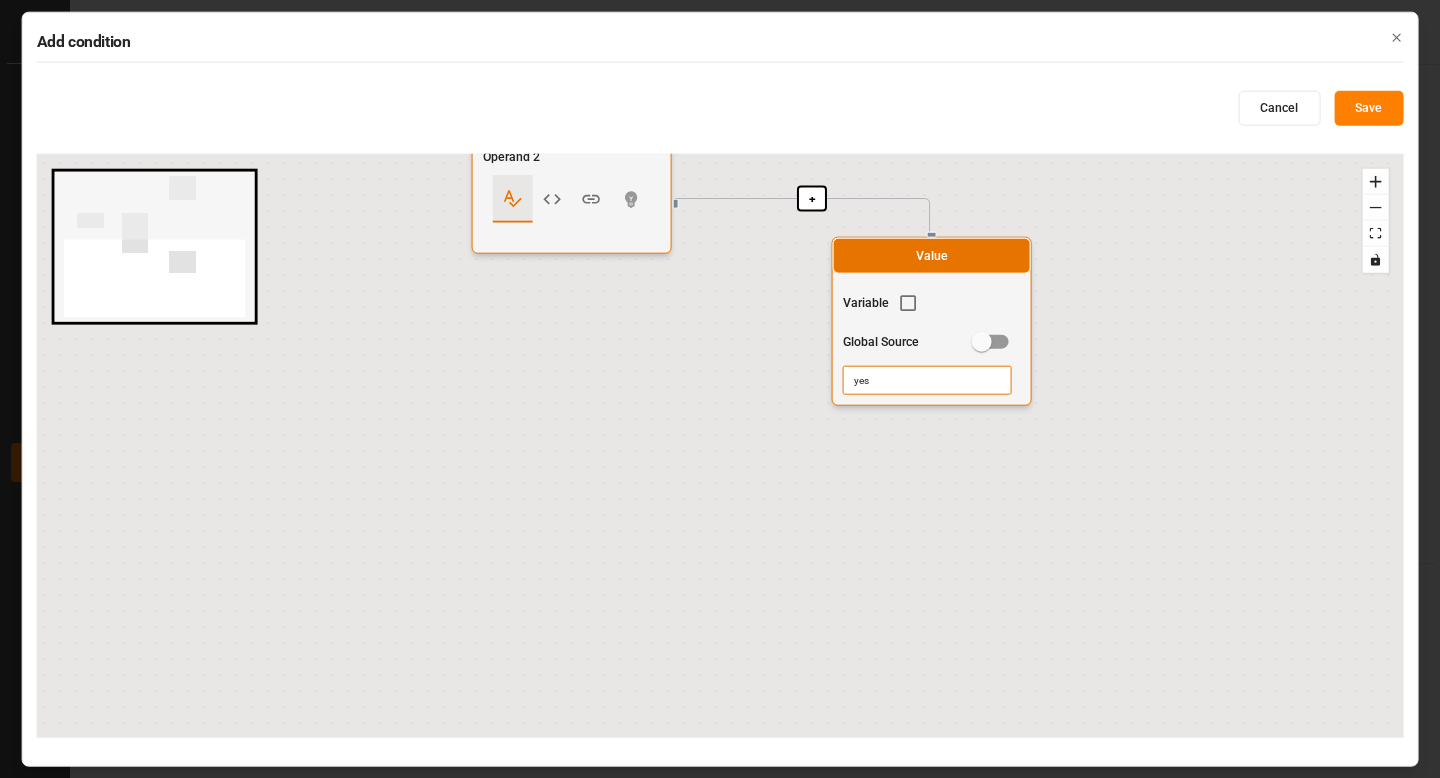 click on "yes" at bounding box center (927, 380) 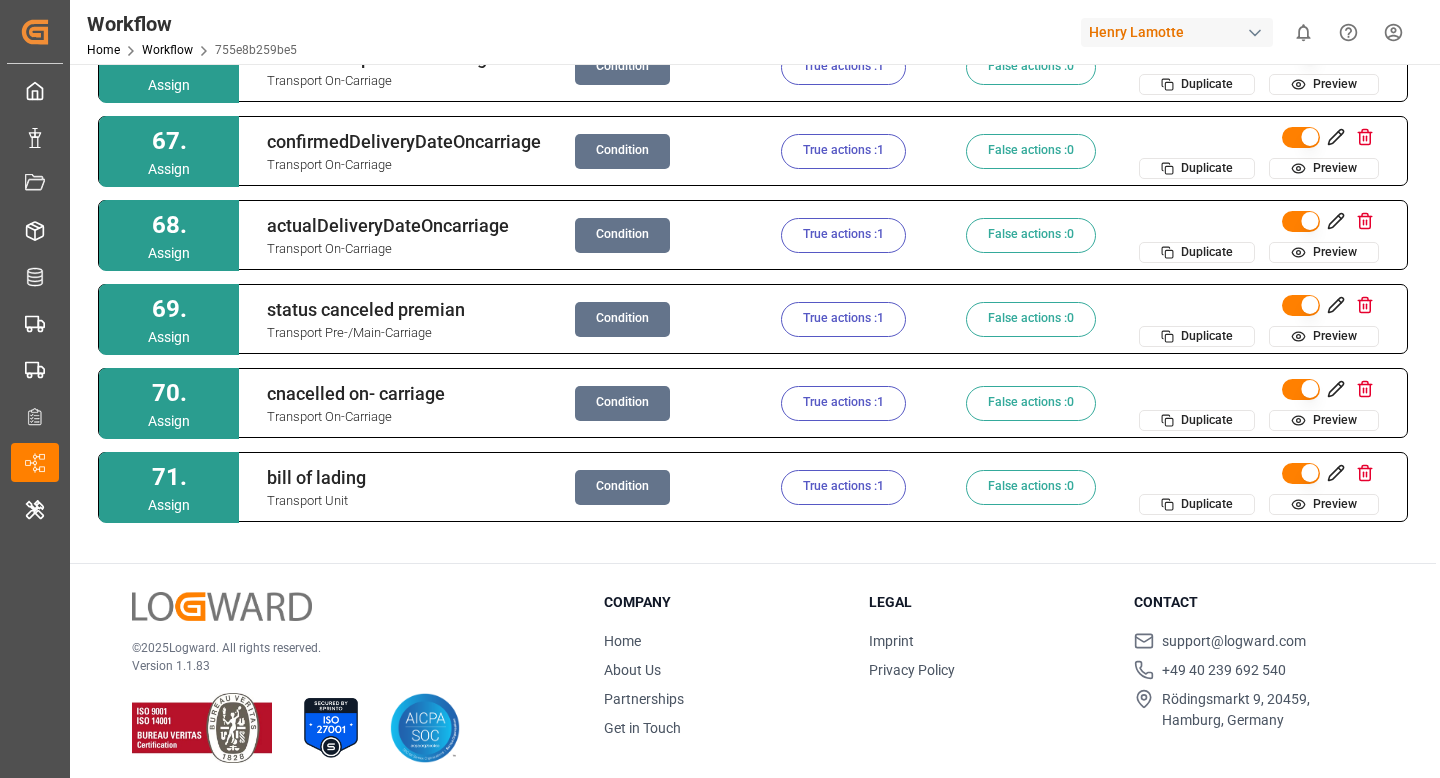 click on "True actions :  1" at bounding box center [843, 319] 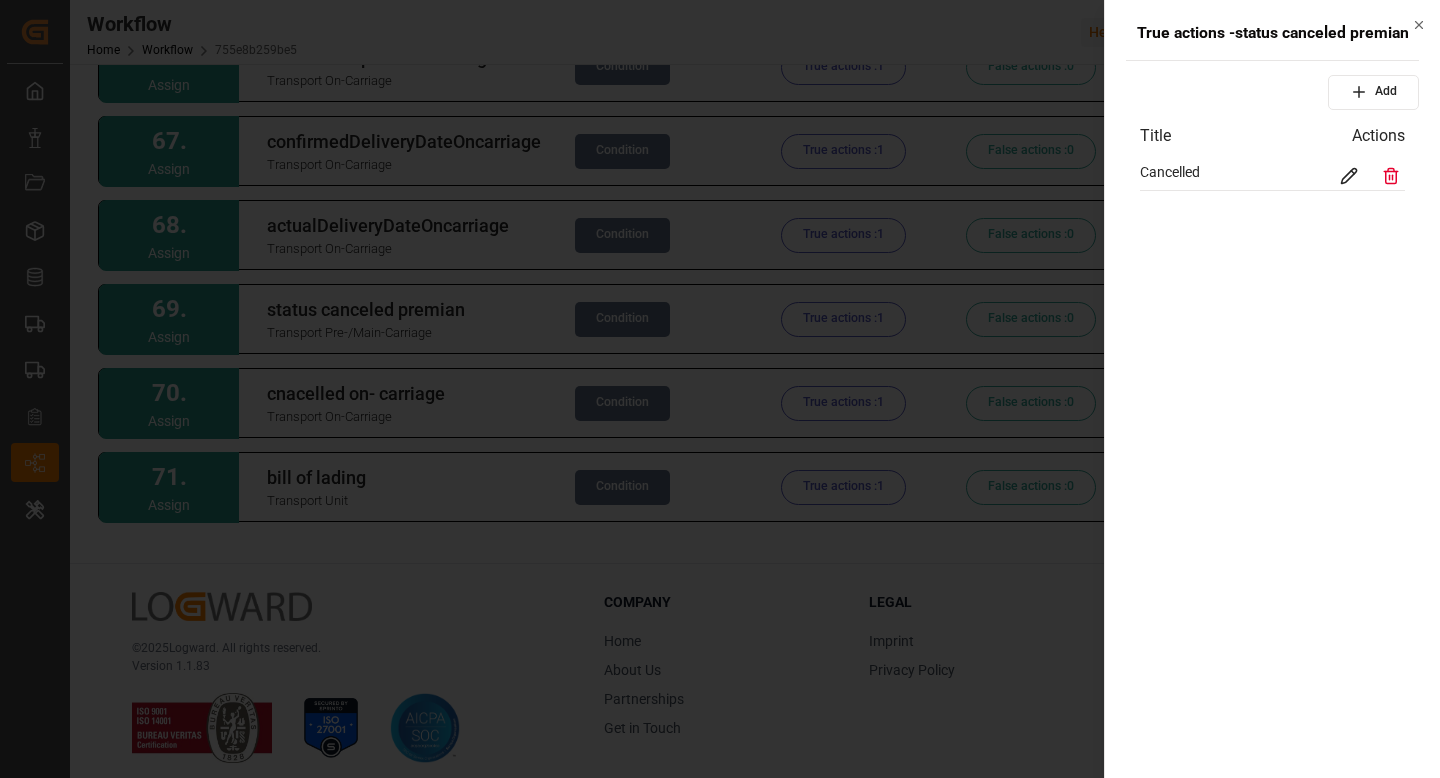 click 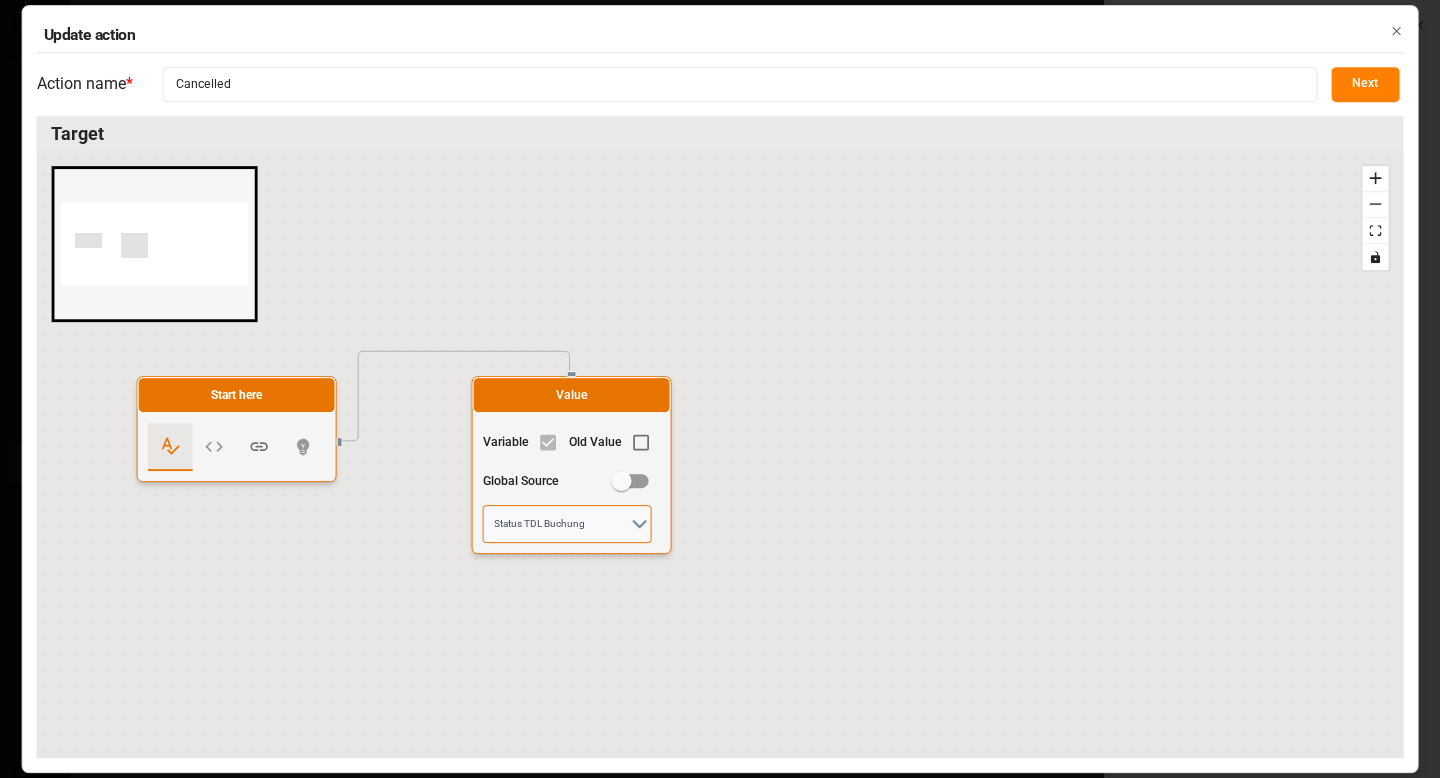 click on "Status TDL Buchung" at bounding box center (567, 524) 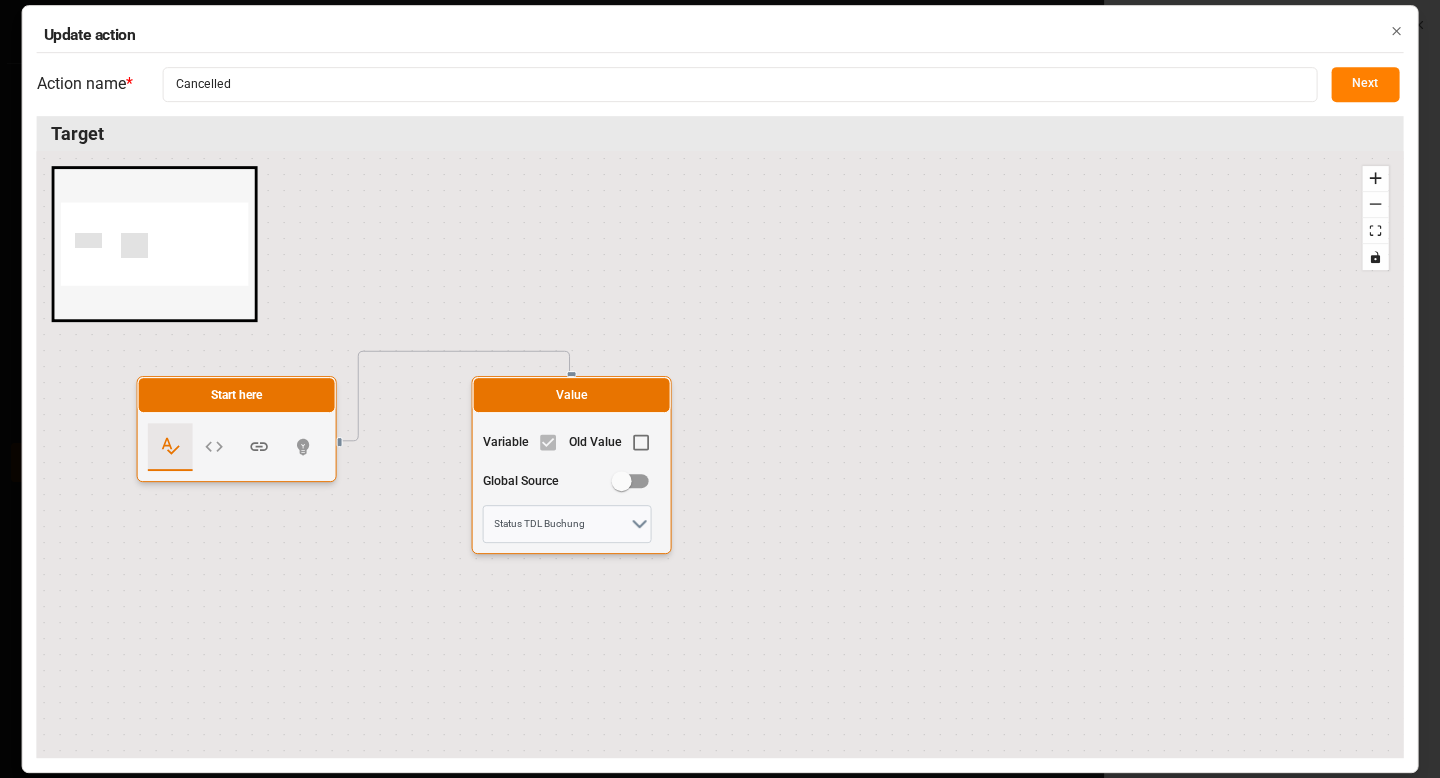 click on "Next" at bounding box center [1365, 84] 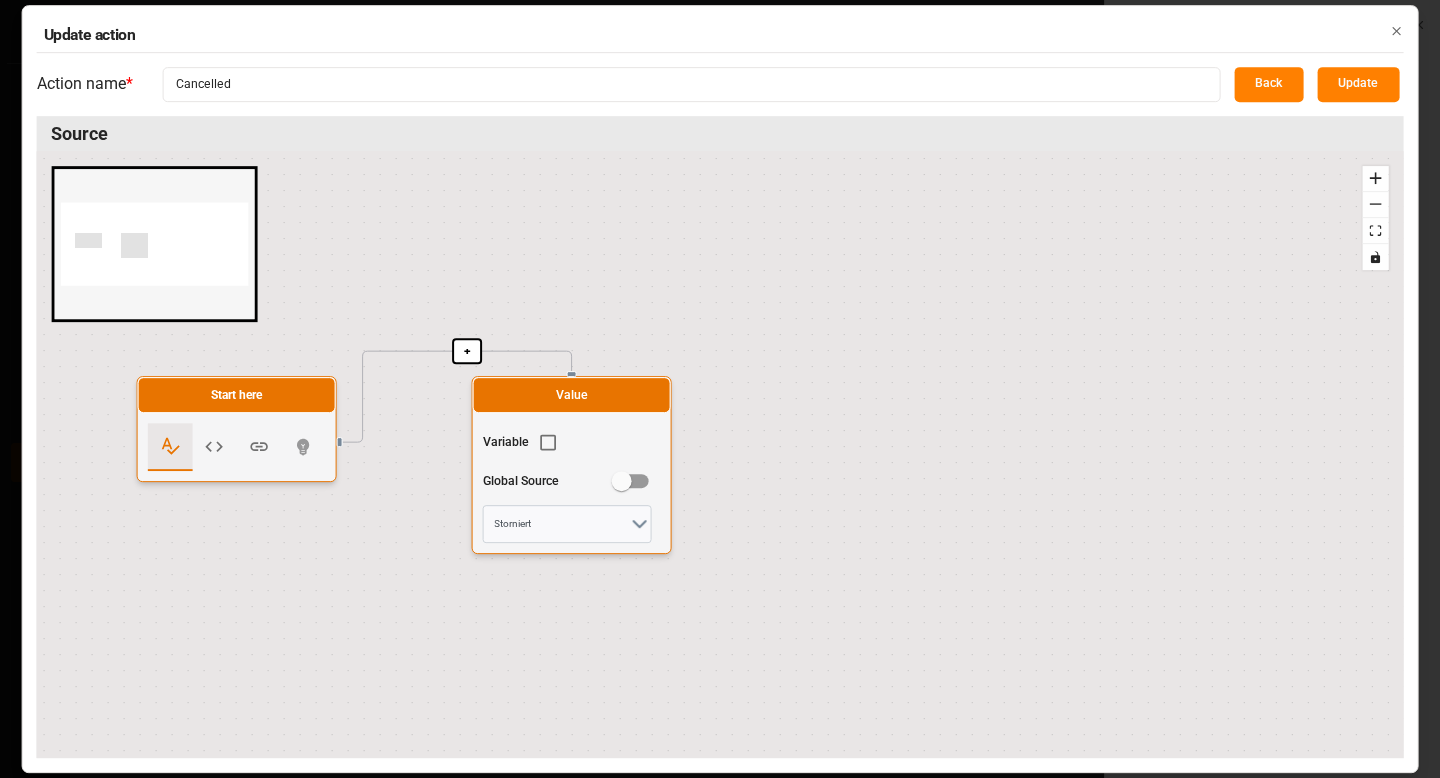 click on "Variable Global Source Storniert" at bounding box center [572, 483] 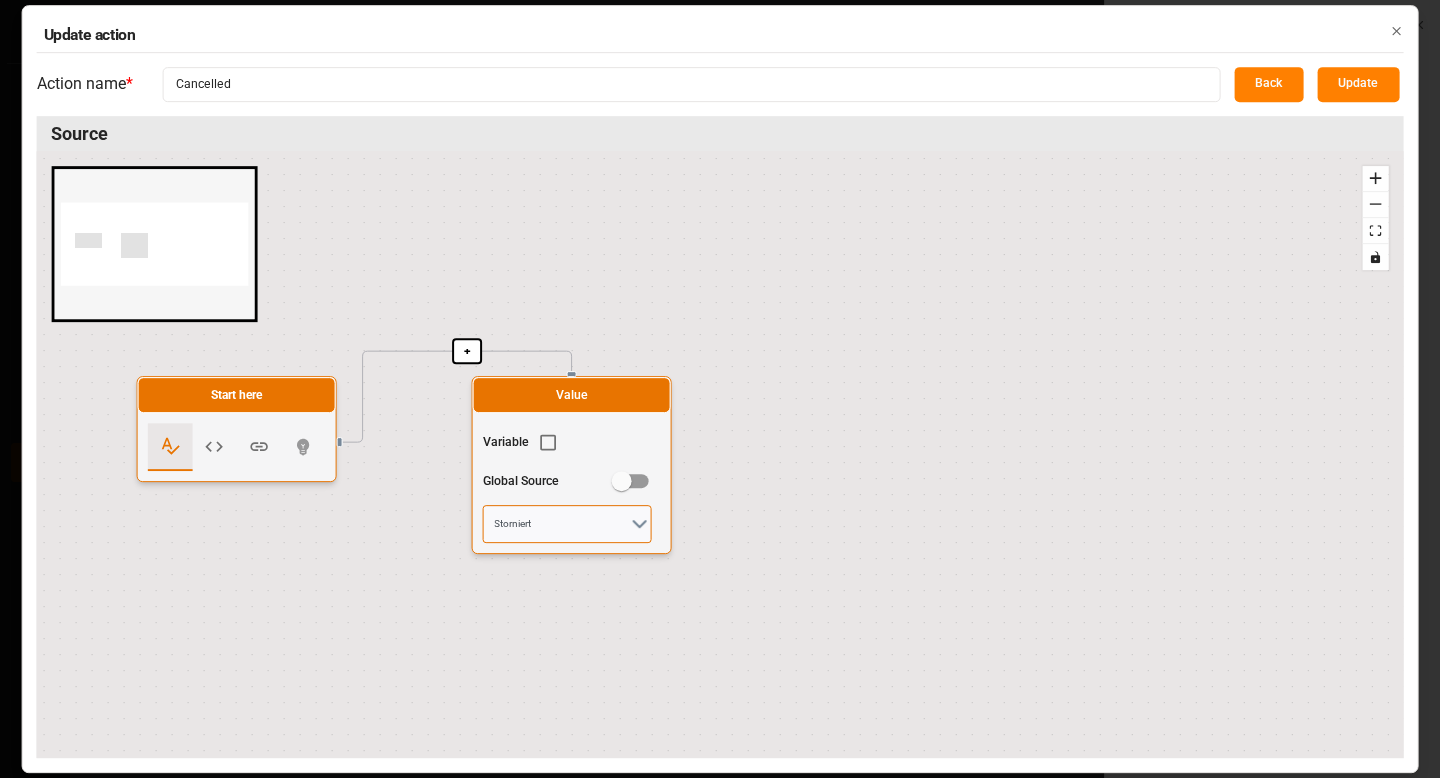 click on "Storniert" at bounding box center (567, 524) 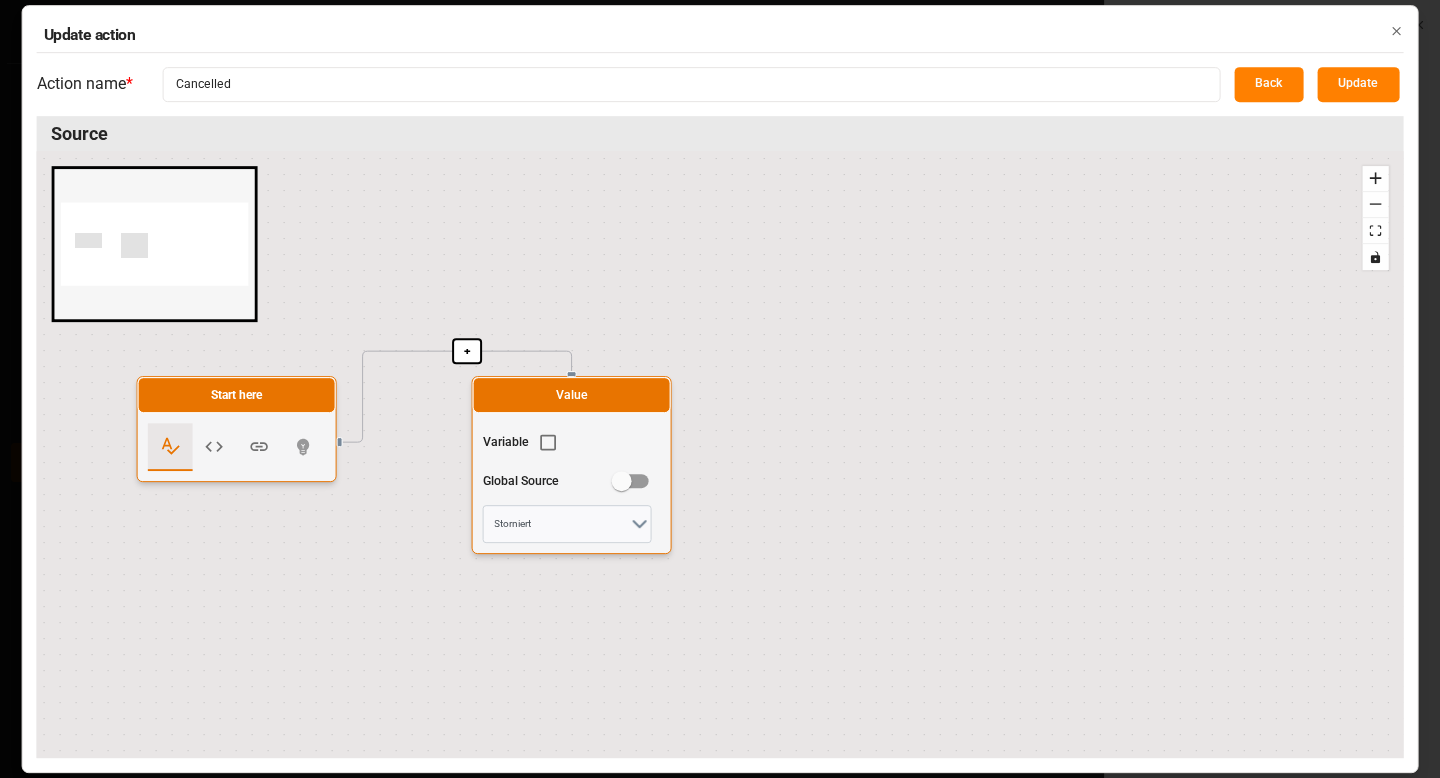 click on "Update action" at bounding box center [720, 35] 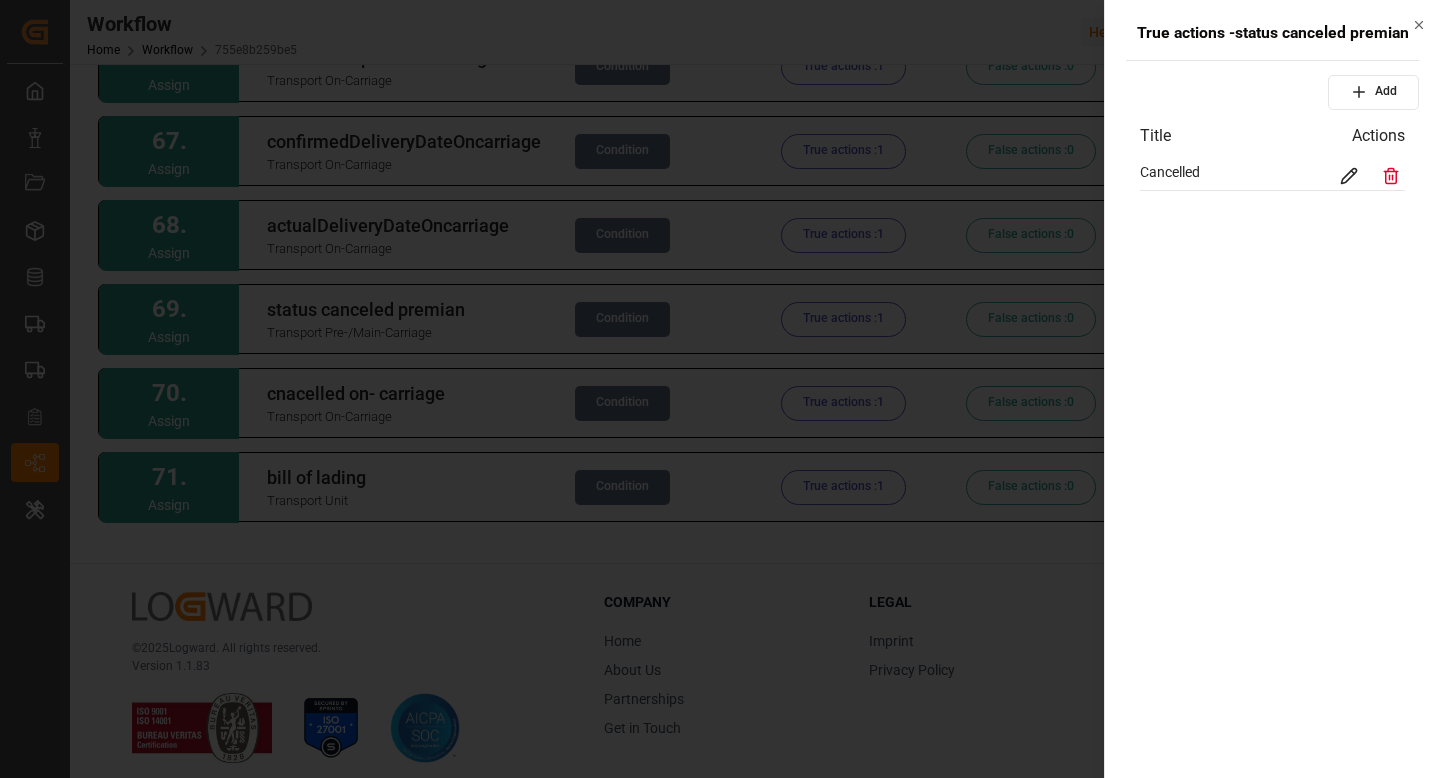 click at bounding box center [720, 389] 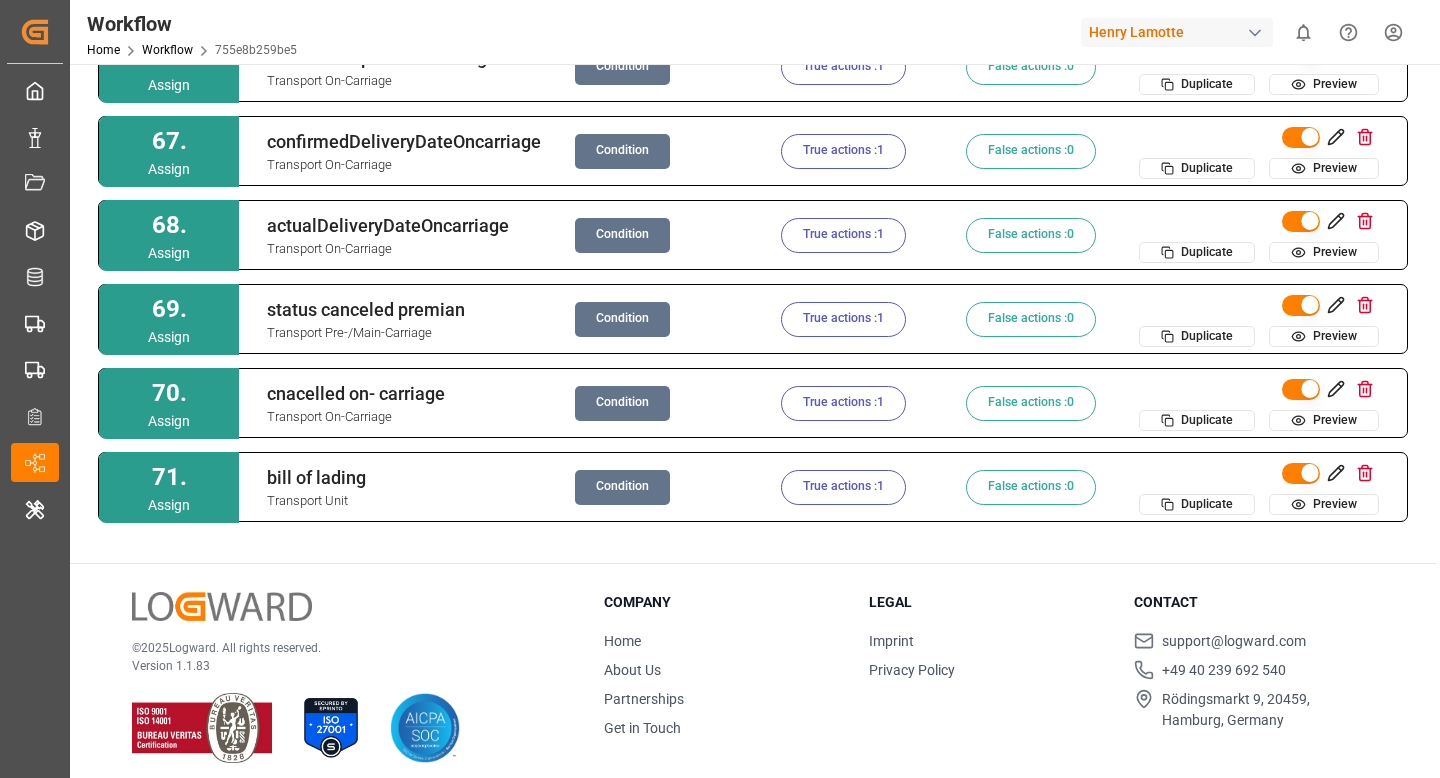 scroll, scrollTop: 255, scrollLeft: 0, axis: vertical 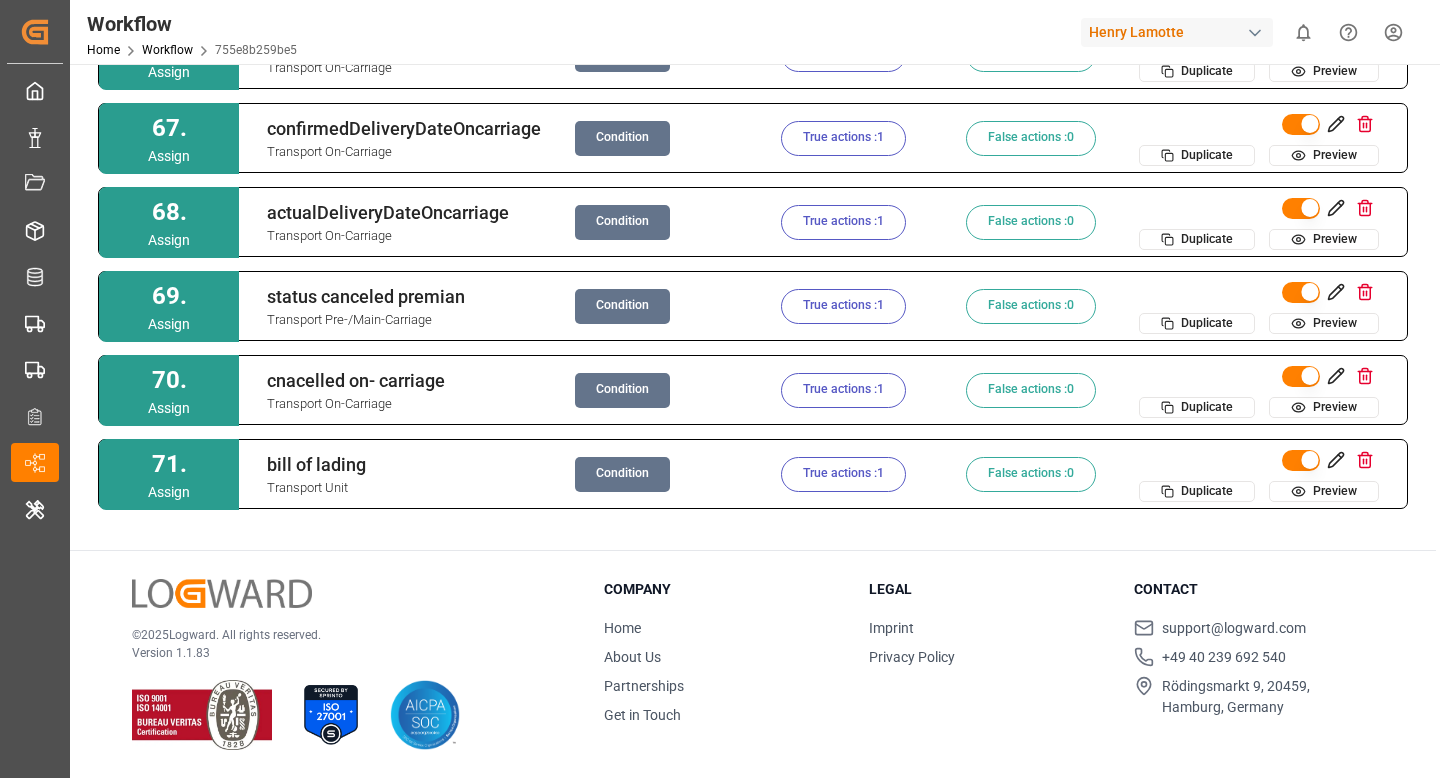 click on "Condition" at bounding box center [622, 474] 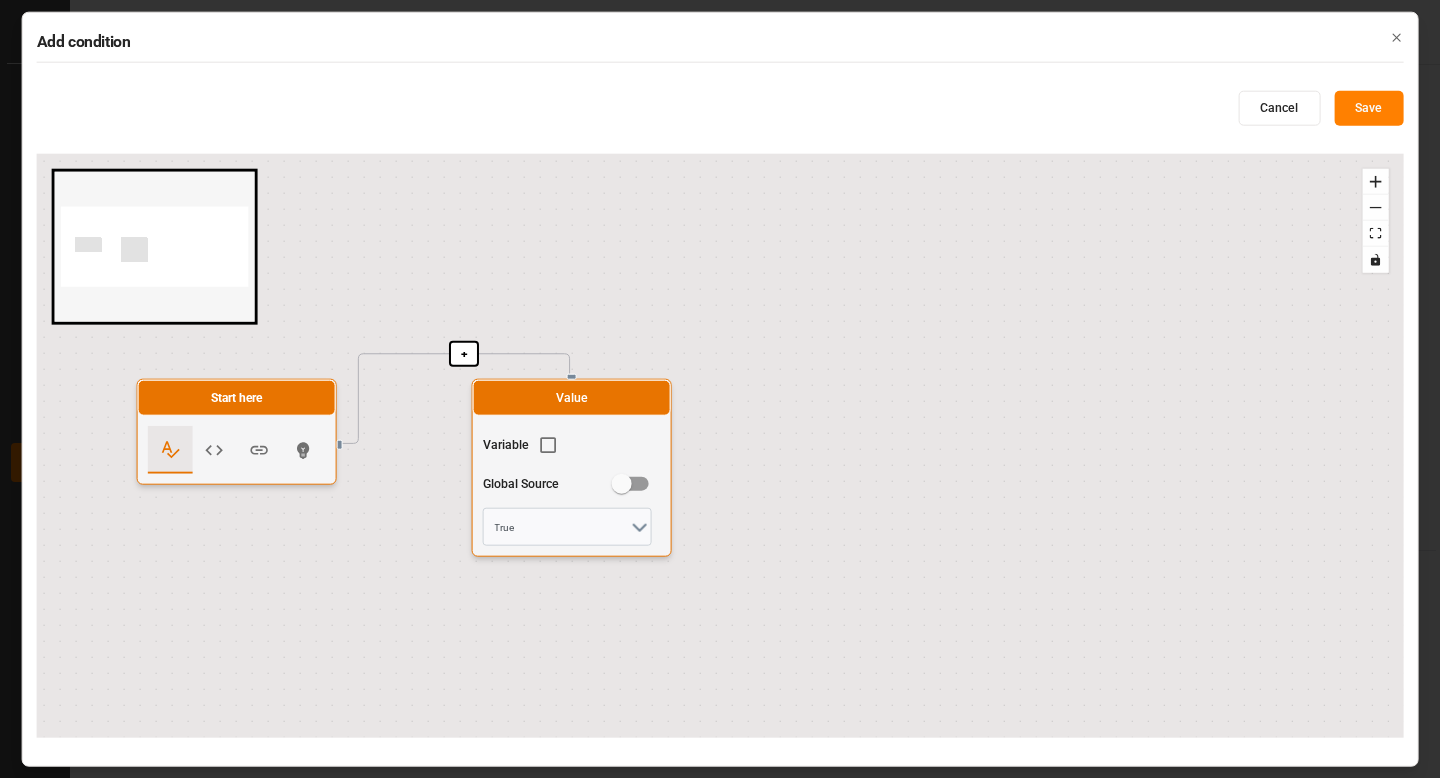 click 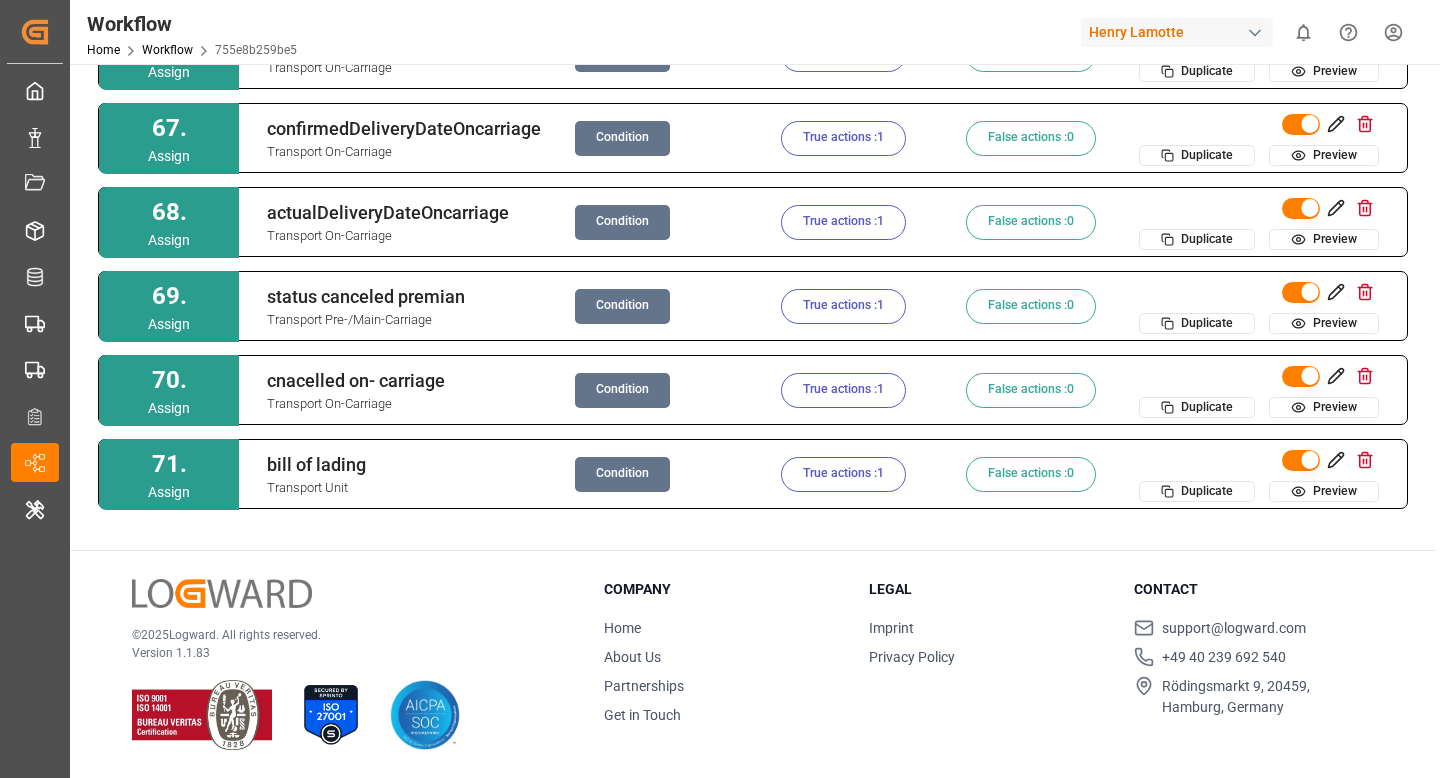 click on "True actions :  1" at bounding box center (843, 474) 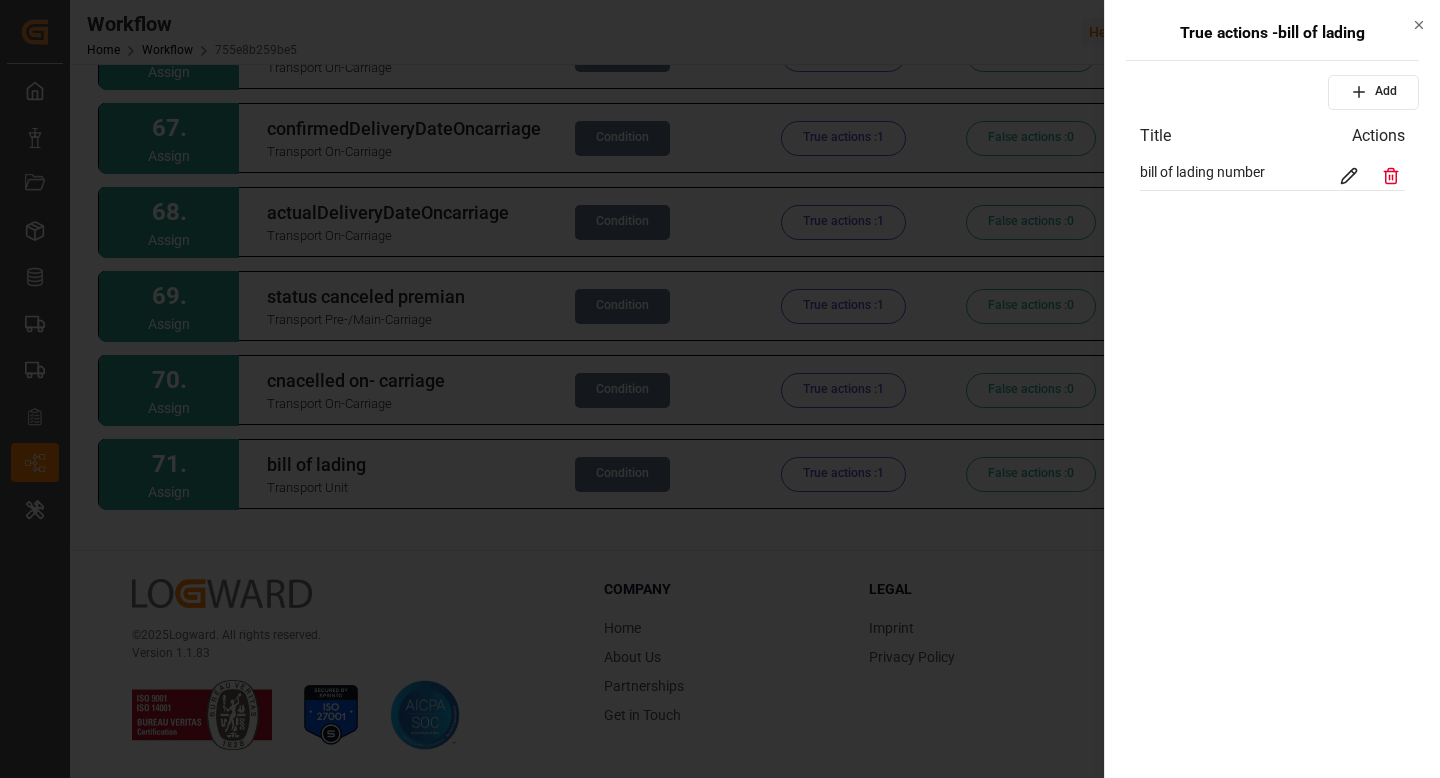 click at bounding box center [1349, 176] 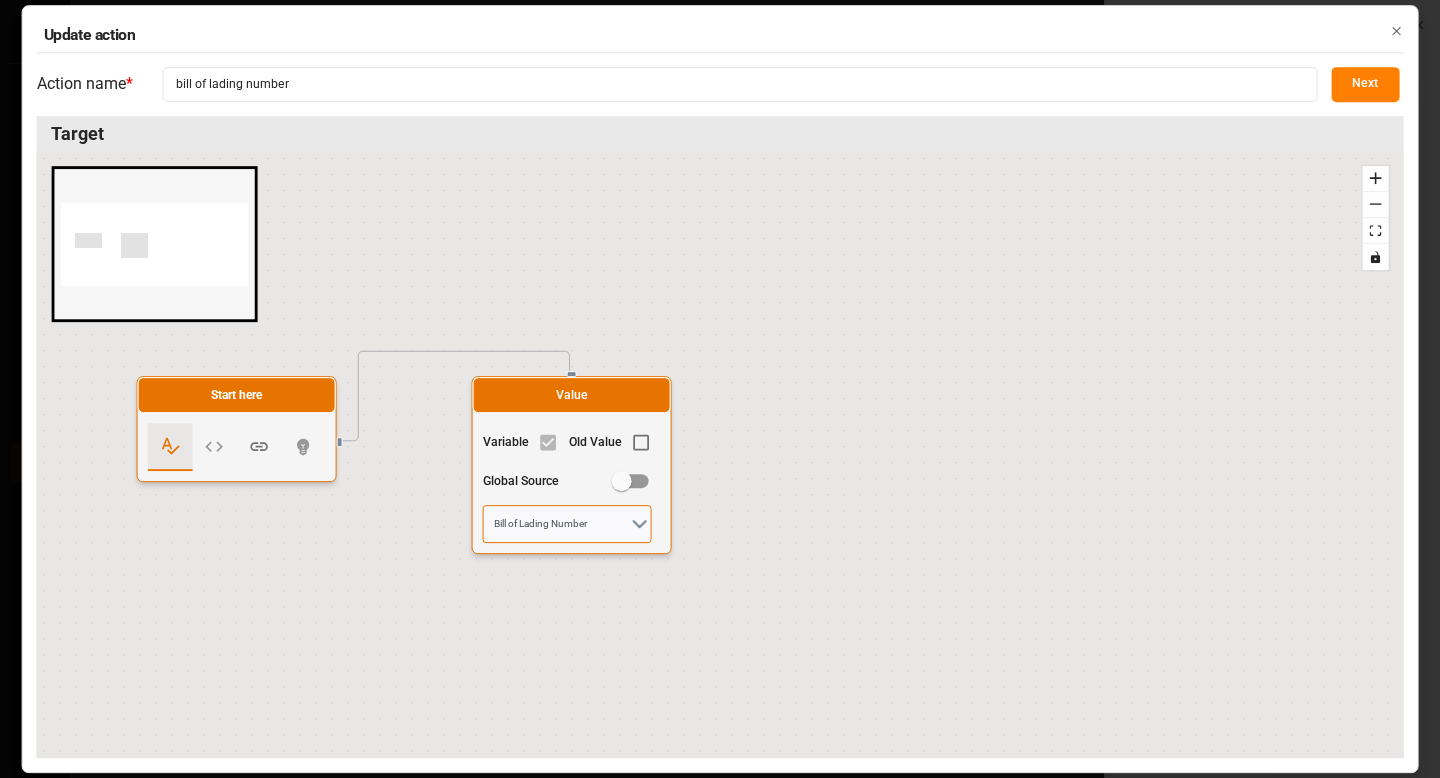 click on "Bill of Lading Number" at bounding box center [567, 524] 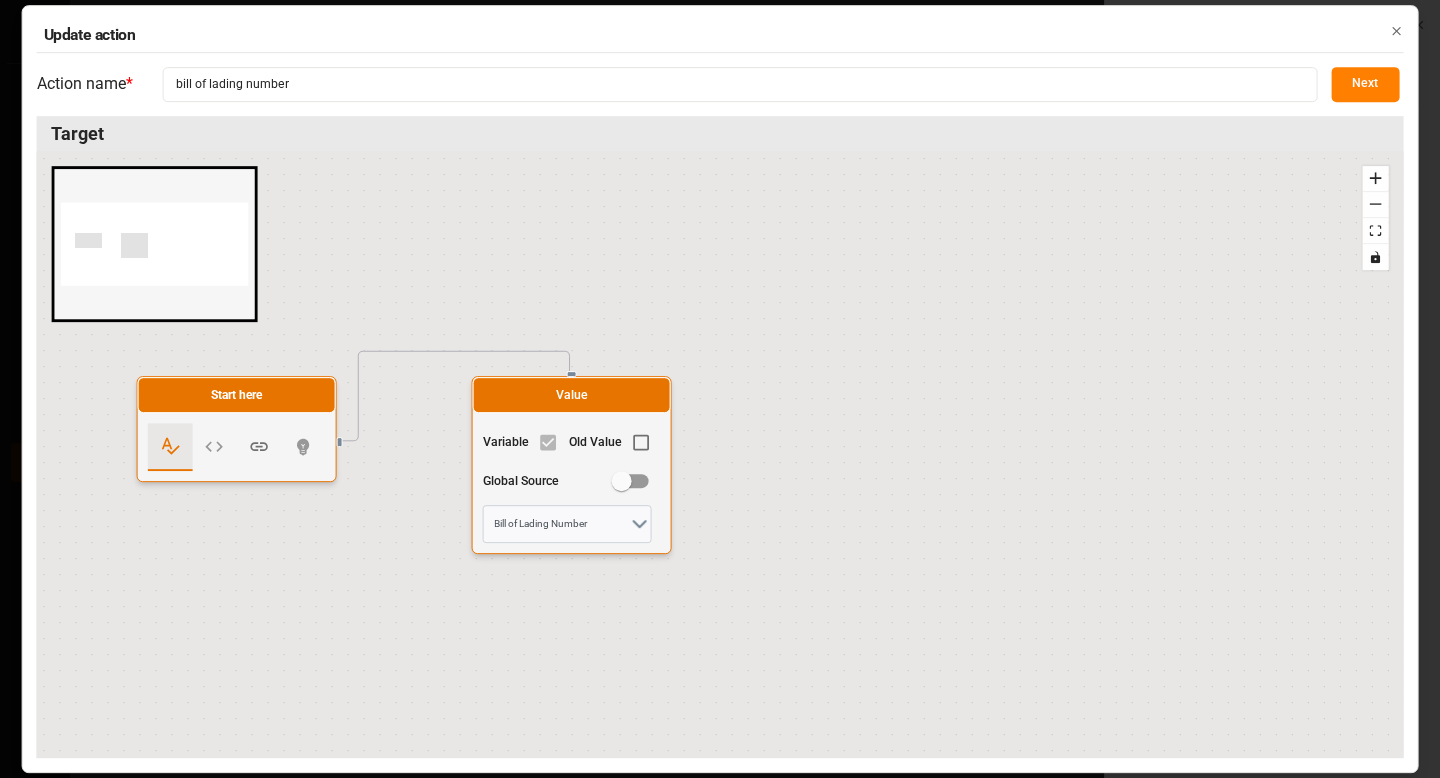 click on "Next" at bounding box center [1365, 84] 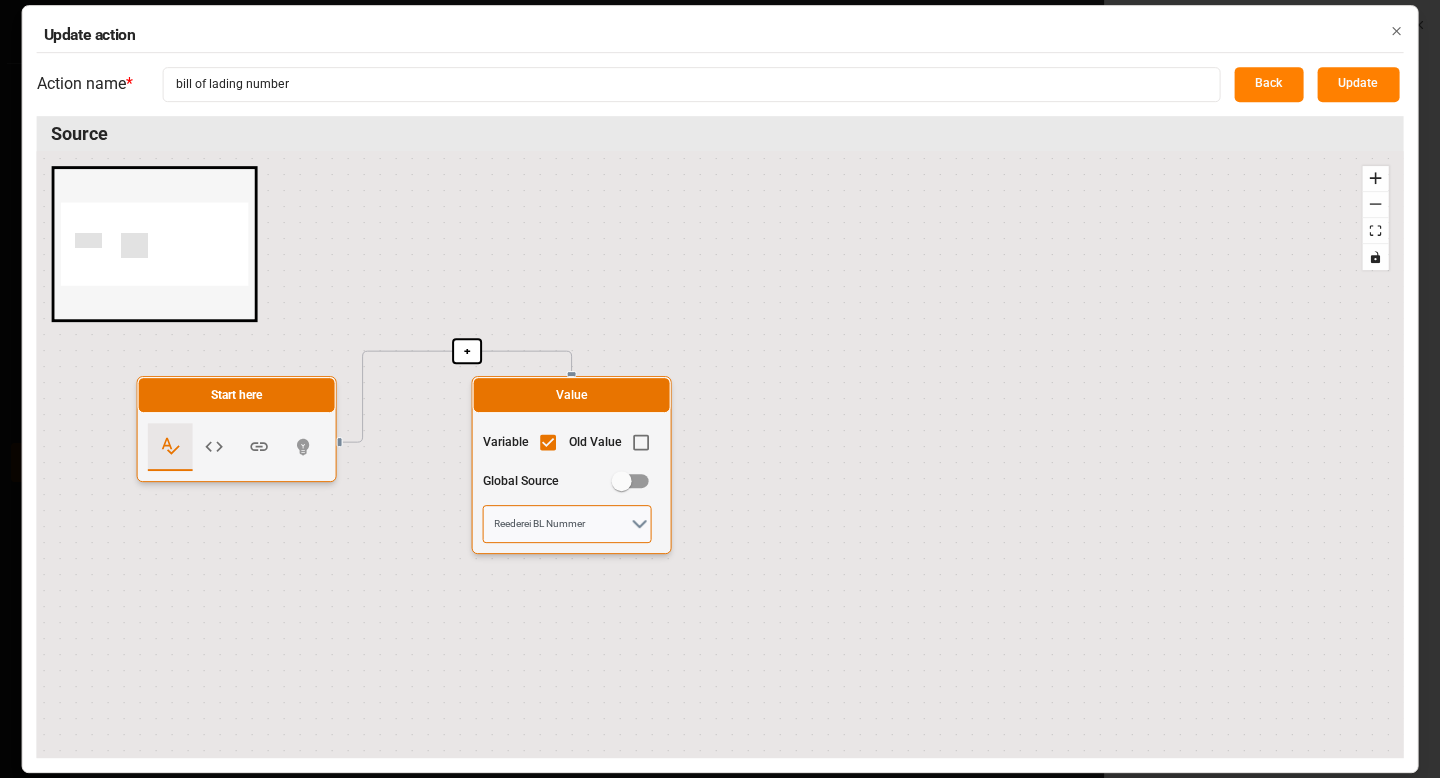 click on "Reederei BL Nummer" at bounding box center [567, 524] 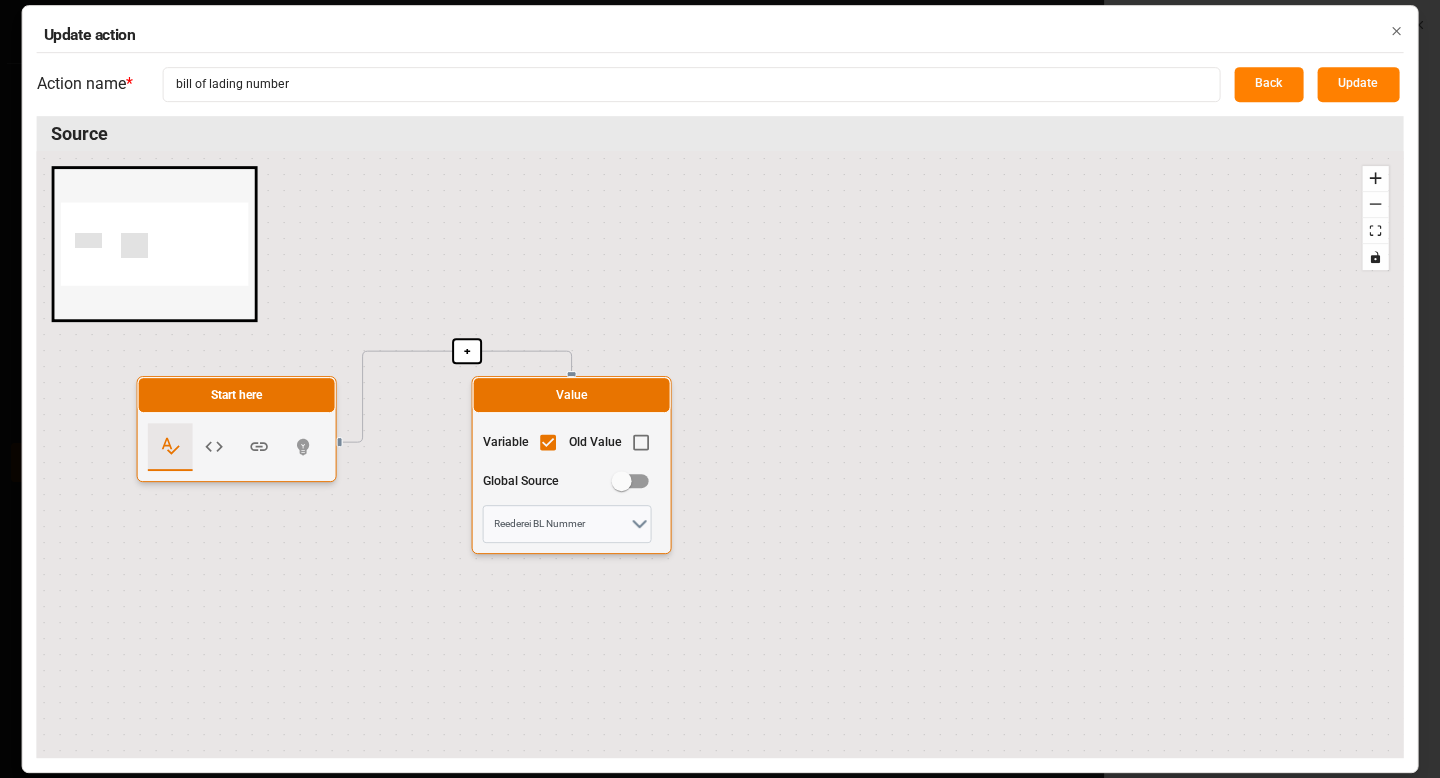 click 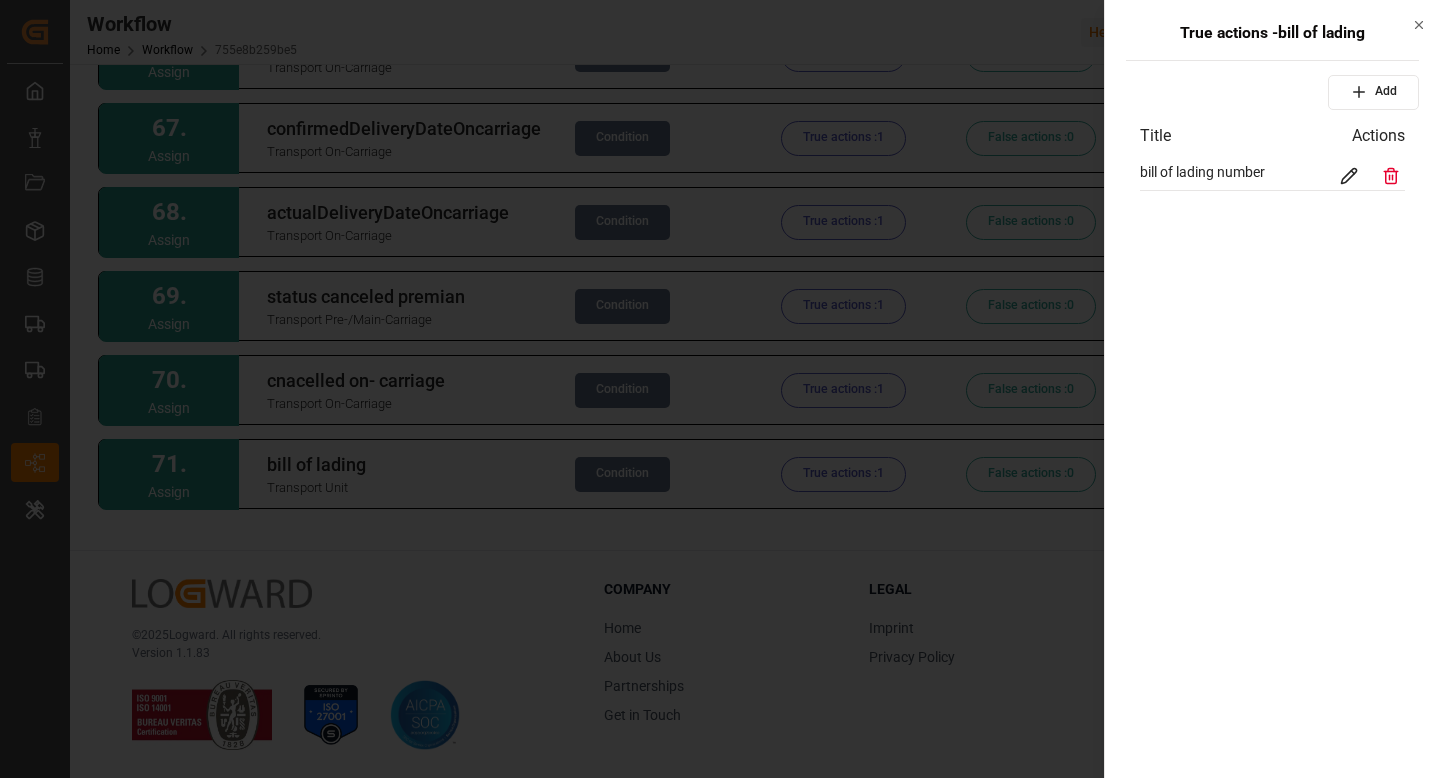 click at bounding box center (720, 389) 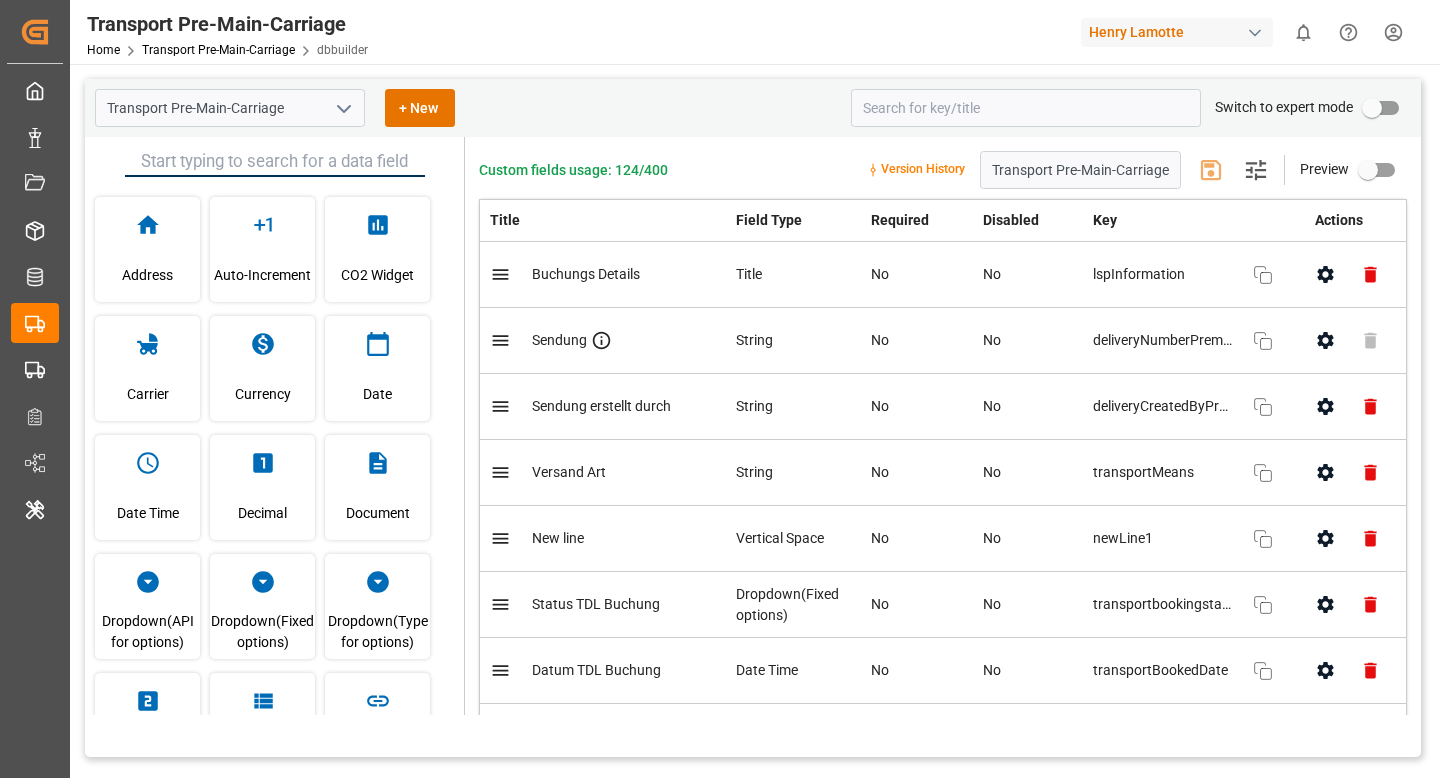 scroll, scrollTop: 0, scrollLeft: 0, axis: both 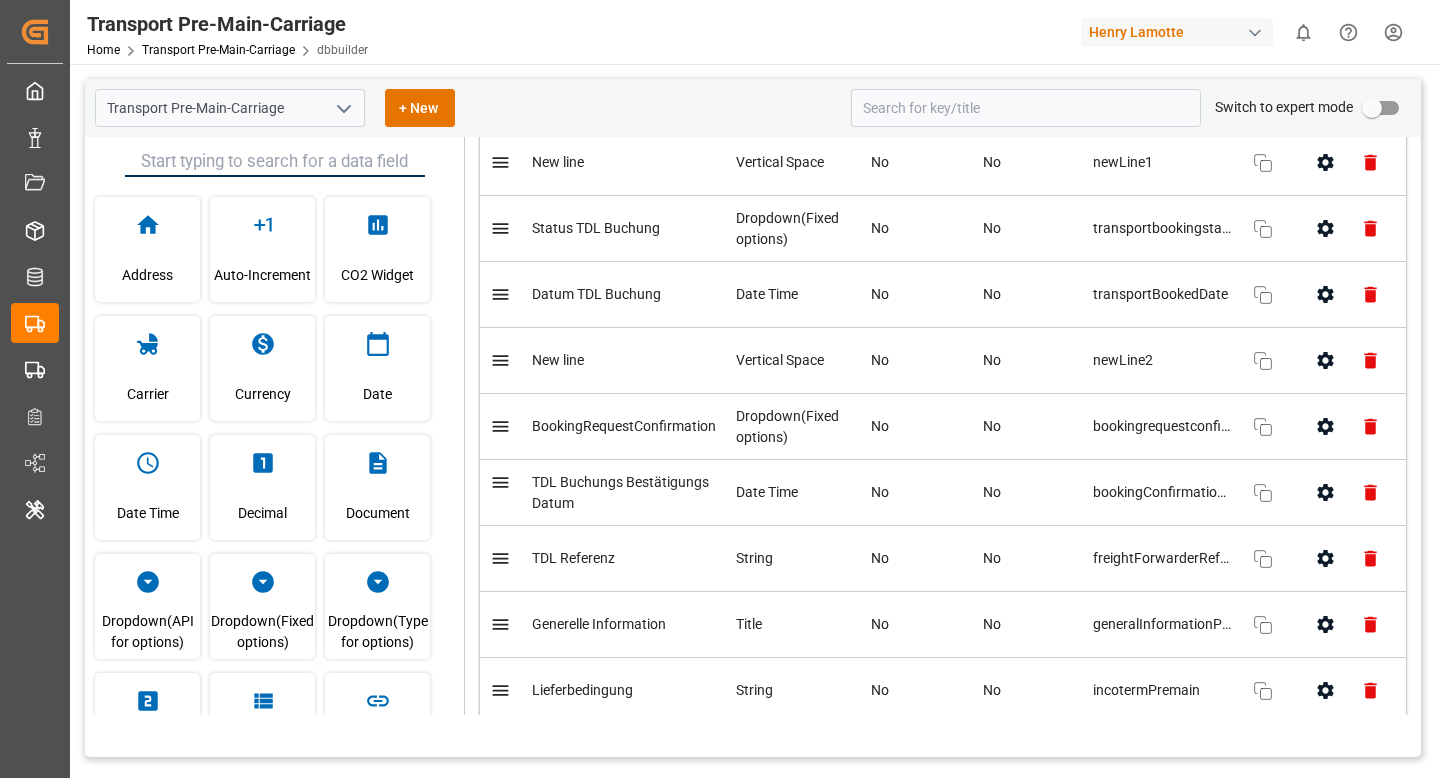 click on "New line" at bounding box center [603, 361] 